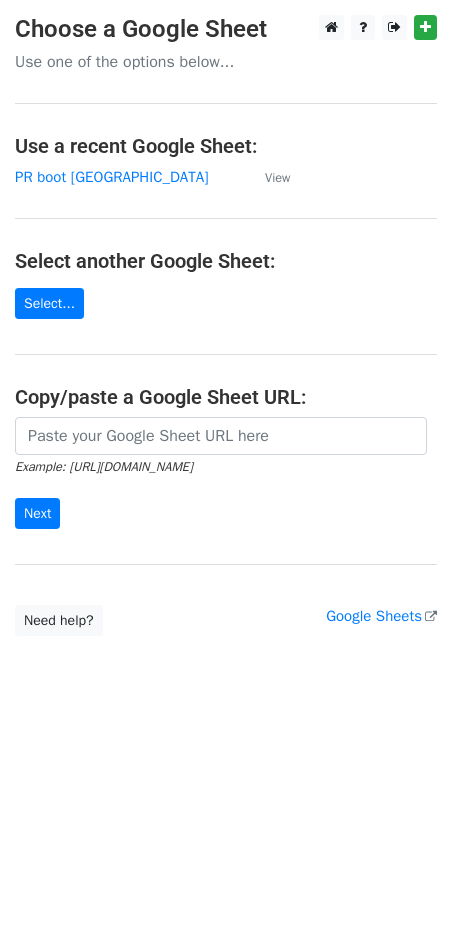 scroll, scrollTop: 0, scrollLeft: 0, axis: both 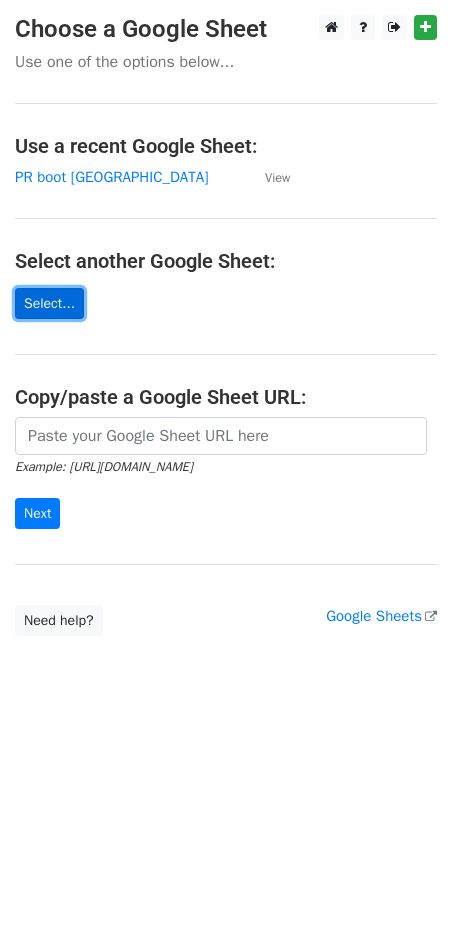 click on "Select..." at bounding box center [49, 303] 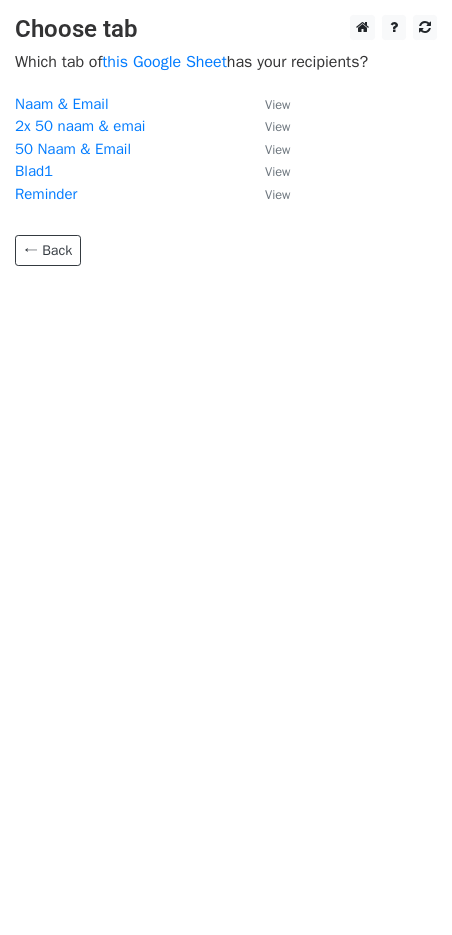 scroll, scrollTop: 0, scrollLeft: 0, axis: both 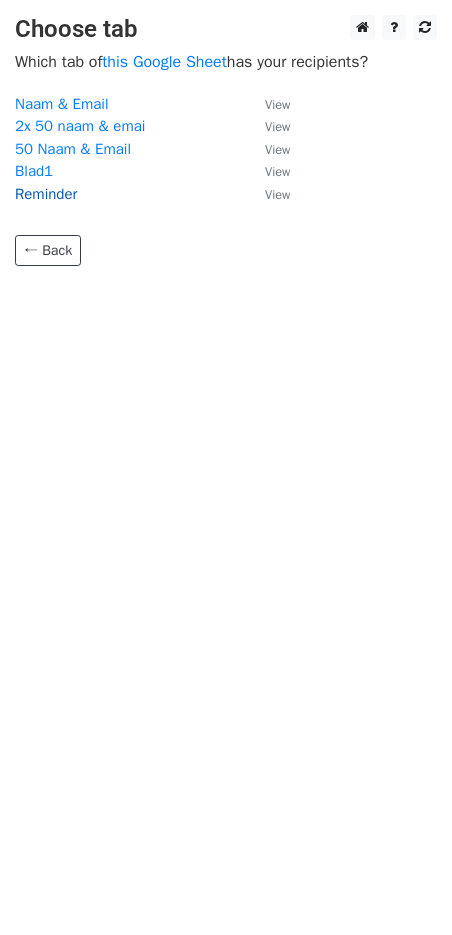 click on "Reminder" at bounding box center (46, 194) 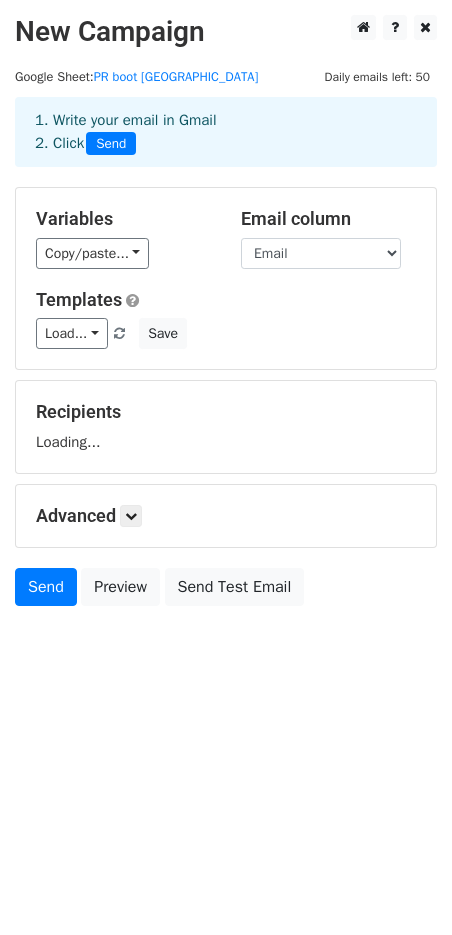 scroll, scrollTop: 0, scrollLeft: 0, axis: both 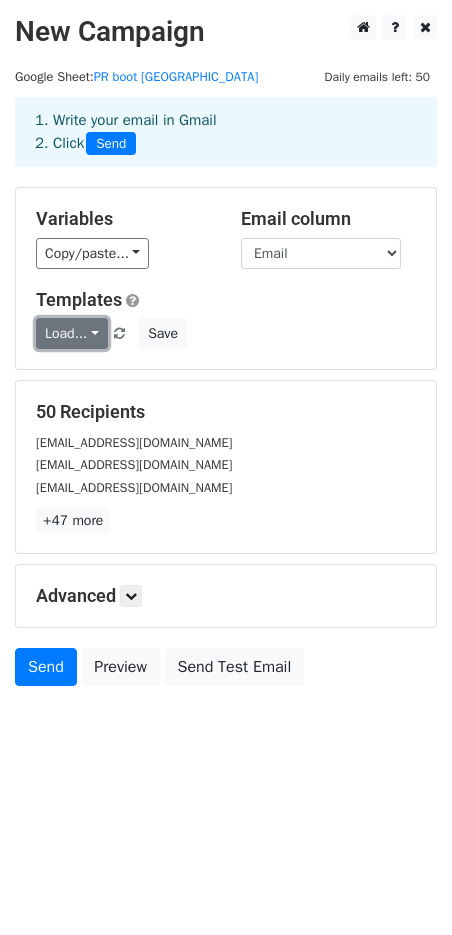 click on "Load..." at bounding box center [72, 333] 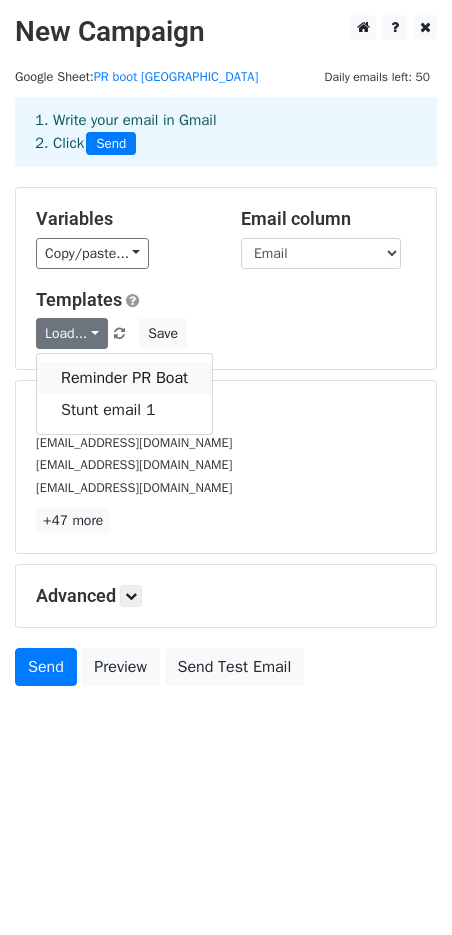 click on "Reminder PR Boat" at bounding box center (124, 378) 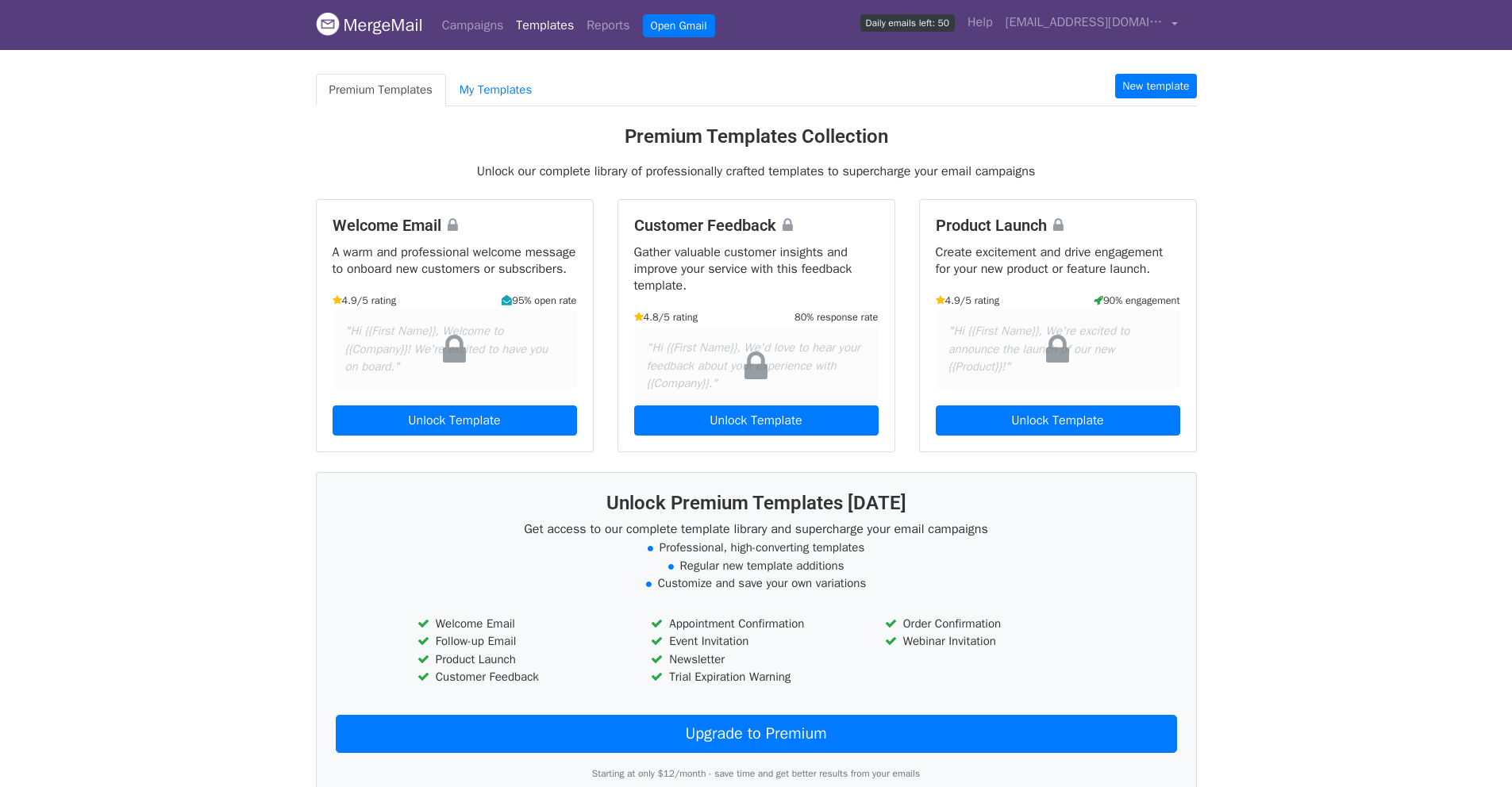 scroll, scrollTop: 0, scrollLeft: 0, axis: both 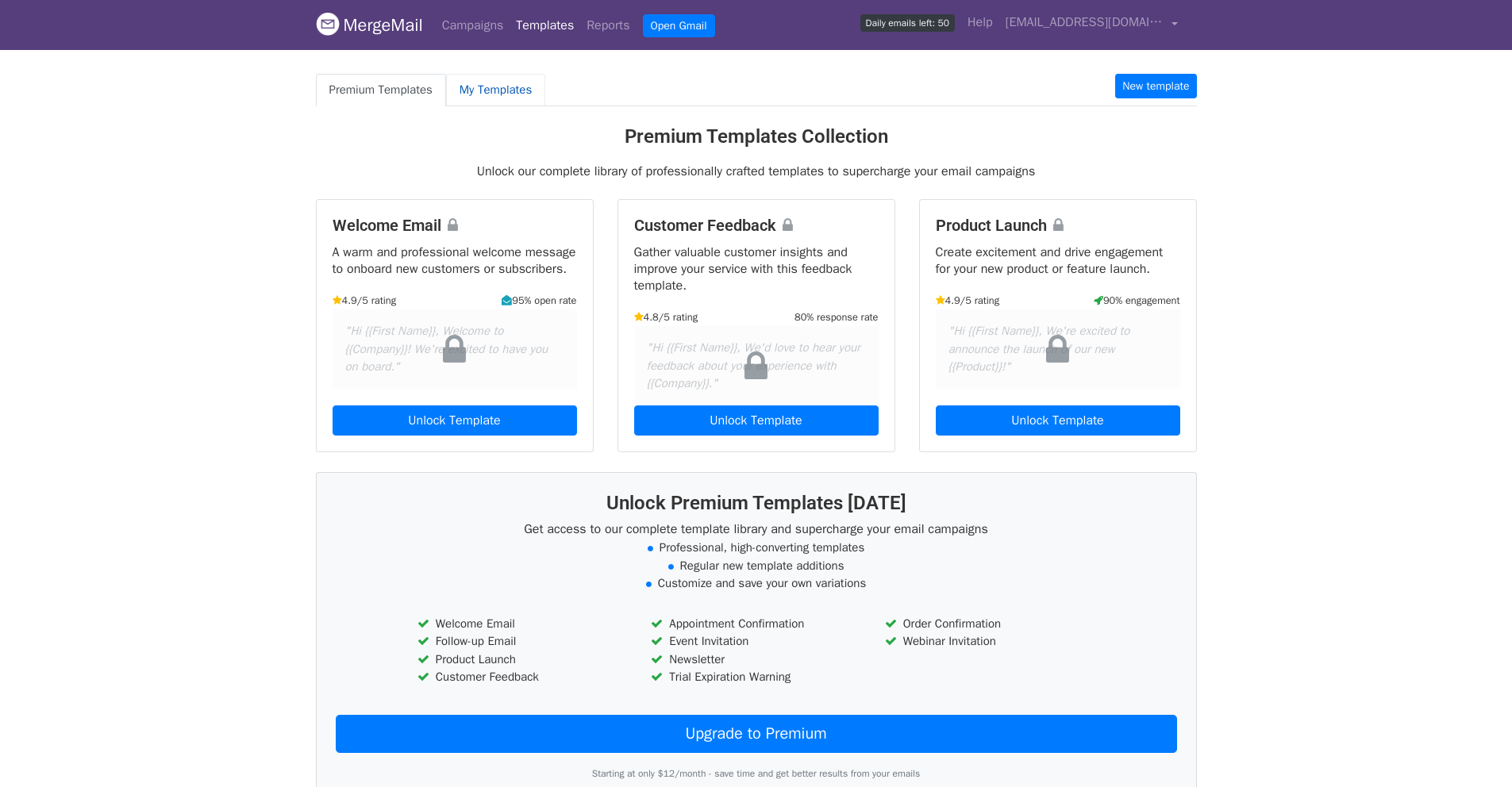 click on "My Templates" at bounding box center (495, 90) 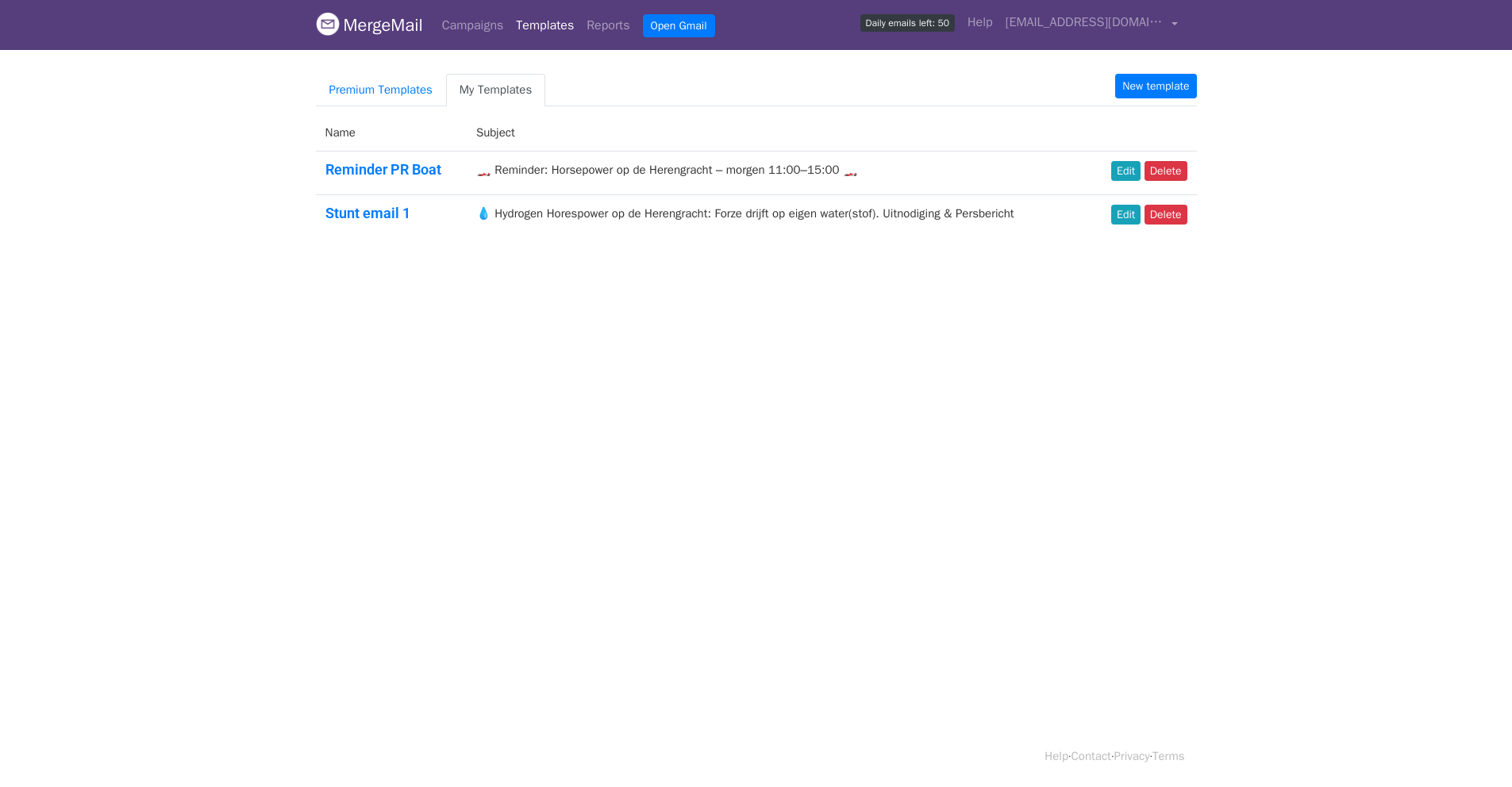scroll, scrollTop: 0, scrollLeft: 0, axis: both 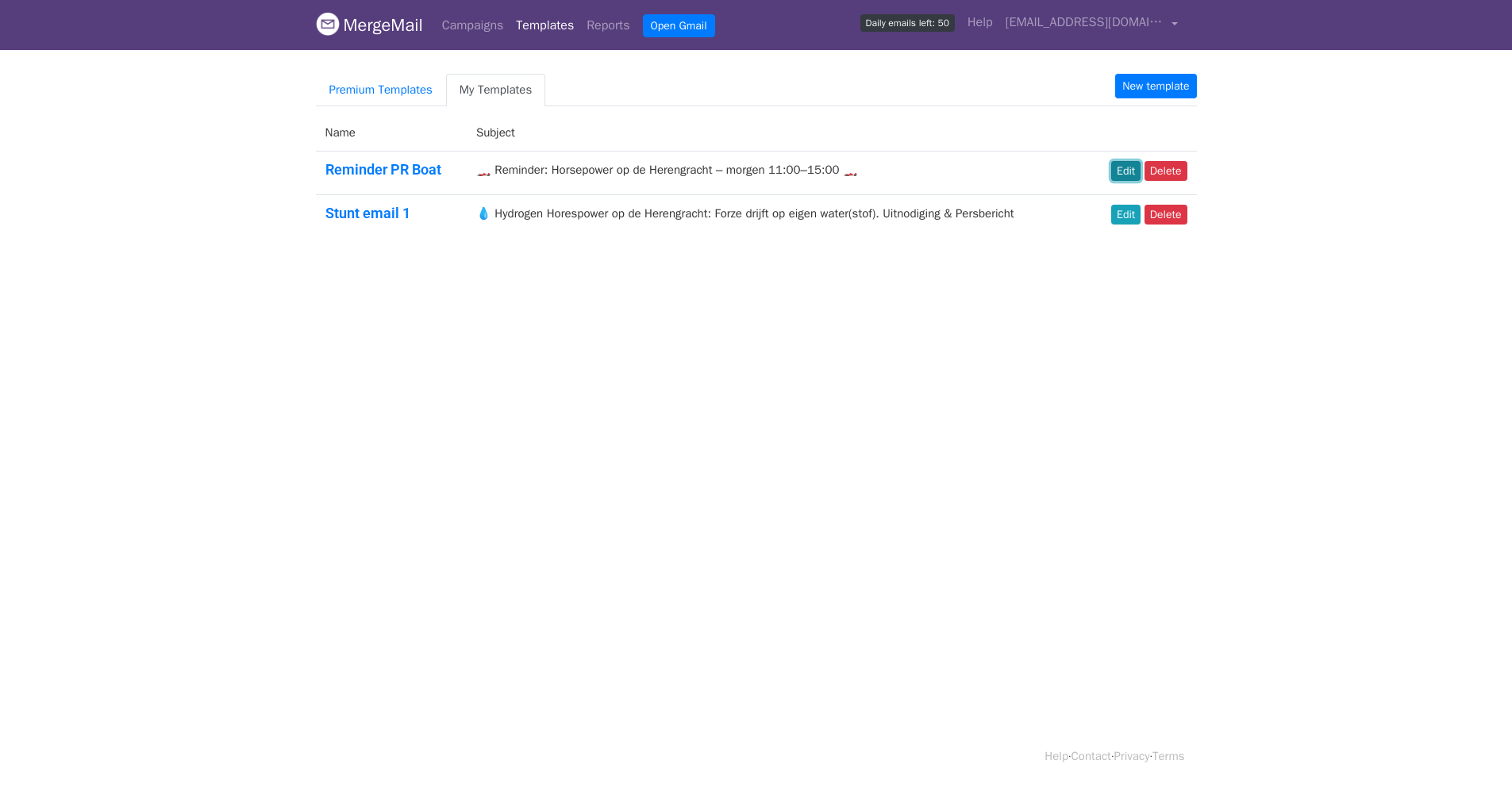 click on "Edit" at bounding box center (1125, 171) 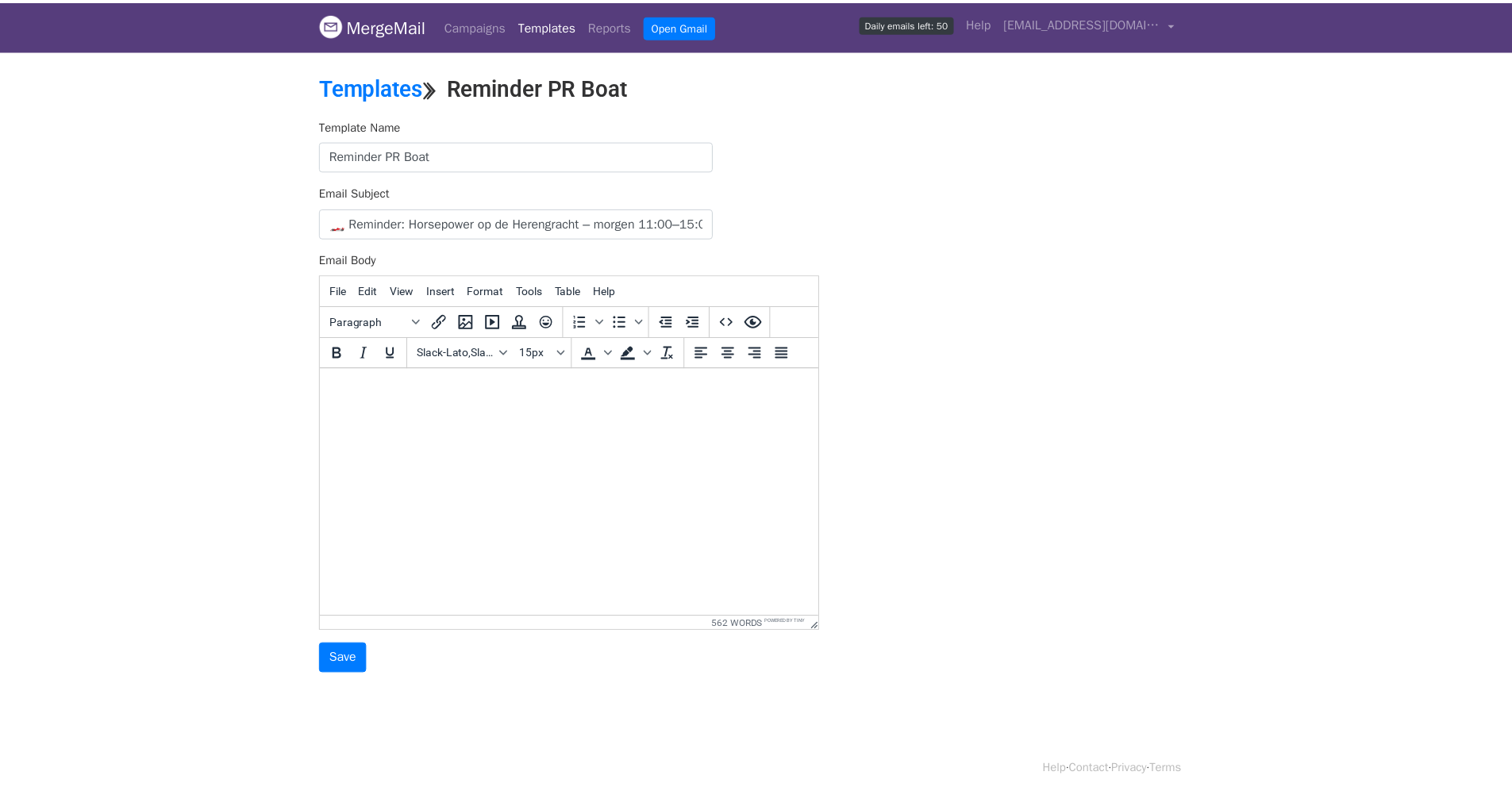 scroll, scrollTop: 0, scrollLeft: 0, axis: both 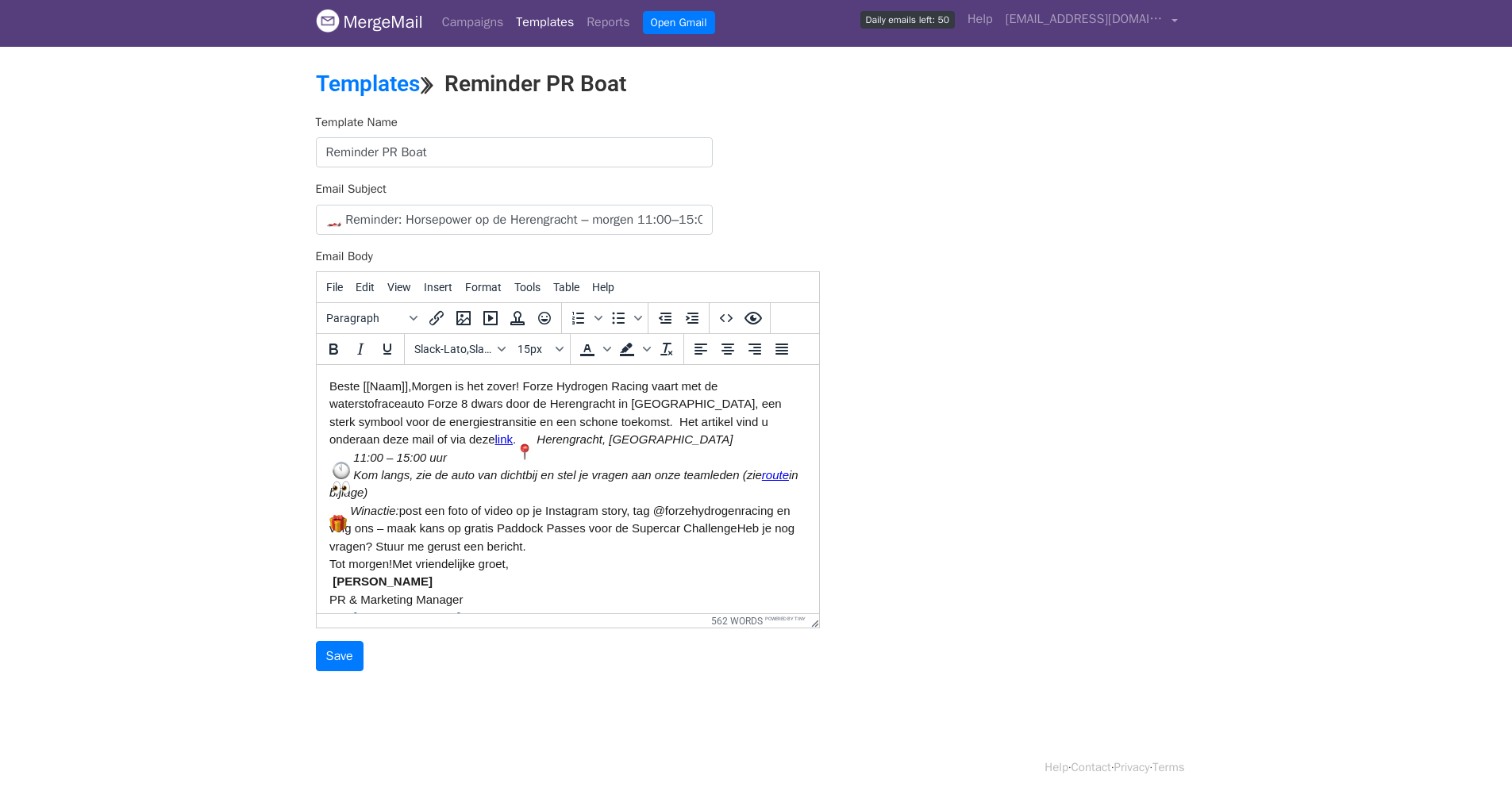click on "Beste [[Naam]], Morgen is het zover! Forze Hydrogen Racing vaart met de waterstofraceauto Forze 8 dwars door de Herengracht in Amsterdam, een sterk symbool voor de energiestransitie en een schone toekomst.  Het artikel vind u onderaan deze mail of via deze  link .   Herengracht, Amsterdam     11:00 – 15:00 uur     Kom langs, zie de auto van dichtbij en stel je vragen aan onze teamleden (zie  route  in bijlage)   Winactie:  post een foto of video op je Instagram story, tag @forzehydrogenracing en volg ons – maak kans op gratis Paddock Passes voor de Supercar Challenge Heb je nog vragen? Stuur me gerust een bericht. Tot morgen! Met vriendelijke groet,   Vera Klerken  PR & Marketing Manager     +31 6 12112868   www.forzehydrogenracing.com   LinkedIn Hydrogen Horespower op de Herengracht: Forze drijft op eigen water(stof) Amsterdam, juli 2025 Forze 8 De actie, georganiseerd door  Forze Hydrogen Racing Waterstof als werkend alternatief Amsterdam als podium Van circuit naar samenleving" at bounding box center [567, 848] 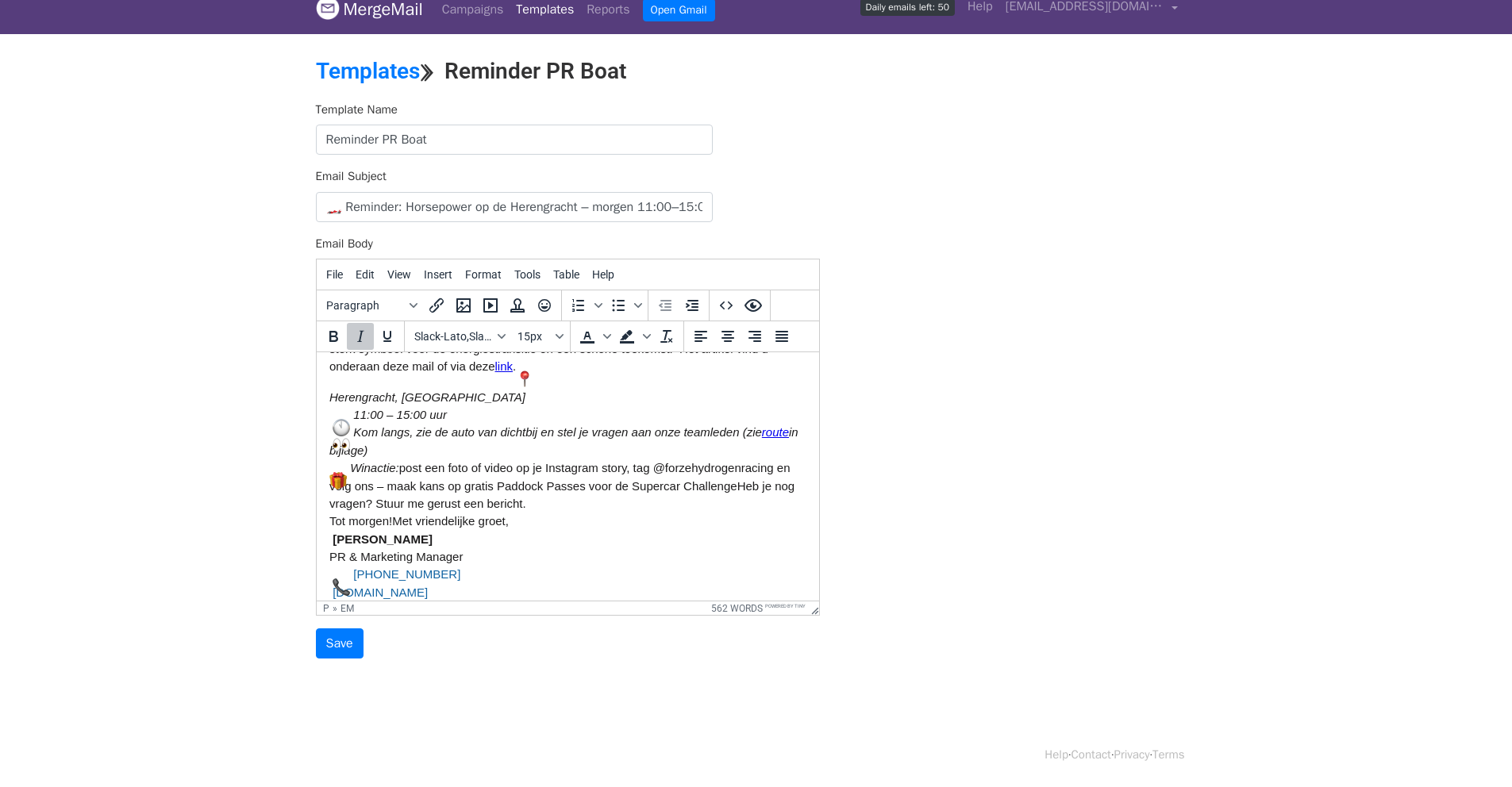 scroll, scrollTop: 0, scrollLeft: 0, axis: both 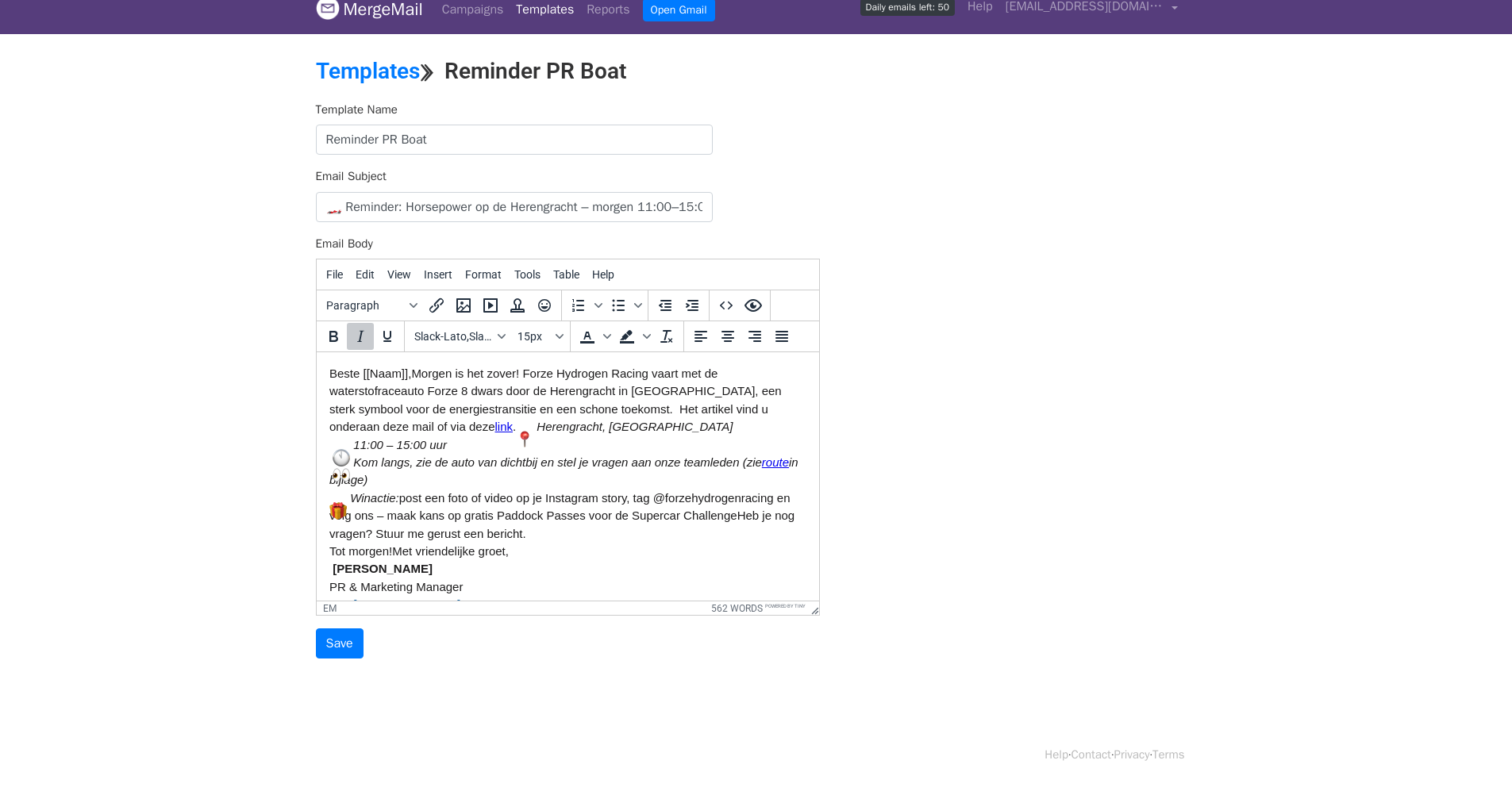 click on "Beste [[Naam]], Morgen is het zover! Forze Hydrogen Racing vaart met de waterstofraceauto Forze 8 dwars door de Herengracht in Amsterdam, een sterk symbool voor de energiestransitie en een schone toekomst.  Het artikel vind u onderaan deze mail of via deze  link .   Herengracht, Amsterdam     11:00 – 15:00 uur     Kom langs, zie de auto van dichtbij en stel je vragen aan onze teamleden (zie  route  in bijlage)   Winactie:  post een foto of video op je Instagram story, tag @forzehydrogenracing en volg ons – maak kans op gratis Paddock Passes voor de Supercar Challenge Heb je nog vragen? Stuur me gerust een bericht. Tot morgen! Met vriendelijke groet,   Vera Klerken  PR & Marketing Manager     +31 6 12112868   www.forzehydrogenracing.com   LinkedIn Hydrogen Horespower op de Herengracht: Forze drijft op eigen water(stof) Amsterdam, juli 2025 Forze 8 De actie, georganiseerd door  Forze Hydrogen Racing Waterstof als werkend alternatief Amsterdam als podium Van circuit naar samenleving" at bounding box center (567, 835) 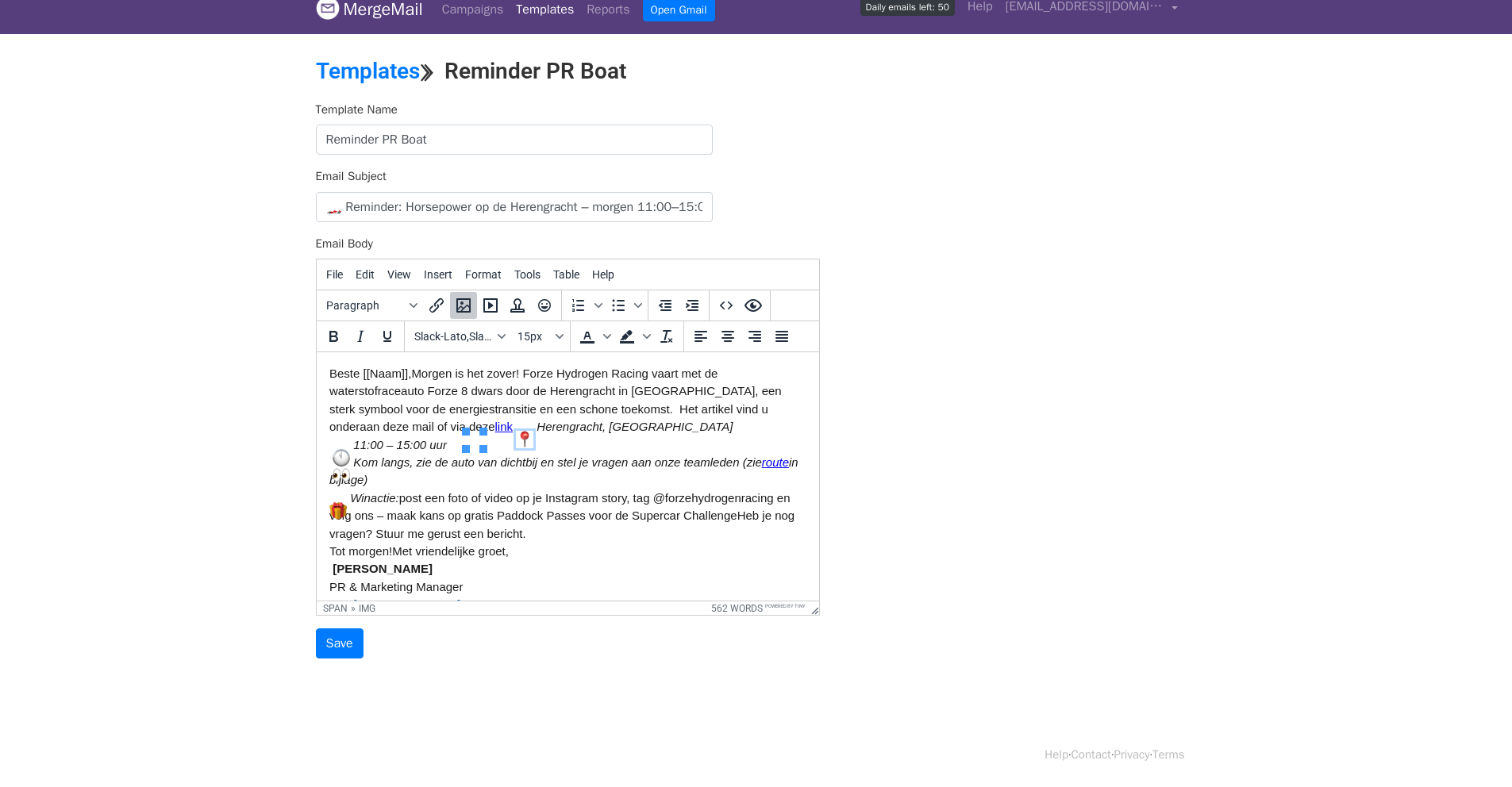 click at bounding box center (524, 440) 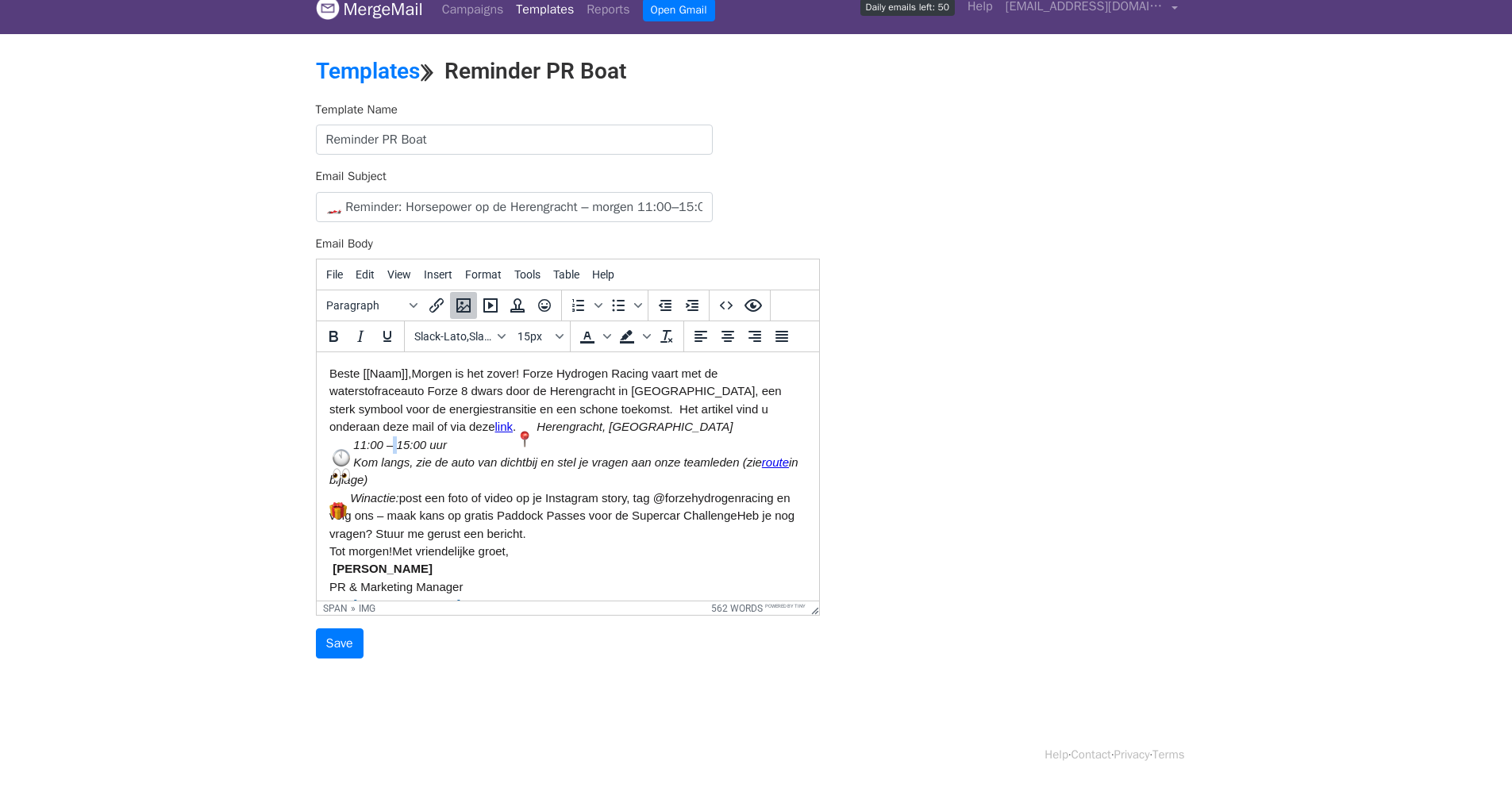 drag, startPoint x: 391, startPoint y: 443, endPoint x: 402, endPoint y: 443, distance: 11 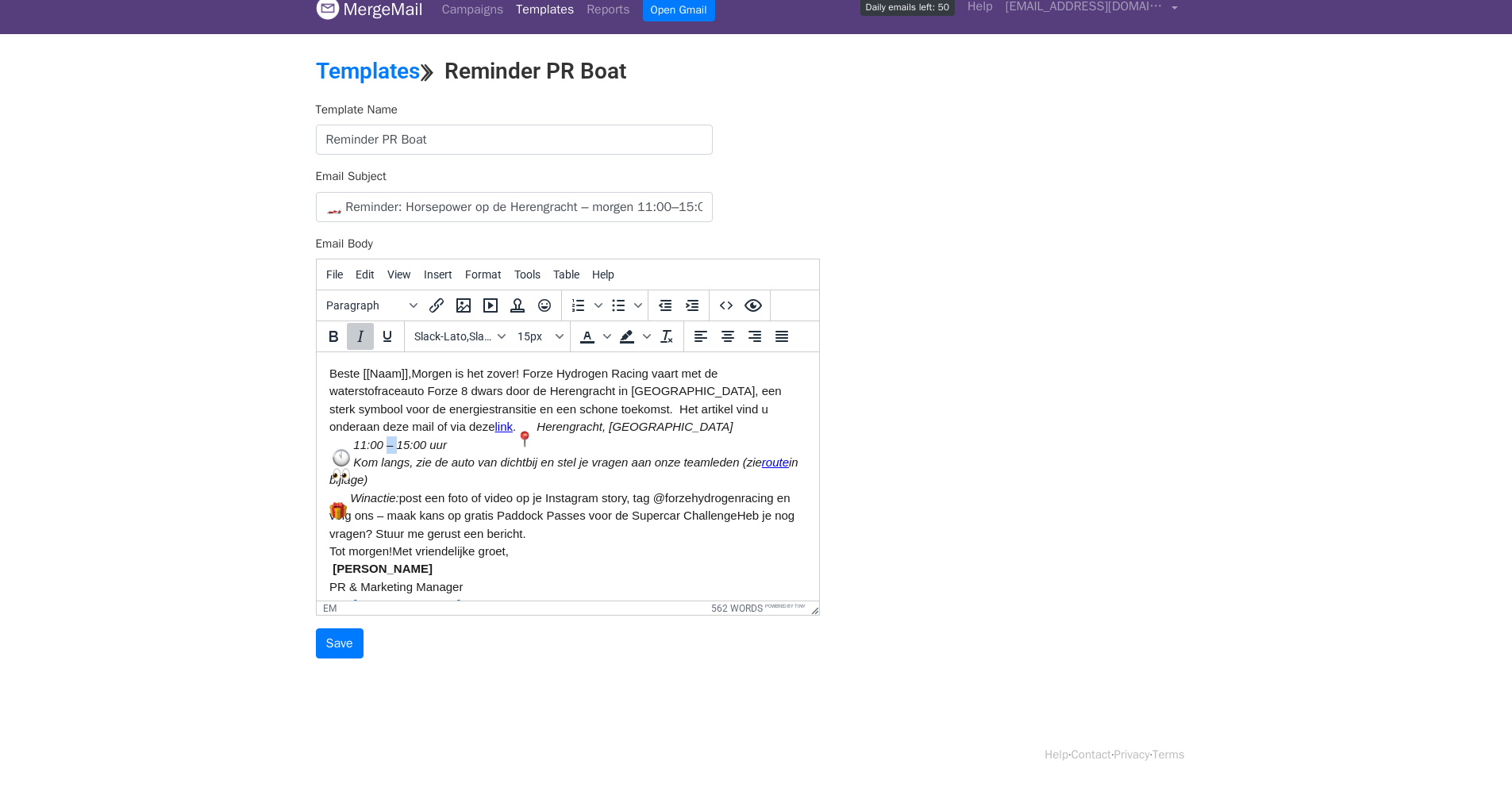 click at bounding box center (524, 440) 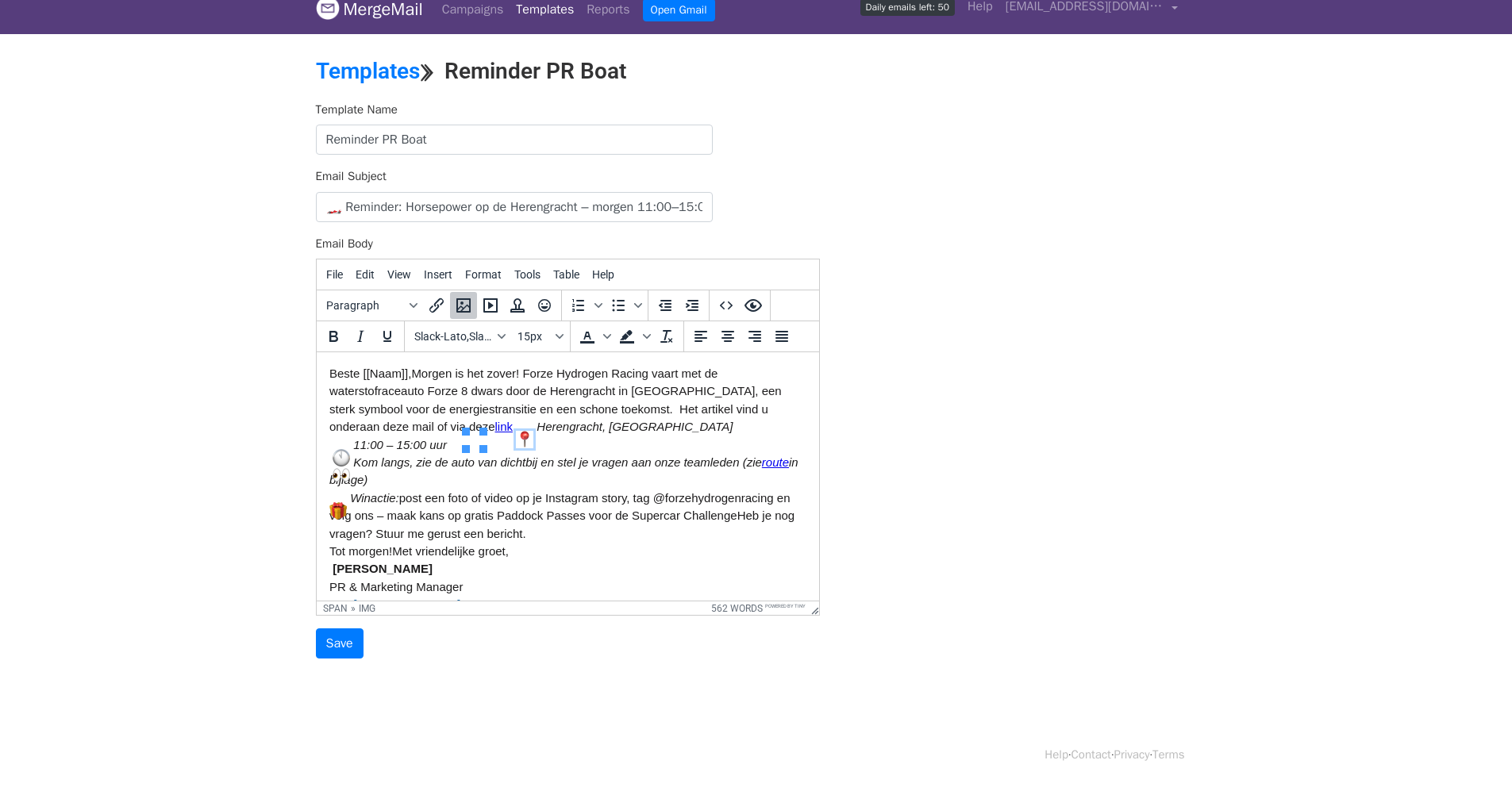 type 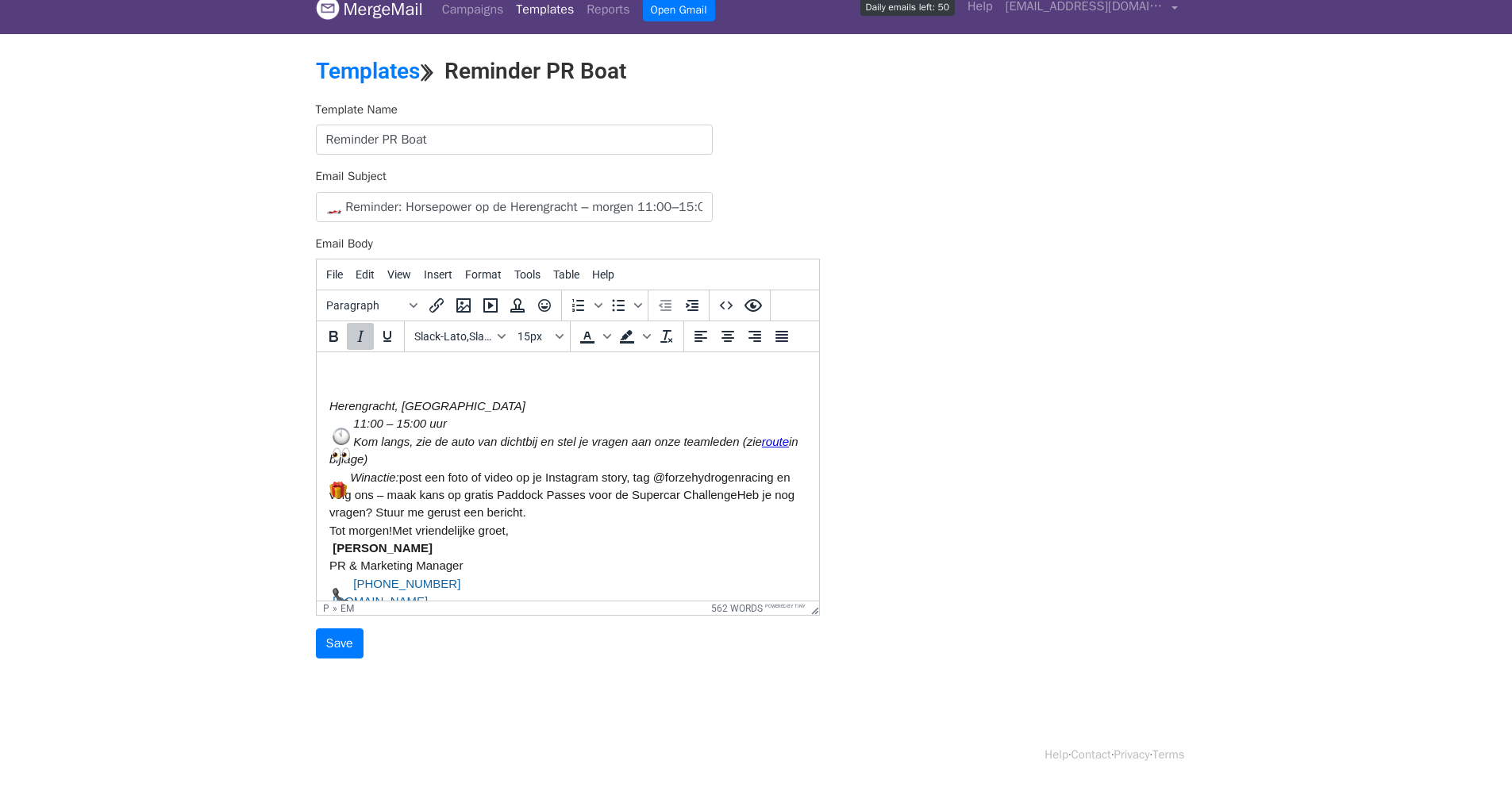 scroll, scrollTop: 0, scrollLeft: 0, axis: both 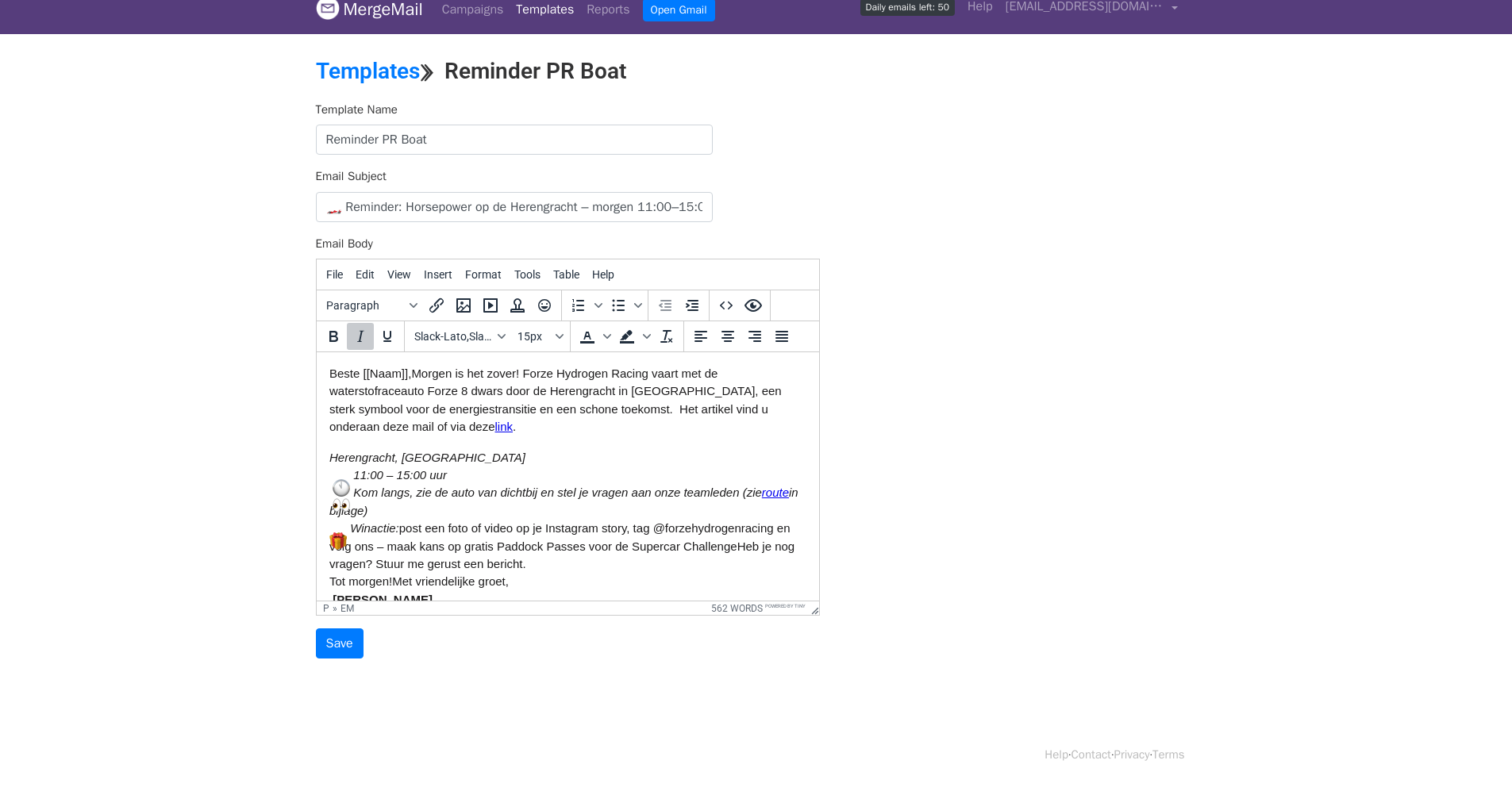 click on "11:00 – 15:00 uur" at bounding box center (399, 474) 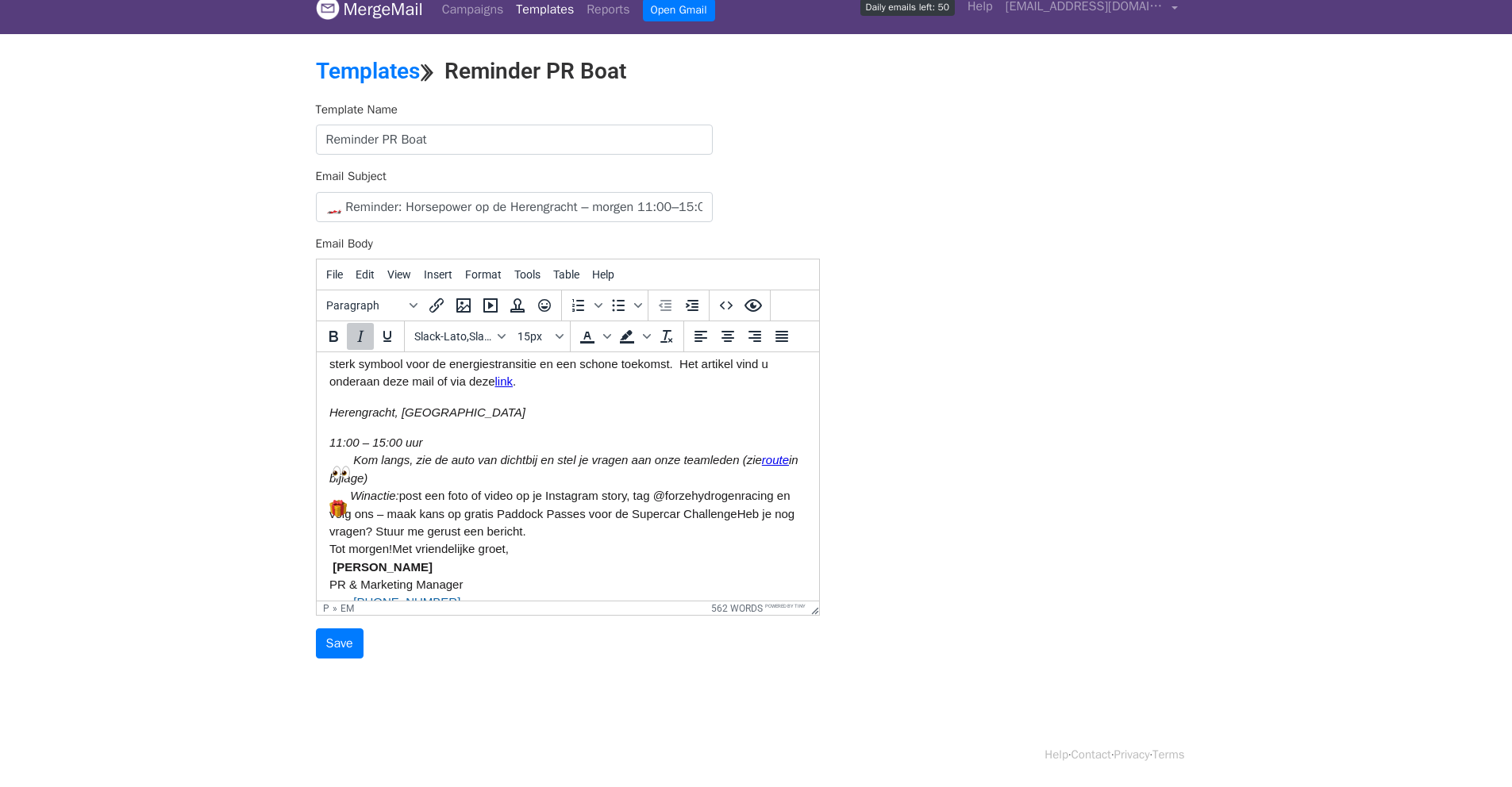 scroll, scrollTop: 29, scrollLeft: 0, axis: vertical 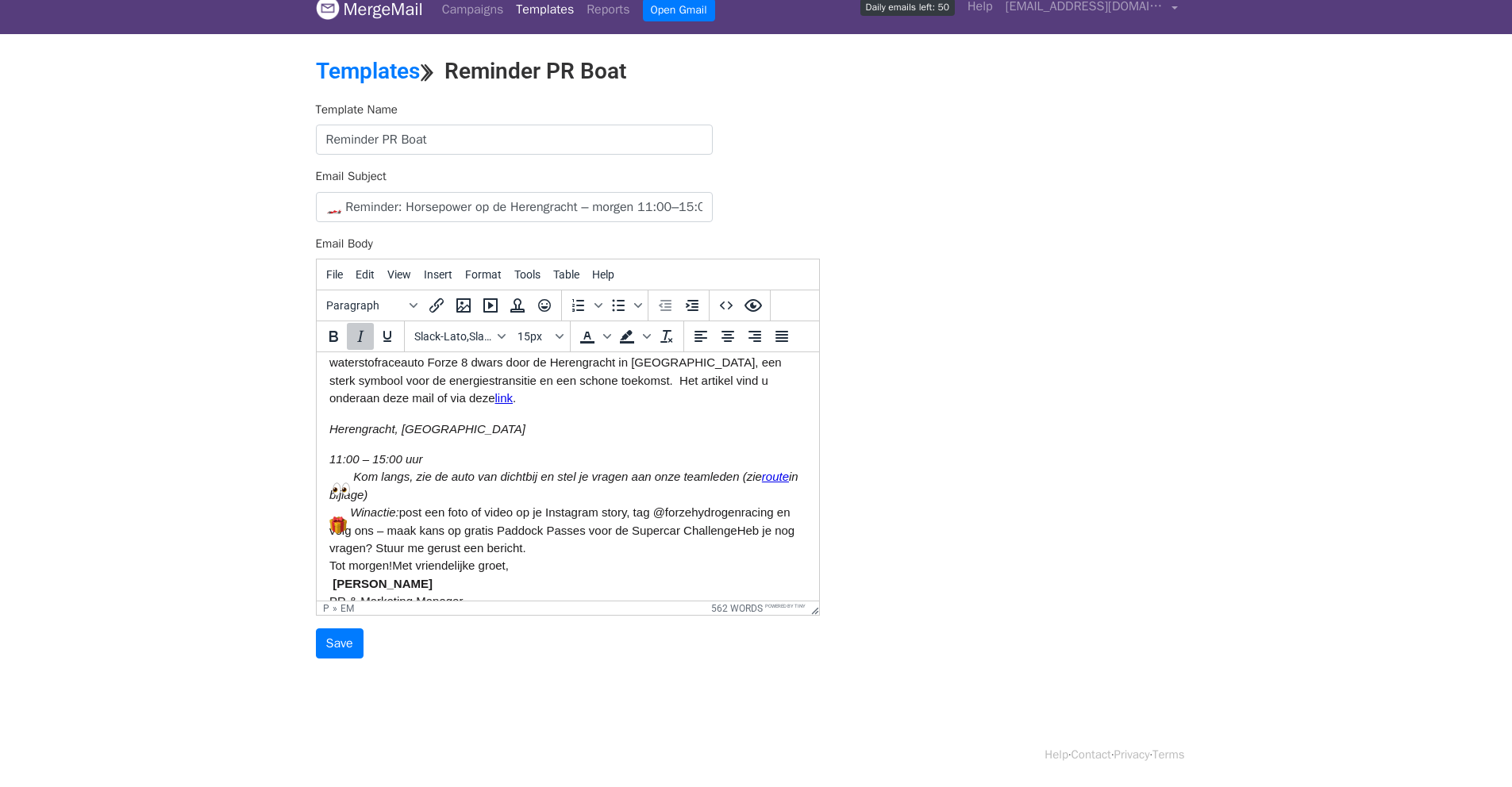 click on "Kom langs, zie de auto van dichtbij en stel je vragen aan onze teamleden (zie  route  in bijlage)" at bounding box center [563, 485] 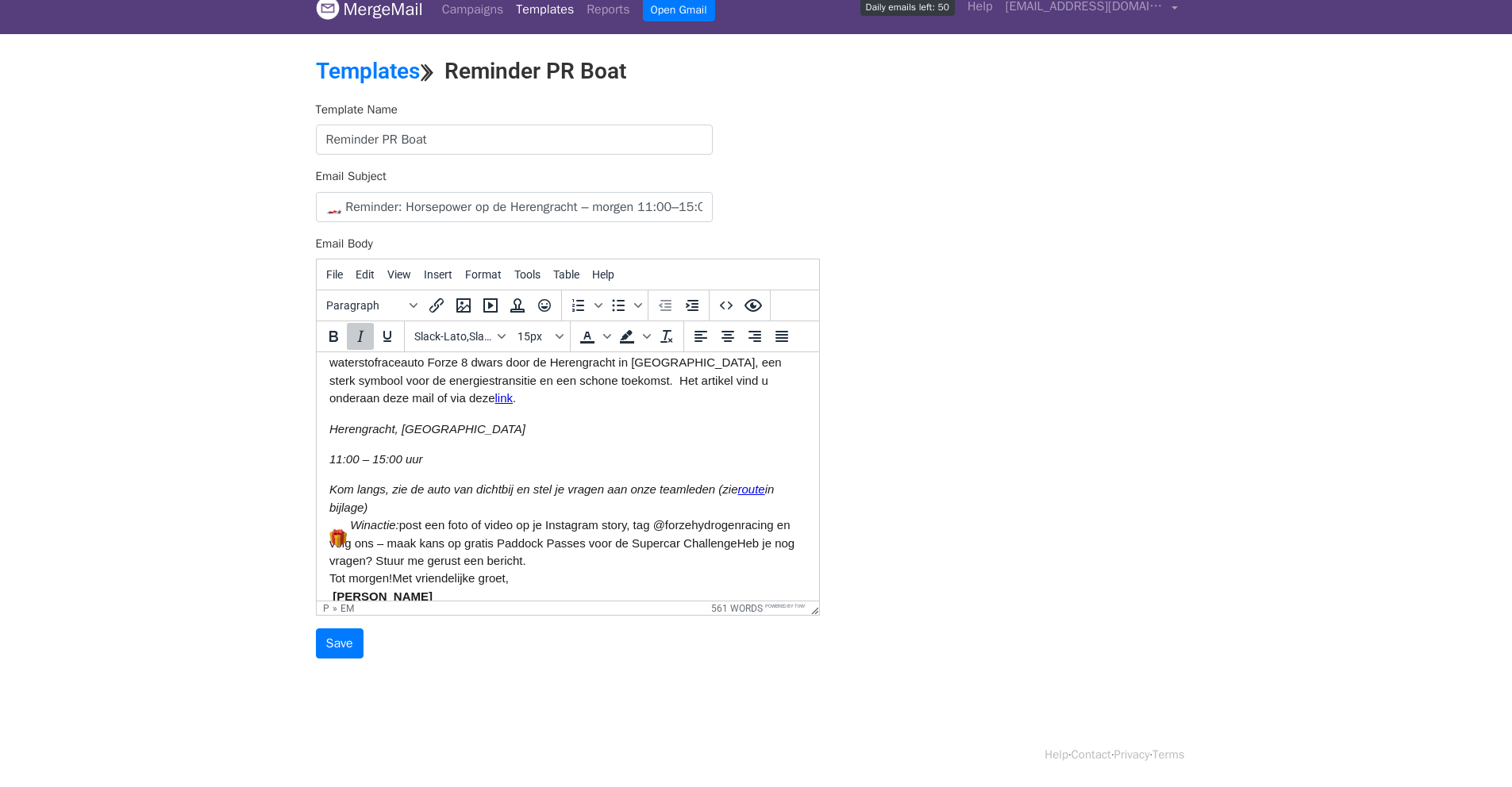 scroll, scrollTop: 157, scrollLeft: 0, axis: vertical 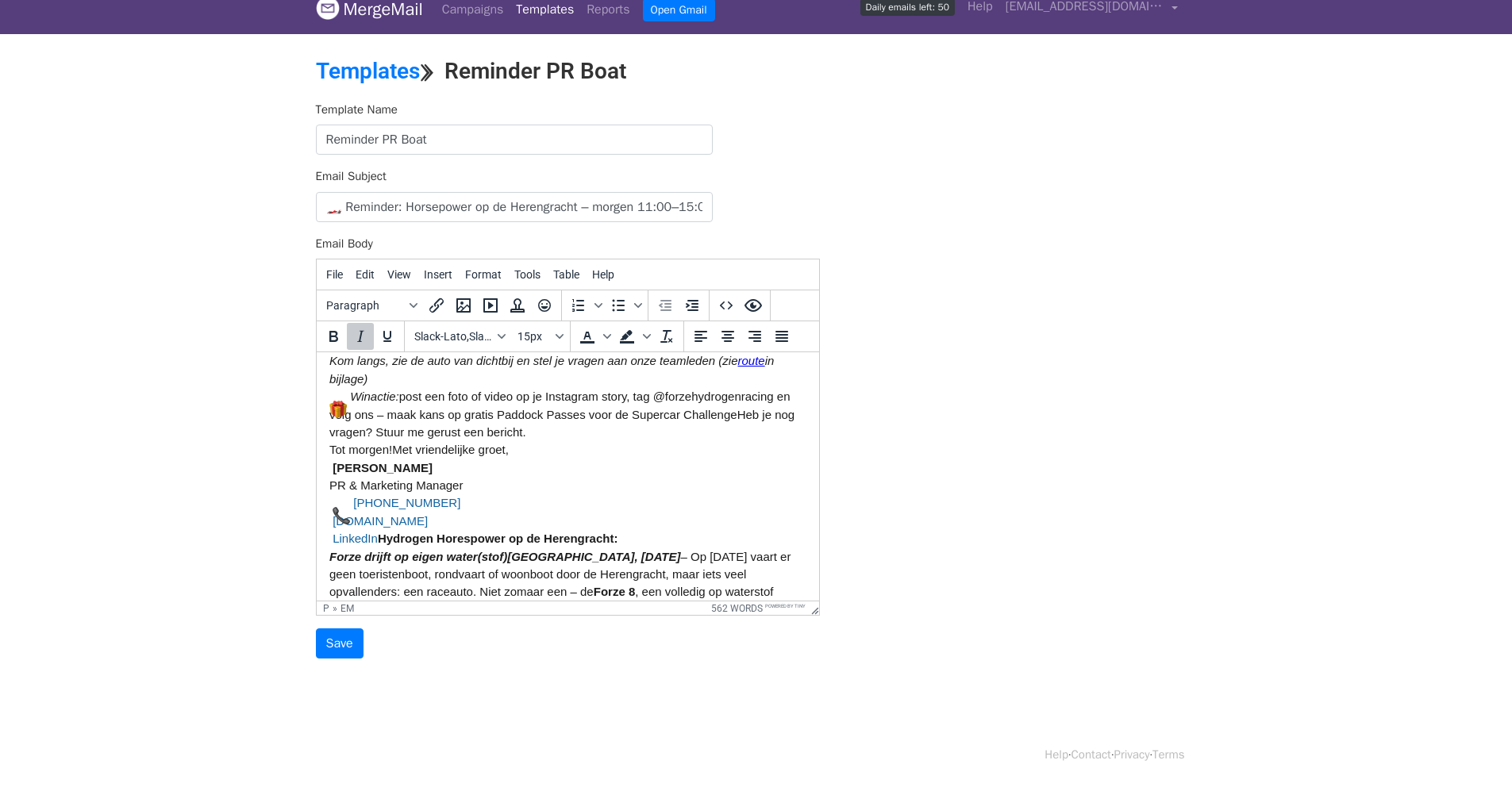 click at bounding box center [337, 409] 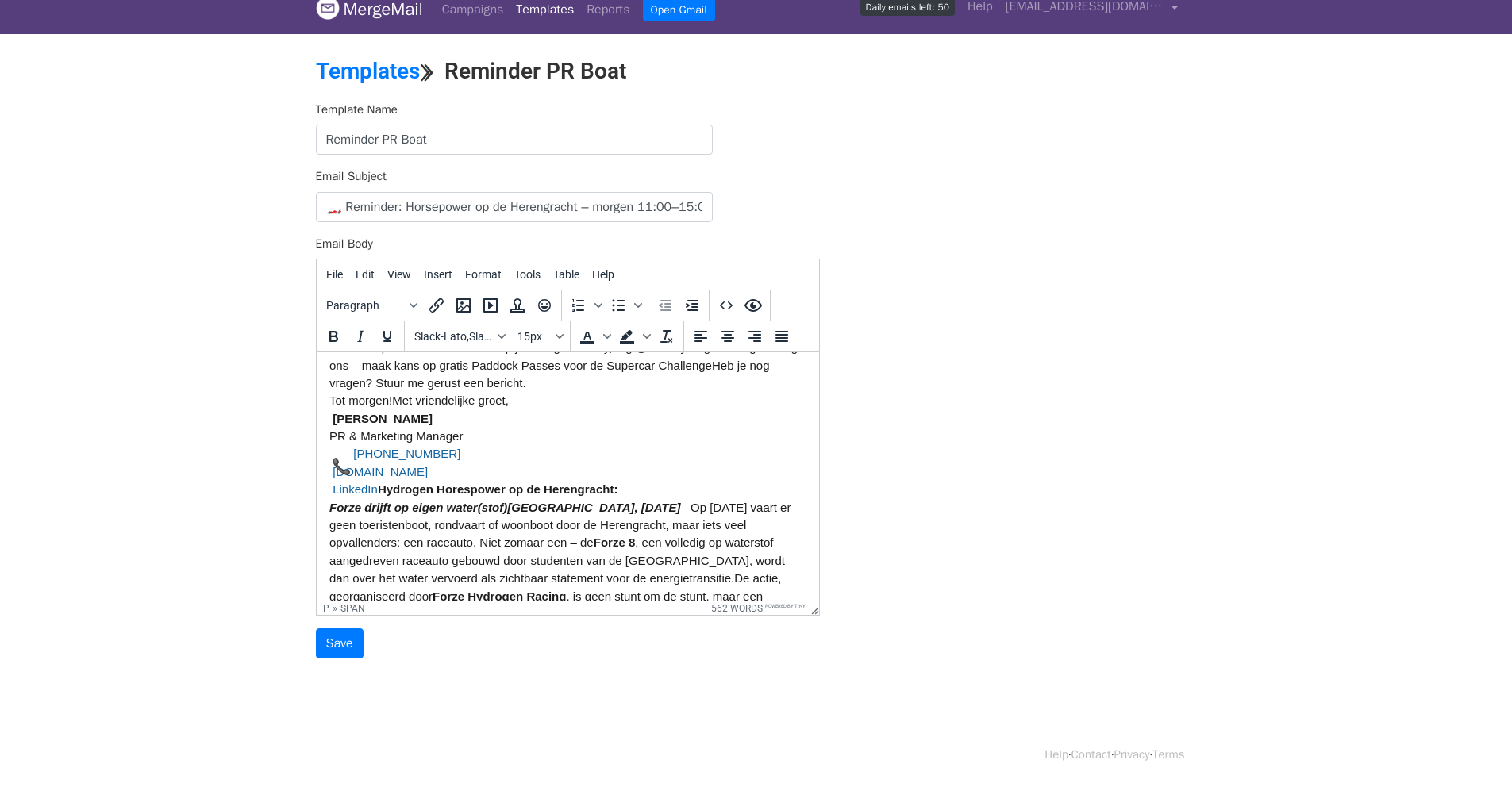 scroll, scrollTop: 158, scrollLeft: 0, axis: vertical 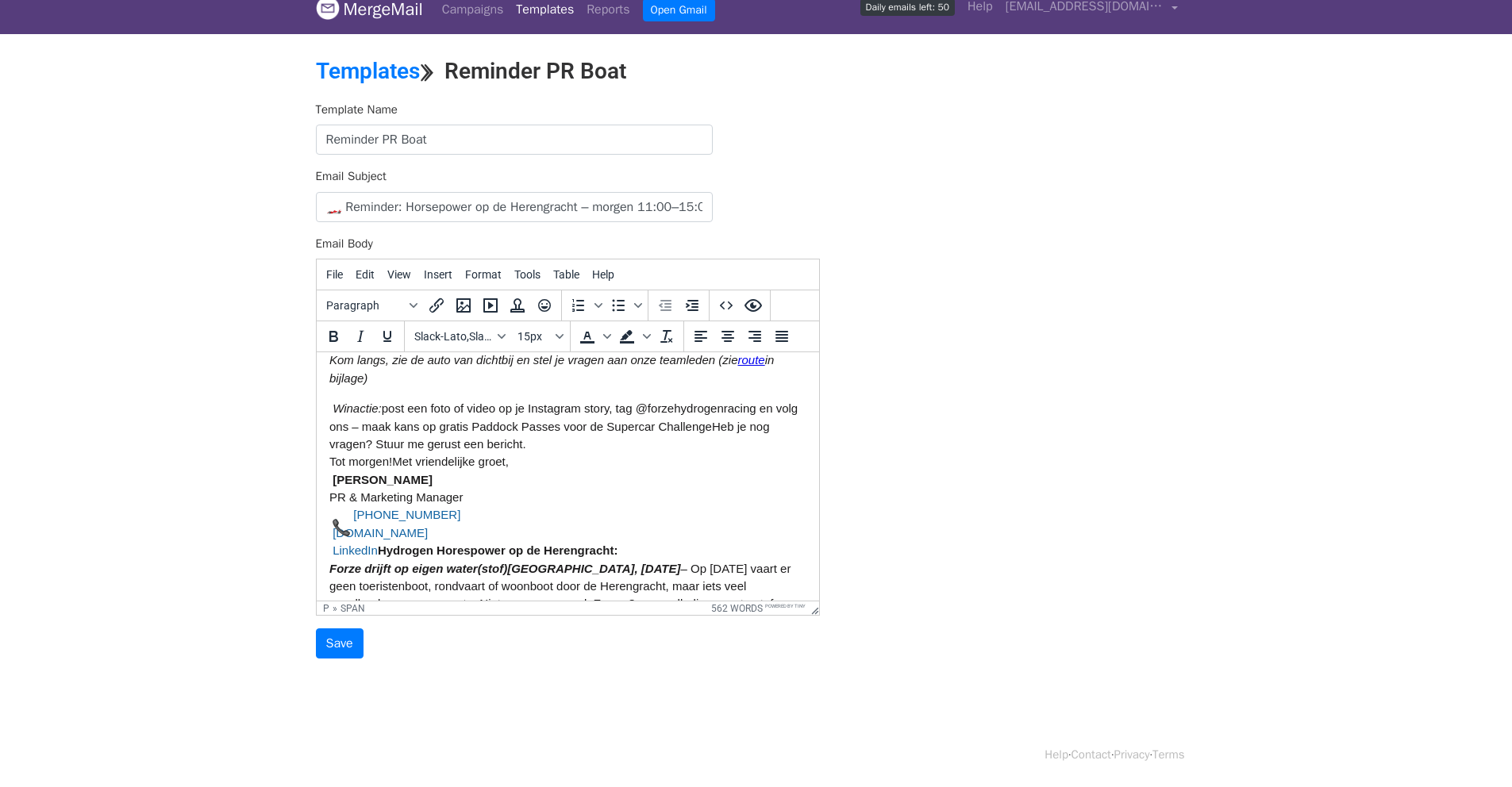 click on "Winactie:  post een foto of video op je Instagram story, tag @forzehydrogenracing en volg ons – maak kans op gratis Paddock Passes voor de Supercar Challenge Heb je nog vragen? Stuur me gerust een bericht. Tot morgen! Met vriendelijke groet,   Vera Klerken  PR & Marketing Manager     +31 6 12112868   www.forzehydrogenracing.com   LinkedIn Hydrogen Horespower op de Herengracht: Forze drijft op eigen water(stof) Amsterdam, juli 2025  – Op vrijdag 11 juli vaart er geen toeristenboot, rondvaart of woonboot door de Herengracht, maar iets veel opvallenders: een raceauto. Niet zomaar een – de  Forze 8 , een volledig op waterstof aangedreven raceauto gebouwd door studenten van de TU Delft, wordt dan over het water vervoerd als zichtbaar statement voor de energietransitie. De actie, georganiseerd door  Forze Hydrogen Racing Waterstof als werkend alternatief Amsterdam als podium Van circuit naar samenleving Persoonlijk contact en actie voor voorbijgangers Paddock Passes voor de Supercar Challenge" at bounding box center (567, 808) 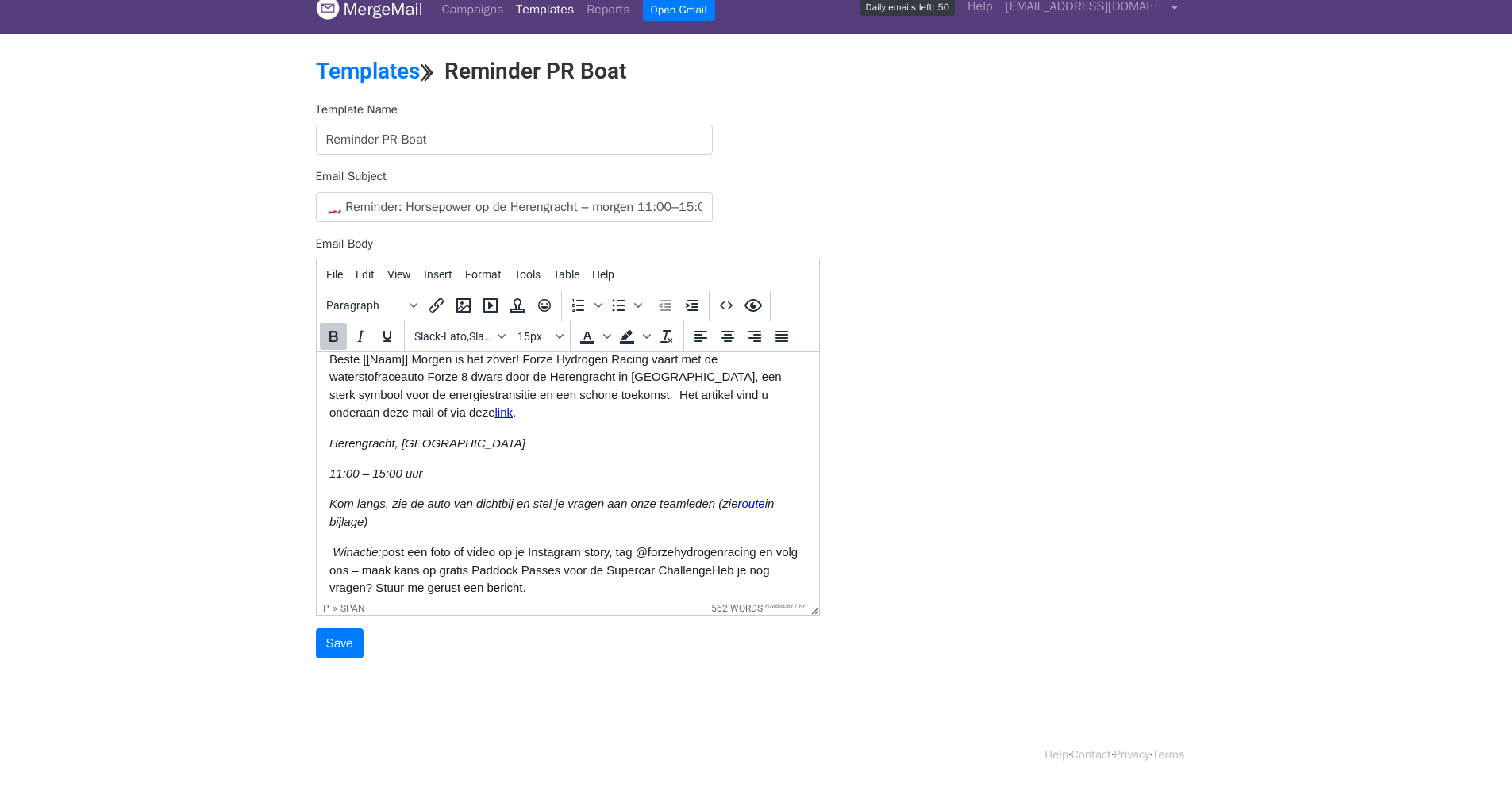 scroll, scrollTop: 0, scrollLeft: 0, axis: both 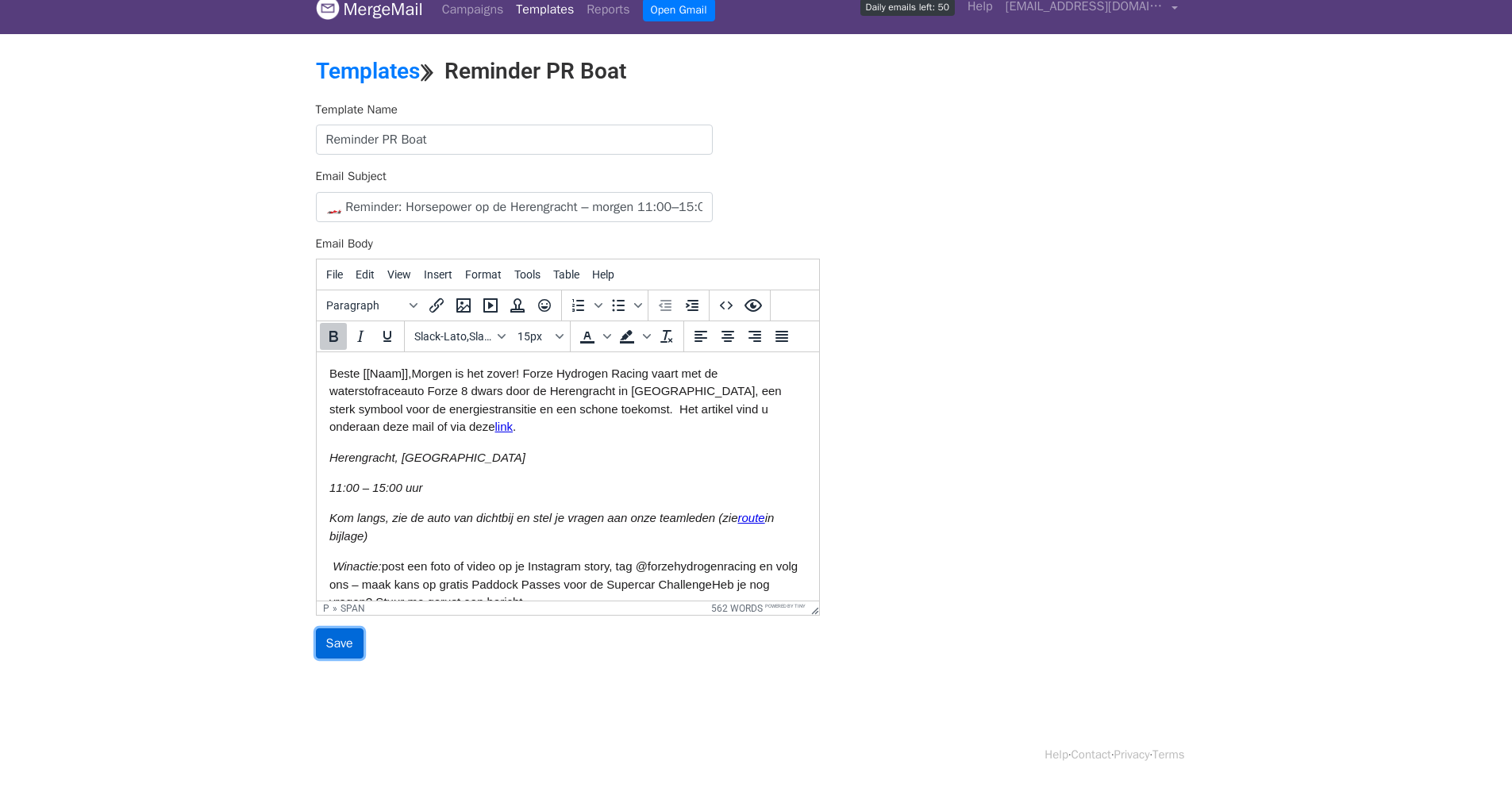 click on "Save" at bounding box center (340, 643) 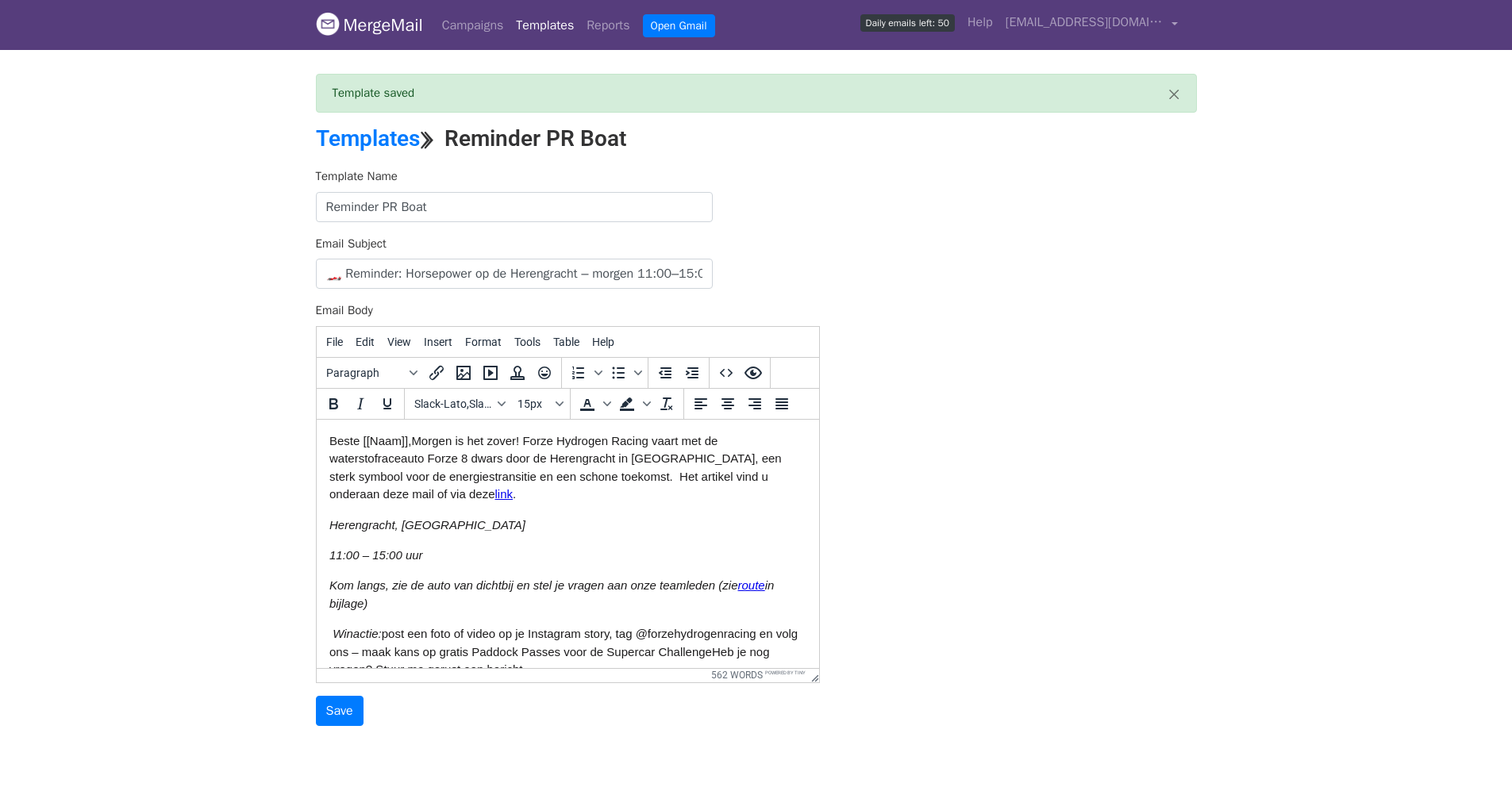 scroll, scrollTop: 0, scrollLeft: 0, axis: both 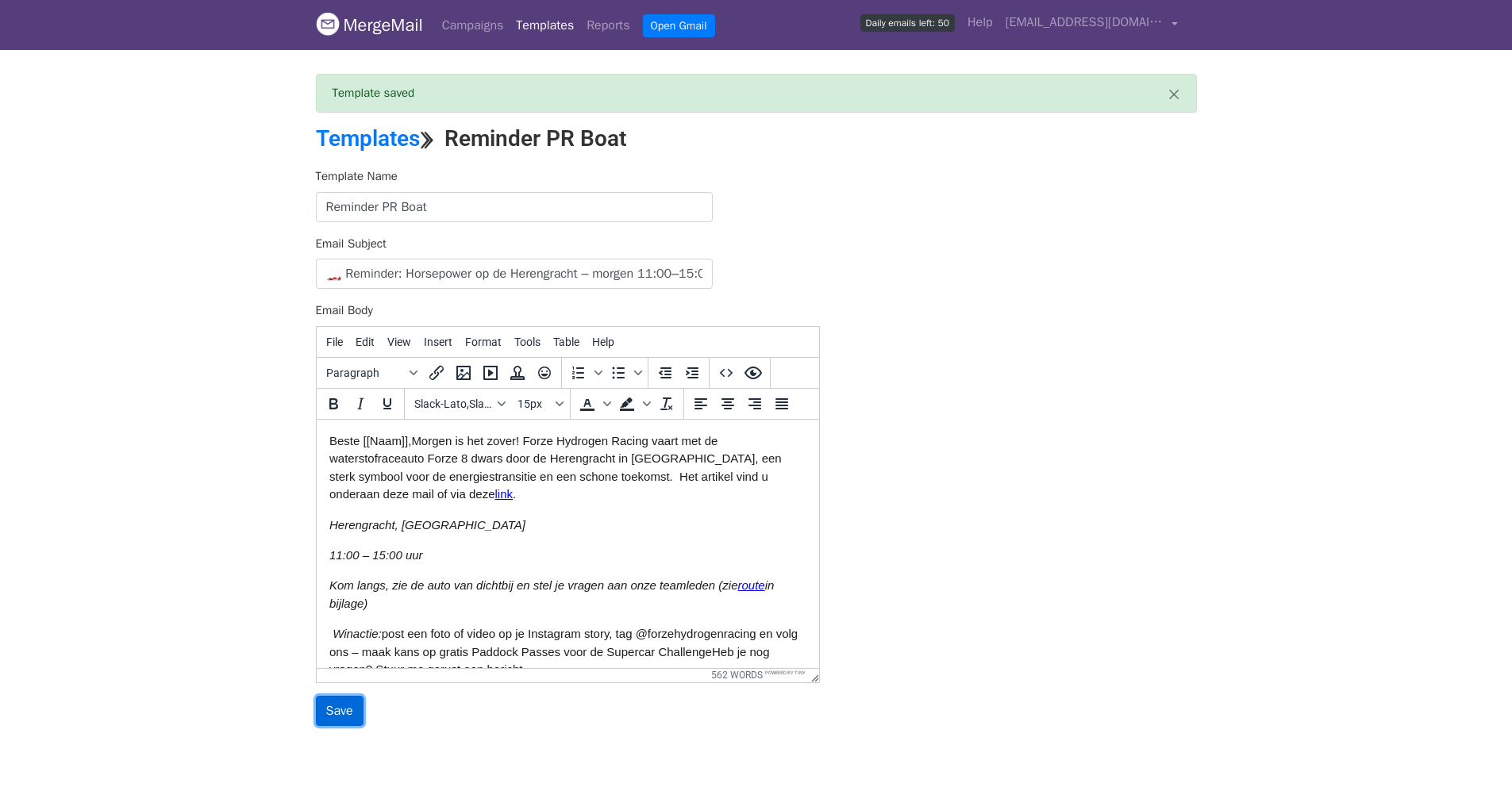 click on "Save" at bounding box center [340, 711] 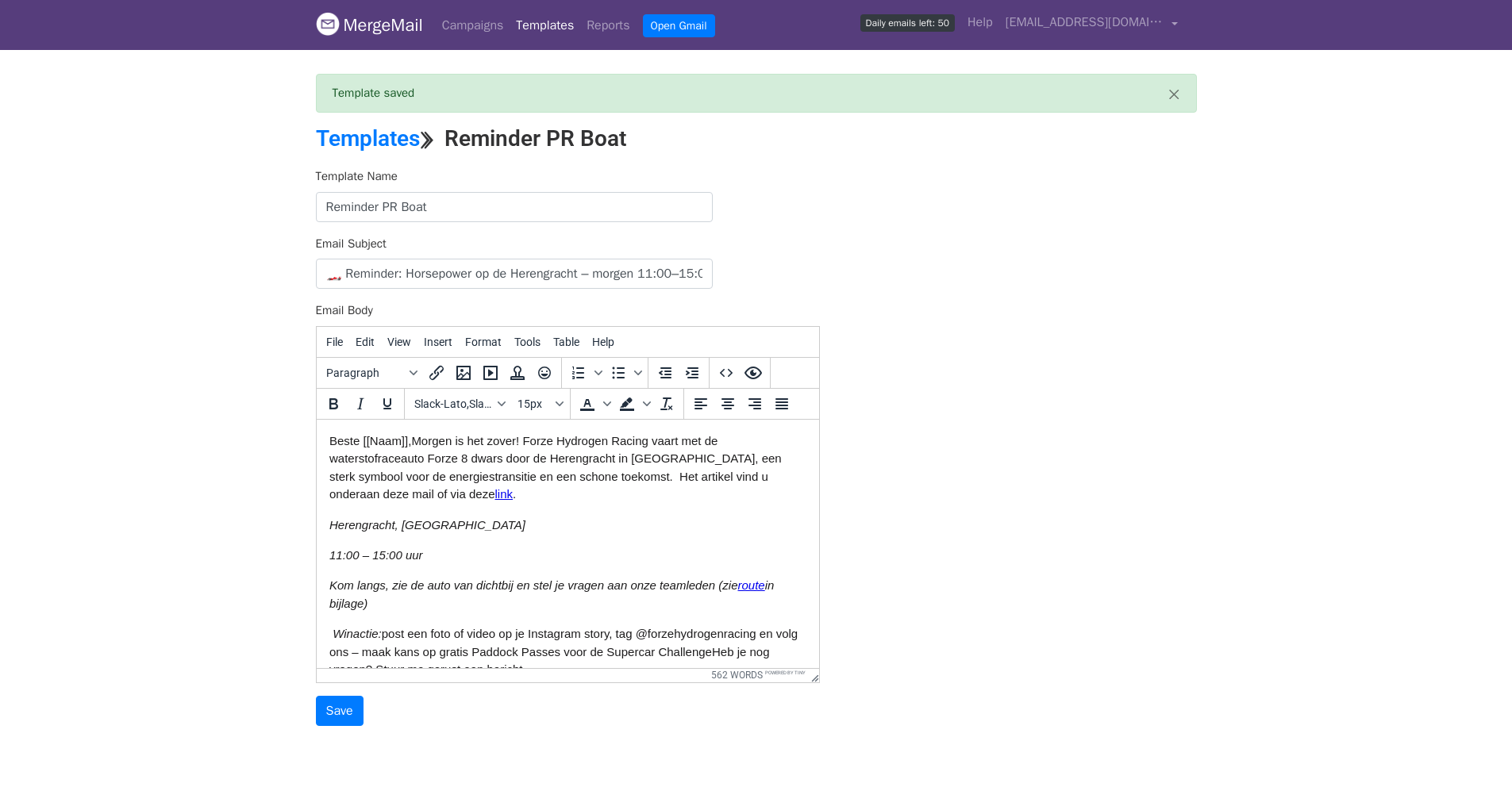 scroll, scrollTop: 0, scrollLeft: 0, axis: both 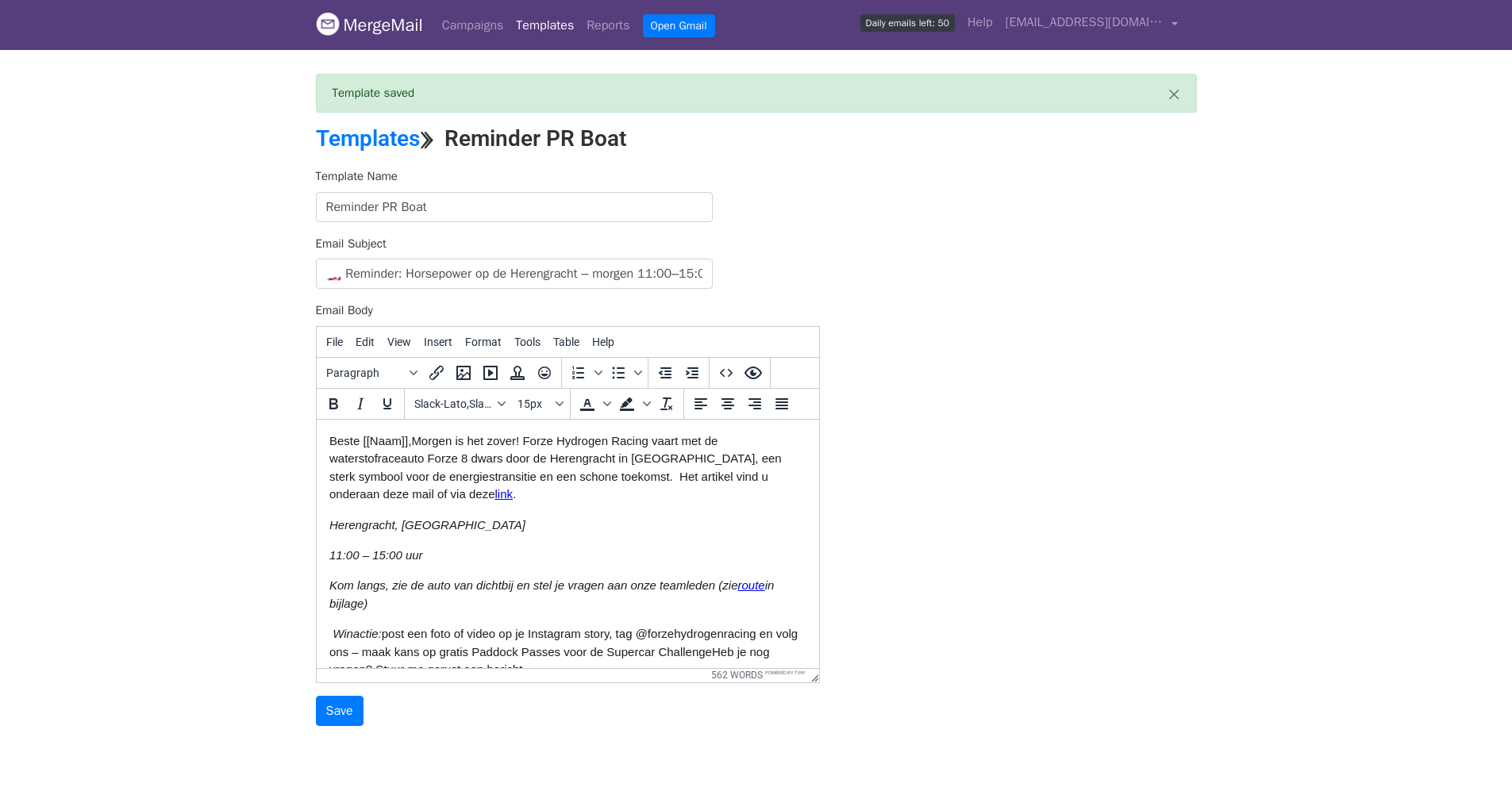 click on "Templates" at bounding box center (544, 25) 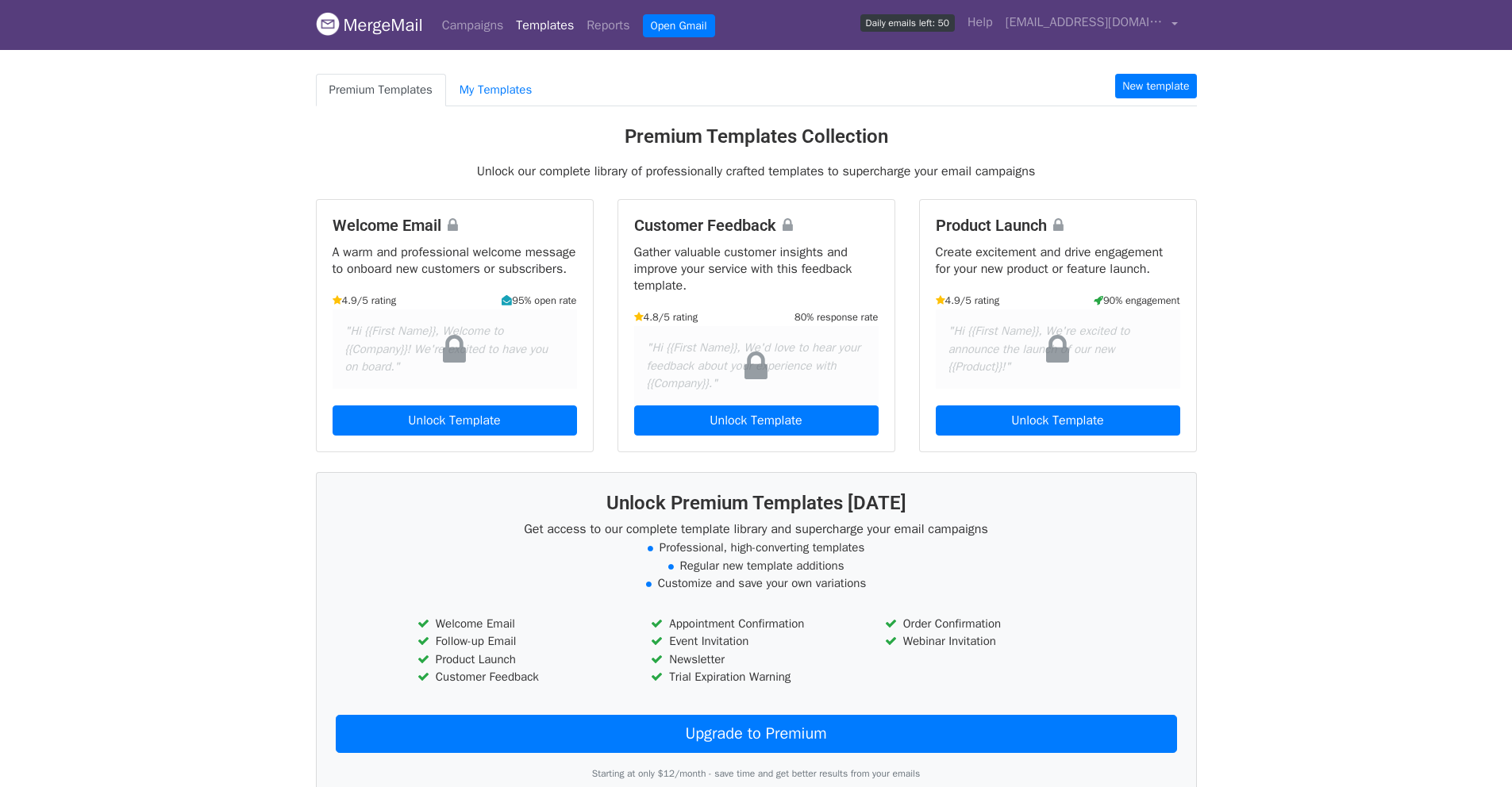 scroll, scrollTop: 0, scrollLeft: 0, axis: both 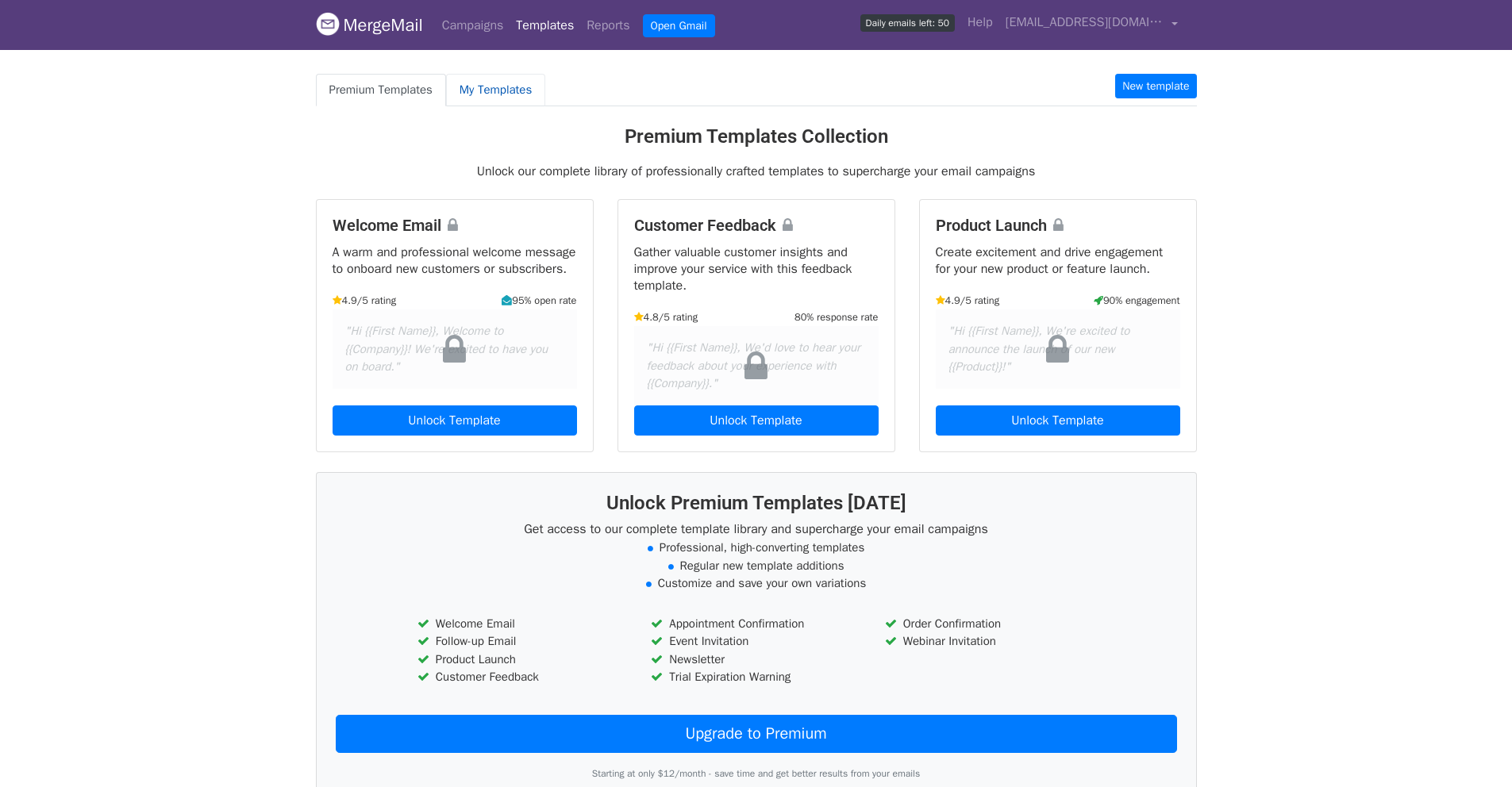 click on "My Templates" at bounding box center [495, 90] 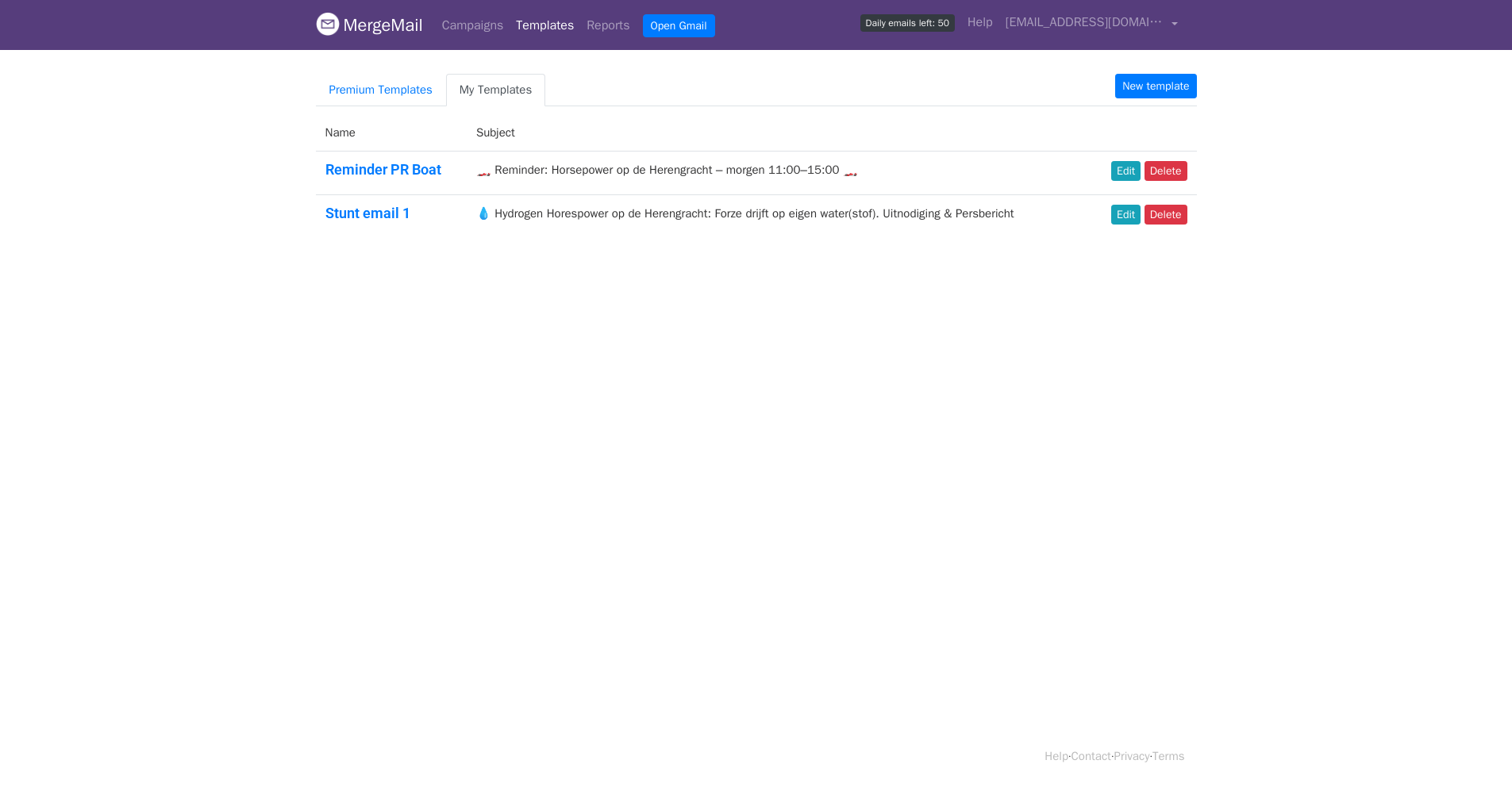 scroll, scrollTop: 0, scrollLeft: 0, axis: both 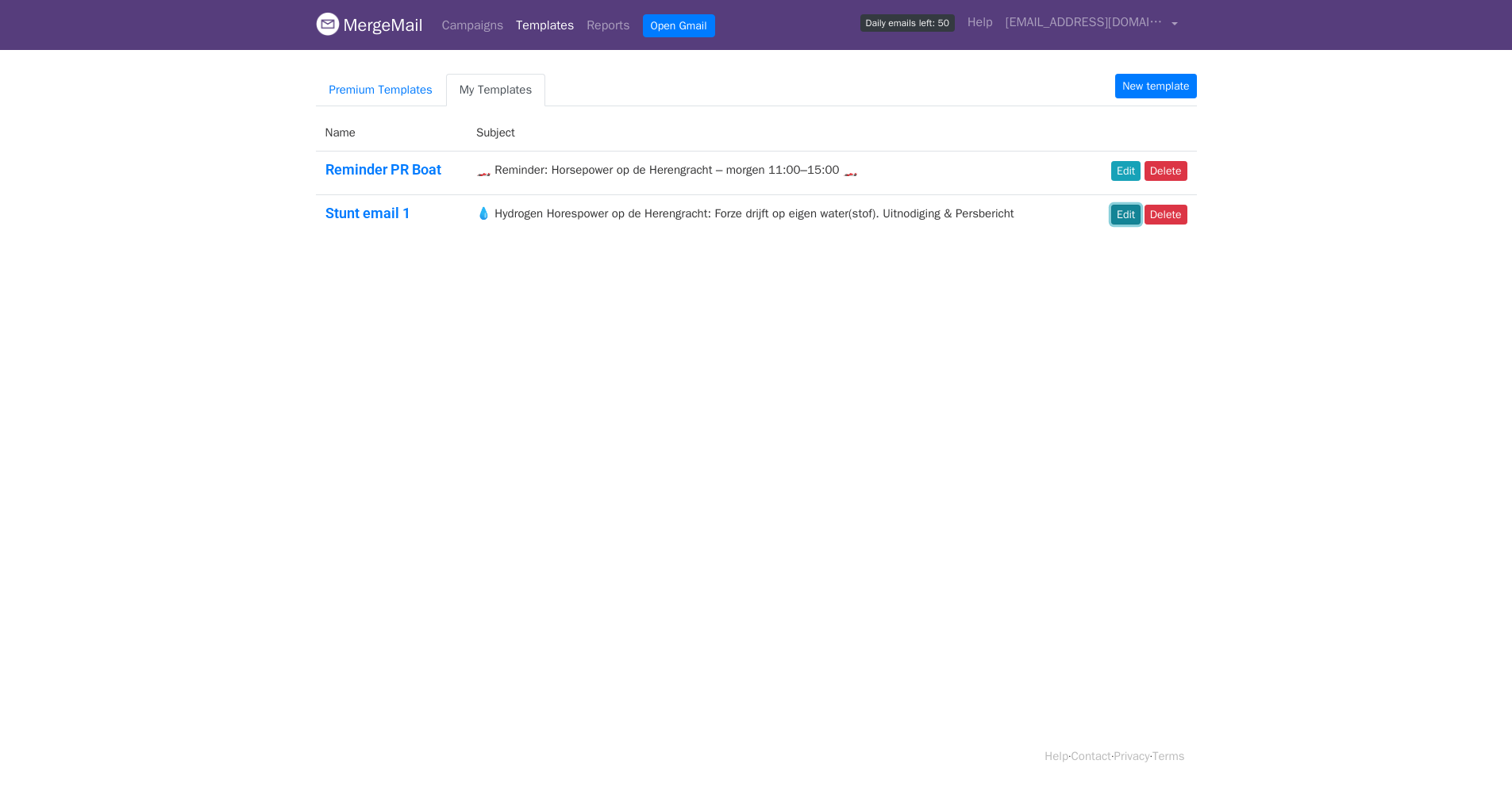 click on "Edit" at bounding box center (1125, 214) 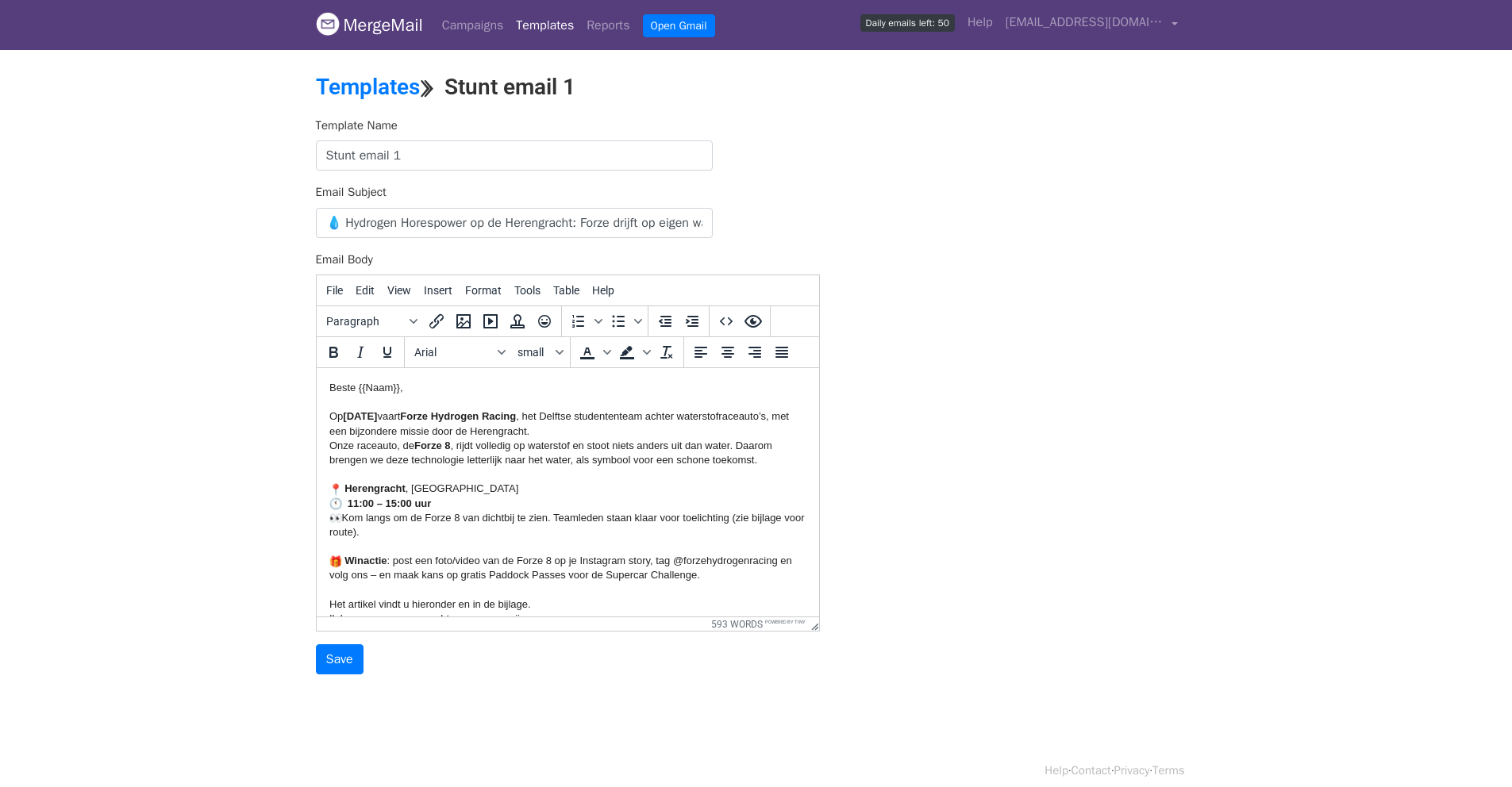 scroll, scrollTop: 0, scrollLeft: 0, axis: both 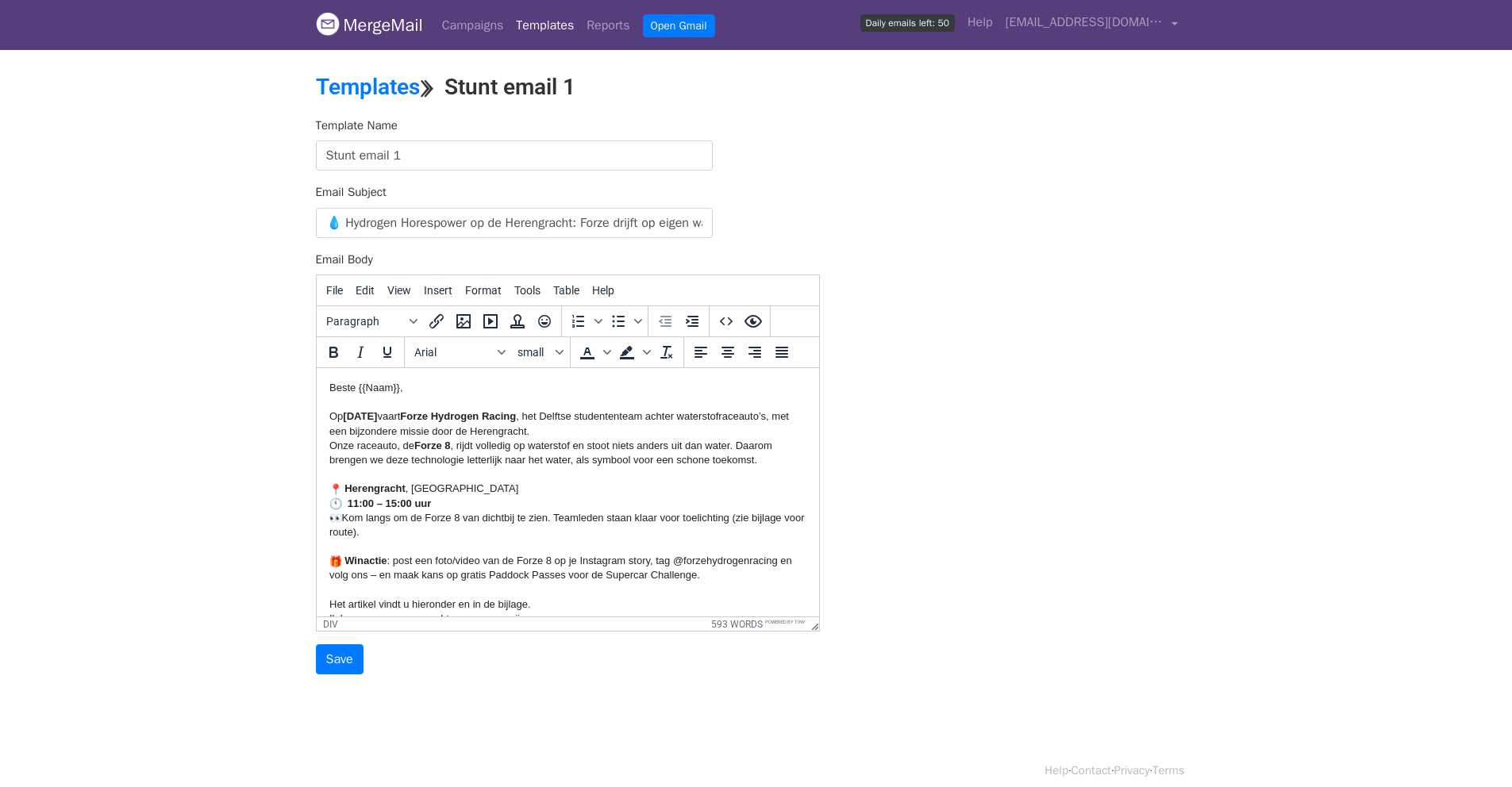 drag, startPoint x: 332, startPoint y: 485, endPoint x: 428, endPoint y: 535, distance: 108.24047 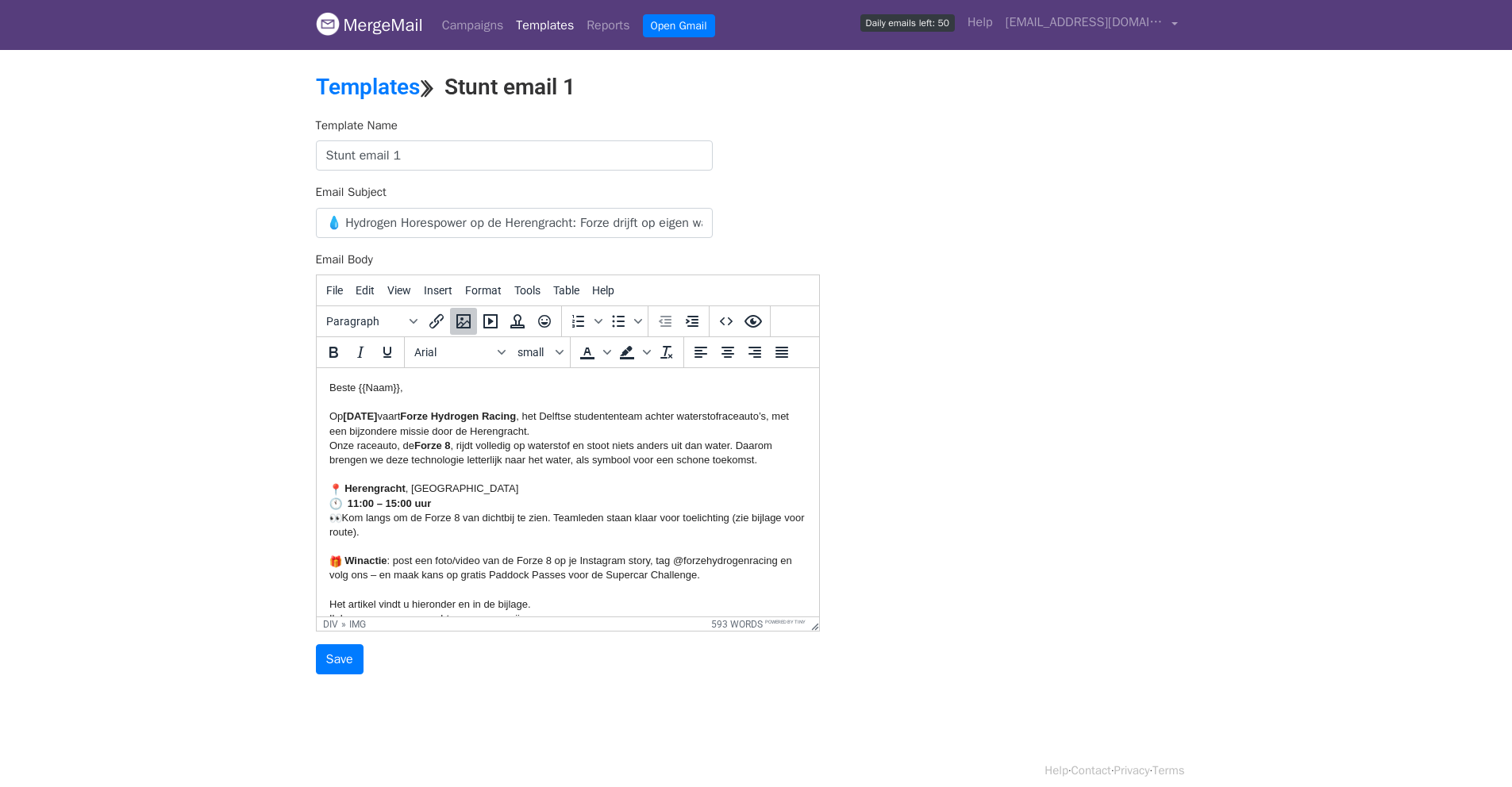 drag, startPoint x: 412, startPoint y: 533, endPoint x: 318, endPoint y: 501, distance: 99.297533 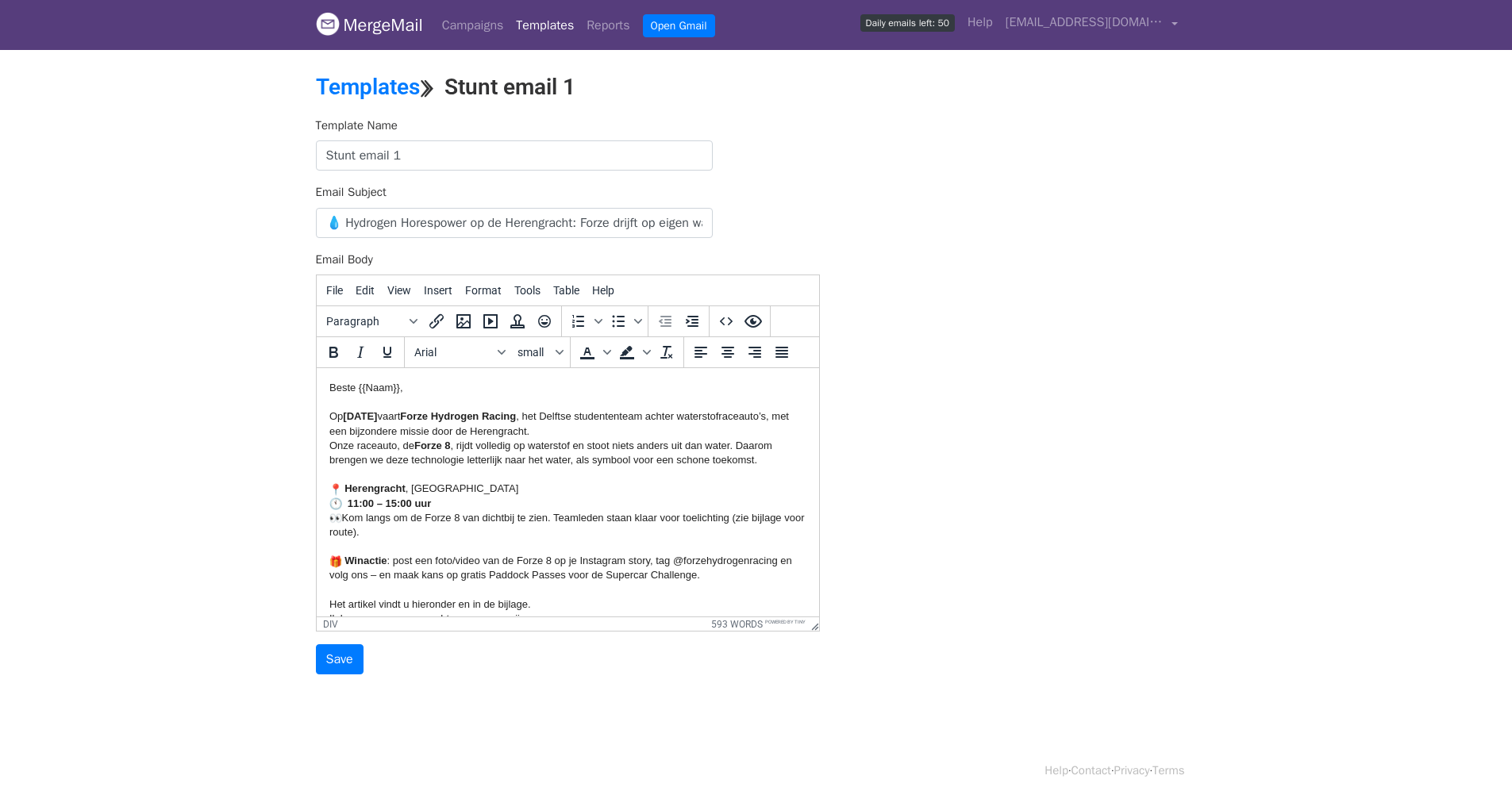 click on "Beste {{Naam}}, Op  vrijdag 11 juli 2025  vaart  Forze Hydrogen Racing , het Delftse studententeam achter waterstofraceauto’s, met een bijzondere missie door de Herengracht. Onze raceauto, de  Forze 8 , rijdt volledig op waterstof en stoot niets anders uit dan water. Daarom brengen we deze technologie letterlijk naar het water, als symbool voor een schone toekomst.   Herengracht , Amsterdam    11:00 – 15:00 uur   Kom langs om de Forze 8 van dichtbij te zien. Teamleden staan klaar voor toelichting (zie bijlage voor route).   Winactie : post een foto/video van de Forze 8 op je Instagram story, tag @forzehydrogenracing en volg ons – en maak kans op gratis Paddock Passes voor de Supercar Challenge. Het artikel vindt u hieronder en in de bijlage. Ik hoor graag van u mochten er vragen zijn." at bounding box center (567, 503) 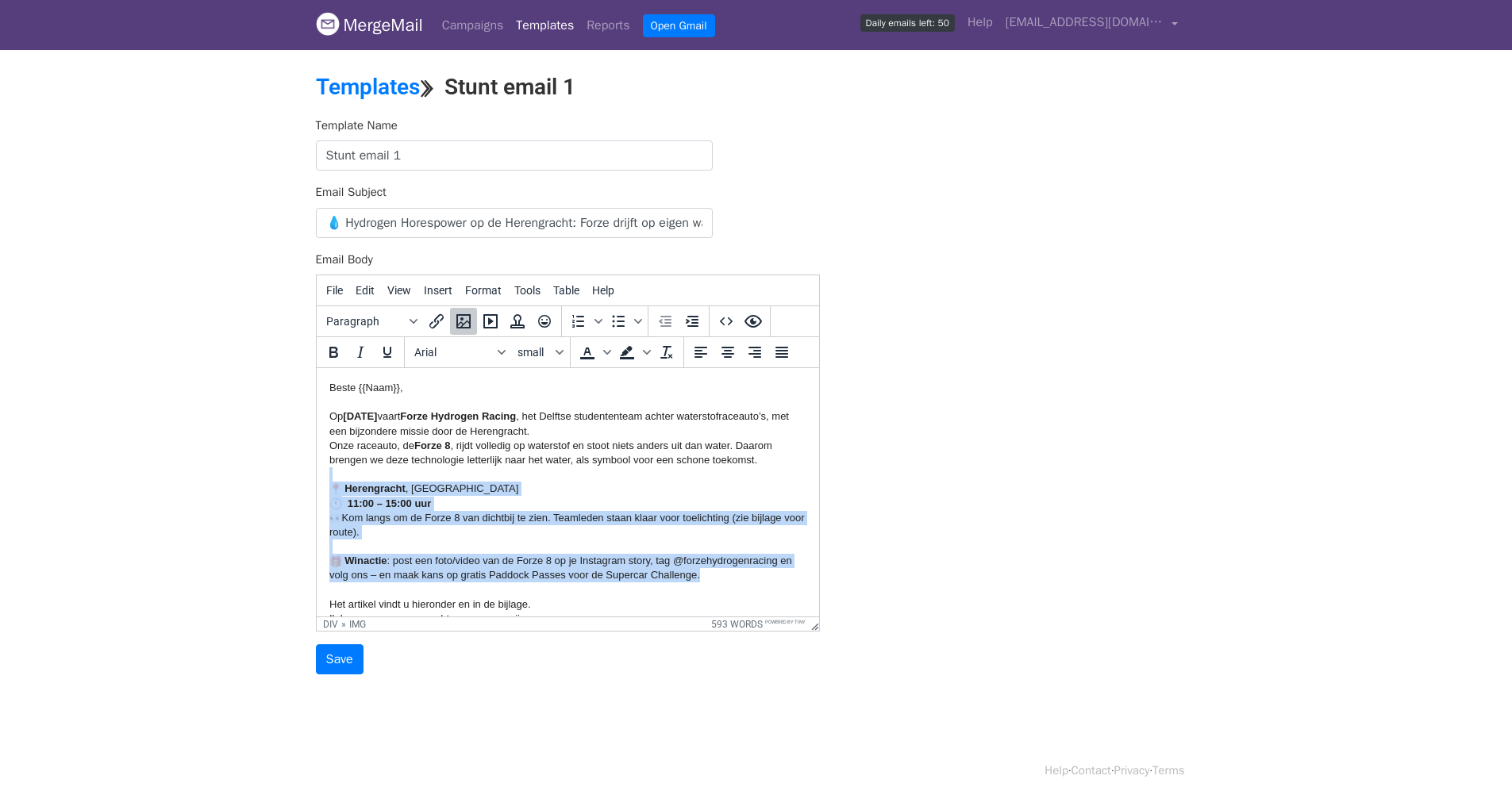 drag, startPoint x: 690, startPoint y: 574, endPoint x: 298, endPoint y: 482, distance: 402.65121 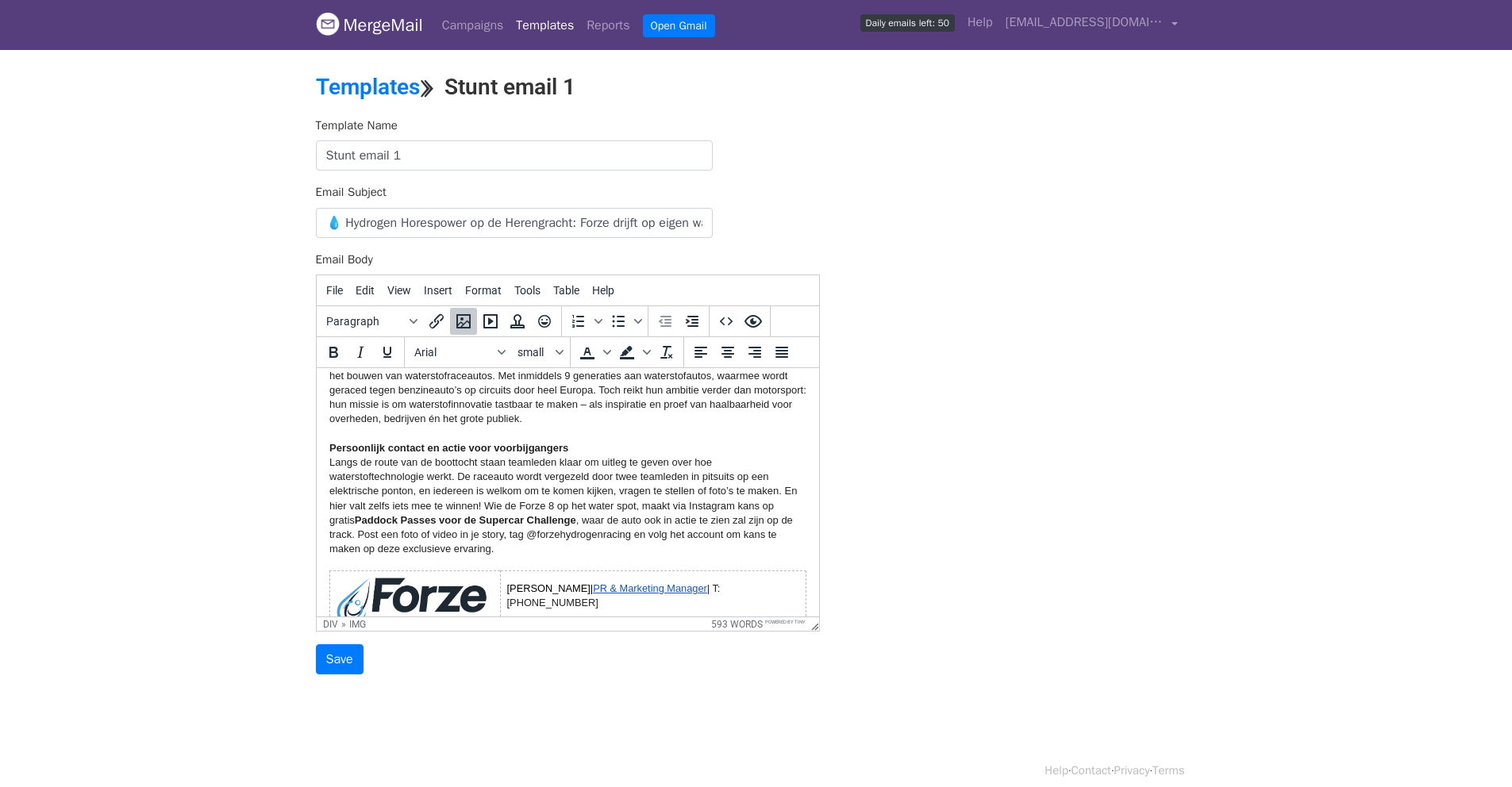 scroll, scrollTop: 770, scrollLeft: 0, axis: vertical 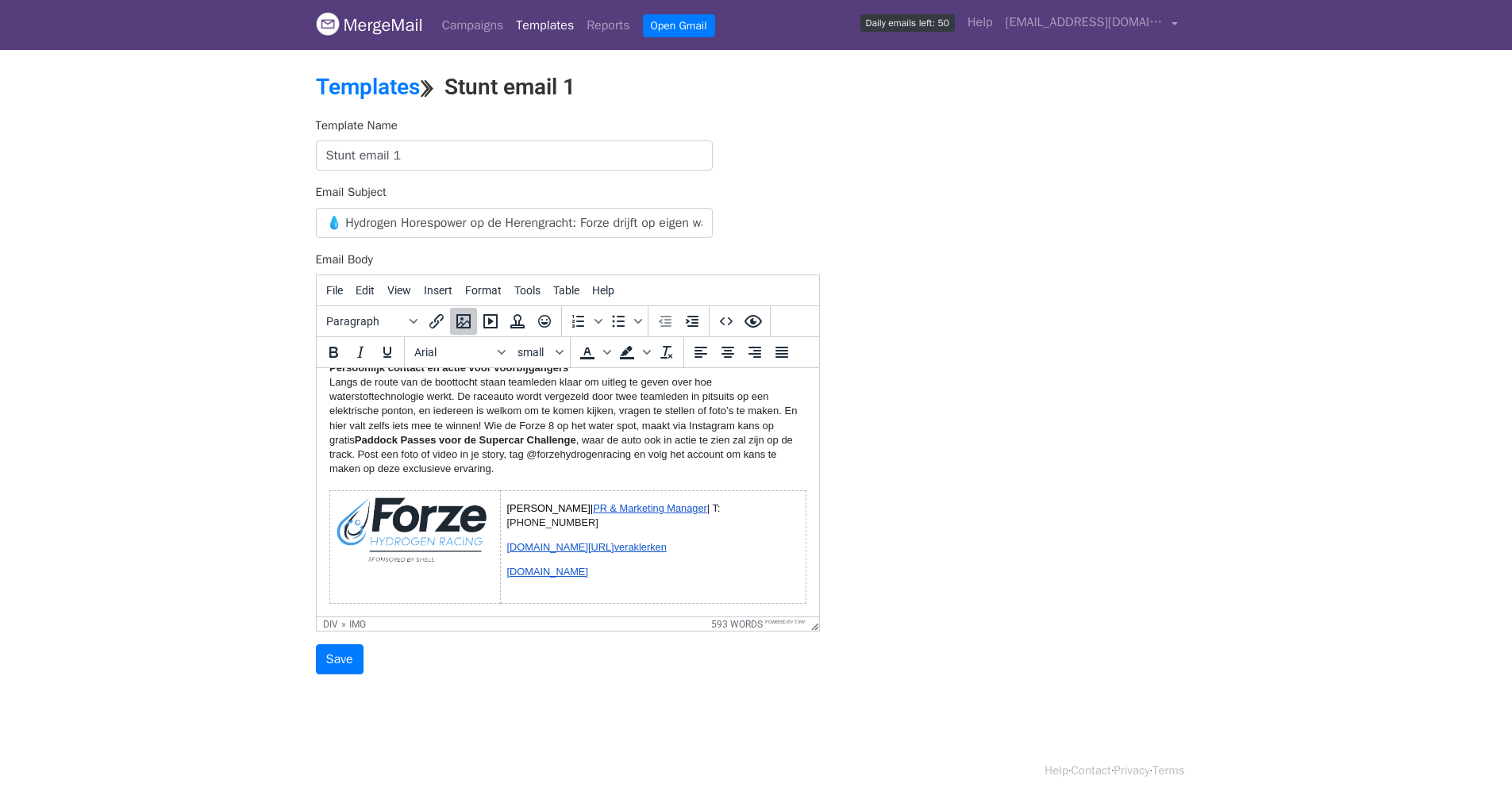 click on "Templates" at bounding box center [544, 25] 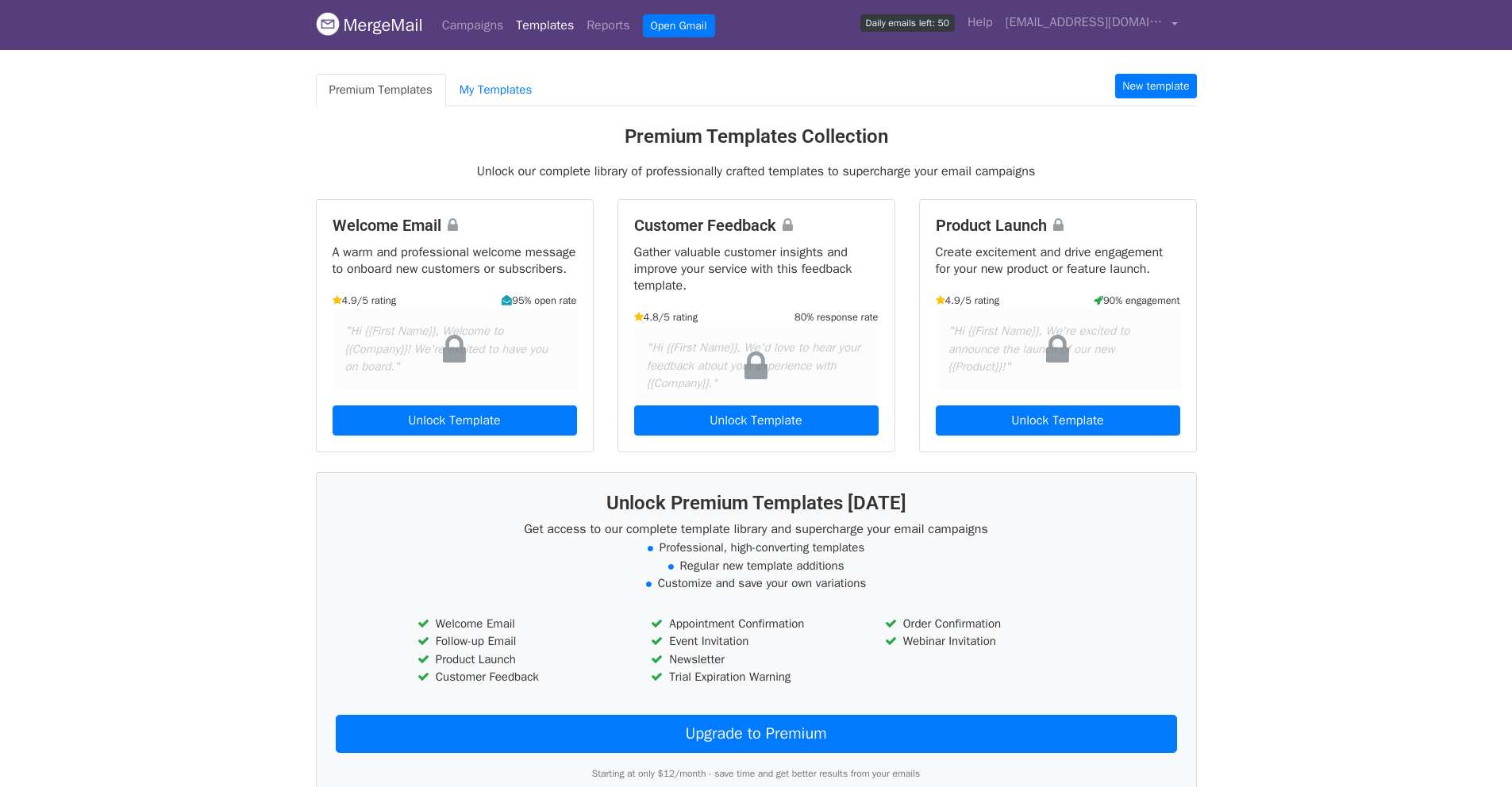 scroll, scrollTop: 0, scrollLeft: 0, axis: both 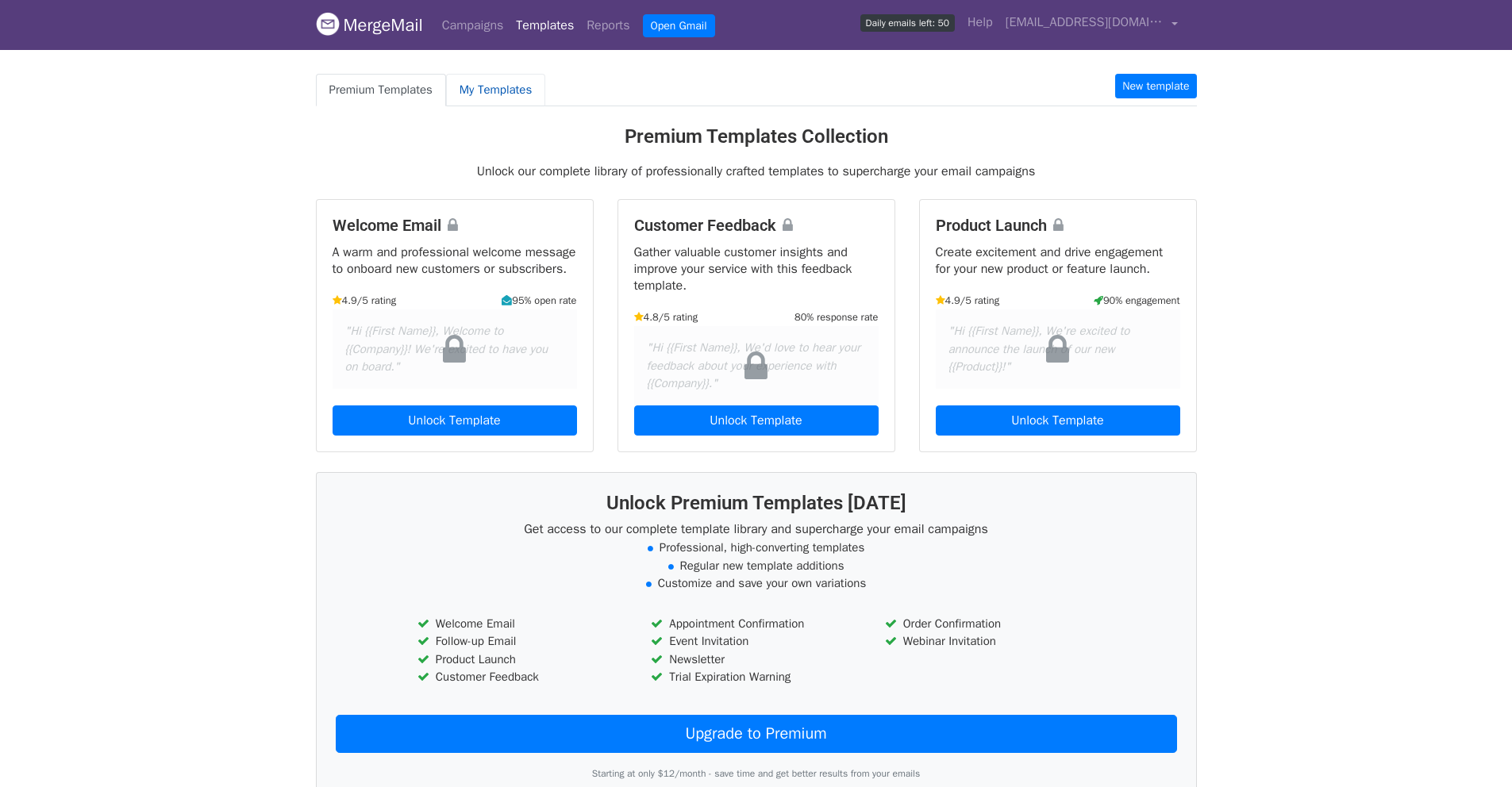 click on "My Templates" at bounding box center (495, 90) 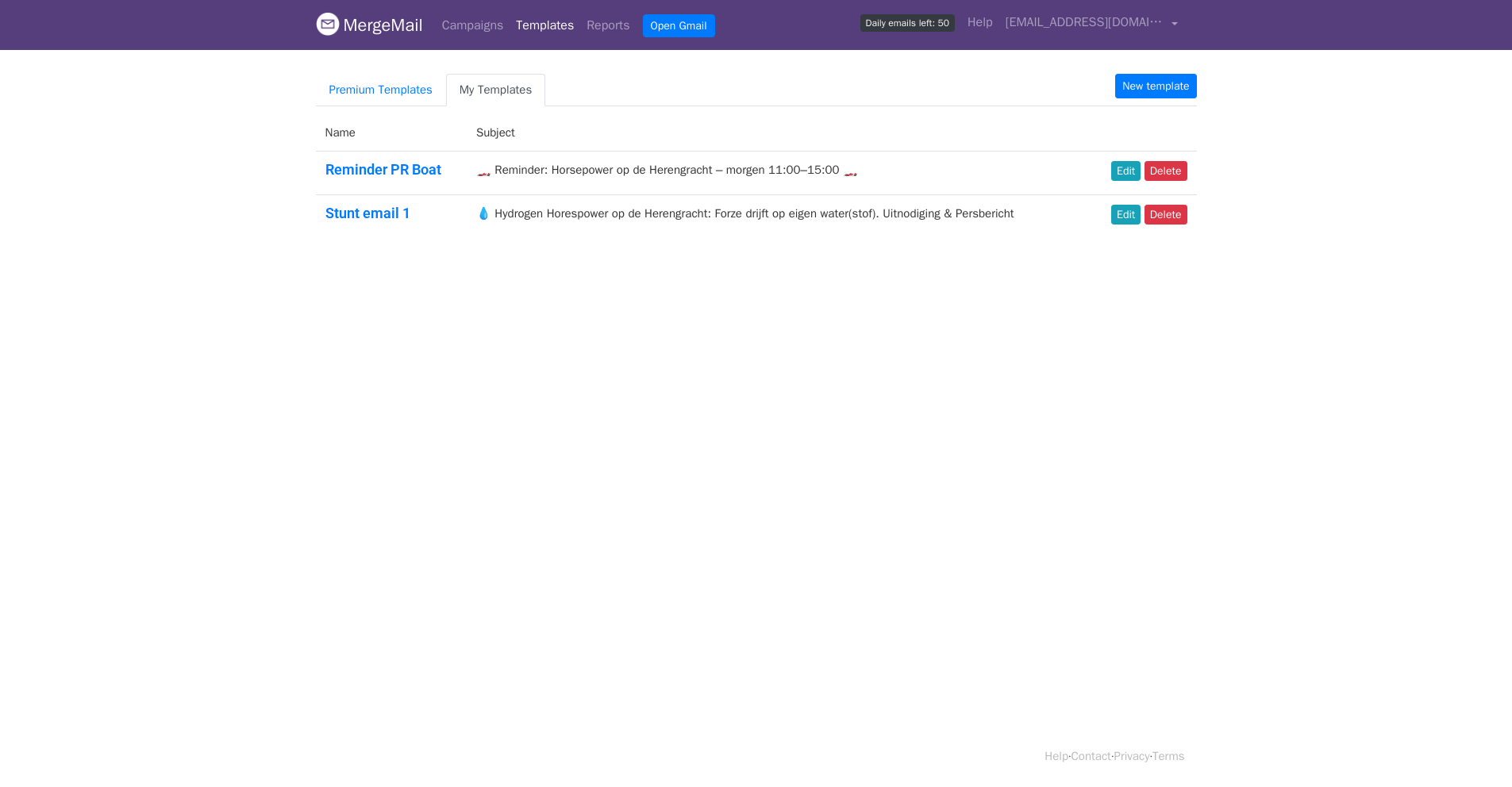 scroll, scrollTop: 0, scrollLeft: 0, axis: both 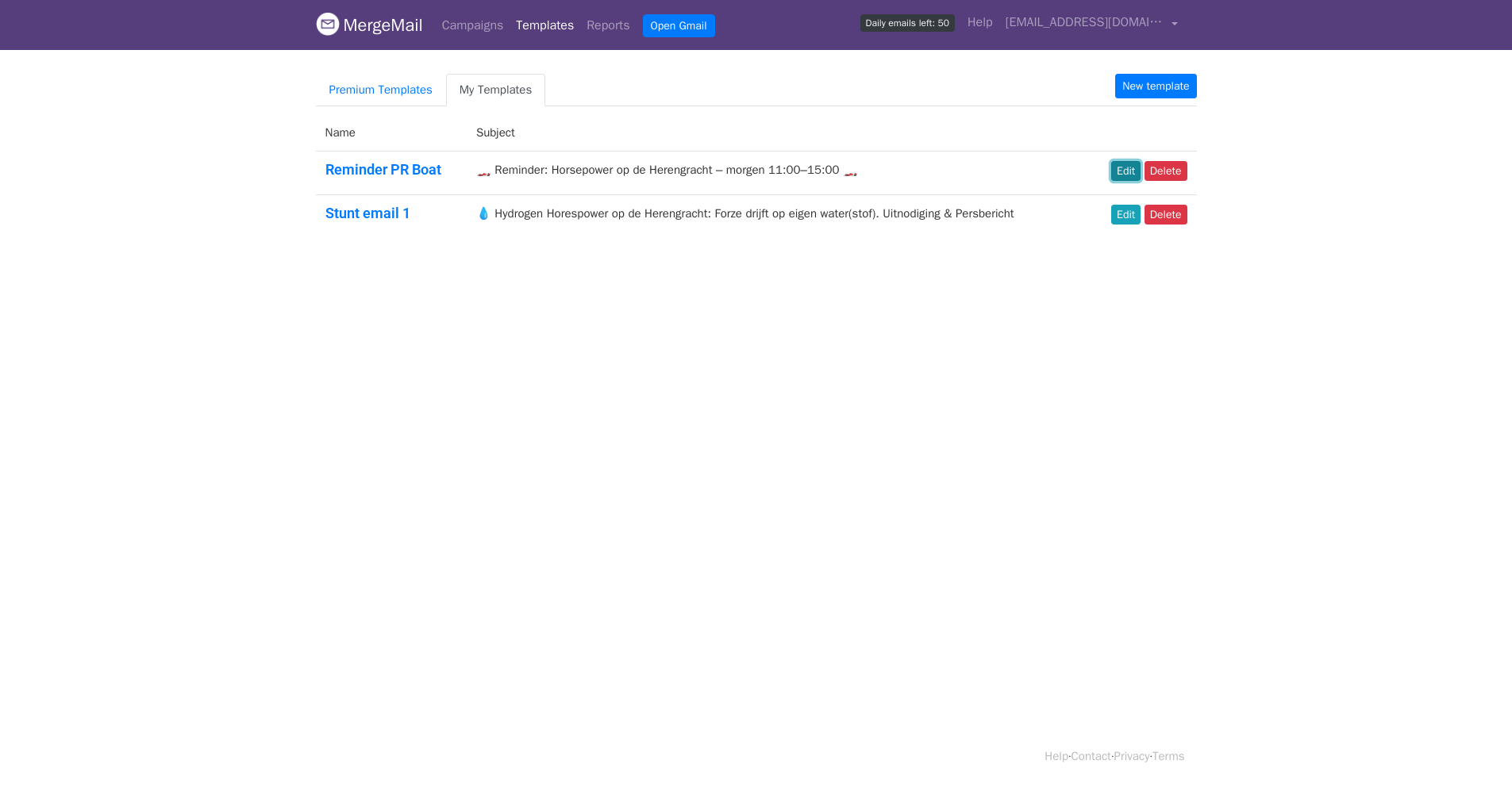 click on "Edit" at bounding box center [1125, 171] 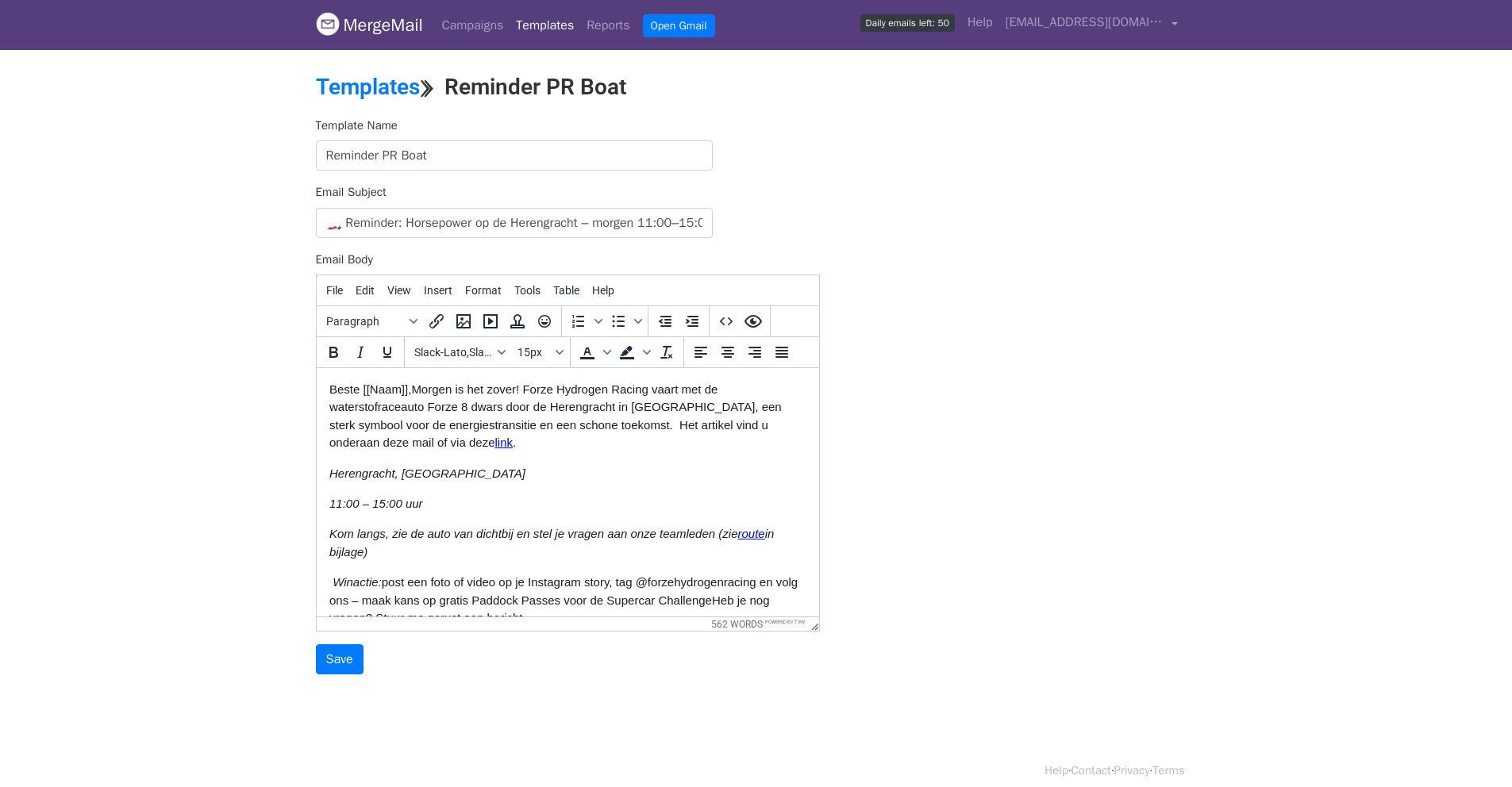 scroll, scrollTop: 0, scrollLeft: 0, axis: both 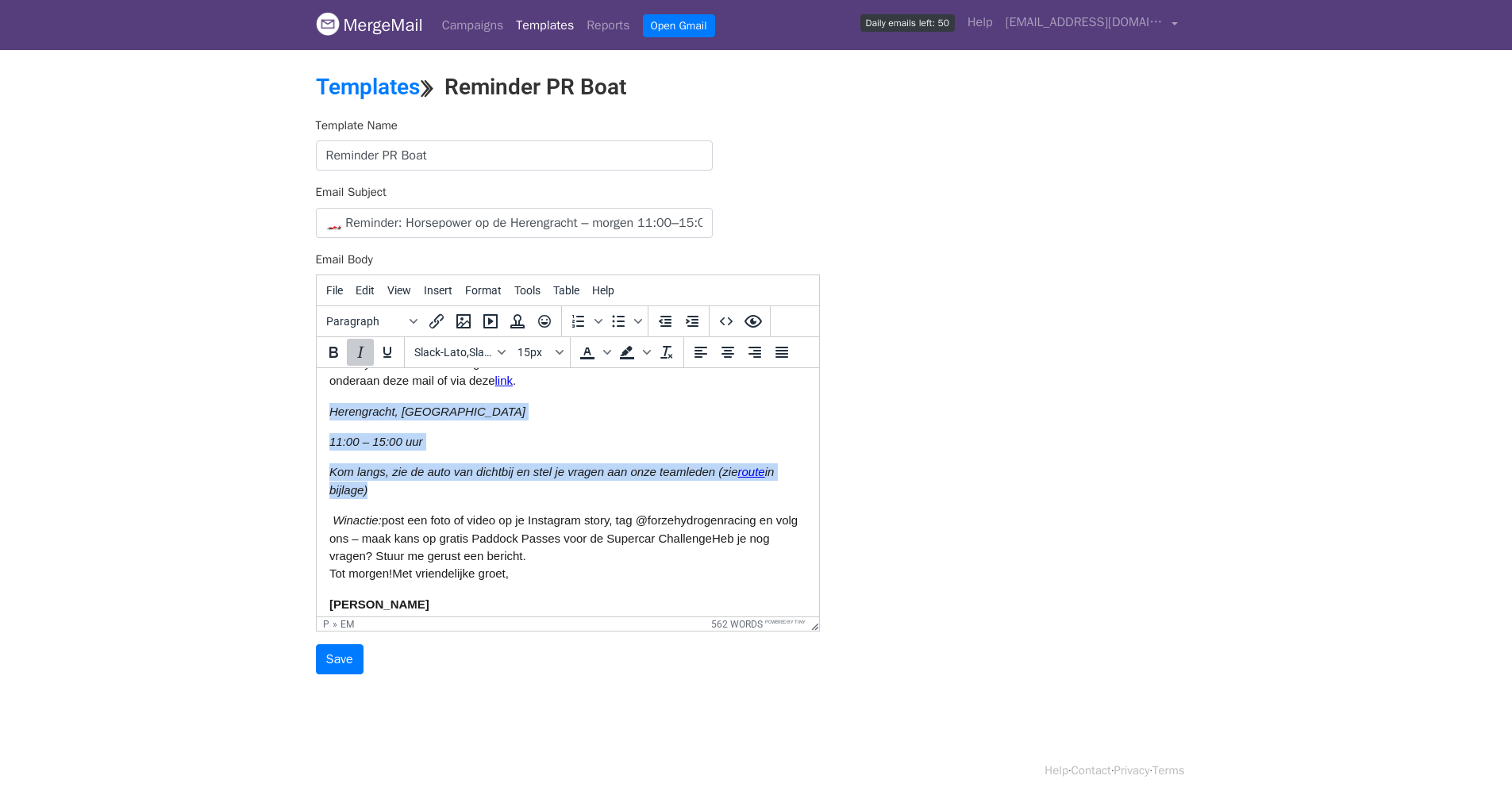 drag, startPoint x: 407, startPoint y: 502, endPoint x: 315, endPoint y: 409, distance: 130.81667 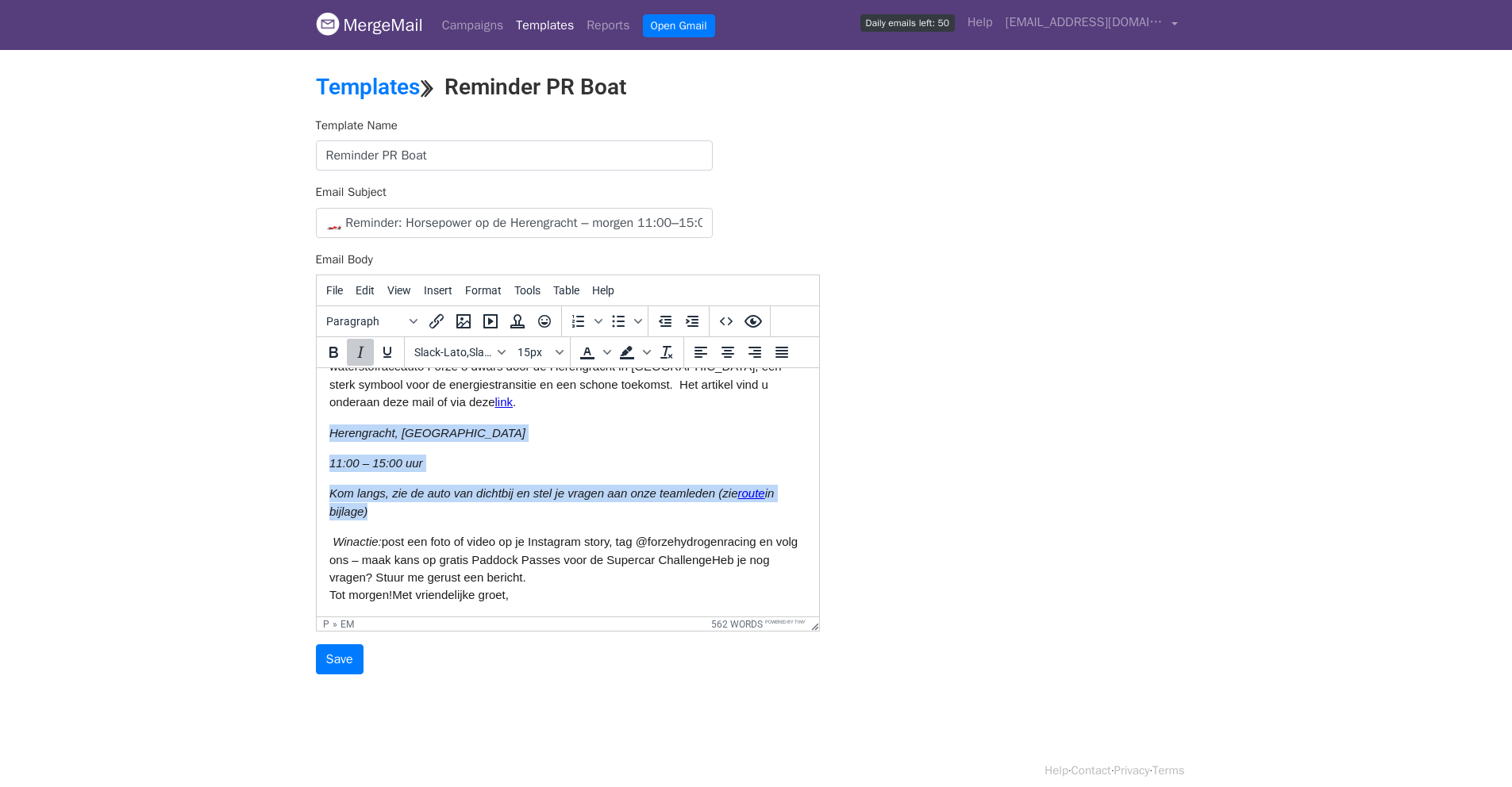 scroll, scrollTop: 29, scrollLeft: 0, axis: vertical 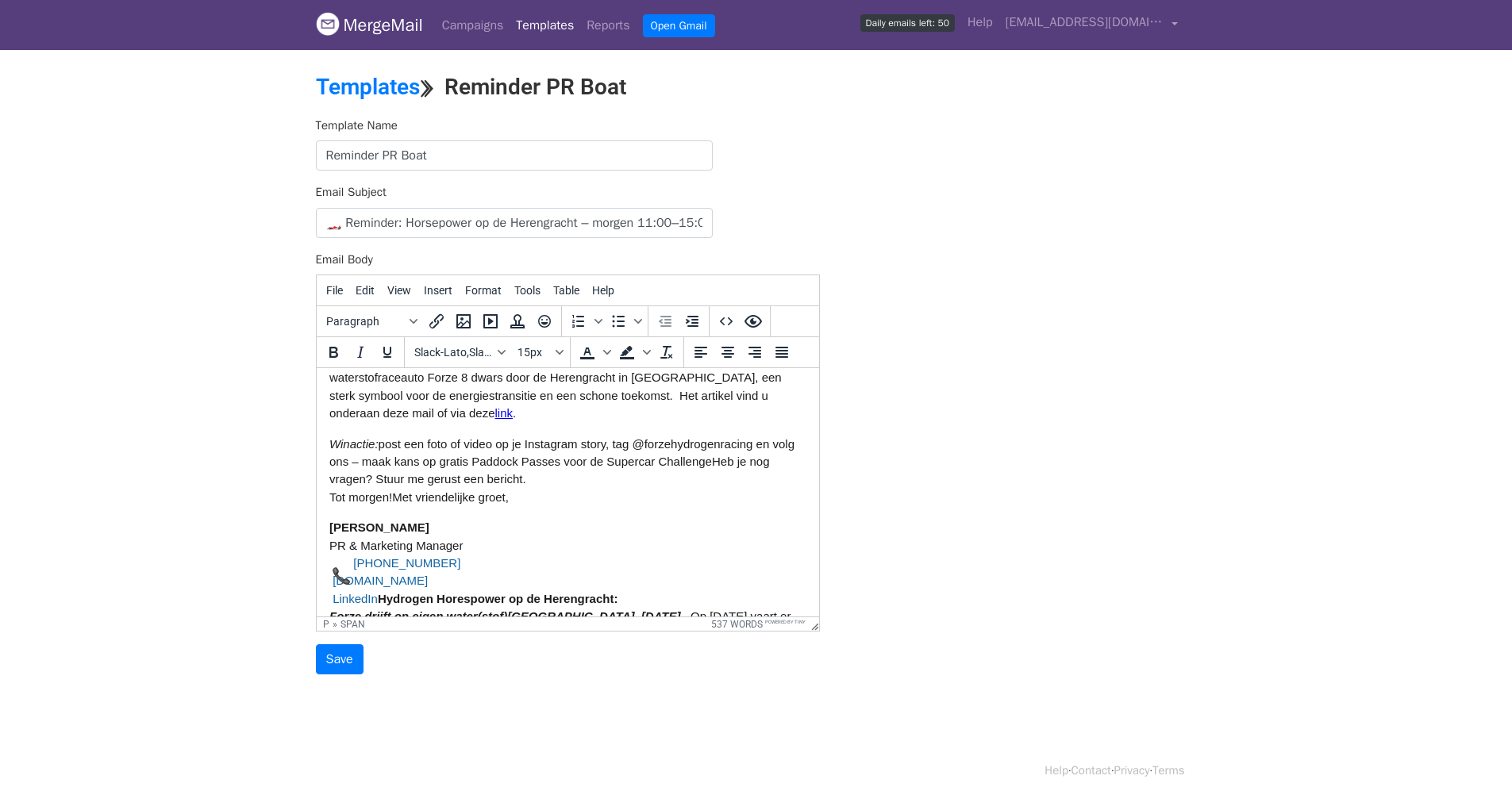 click on "Beste [[Naam]], Morgen is het zover! Forze Hydrogen Racing vaart met de waterstofraceauto Forze 8 dwars door de Herengracht in Amsterdam, een sterk symbool voor de energiestransitie en een schone toekomst.  Het artikel vind u onderaan deze mail of via deze  link ." at bounding box center (567, 387) 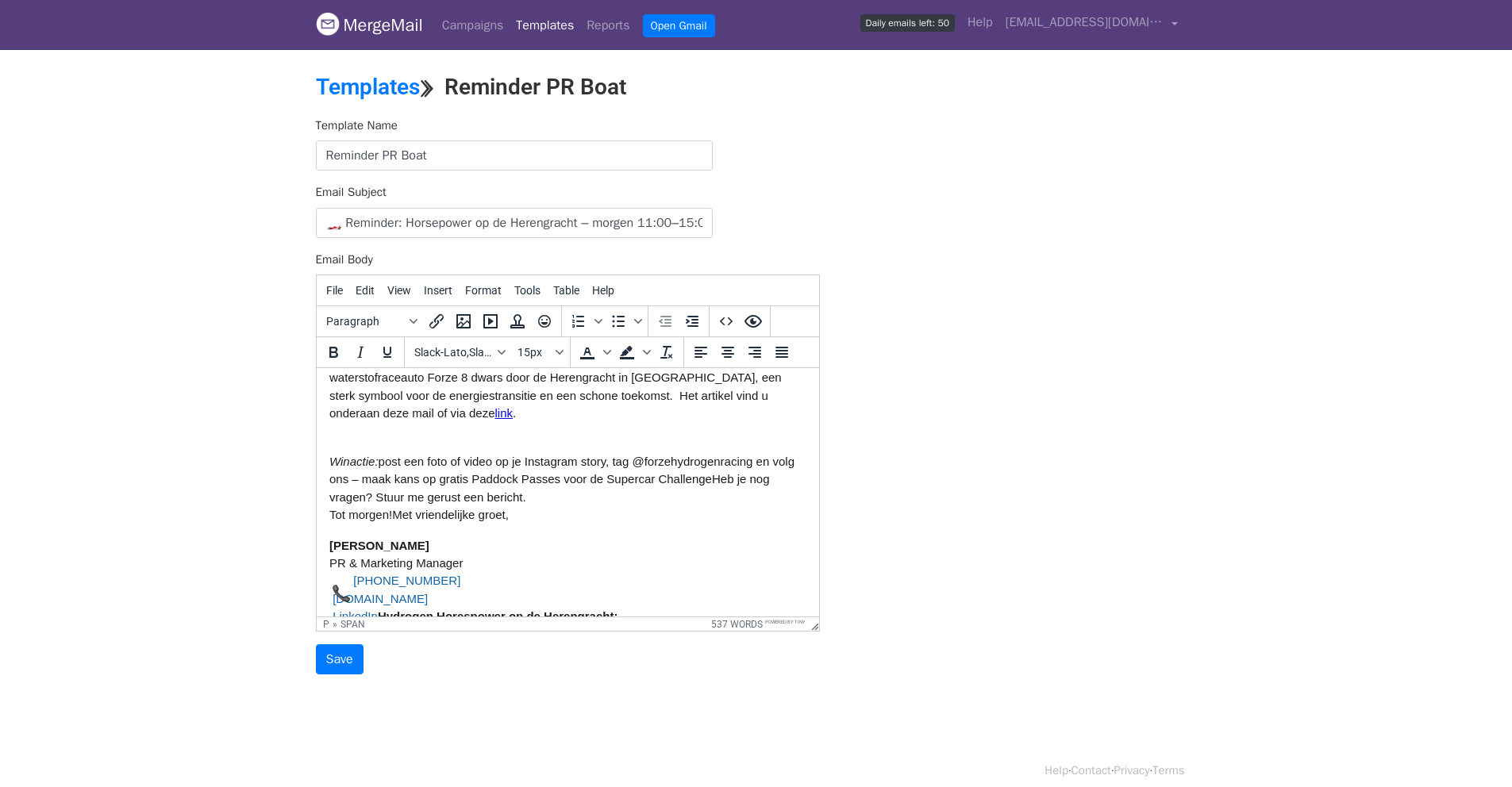 paste 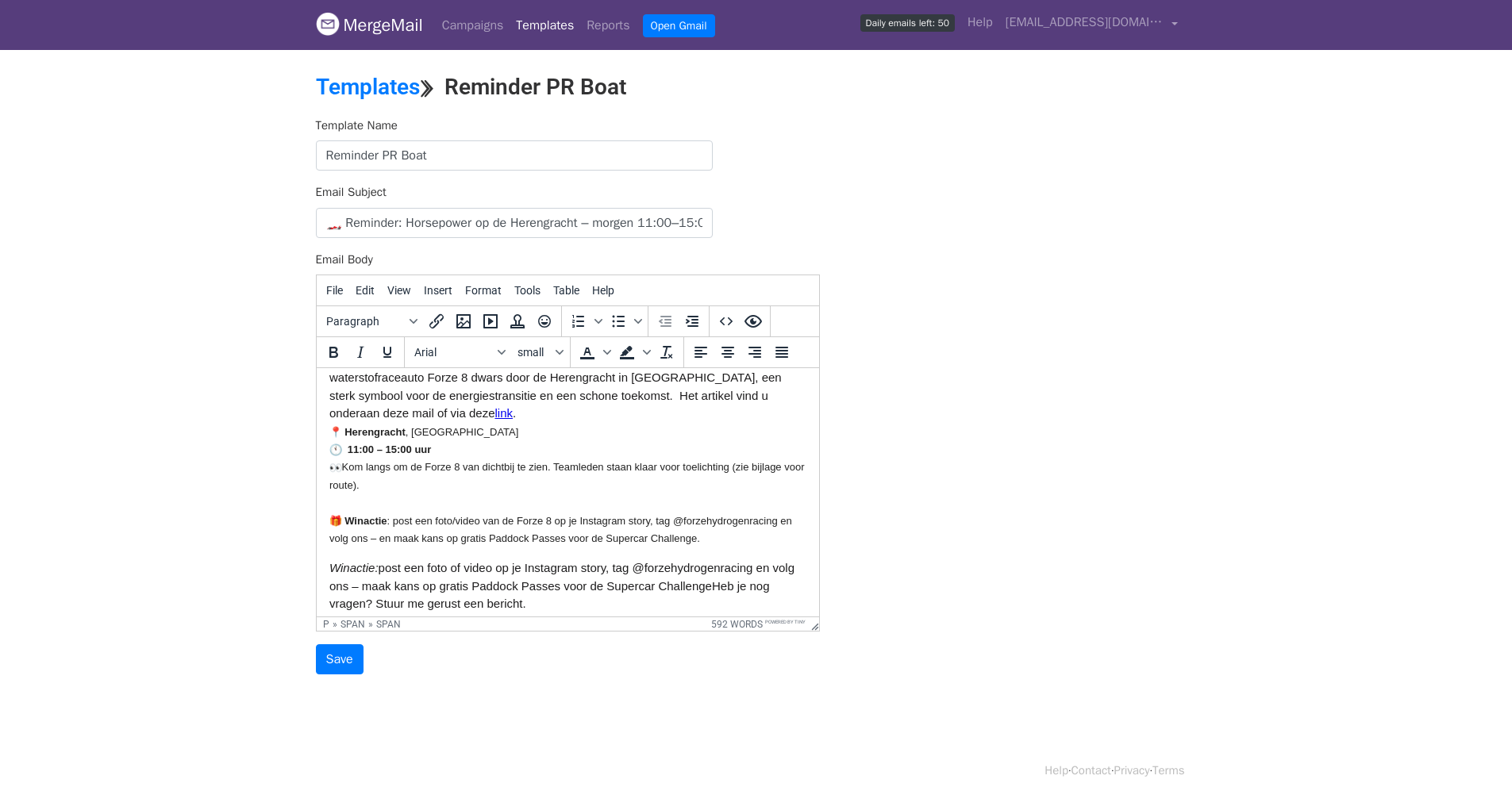click at bounding box center (335, 432) 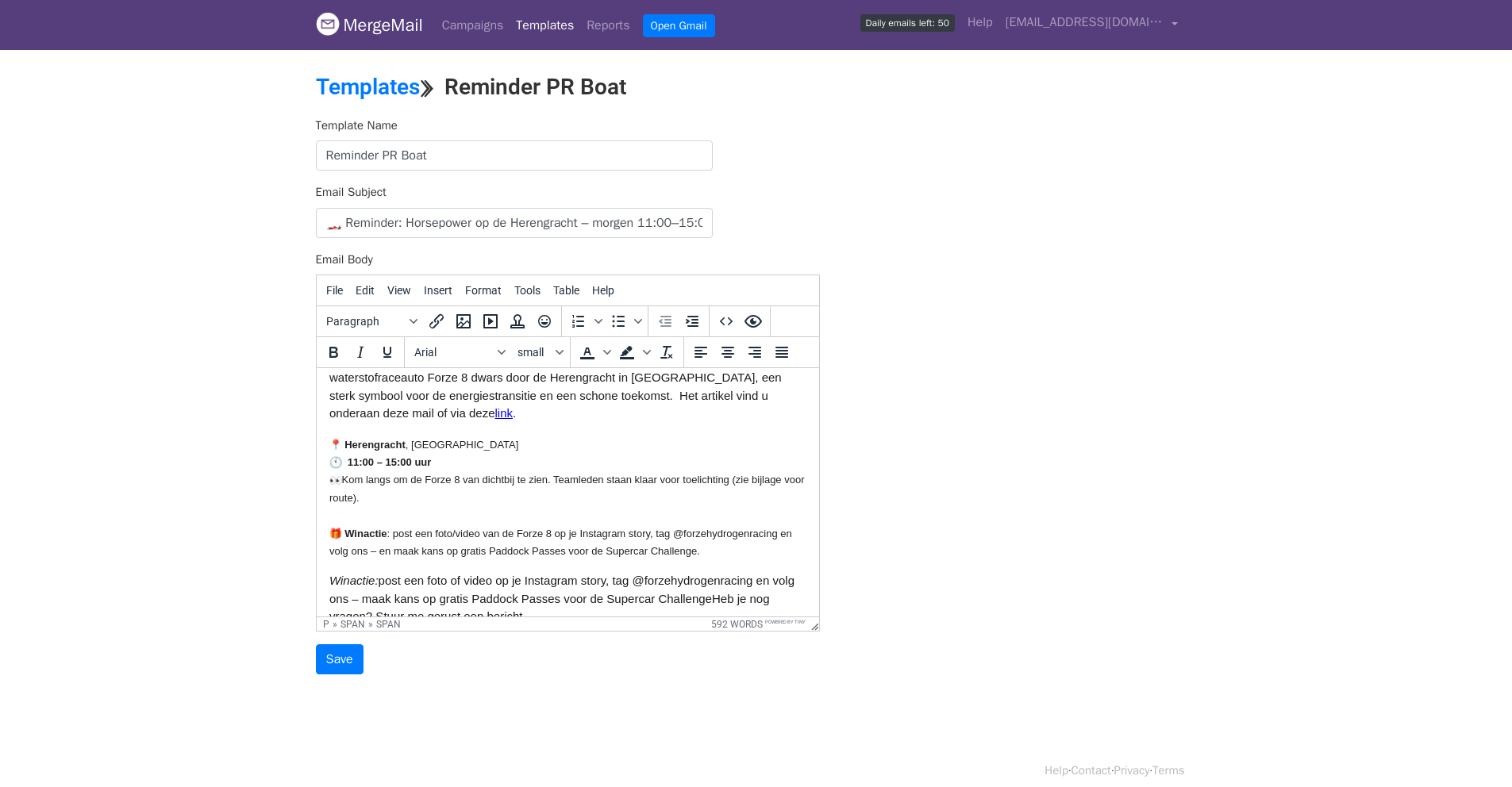 click on "Herengracht , Amsterdam    11:00 – 15:00 uur   Kom langs om de Forze 8 van dichtbij te zien. Teamleden staan klaar voor toelichting (zie bijlage voor route).   Winactie : post een foto/video van de Forze 8 op je Instagram story, tag @forzehydrogenracing en volg ons – en maak kans op gratis Paddock Passes voor de Supercar Challenge." at bounding box center (567, 497) 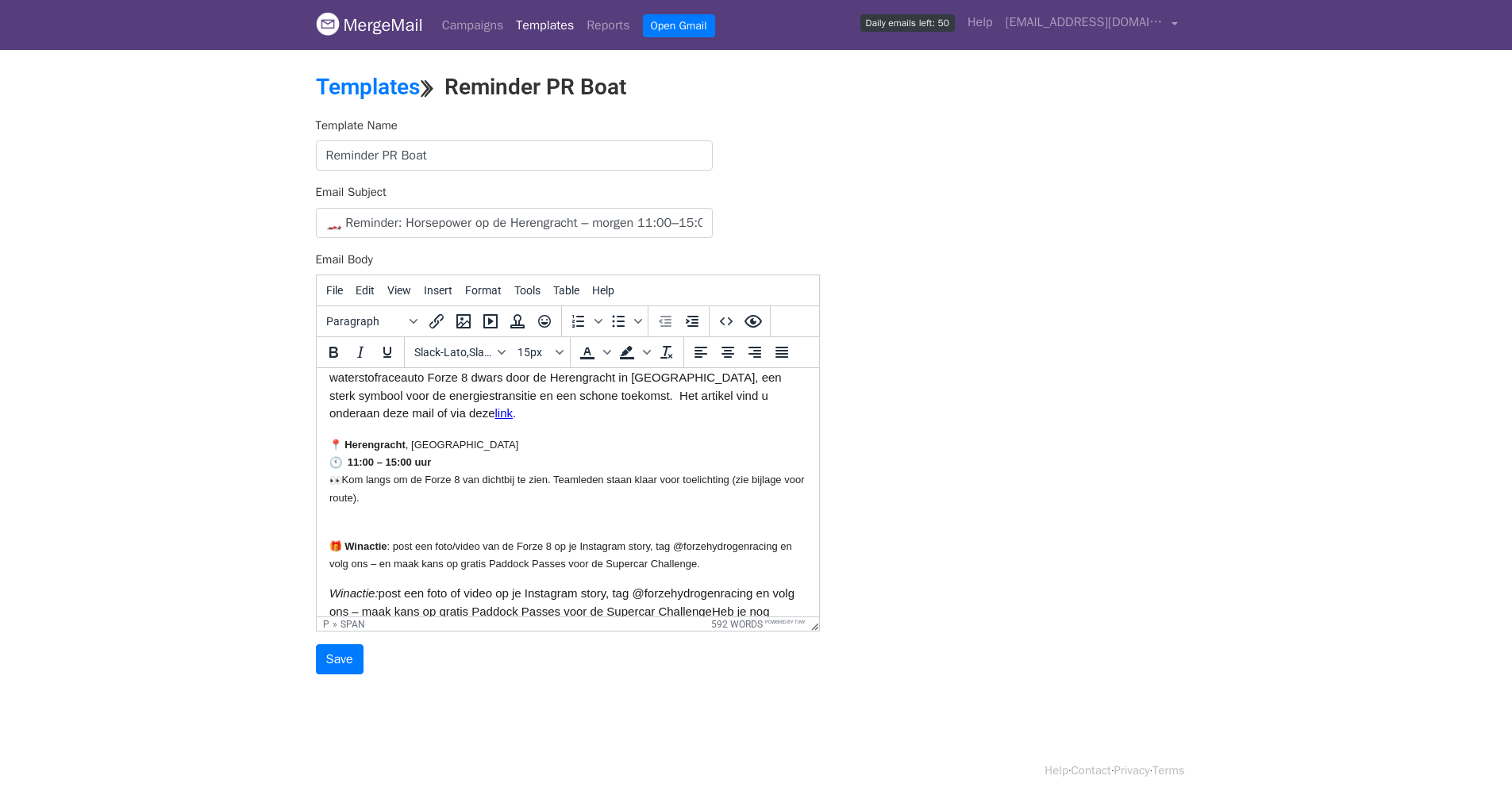 click on "Kom langs om de Forze 8 van dichtbij te zien. Teamleden staan klaar voor toelichting (zie bijlage voor route)." at bounding box center [566, 488] 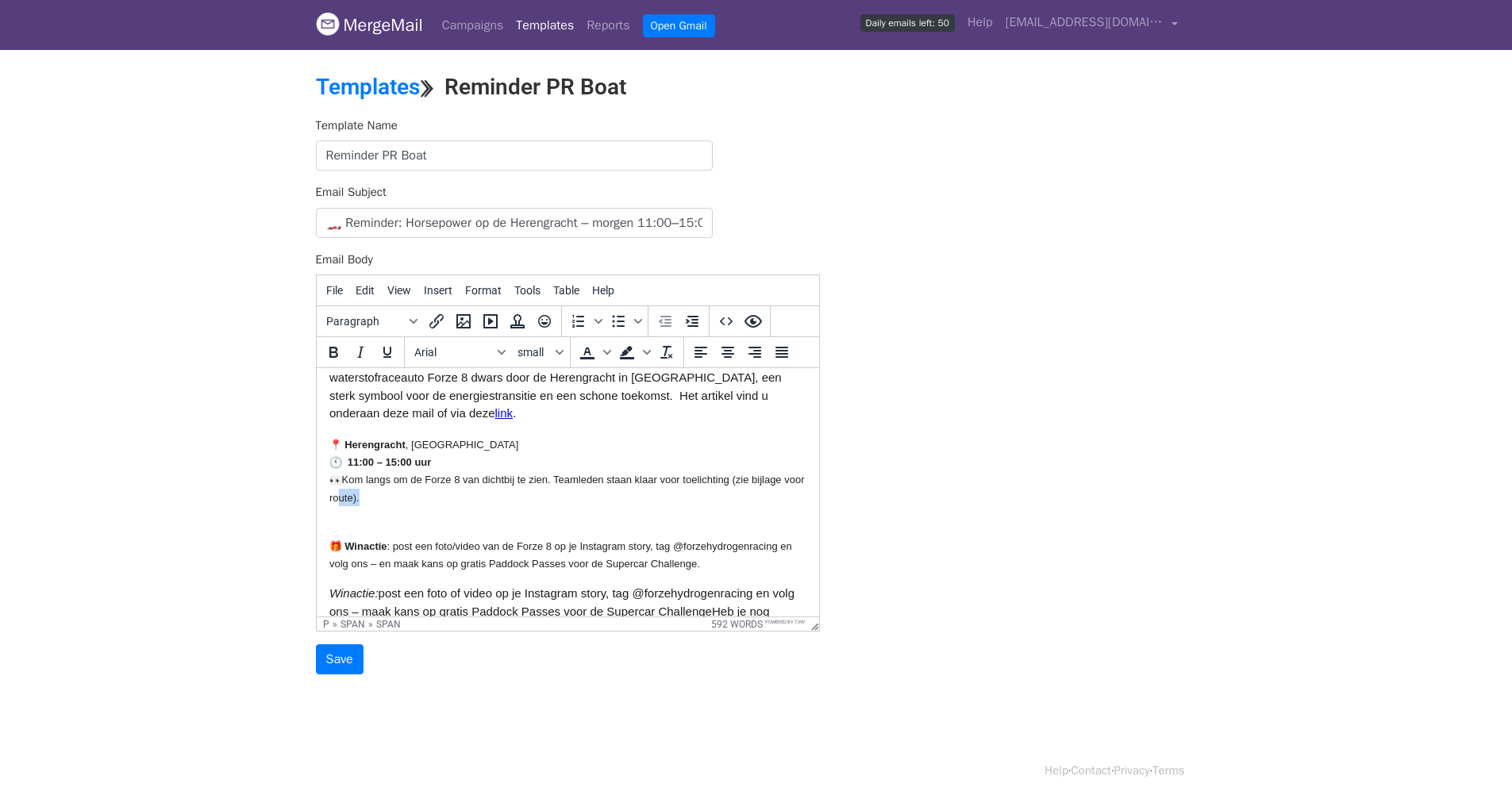 click on "Kom langs om de Forze 8 van dichtbij te zien. Teamleden staan klaar voor toelichting (zie bijlage voor route)." at bounding box center [566, 488] 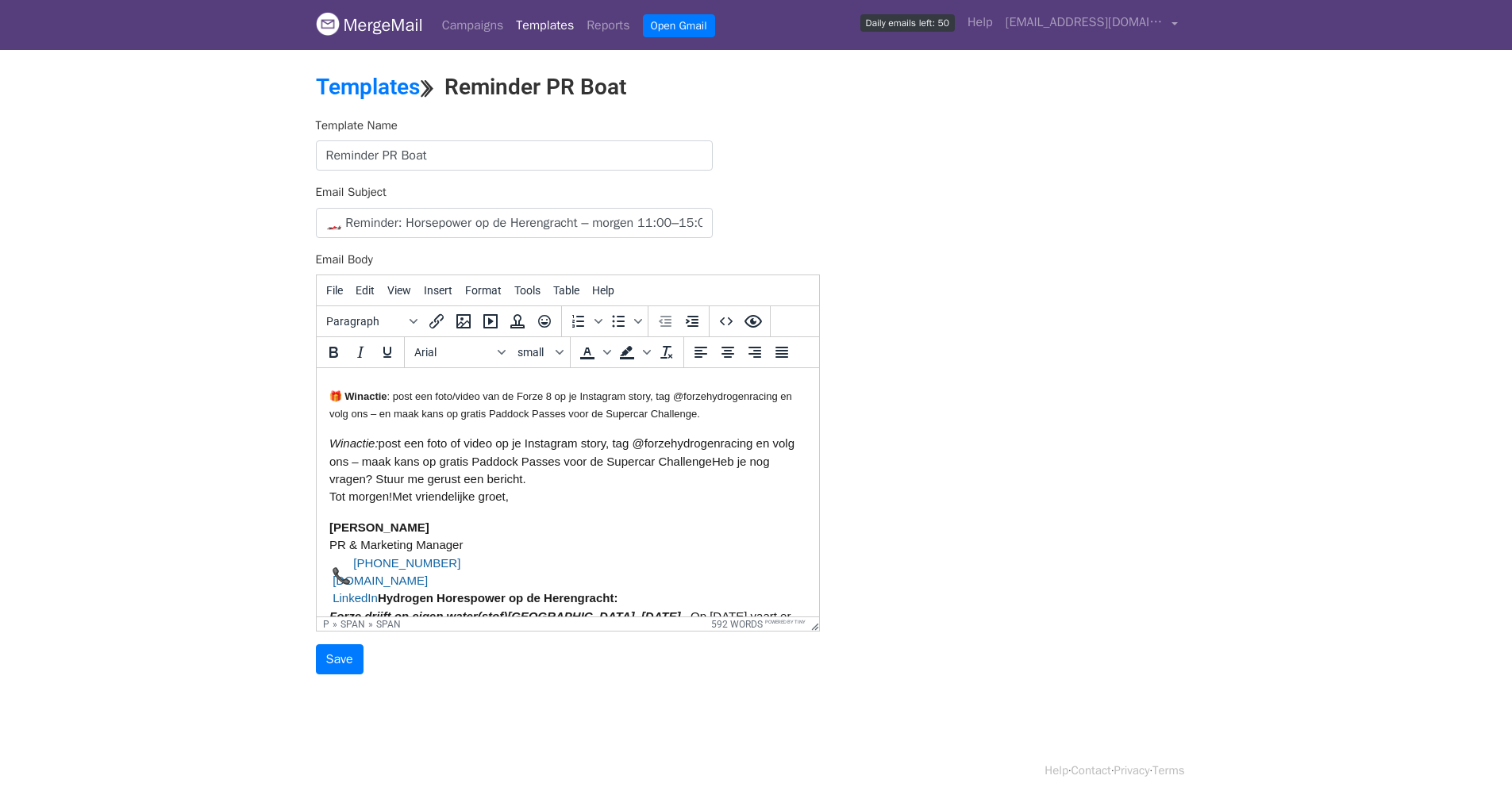 scroll, scrollTop: 0, scrollLeft: 0, axis: both 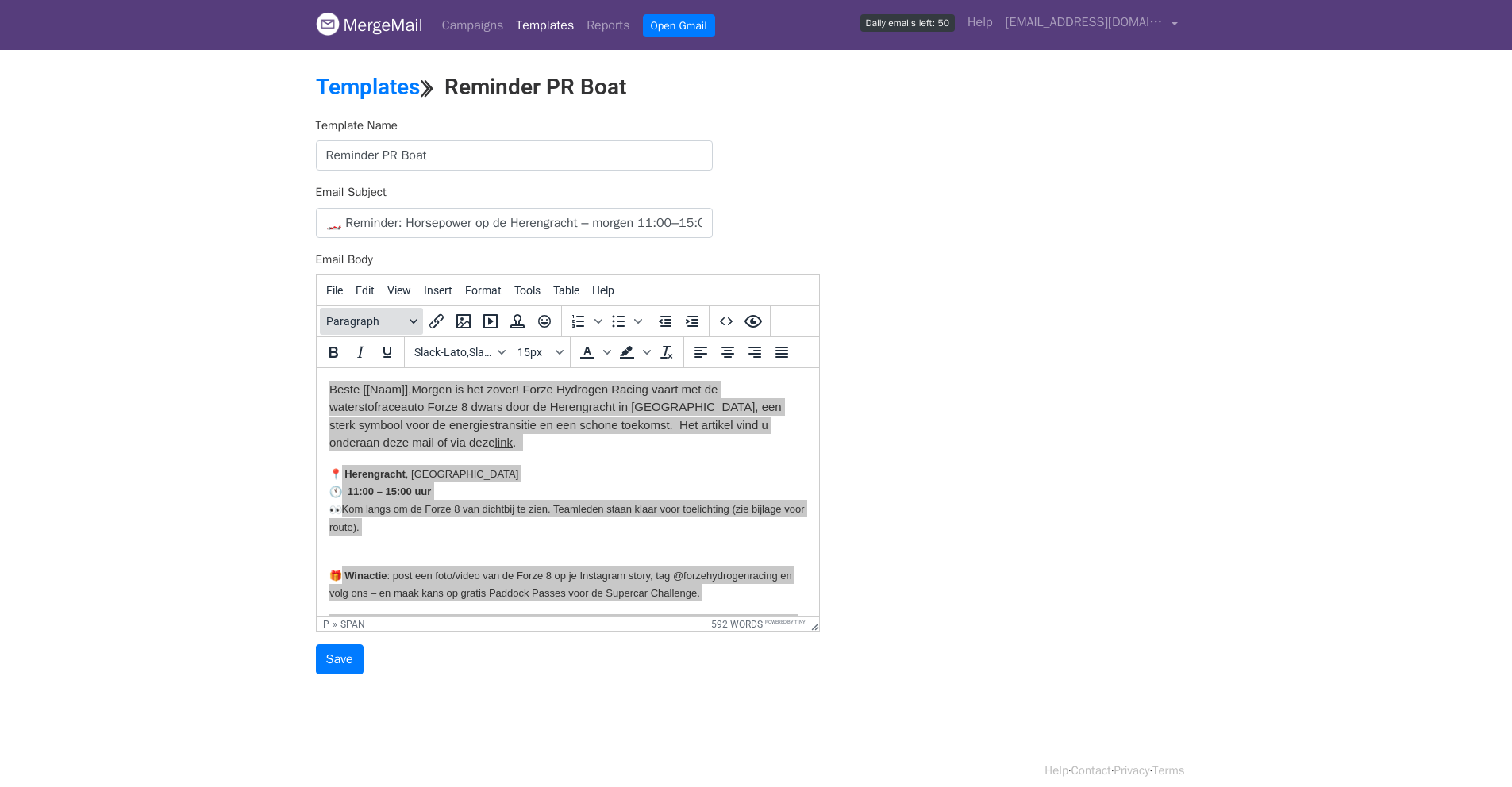 click on "Paragraph" at bounding box center (371, 321) 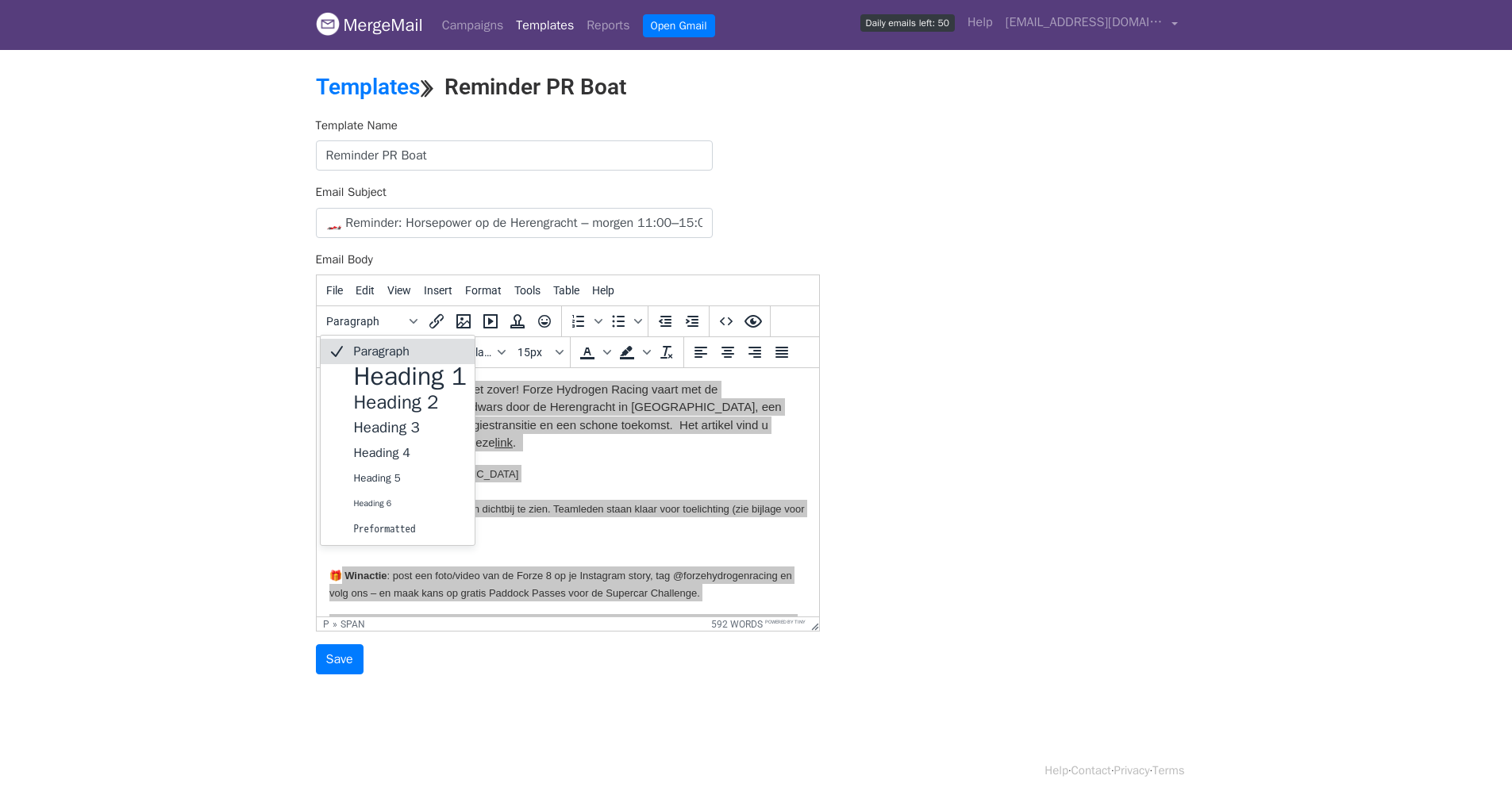click on "Paragraph" at bounding box center [410, 351] 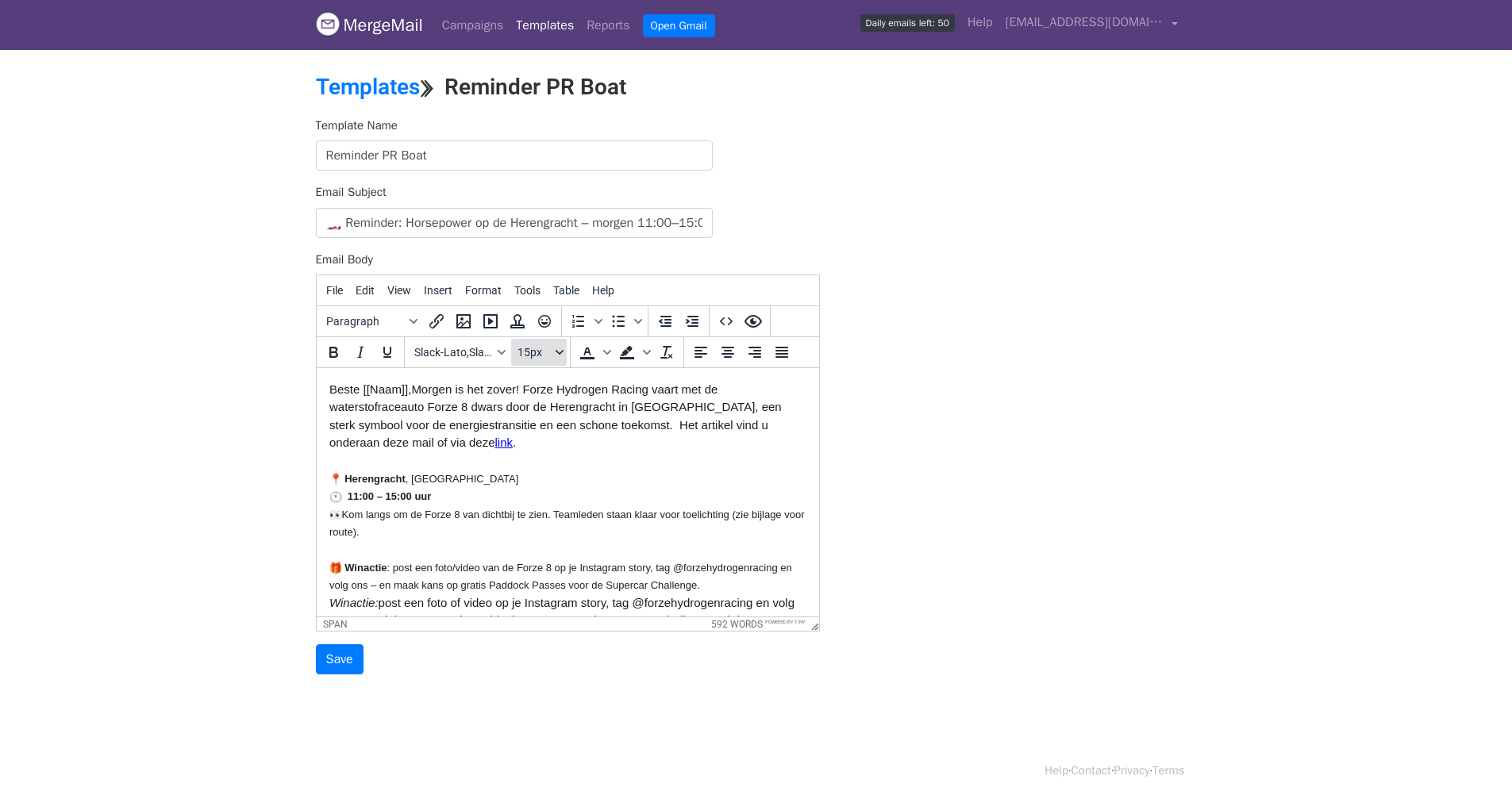 click on "15px" at bounding box center [539, 352] 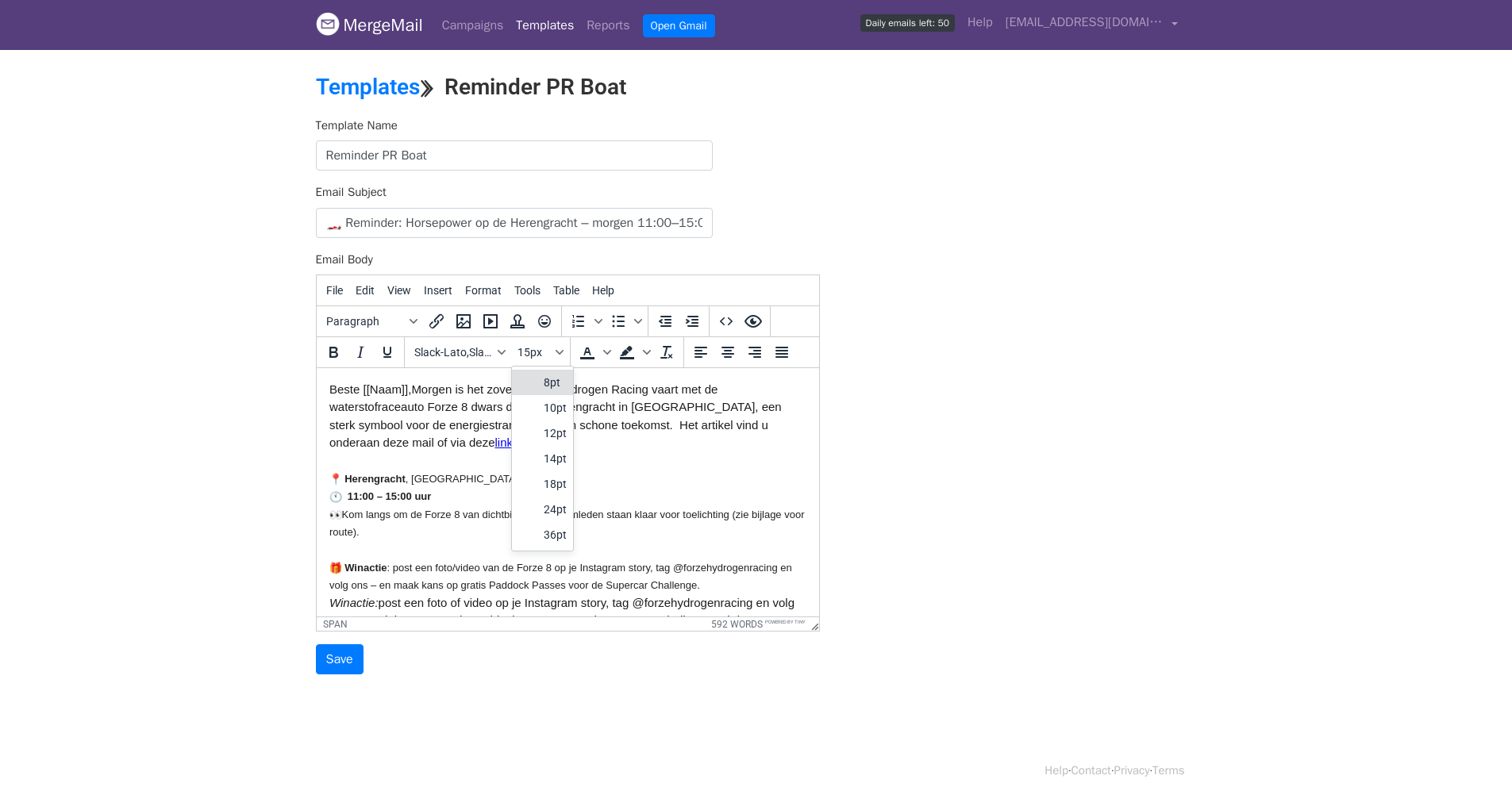 click on "8pt" at bounding box center [555, 382] 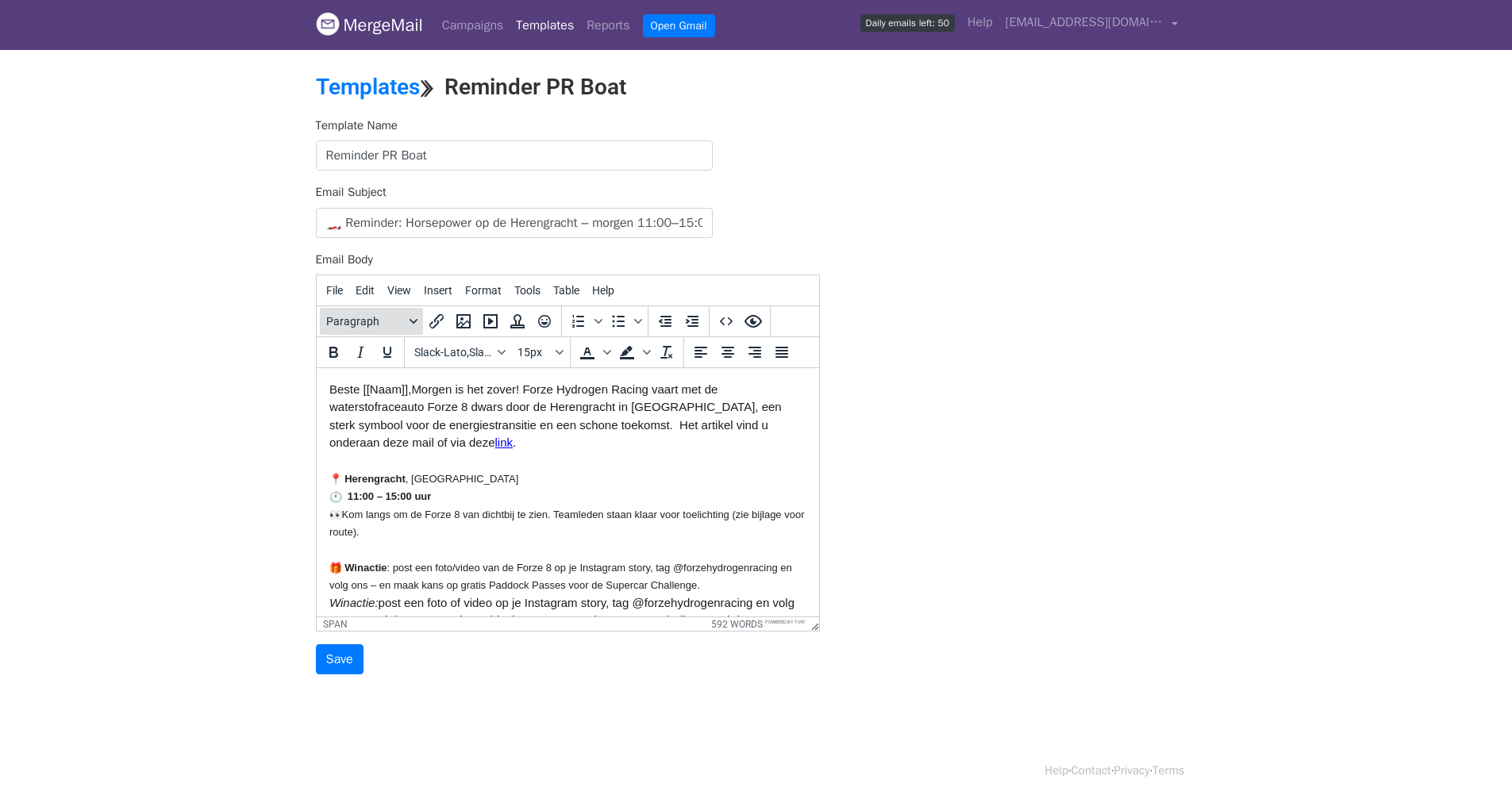 click on "Paragraph" at bounding box center [371, 321] 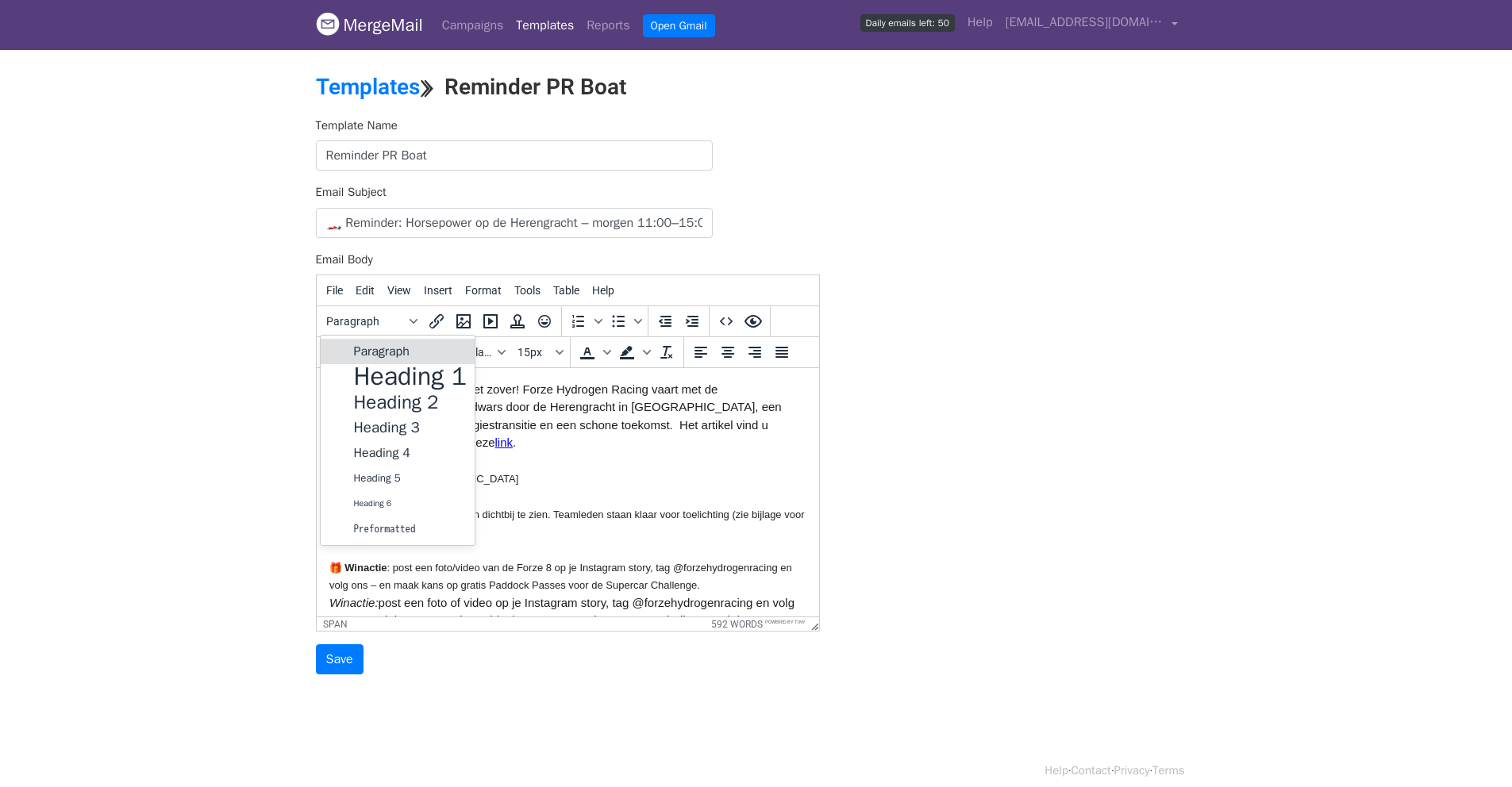 click on "Paragraph" at bounding box center [410, 351] 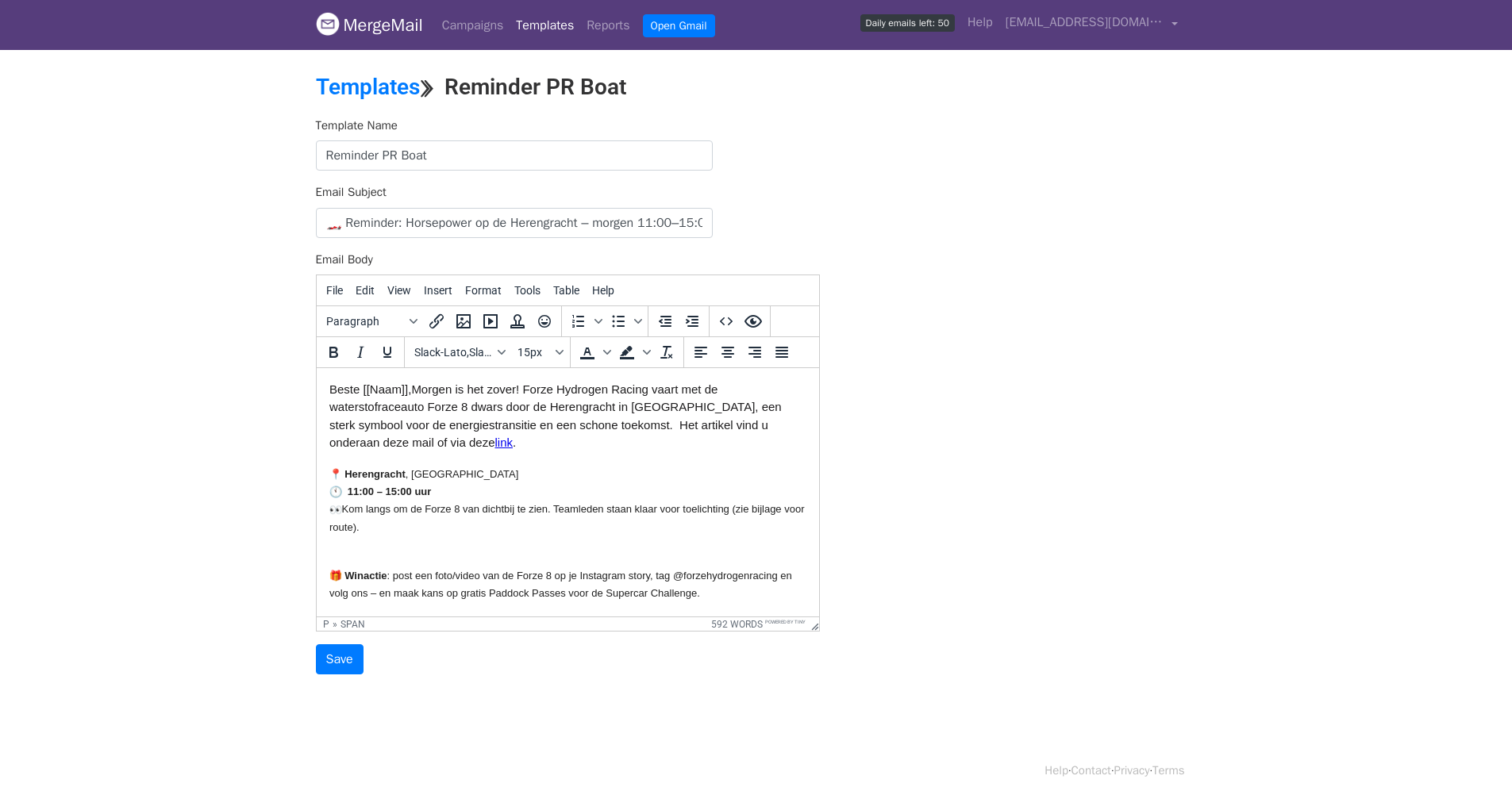 click on "Herengracht , Amsterdam    11:00 – 15:00 uur   Kom langs om de Forze 8 van dichtbij te zien. Teamleden staan klaar voor toelichting (zie bijlage voor route)." at bounding box center [567, 501] 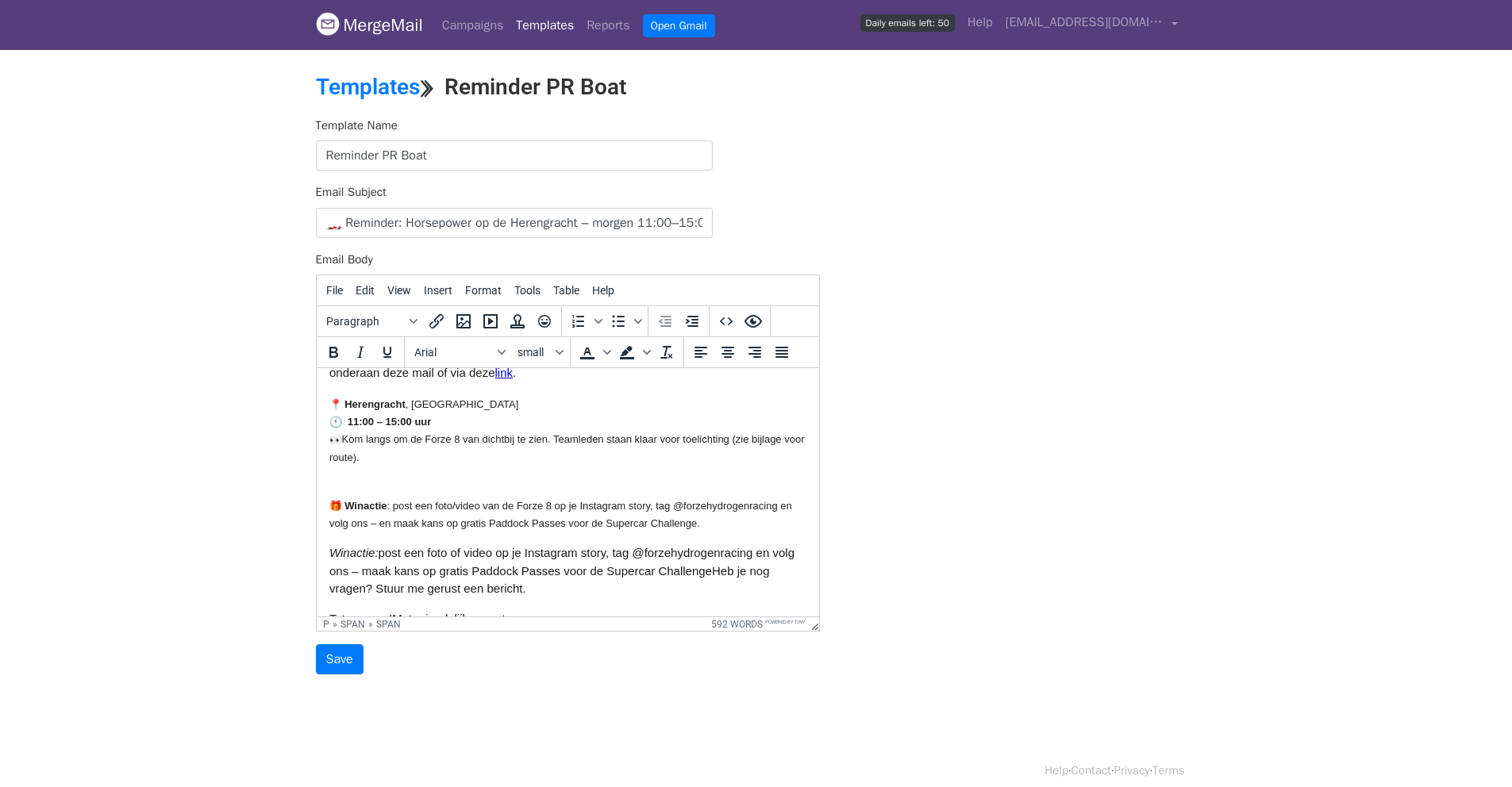 scroll, scrollTop: 80, scrollLeft: 0, axis: vertical 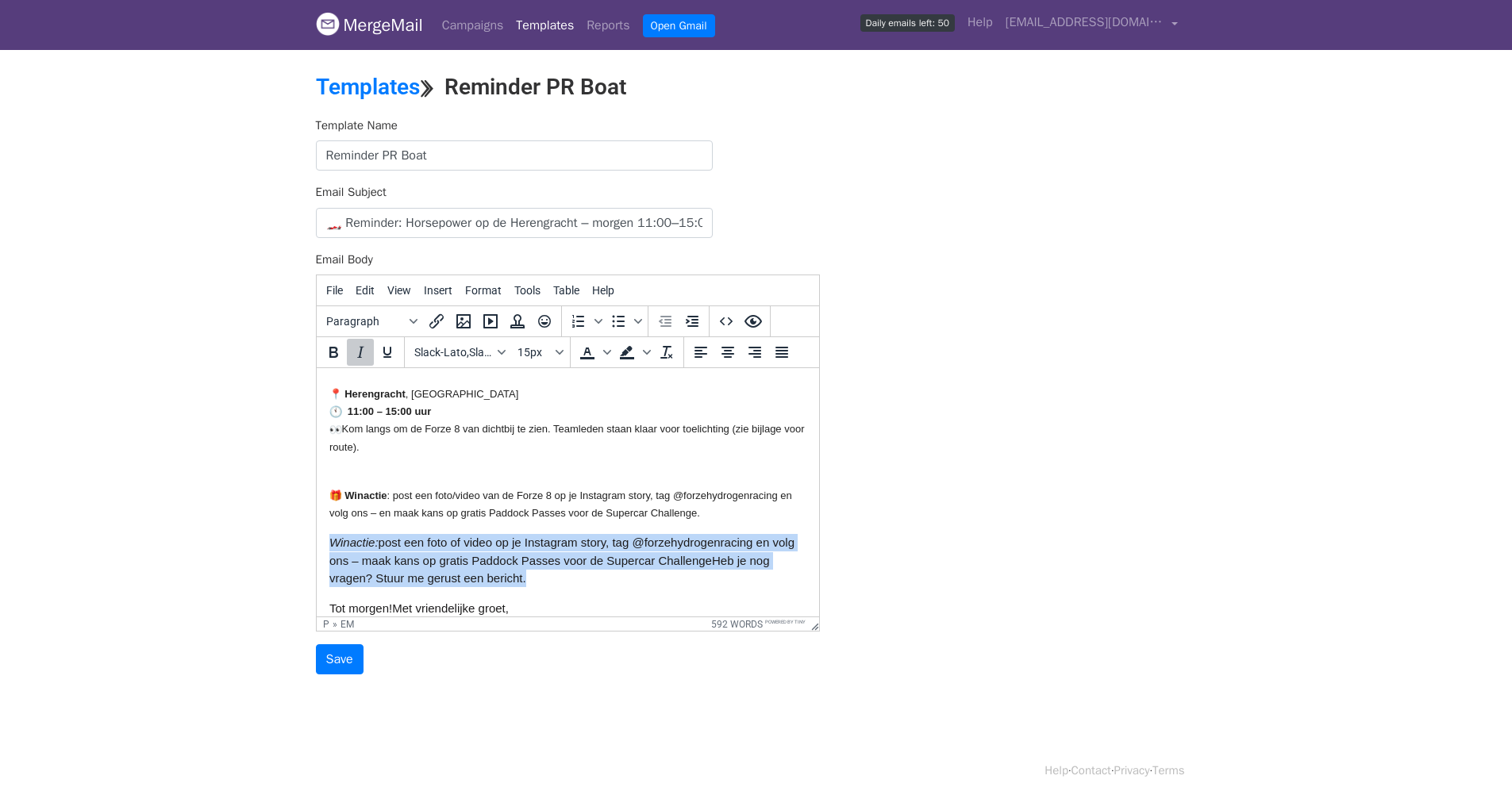 drag, startPoint x: 556, startPoint y: 586, endPoint x: 625, endPoint y: 903, distance: 324.42256 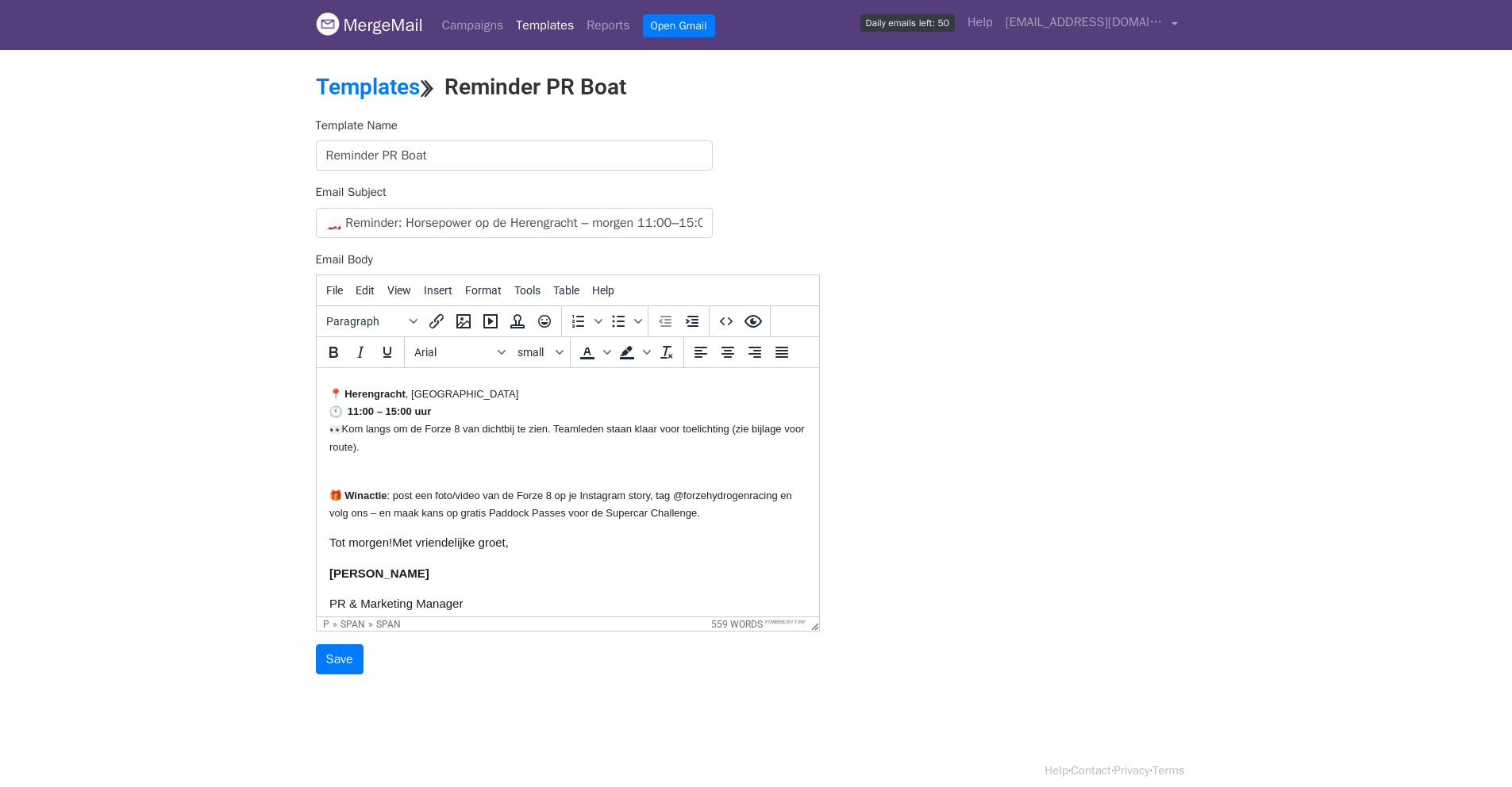 click on "Met vriendelijke groet," at bounding box center (449, 542) 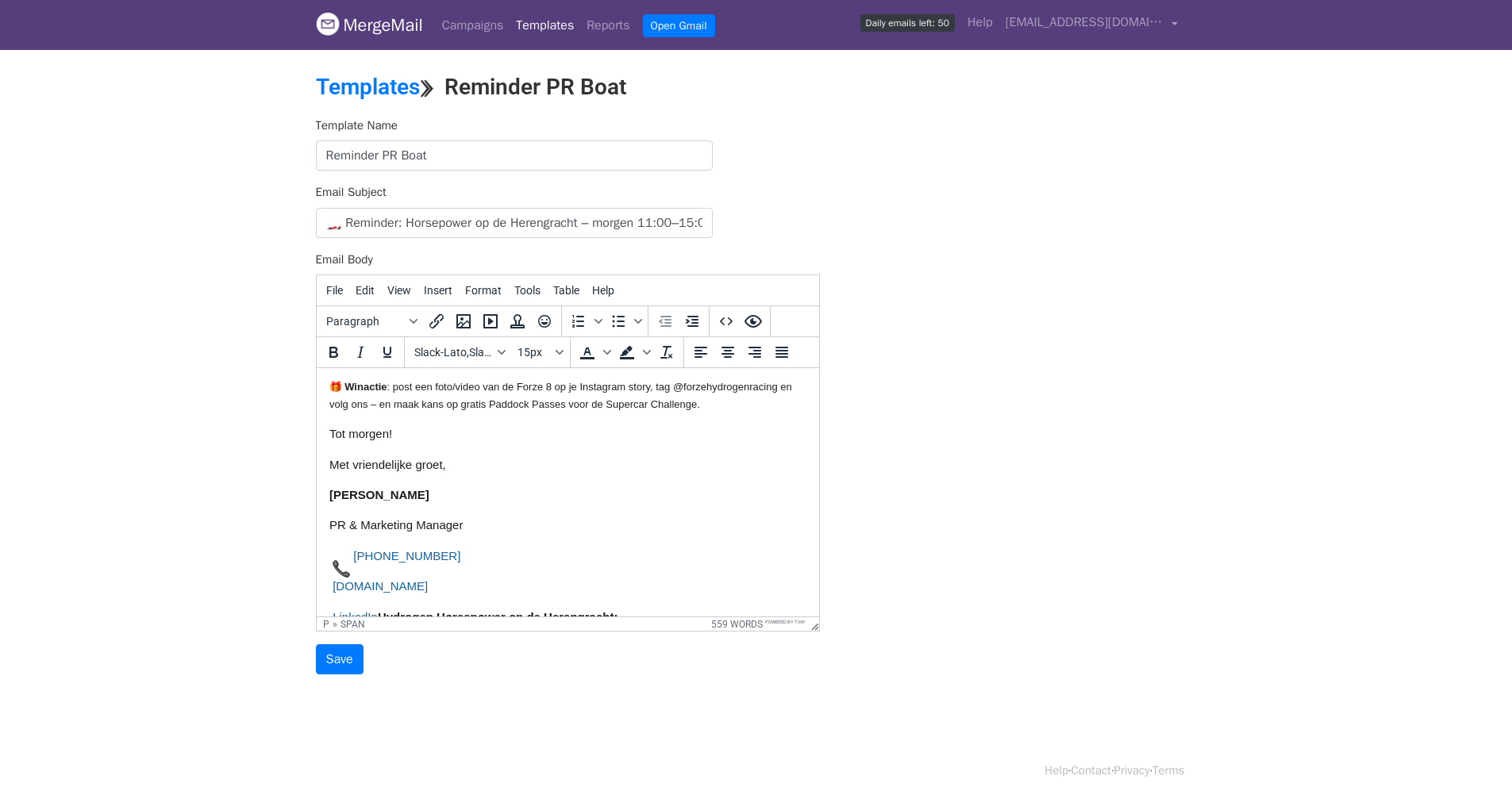scroll, scrollTop: 191, scrollLeft: 0, axis: vertical 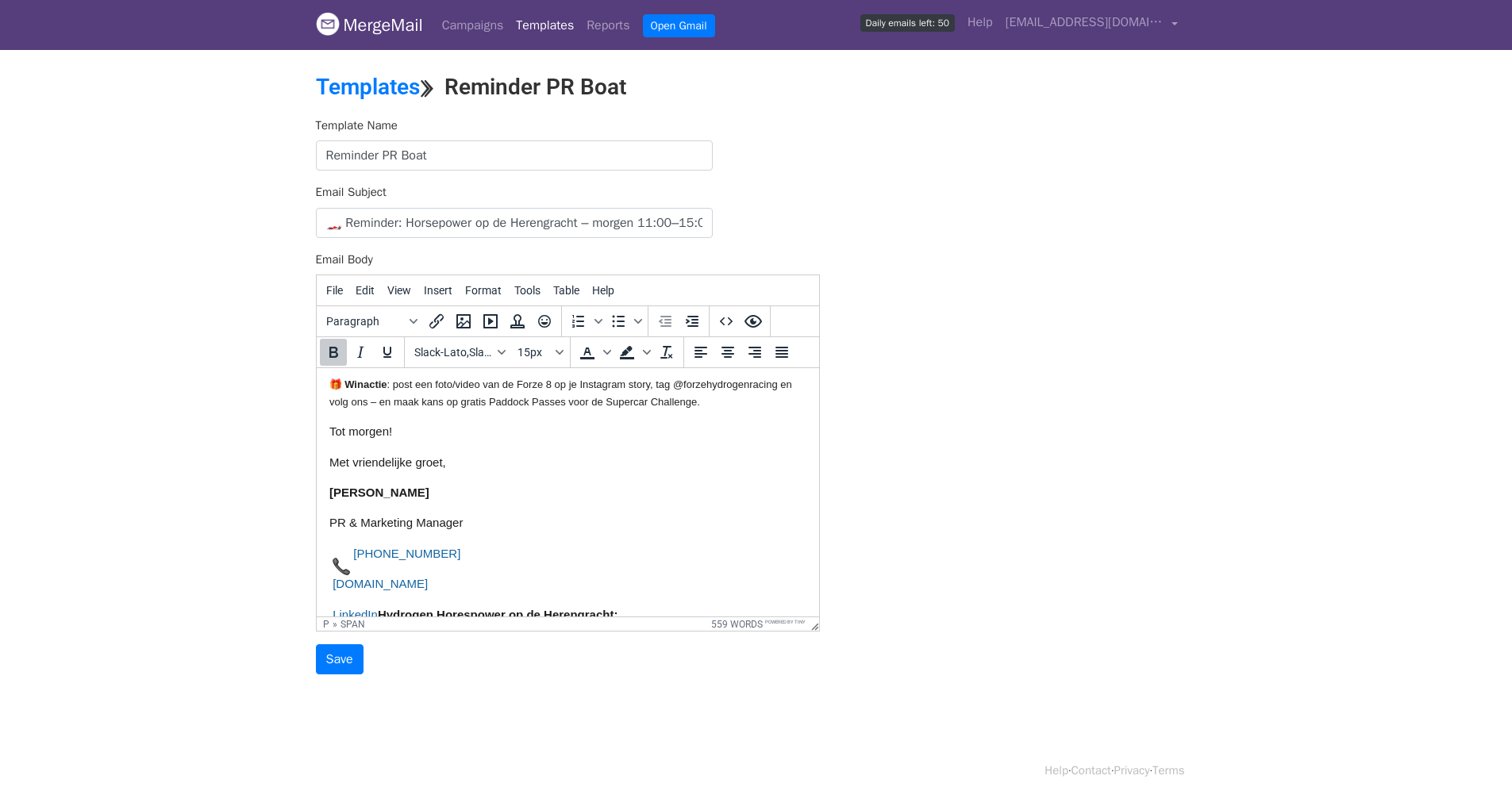 click on "Beste [[Naam]], Morgen is het zover! Forze Hydrogen Racing vaart met de waterstofraceauto Forze 8 dwars door de Herengracht in Amsterdam, een sterk symbool voor de energiestransitie en een schone toekomst.  Het artikel vind u onderaan deze mail of via deze  link .     Herengracht , Amsterdam    11:00 – 15:00 uur   Kom langs om de Forze 8 van dichtbij te zien. Teamleden staan klaar voor toelichting (zie bijlage voor route).   Winactie : post een foto/video van de Forze 8 op je Instagram story, tag @forzehydrogenracing en volg ons – en maak kans op gratis Paddock Passes voor de Supercar Challenge. Tot morgen! Met vriendelijke groet, Vera Klerken  PR & Marketing Manager     +31 6 12112868   www.forzehydrogenracing.com   LinkedIn Hydrogen Horespower op de Herengracht: Forze drijft op eigen water(stof) Amsterdam, juli 2025  – Op vrijdag 11 juli vaart er geen toeristenboot, rondvaart of woonboot door de Herengracht, maar iets veel opvallenders: een raceauto. Niet zomaar een – de  Forze 8" at bounding box center (567, 766) 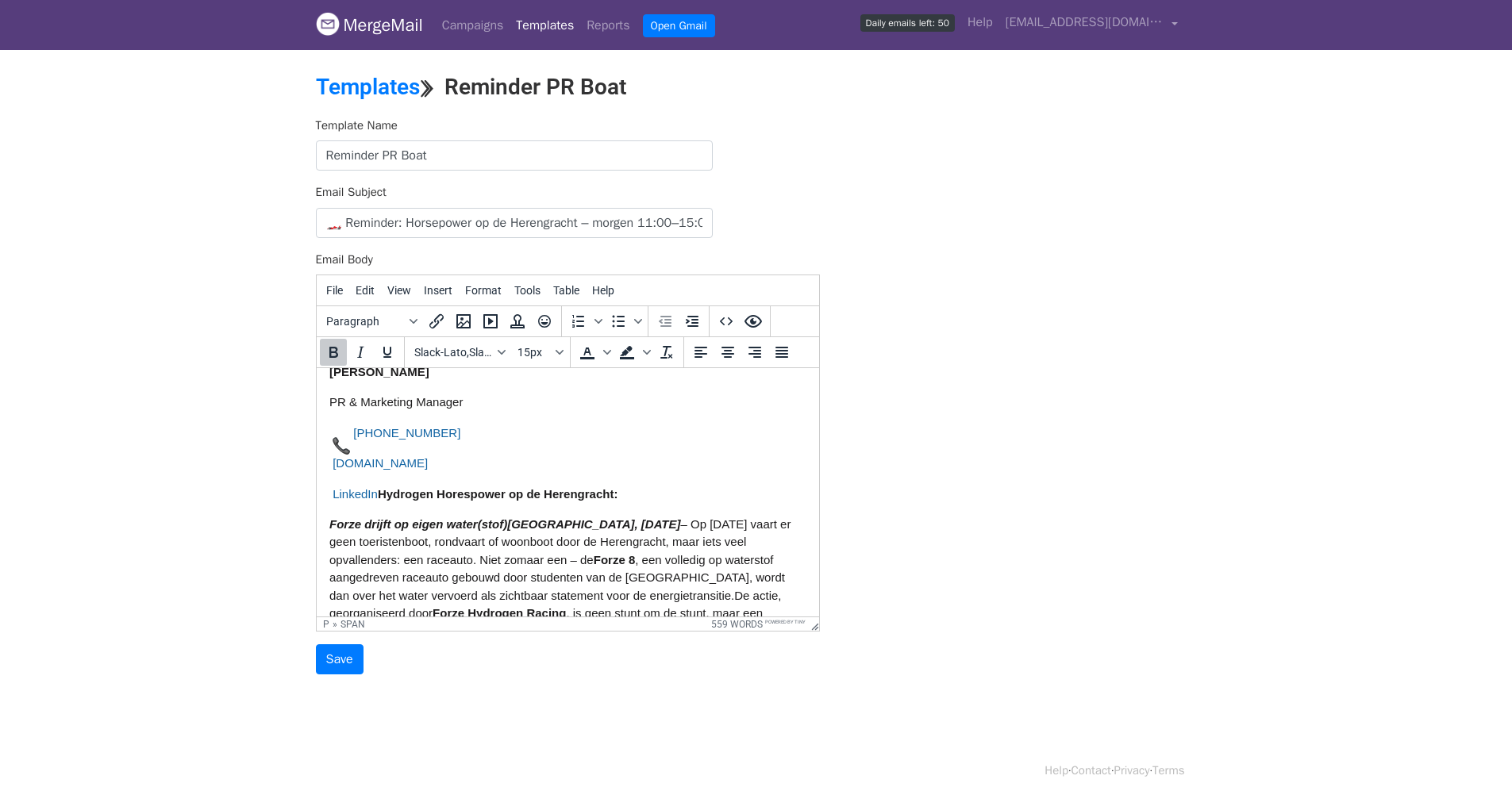 scroll, scrollTop: 315, scrollLeft: 0, axis: vertical 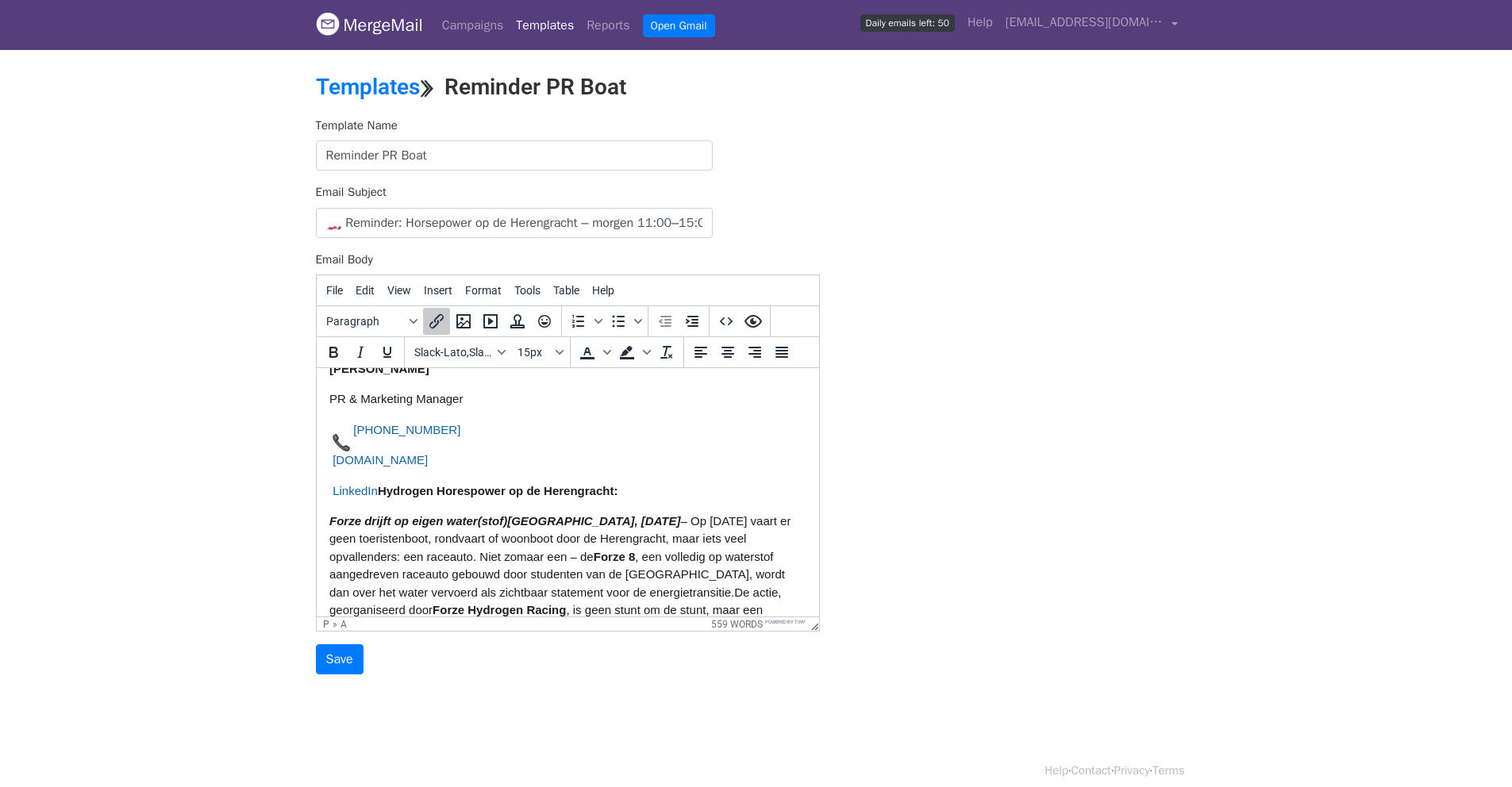 click on "Hydrogen Horespower op de Herengracht:" at bounding box center (497, 490) 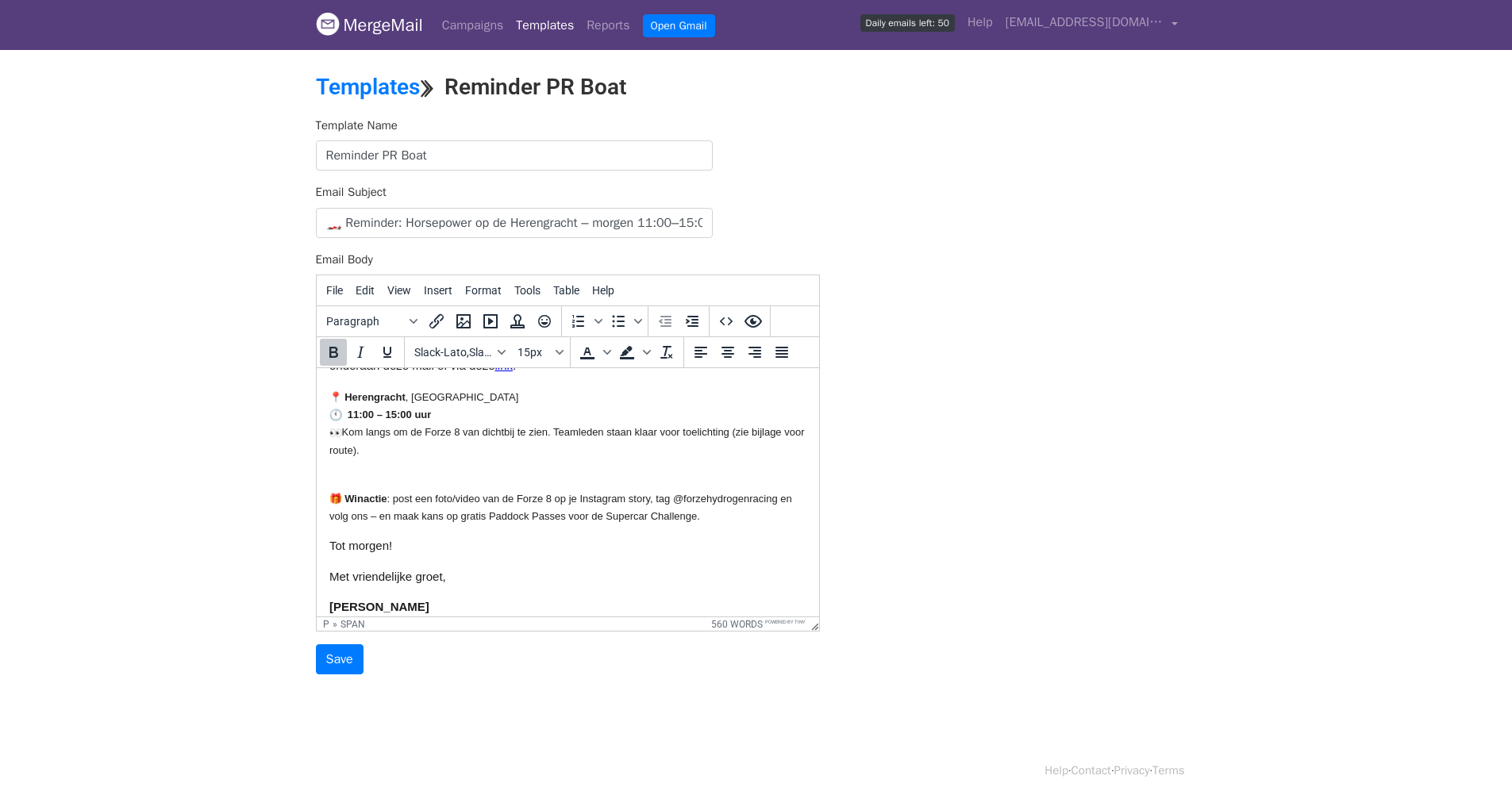scroll, scrollTop: 0, scrollLeft: 0, axis: both 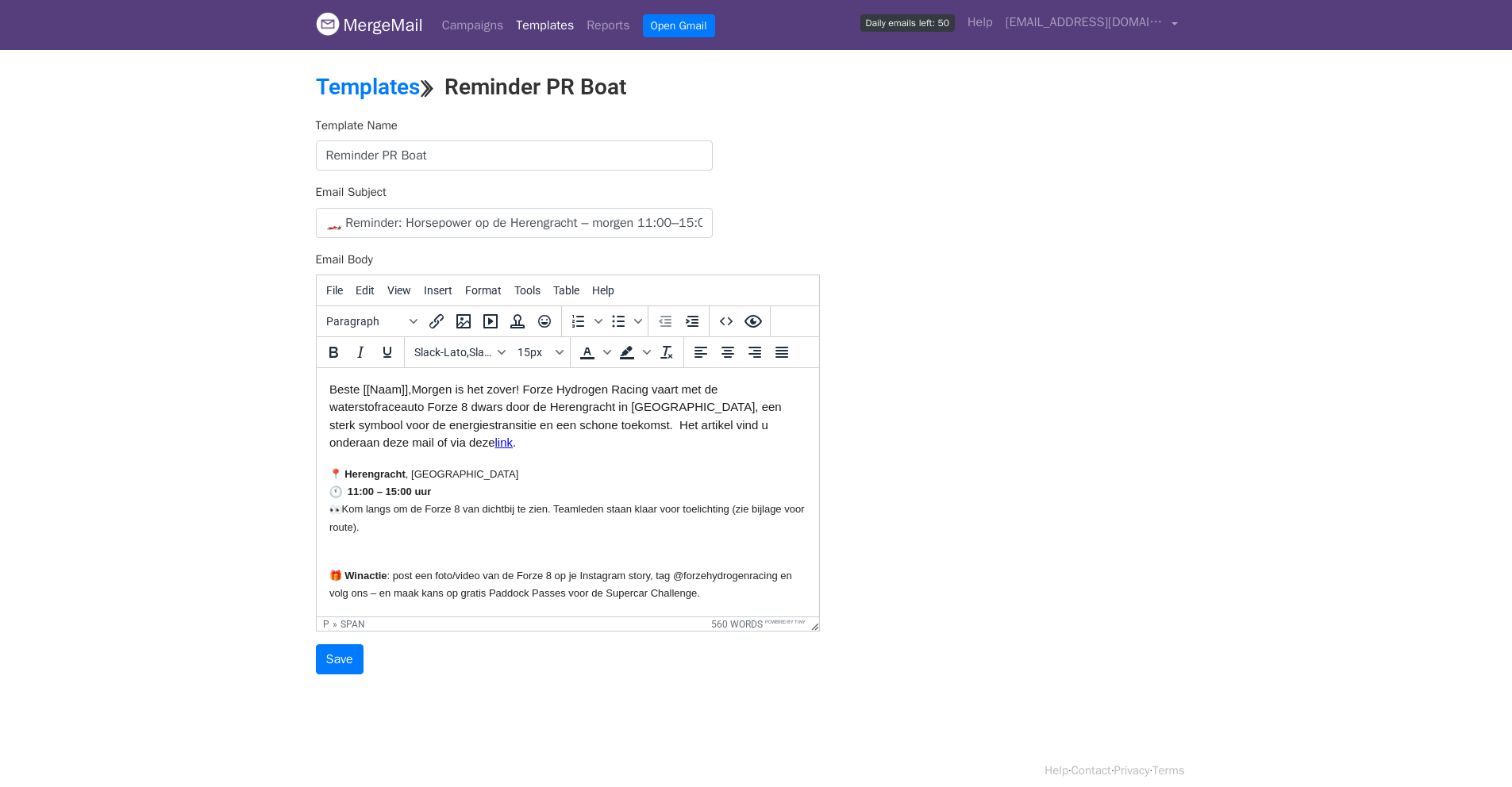 click on "Beste [[Naam]], Morgen is het zover! Forze Hydrogen Racing vaart met de waterstofraceauto Forze 8 dwars door de Herengracht in Amsterdam, een sterk symbool voor de energiestransitie en een schone toekomst.  Het artikel vind u onderaan deze mail of via deze  link ." at bounding box center (567, 417) 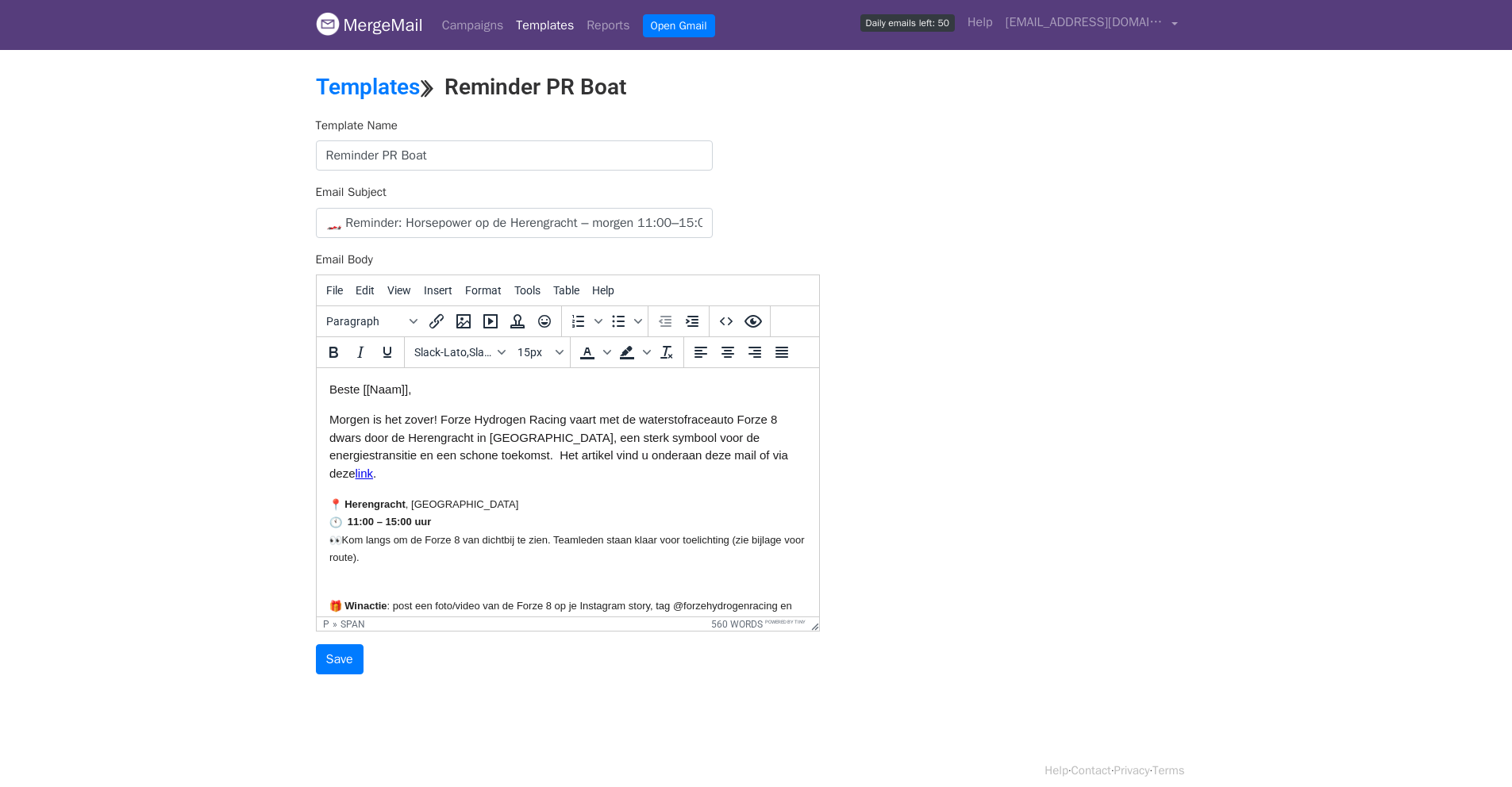 click on "Morgen is het zover! Forze Hydrogen Racing vaart met de waterstofraceauto Forze 8 dwars door de Herengracht in Amsterdam, een sterk symbool voor de energiestransitie en een schone toekomst.  Het artikel vind u onderaan deze mail of via deze  link ." at bounding box center (567, 447) 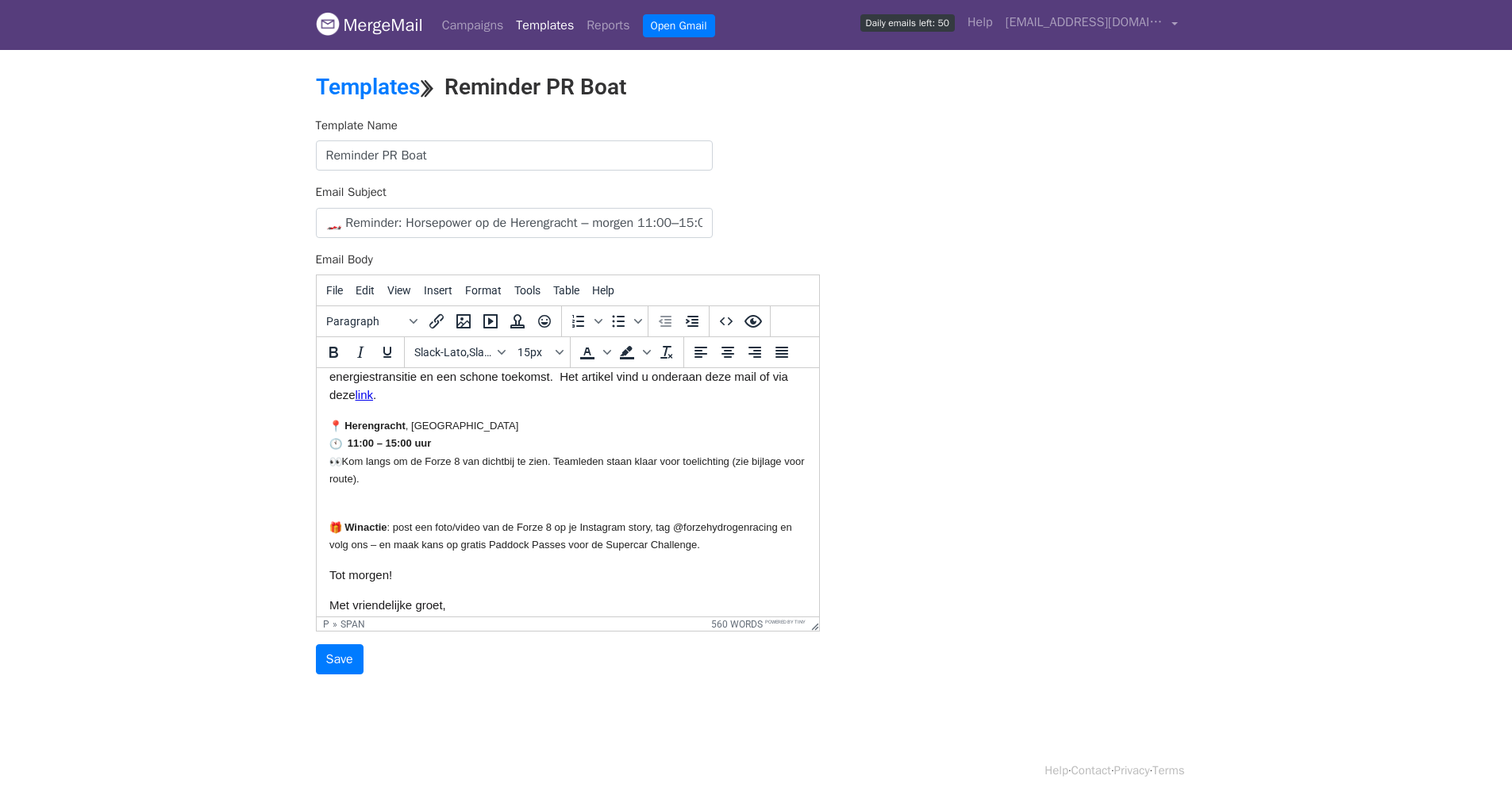 scroll, scrollTop: 78, scrollLeft: 0, axis: vertical 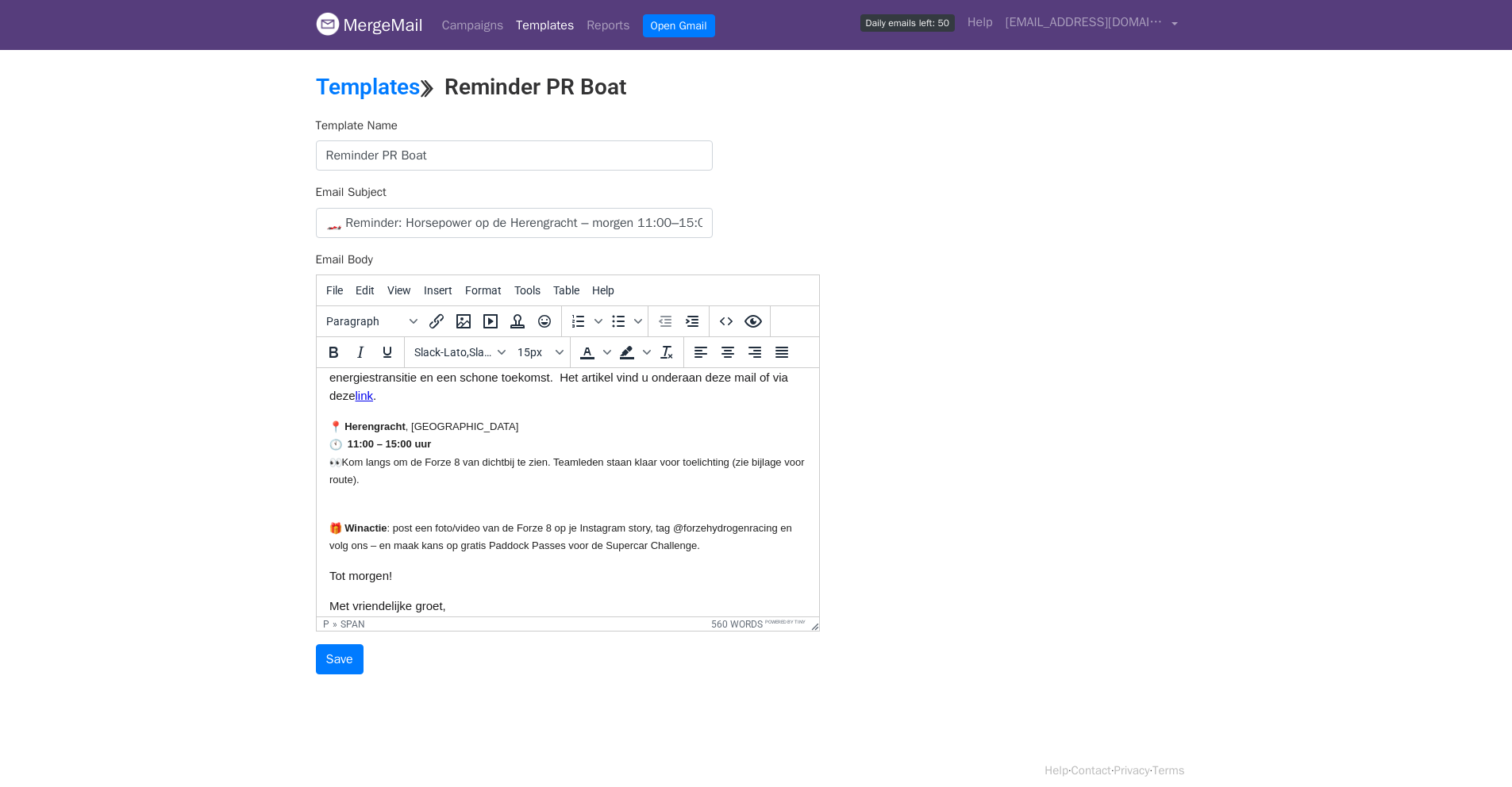 click on "Met vriendelijke groet," at bounding box center [387, 605] 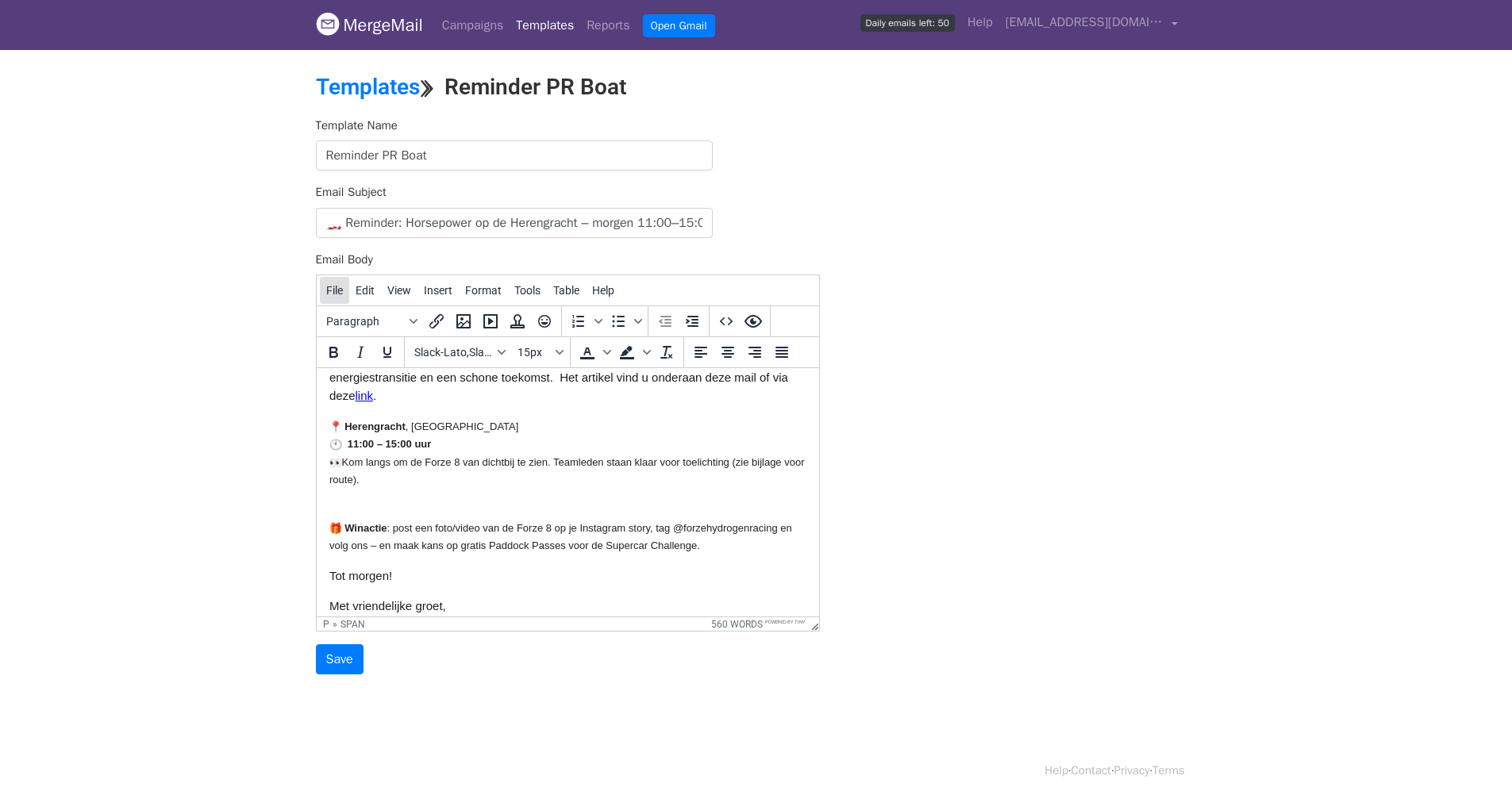 click on "File" at bounding box center (334, 290) 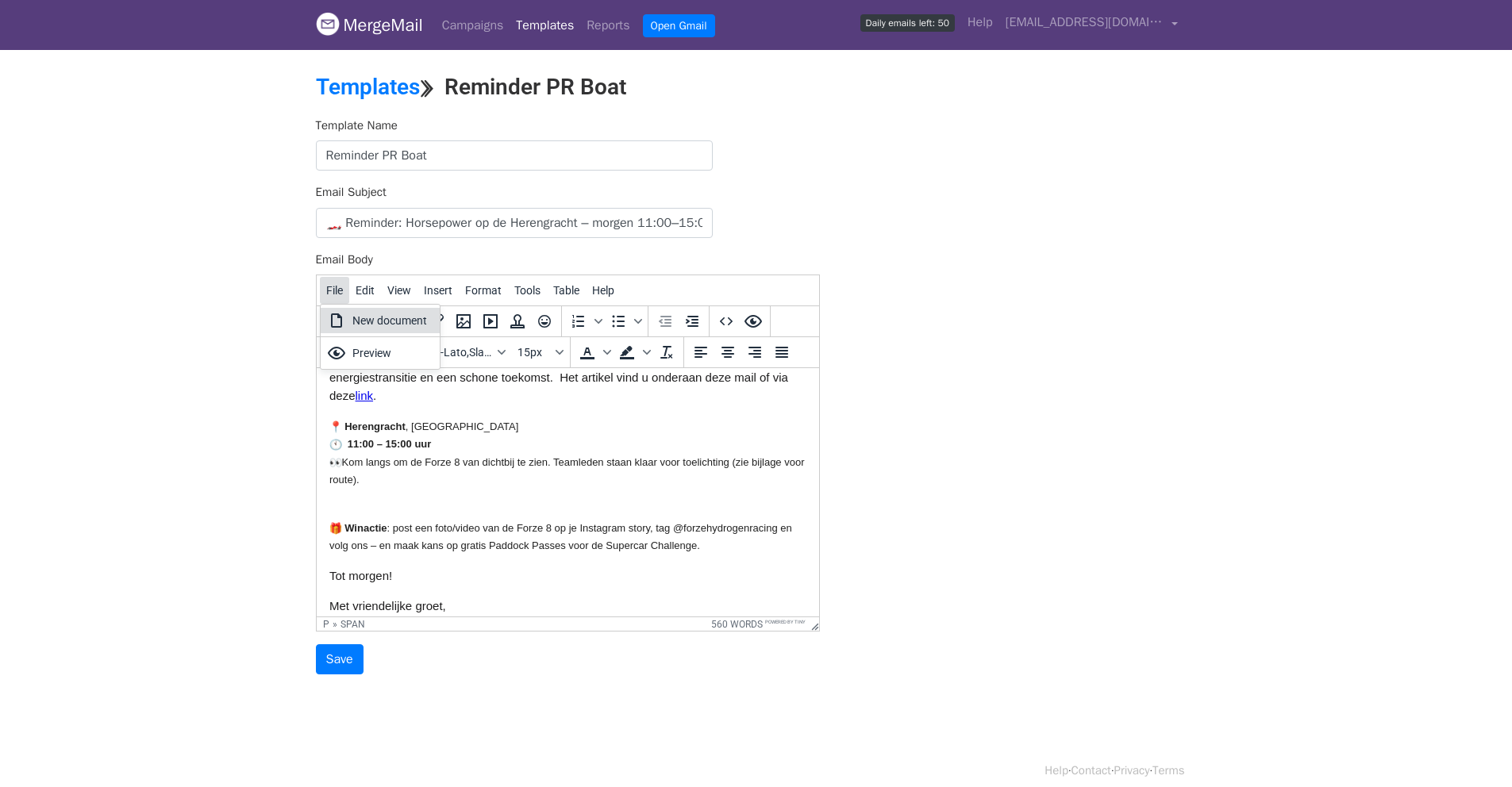click on "File" at bounding box center [334, 290] 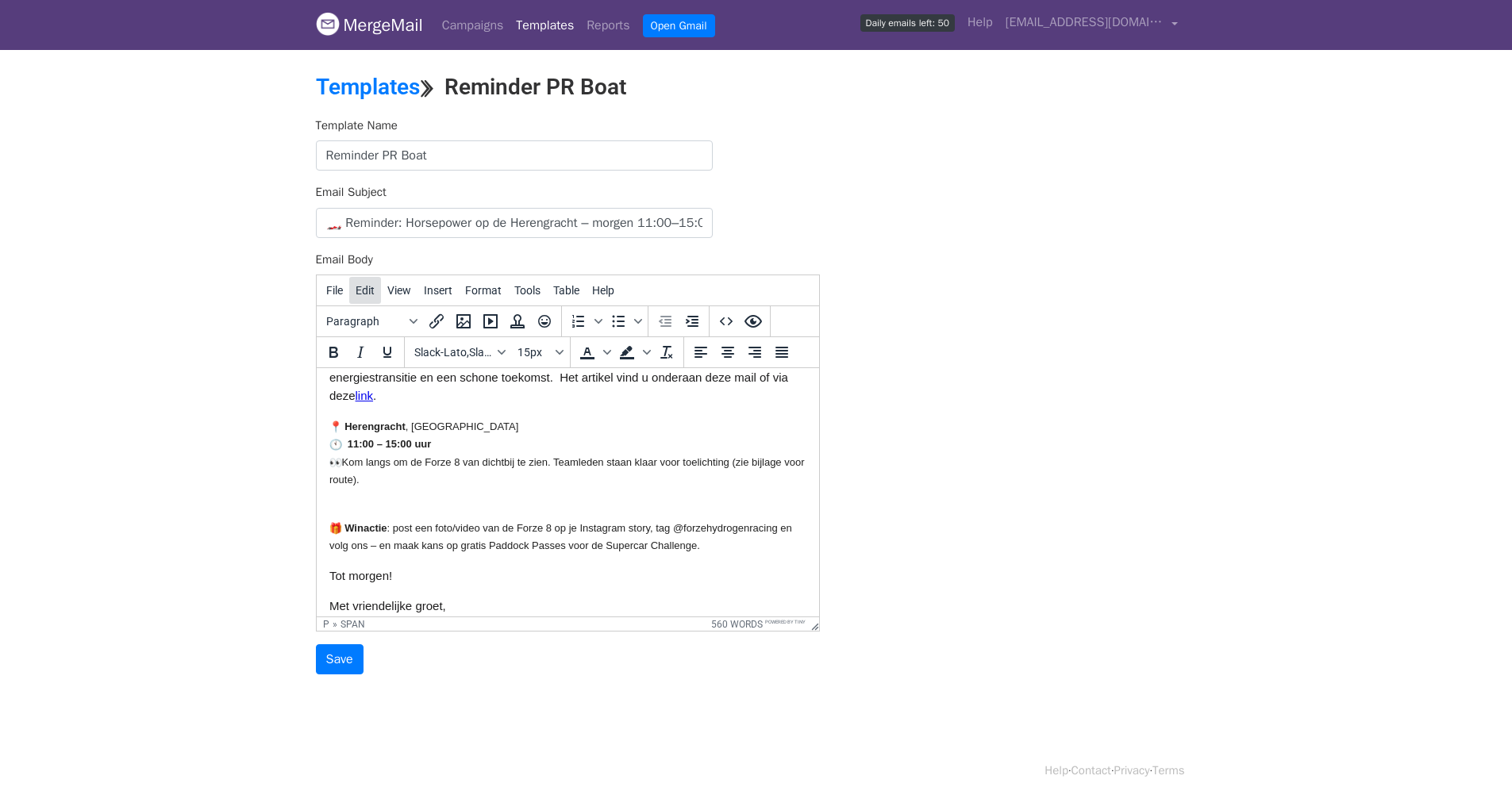 click on "Edit" at bounding box center (365, 290) 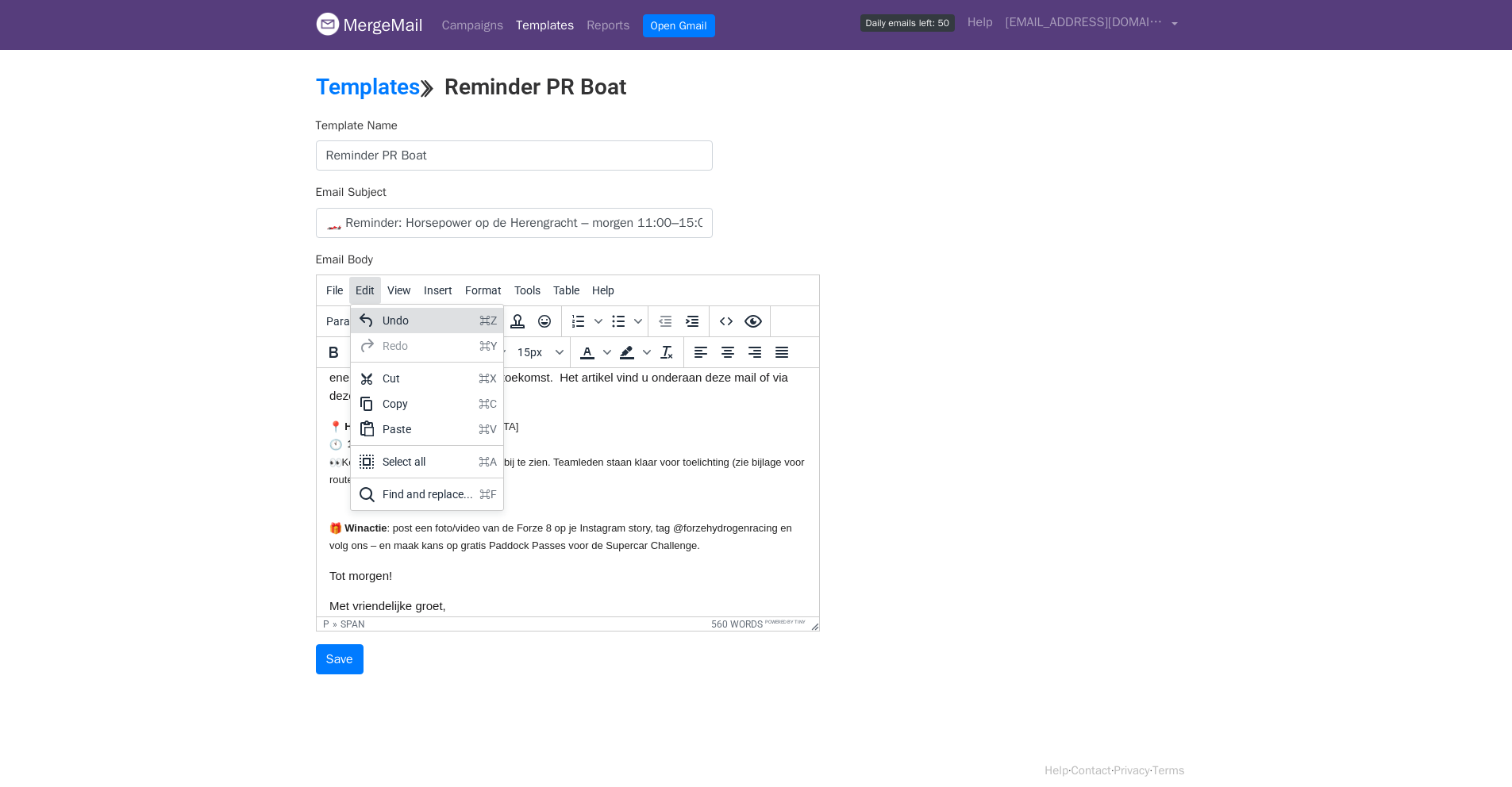 click on "Edit" at bounding box center (365, 290) 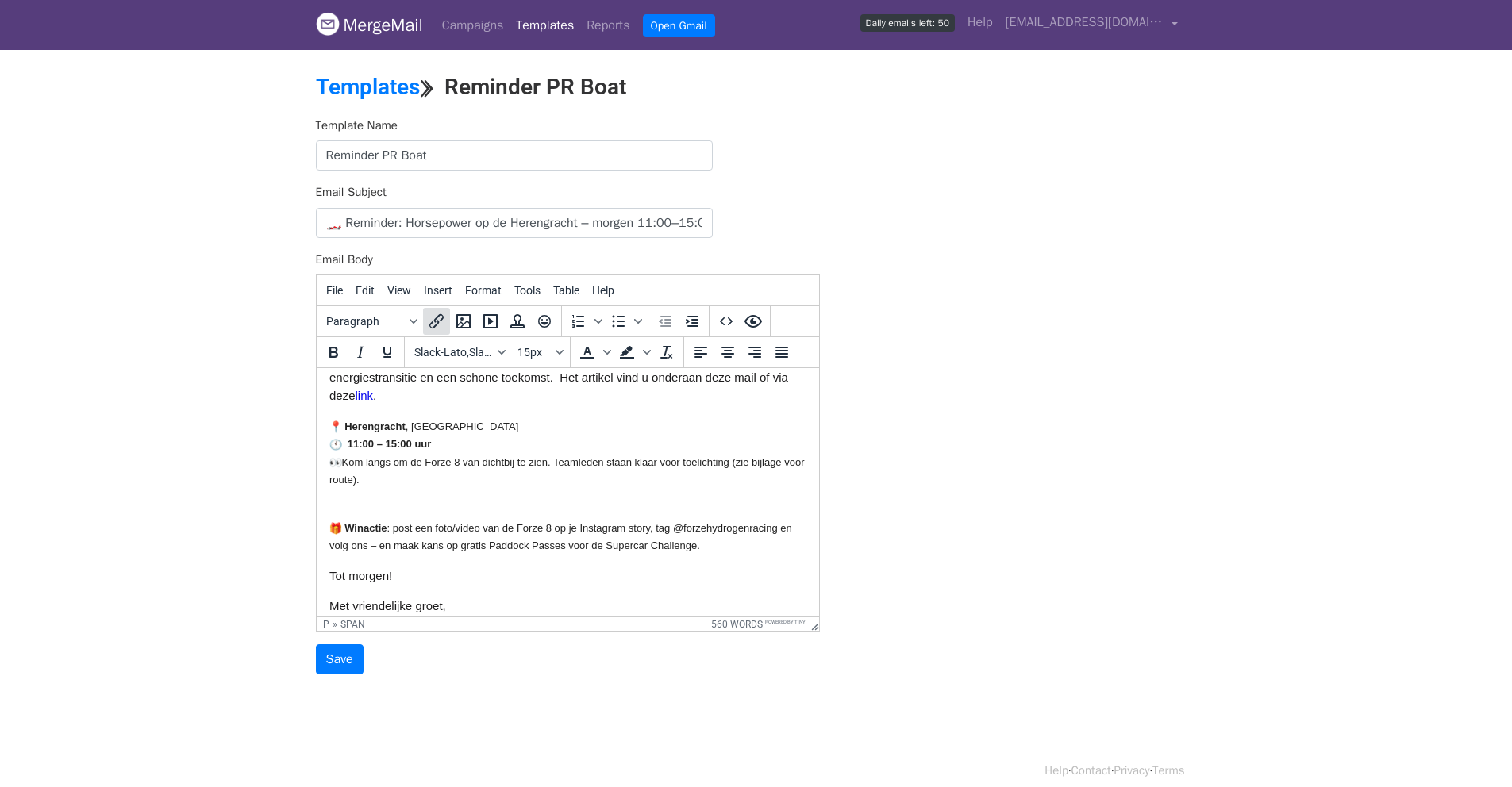 click at bounding box center (437, 321) 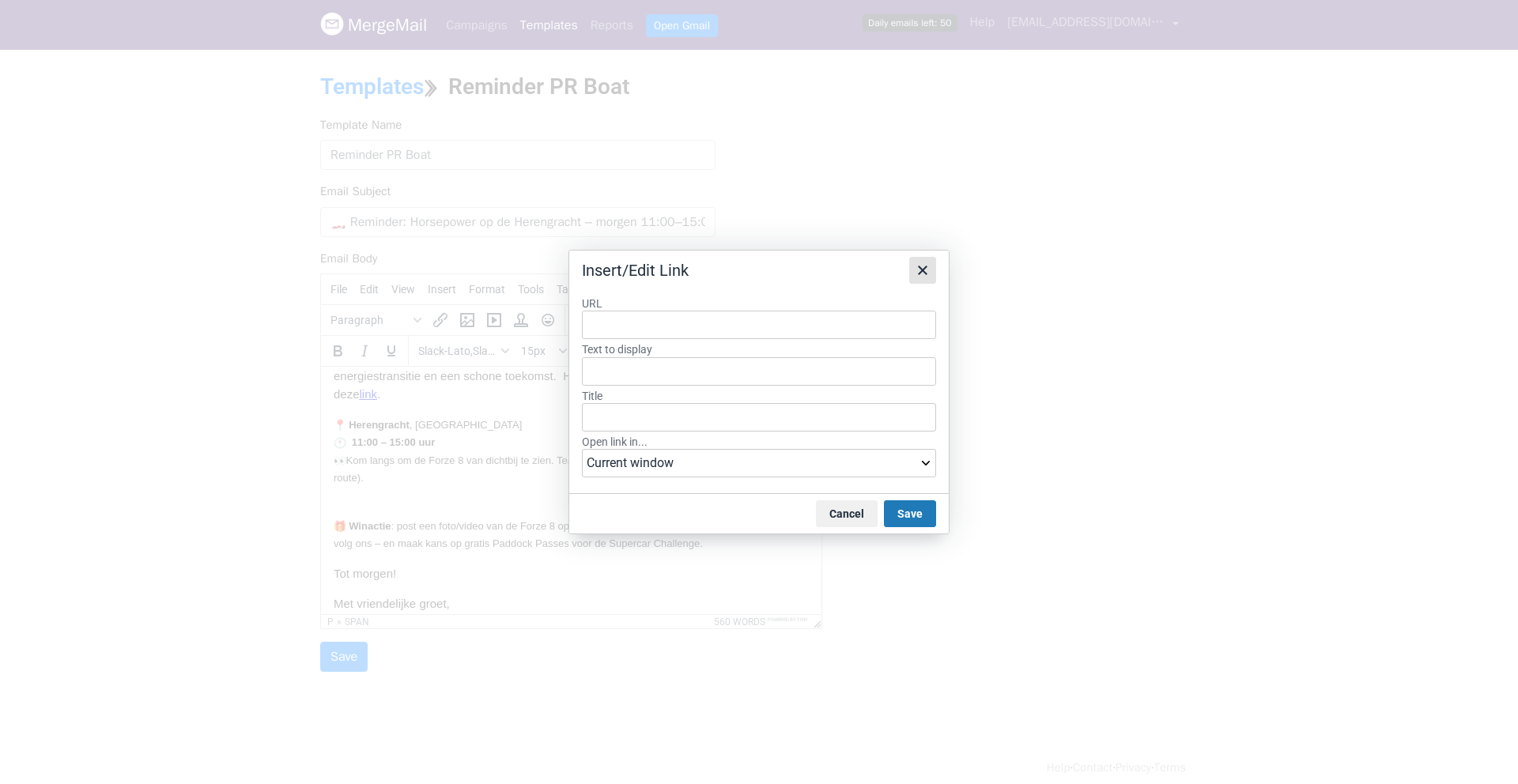 click 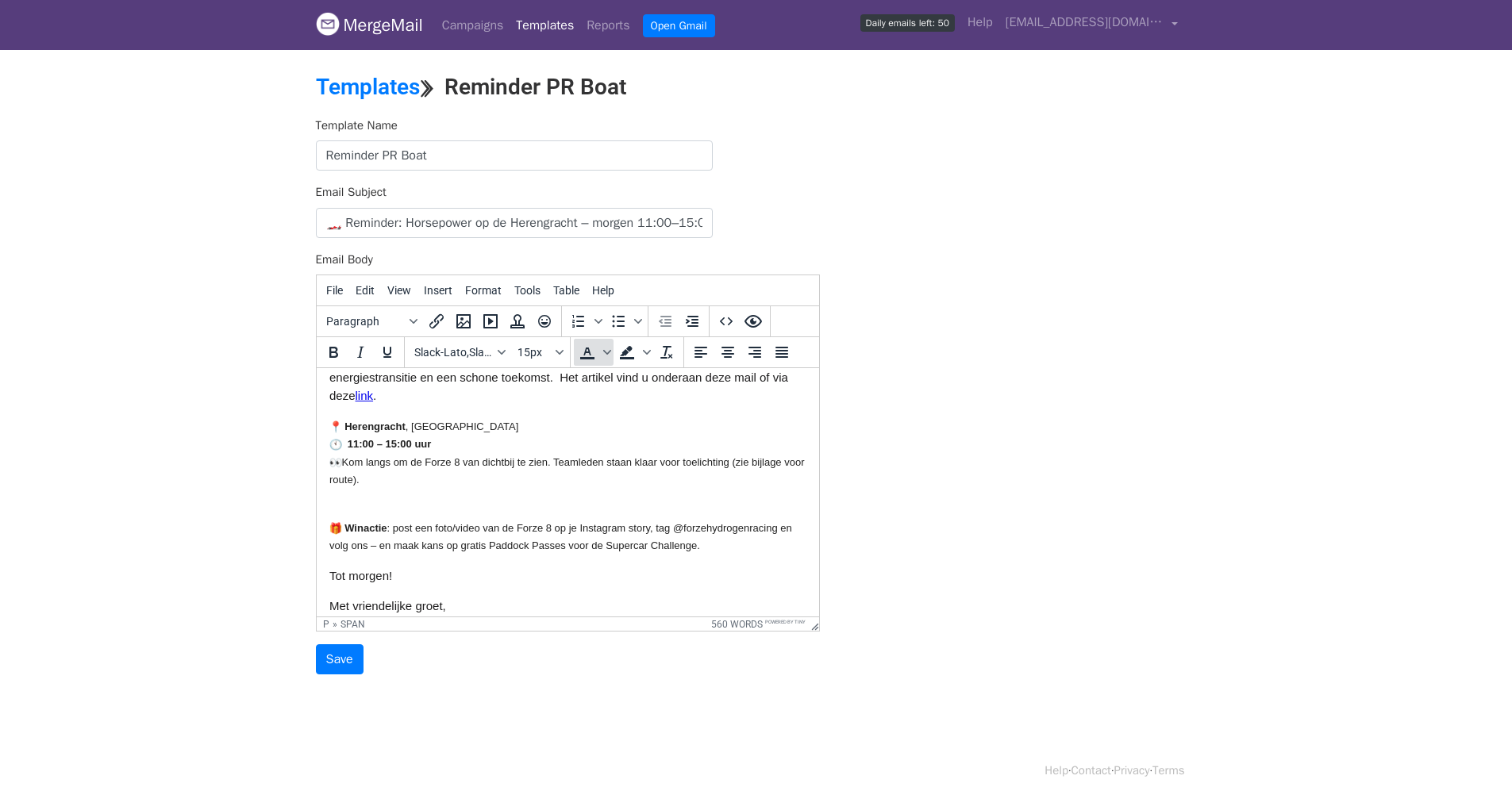 click 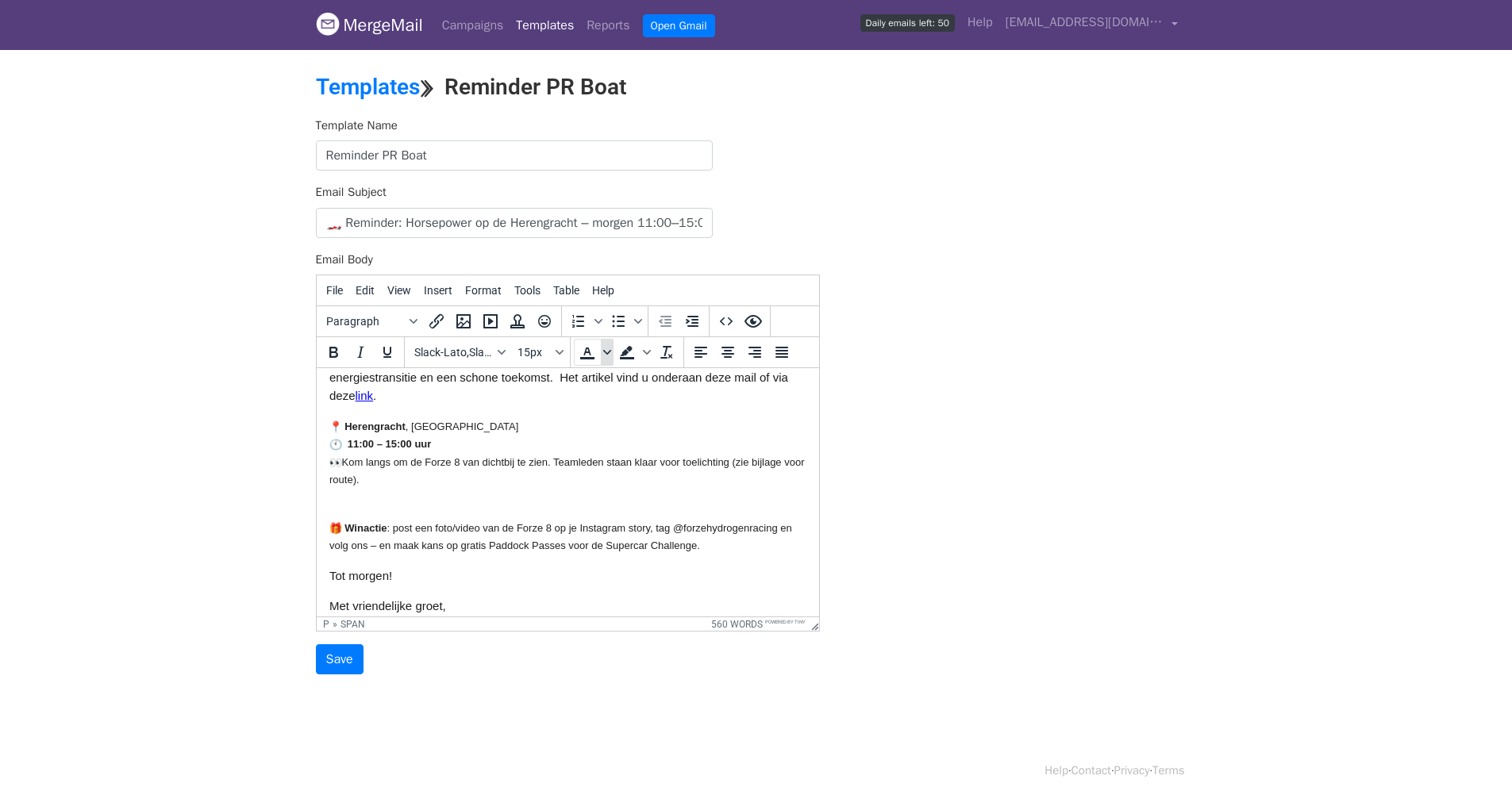 click 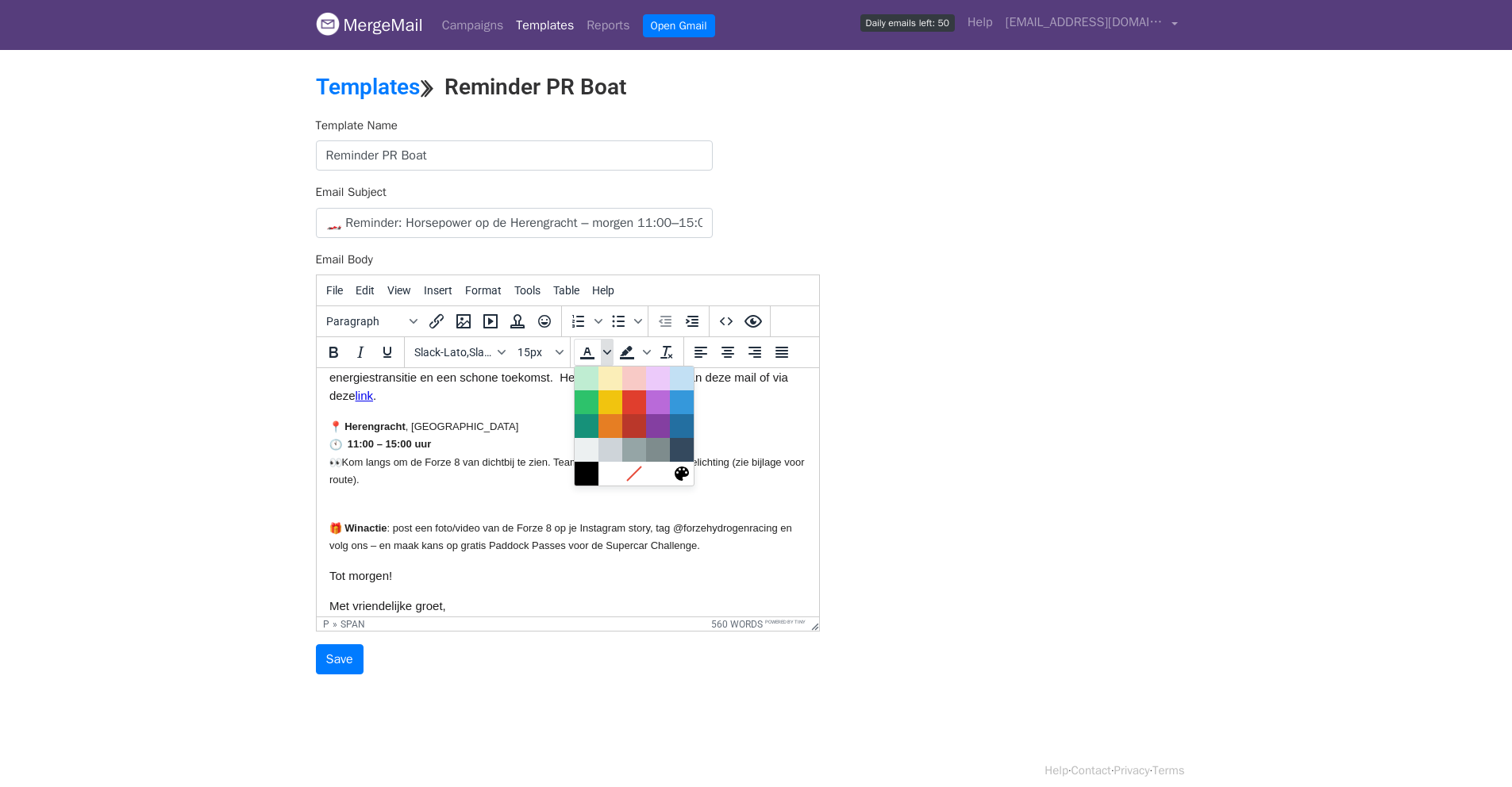 click 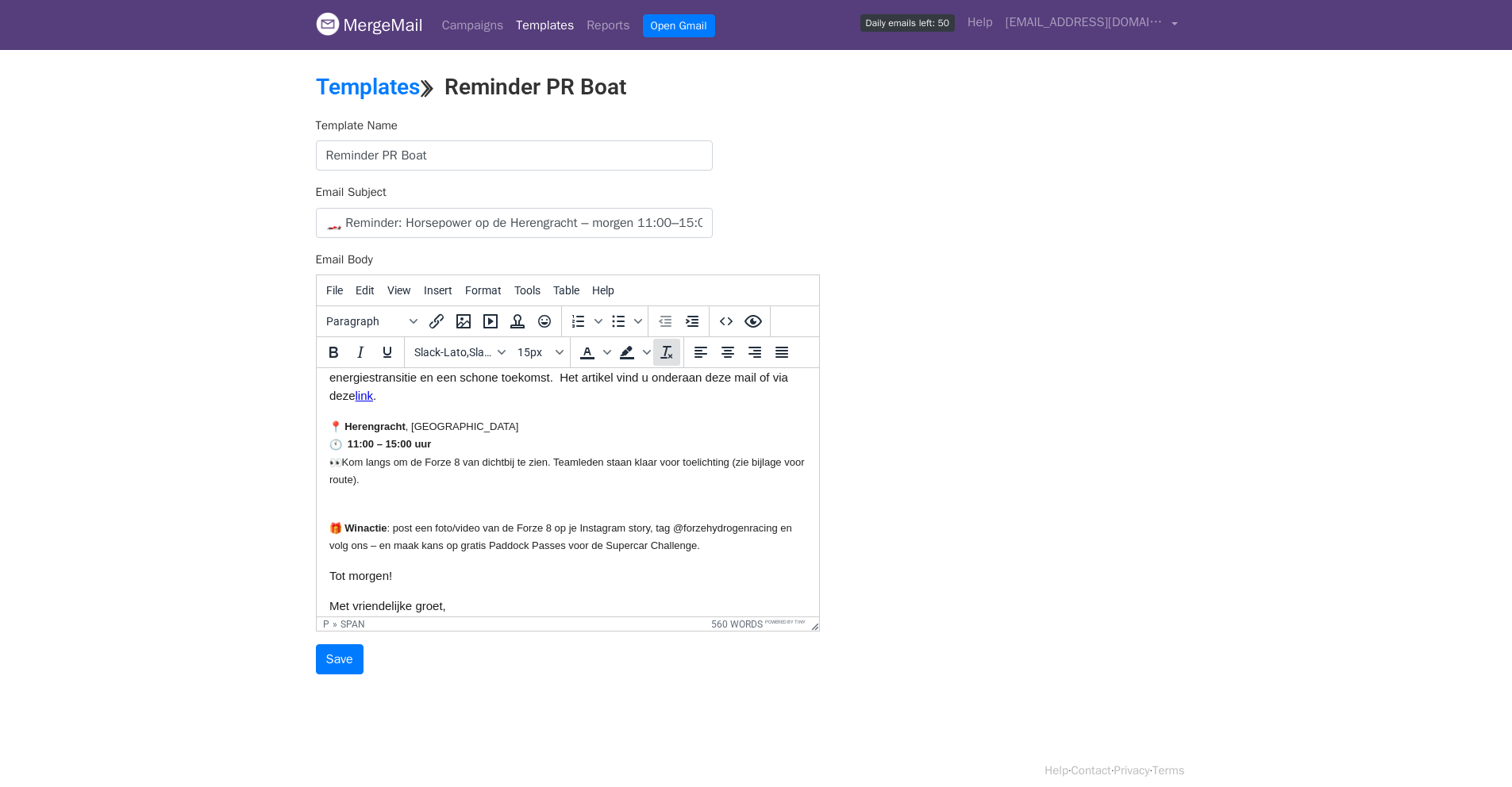 click 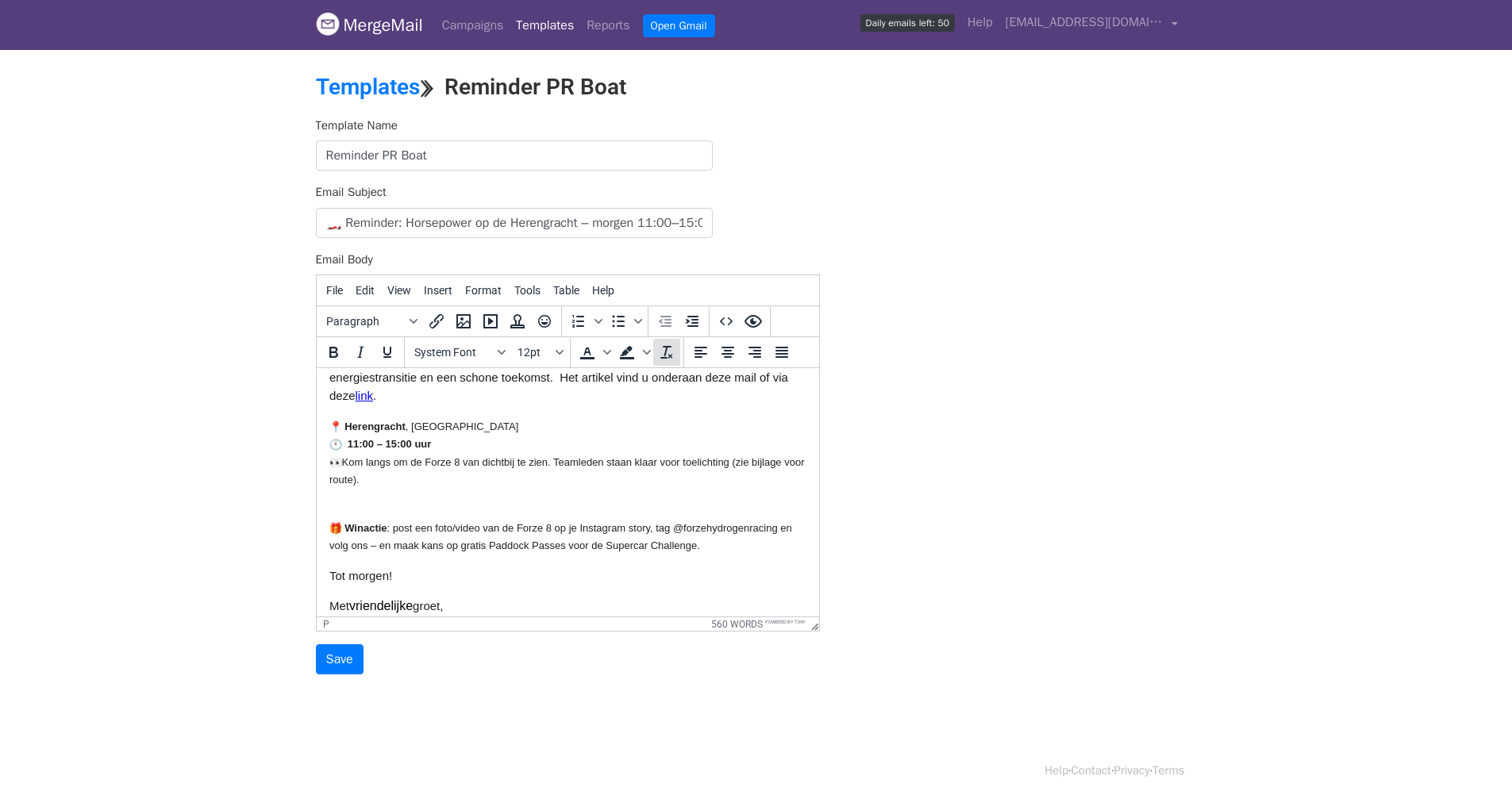 click 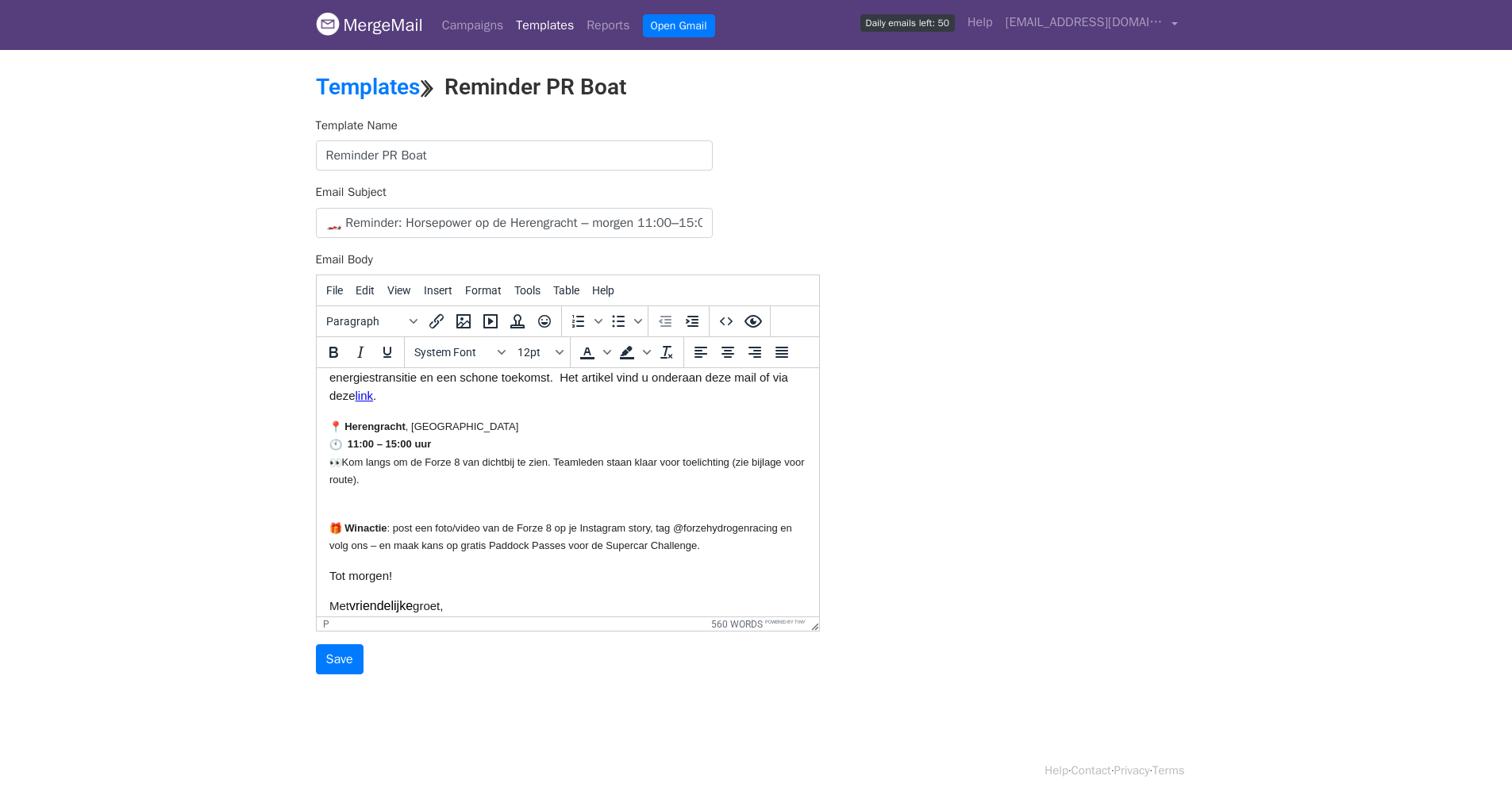 click on "Met  vriendelijke  groet," at bounding box center [567, 606] 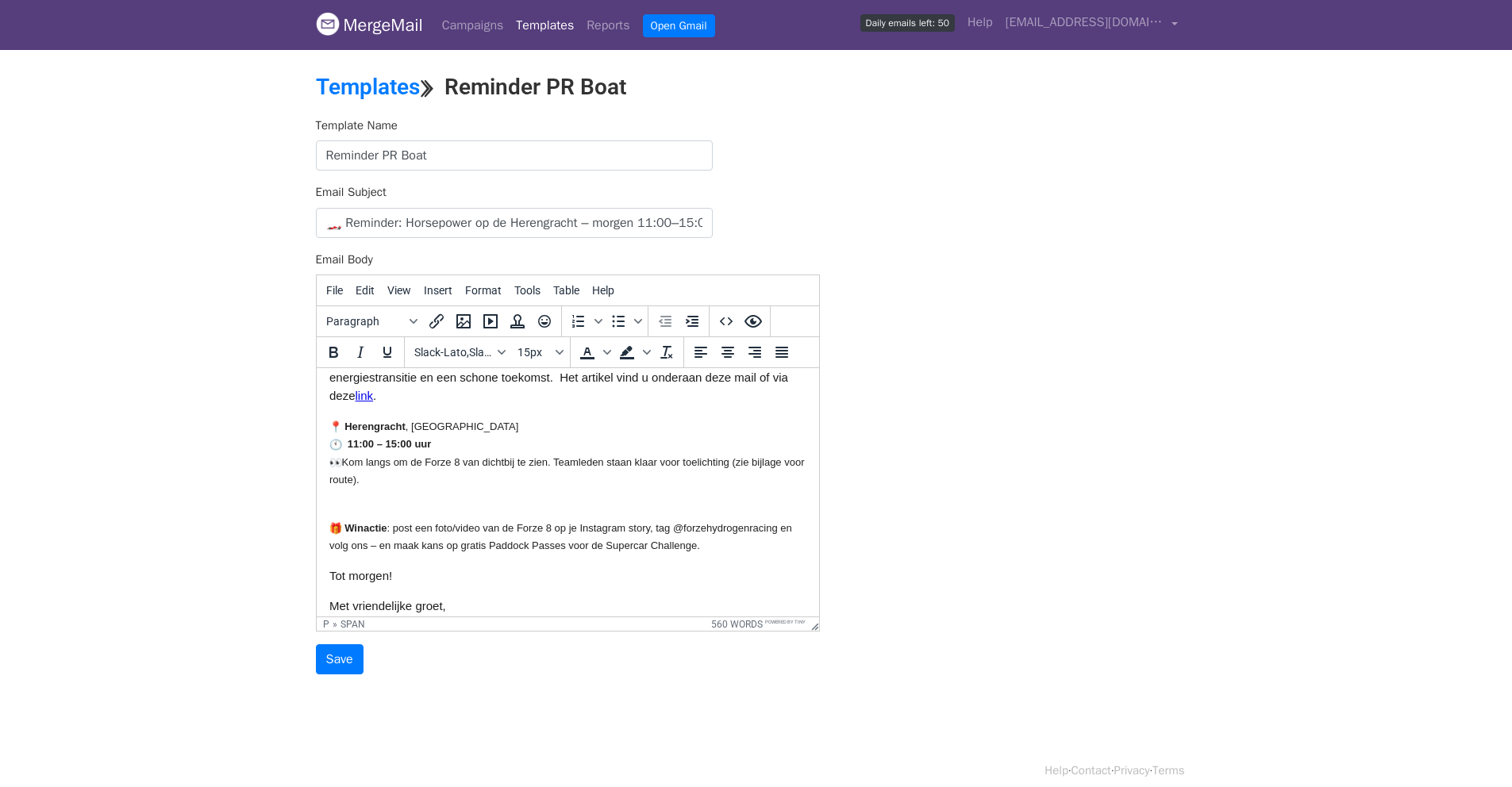 click on "Winactie : post een foto/video van de Forze 8 op je Instagram story, tag @forzehydrogenracing en volg ons – en maak kans op gratis Paddock Passes voor de Supercar Challenge." at bounding box center [567, 528] 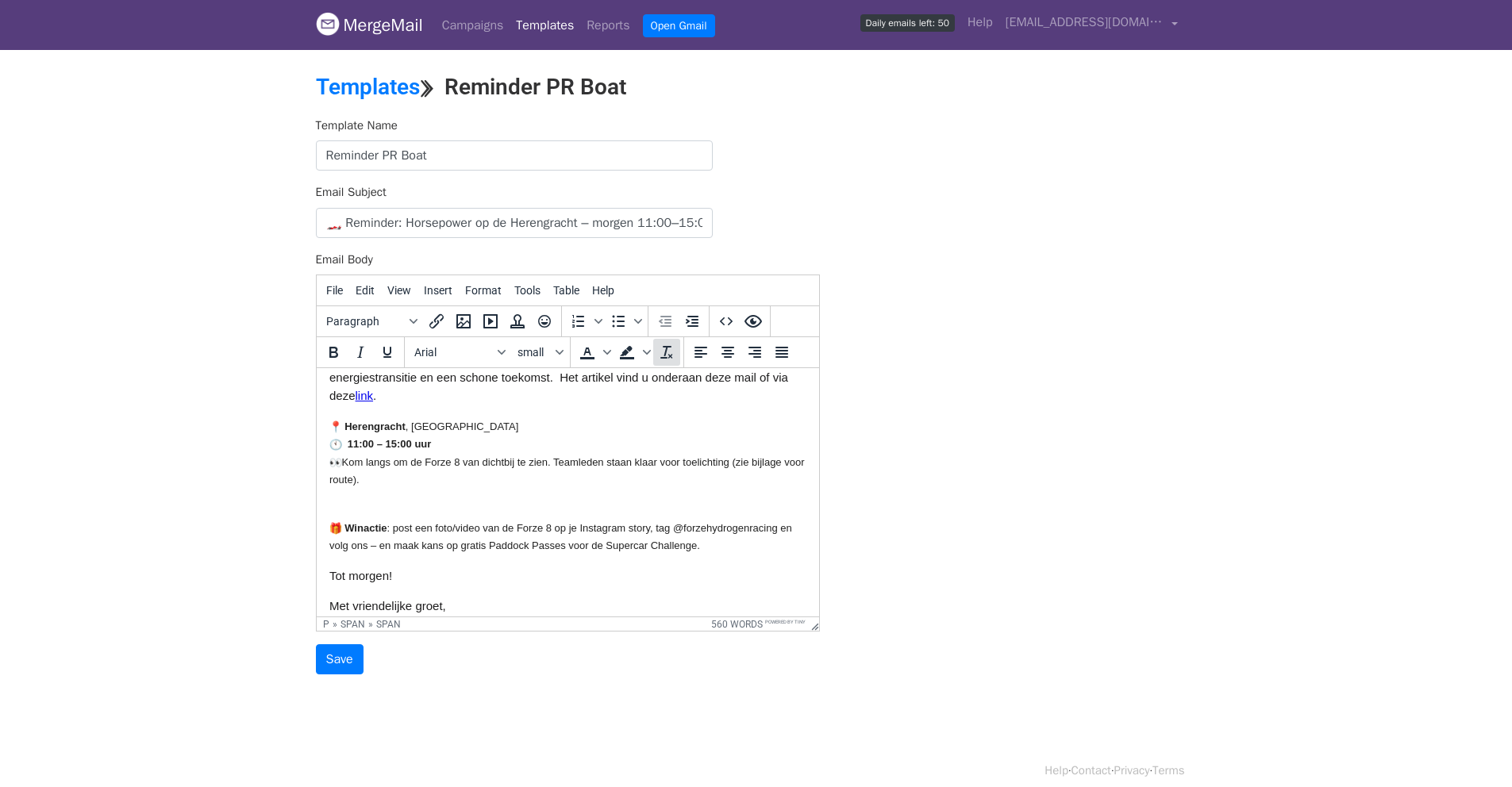 click 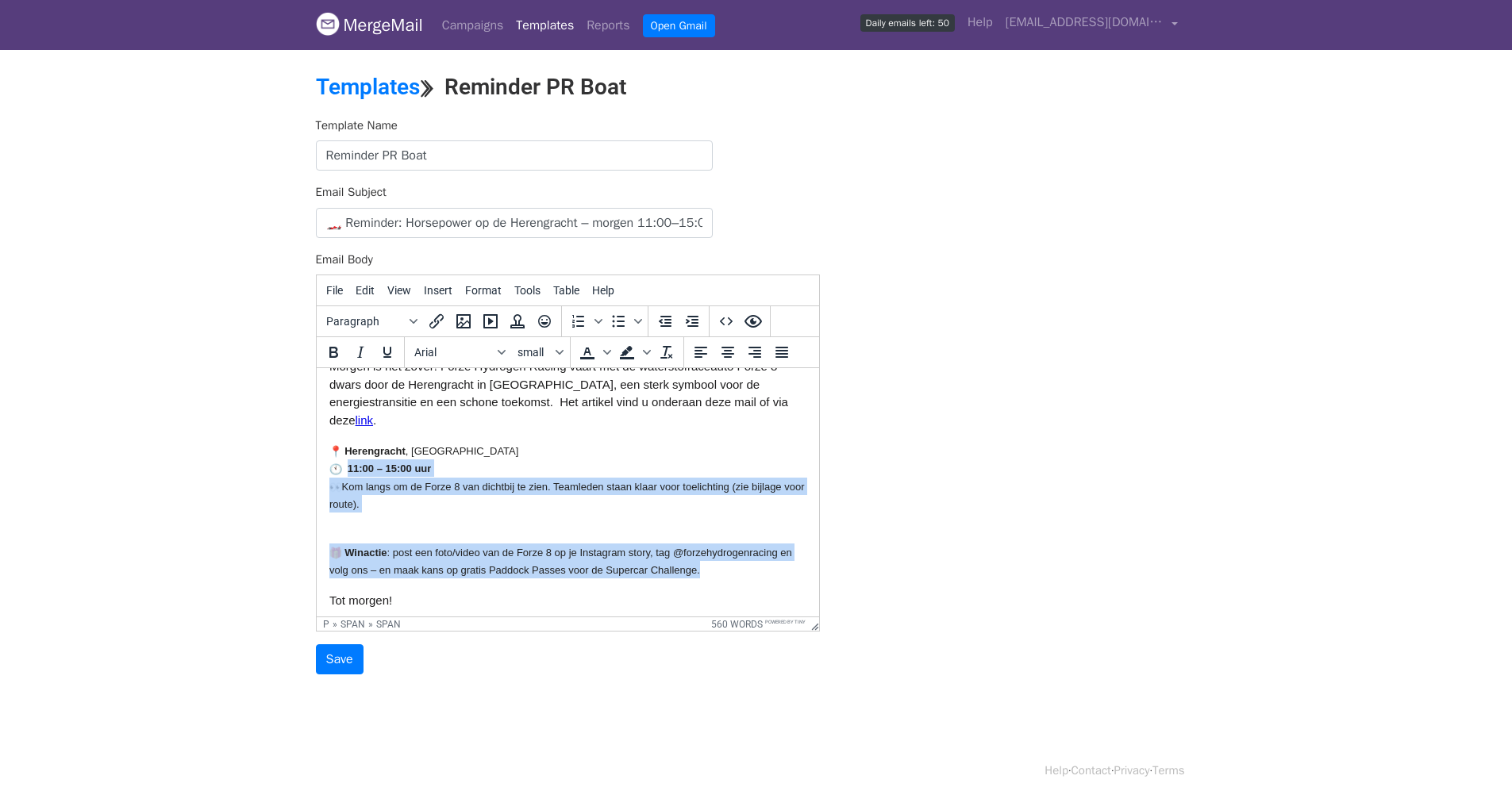 scroll, scrollTop: 0, scrollLeft: 0, axis: both 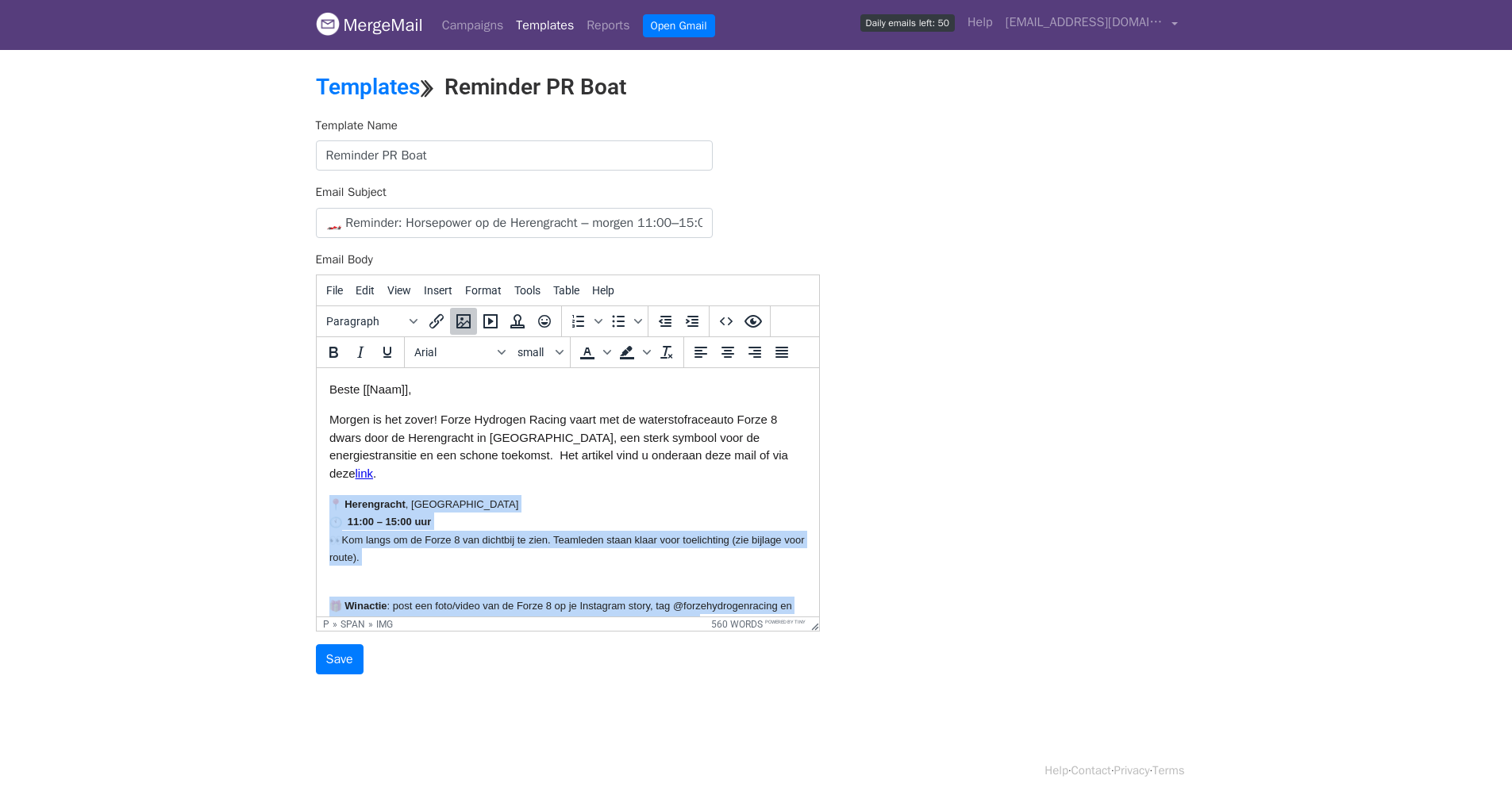 drag, startPoint x: 704, startPoint y: 536, endPoint x: 342, endPoint y: 466, distance: 368.70584 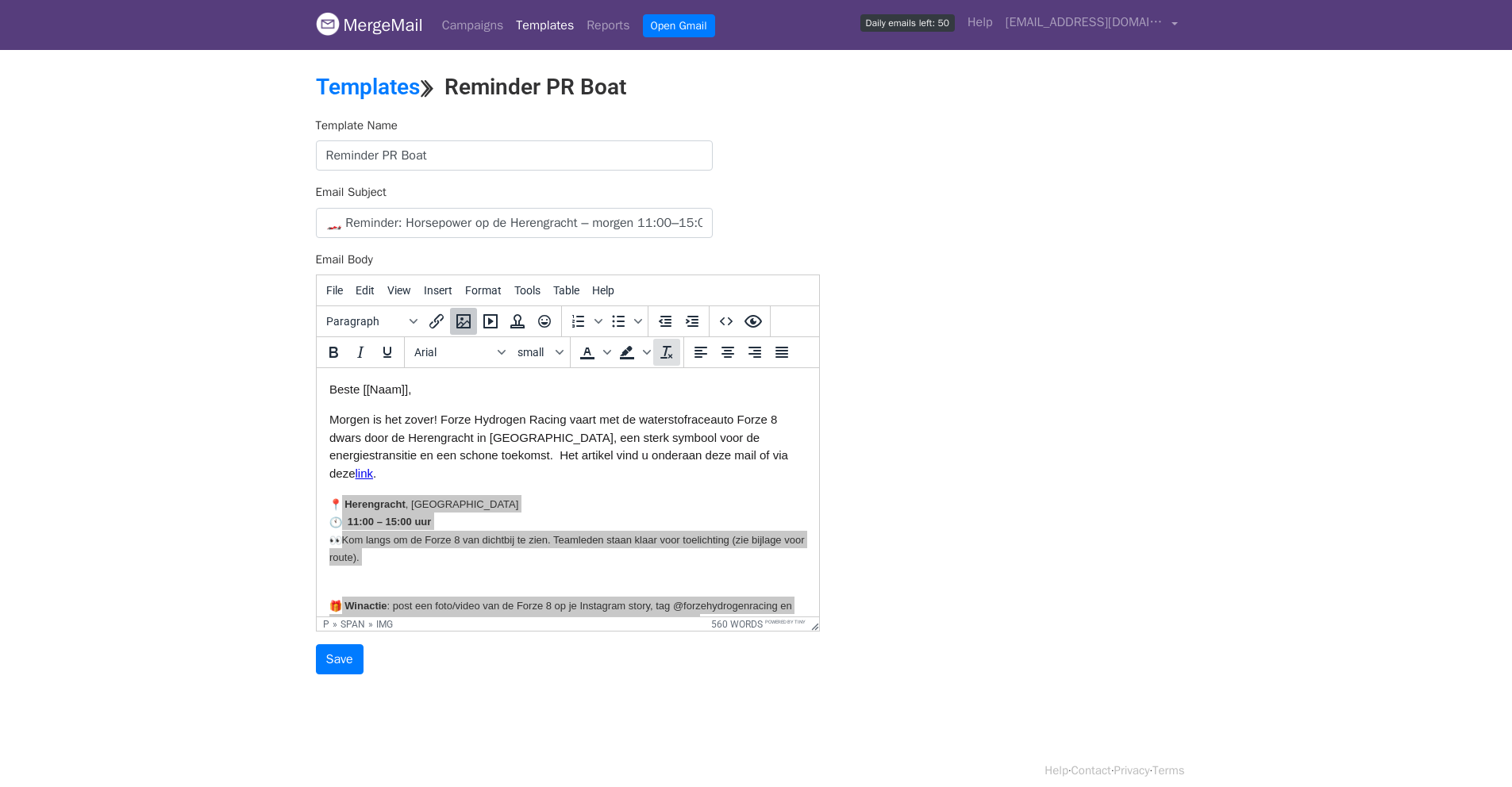click 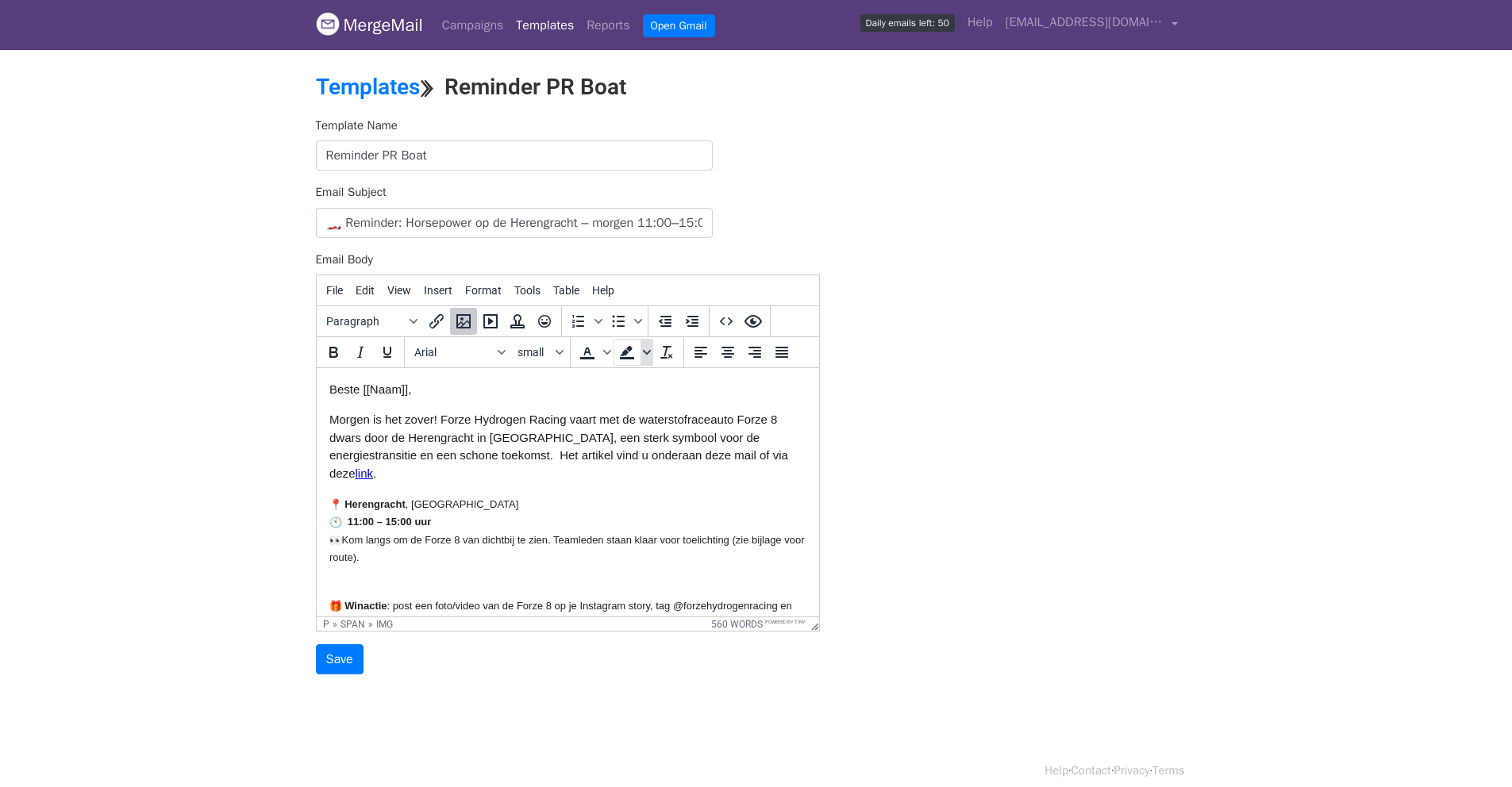 click 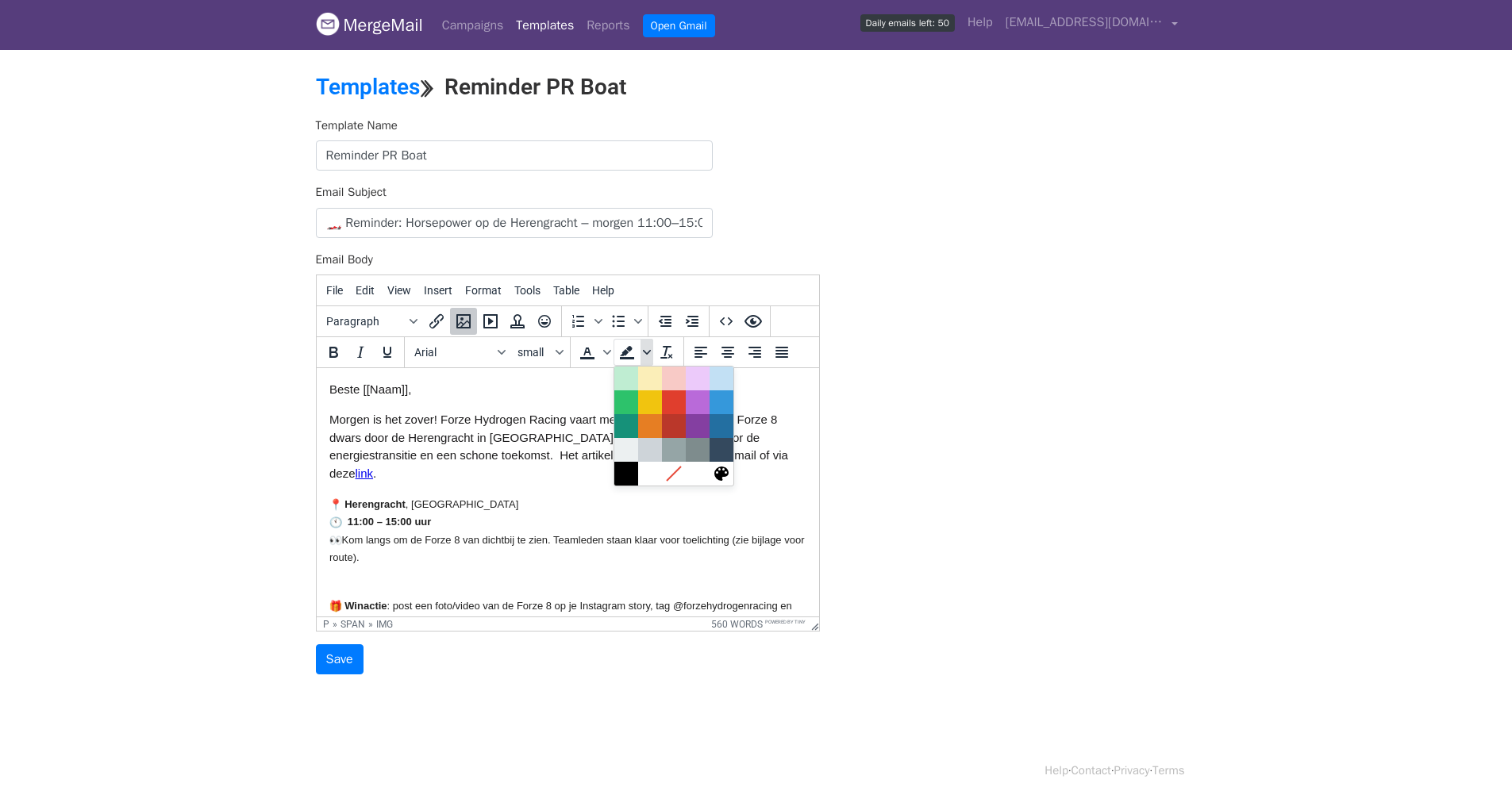 click 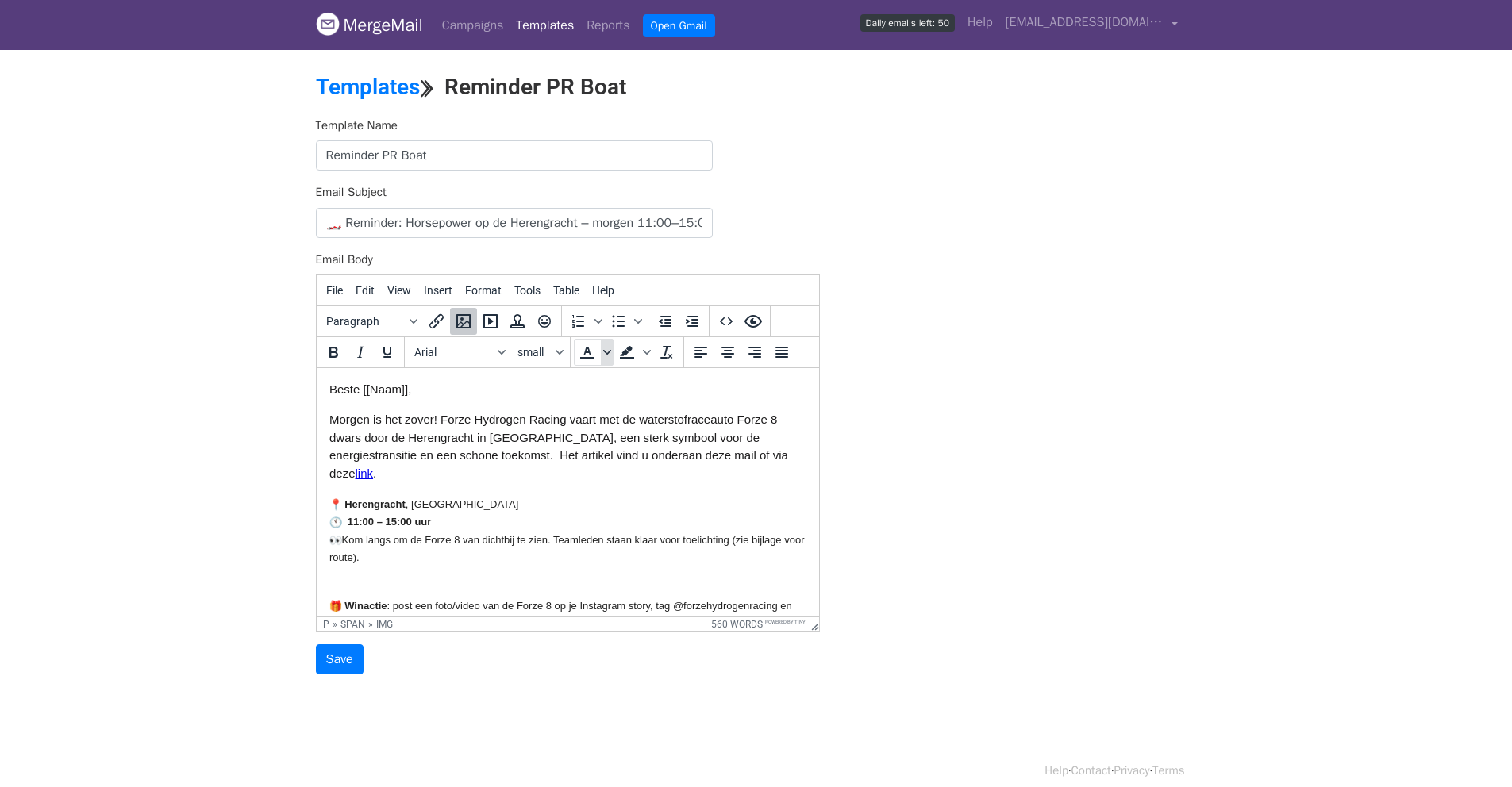 click 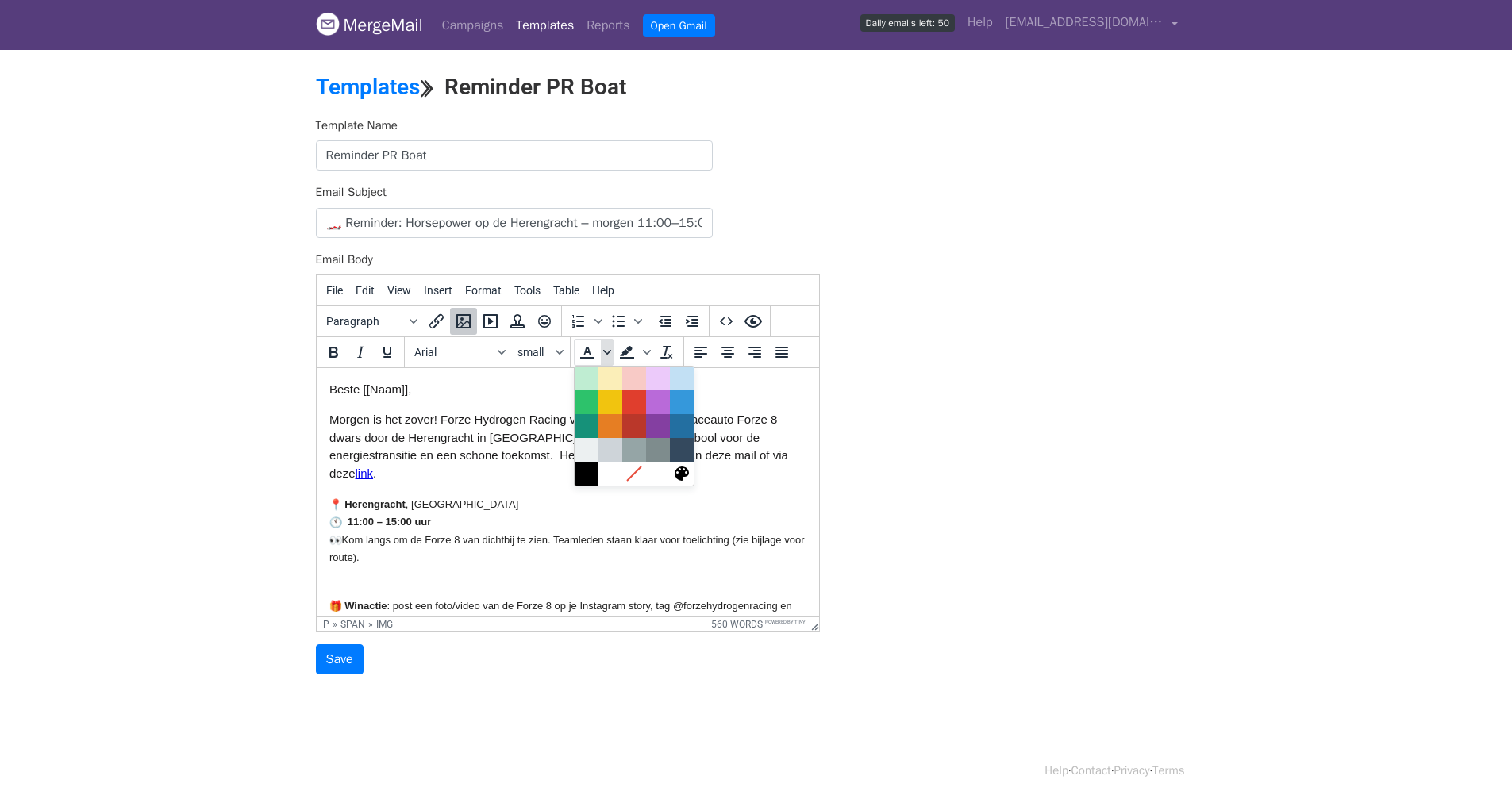 click 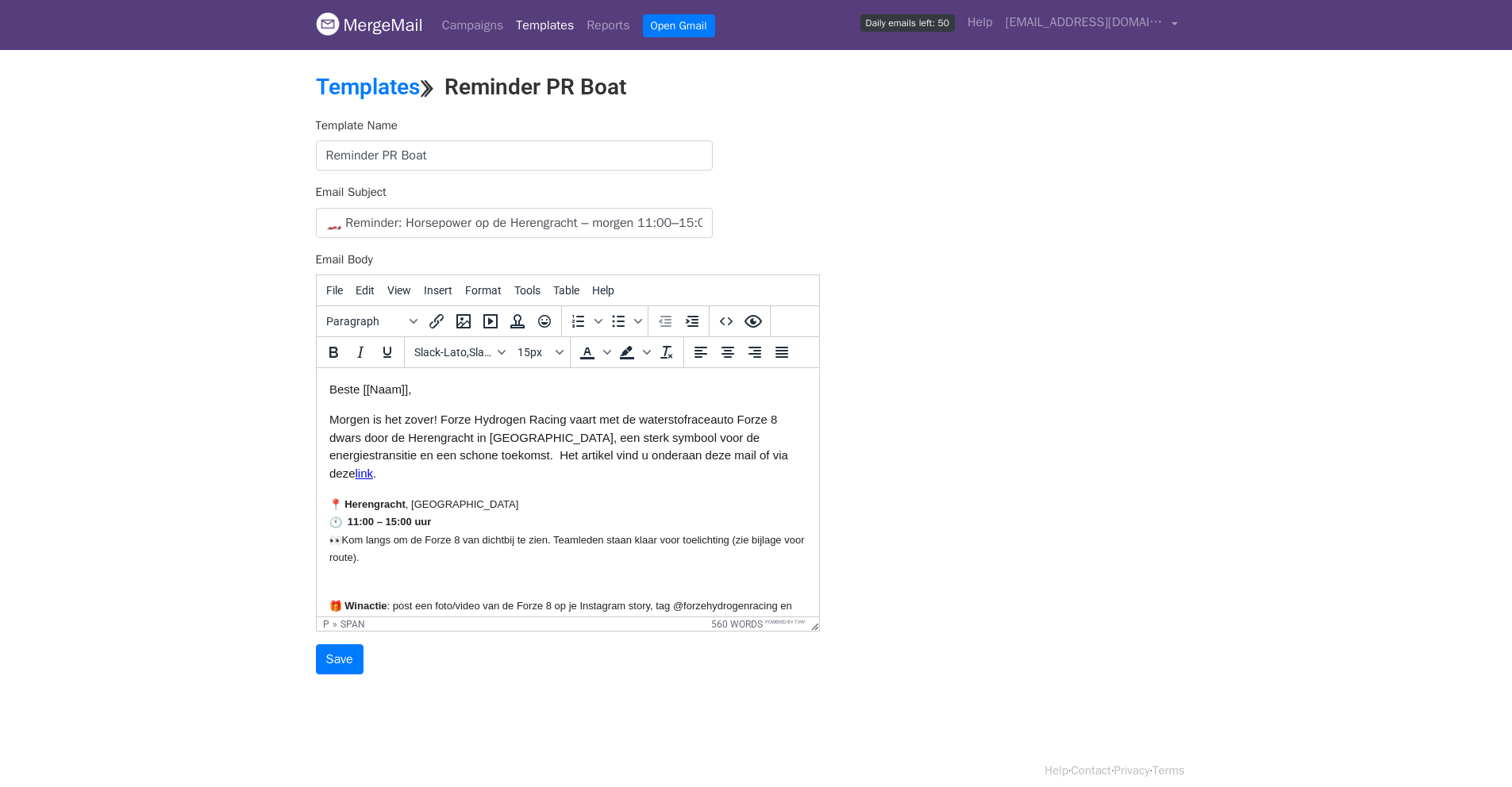 click on "Morgen is het zover! Forze Hydrogen Racing vaart met de waterstofraceauto Forze 8 dwars door de Herengracht in Amsterdam, een sterk symbool voor de energiestransitie en een schone toekomst.  Het artikel vind u onderaan deze mail of via deze  link ." at bounding box center (558, 446) 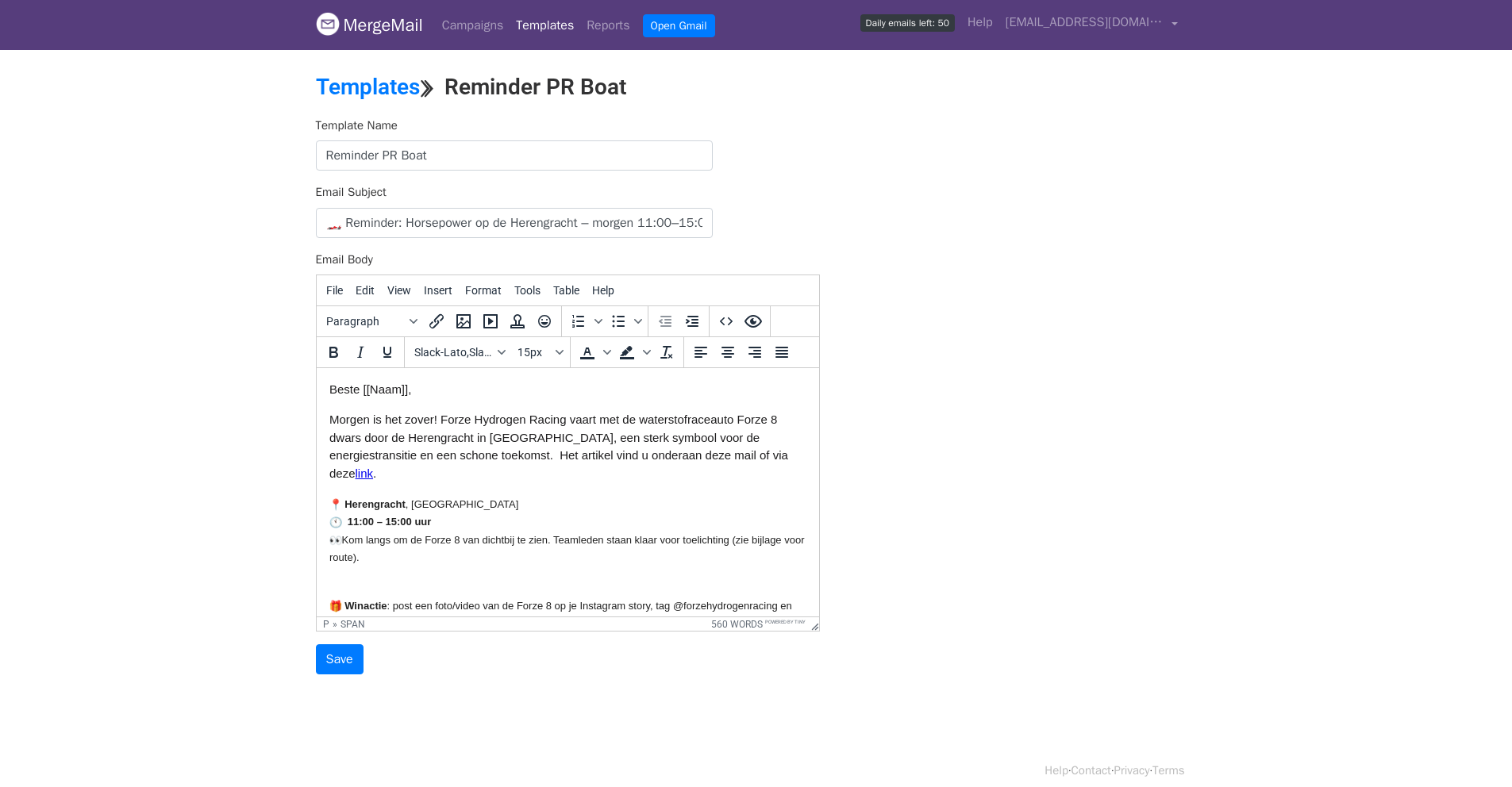 drag, startPoint x: 330, startPoint y: 485, endPoint x: 574, endPoint y: 533, distance: 248.6765 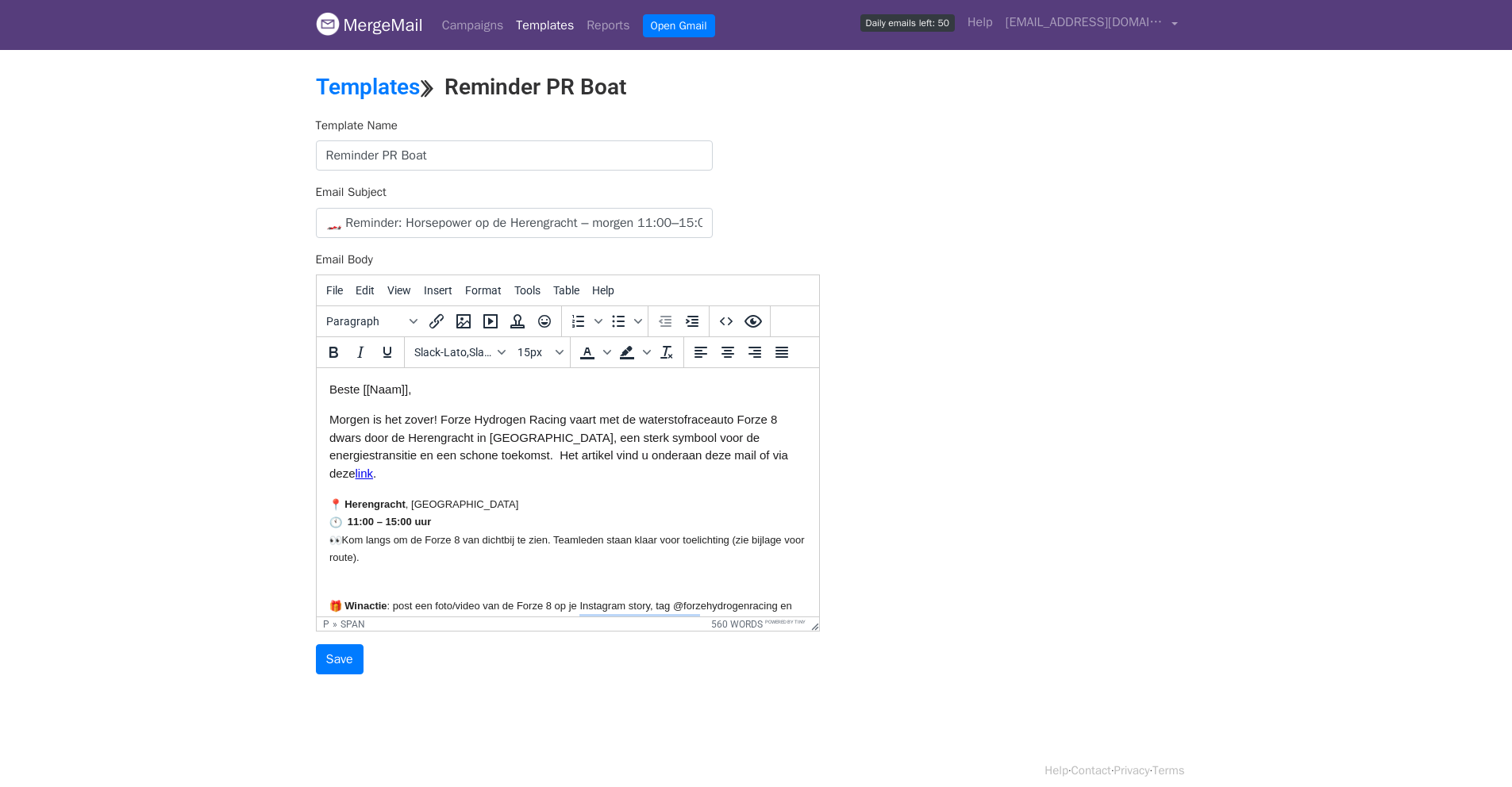 scroll, scrollTop: 15, scrollLeft: 0, axis: vertical 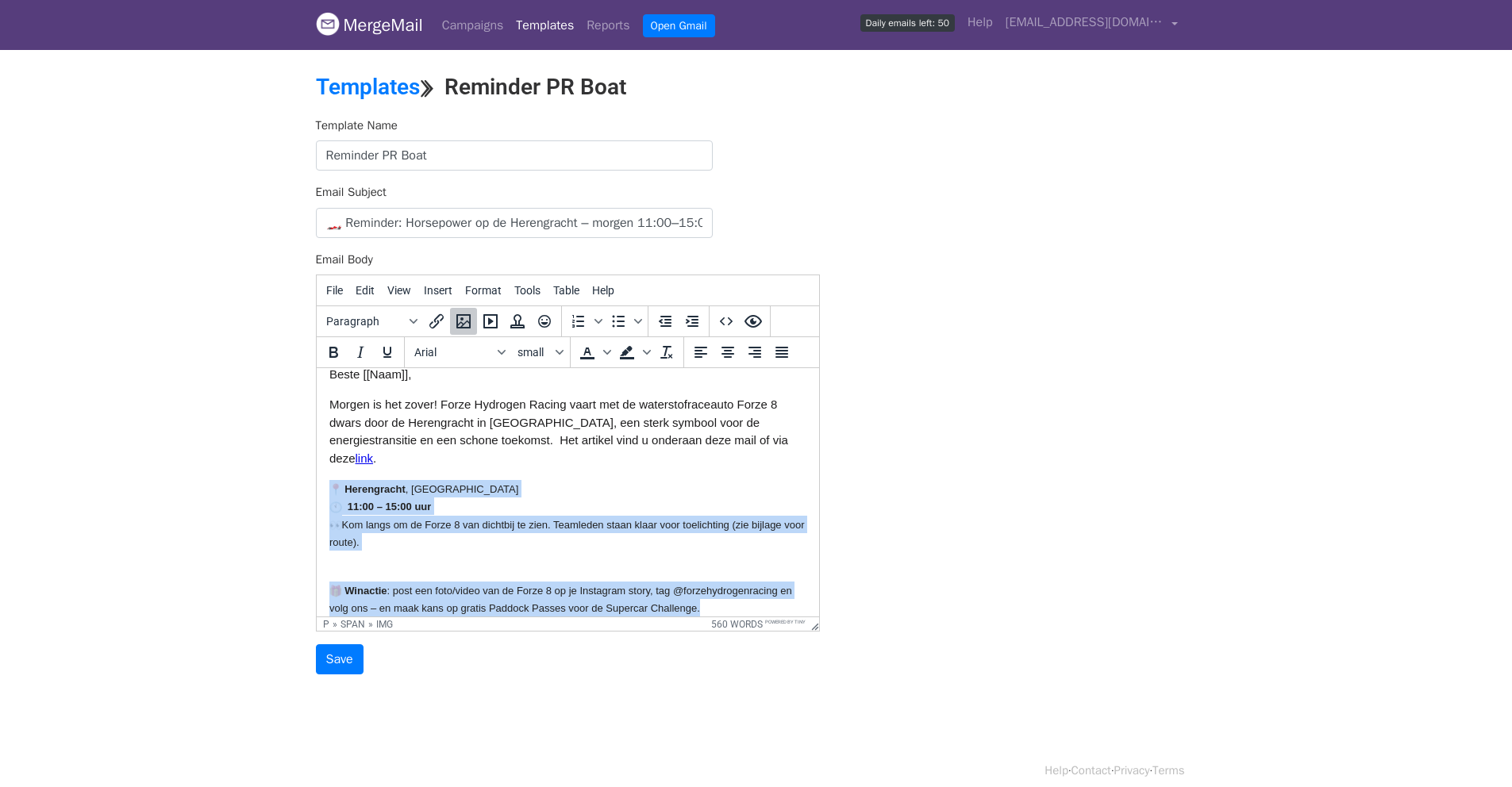 drag, startPoint x: 718, startPoint y: 612, endPoint x: 628, endPoint y: 838, distance: 243.2612 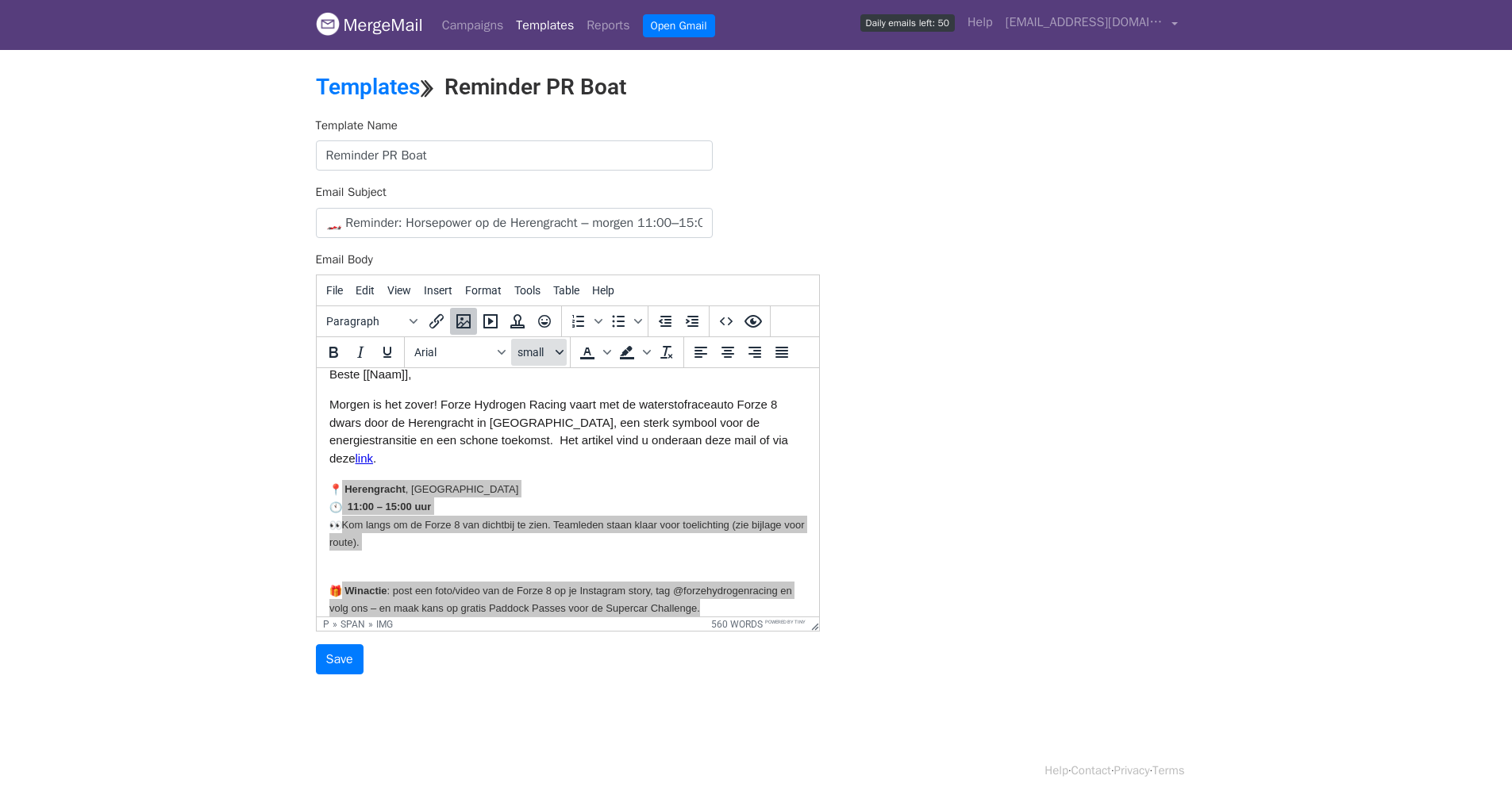 click on "small" at bounding box center [535, 352] 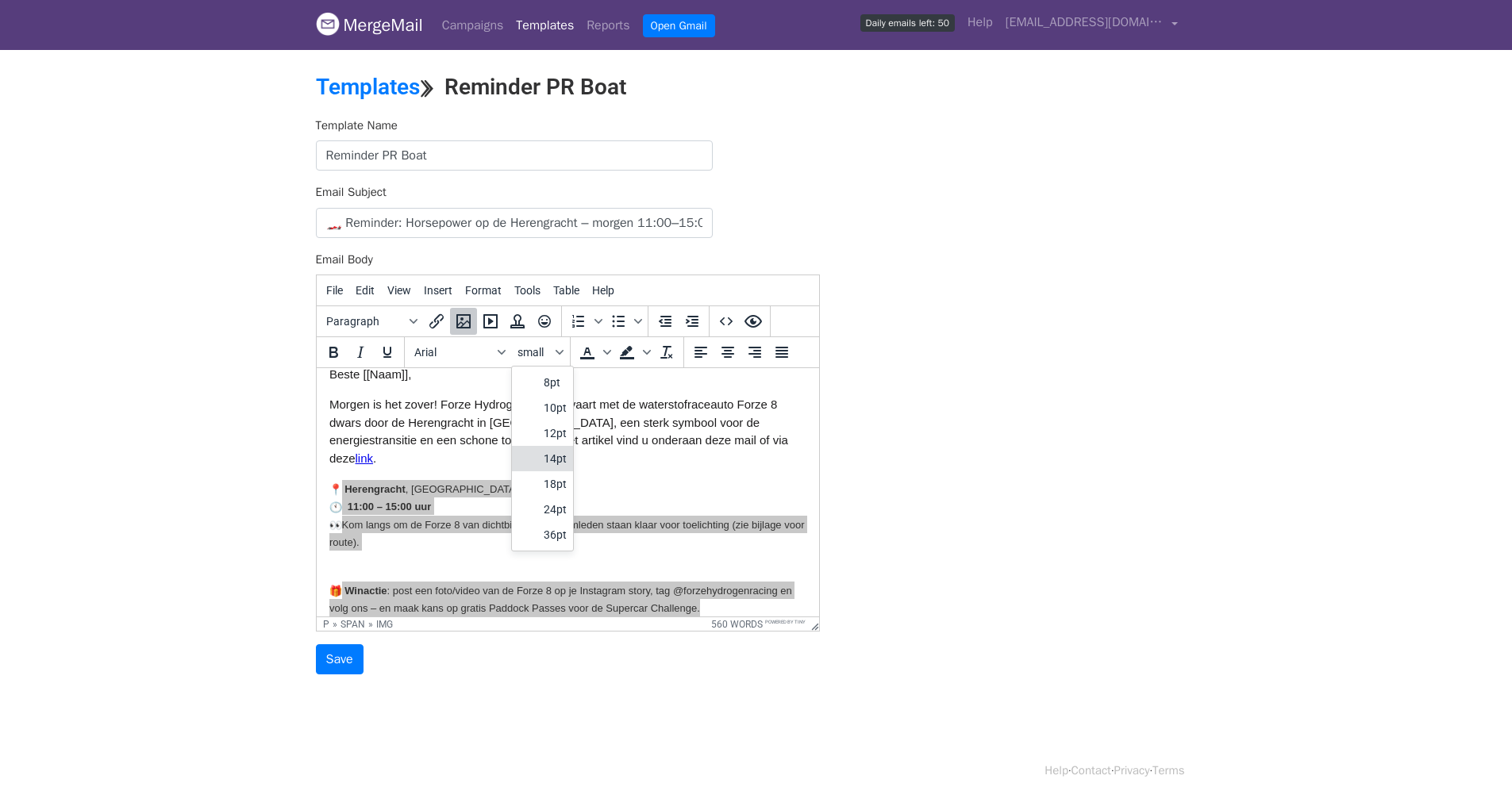click on "14pt" at bounding box center [542, 459] 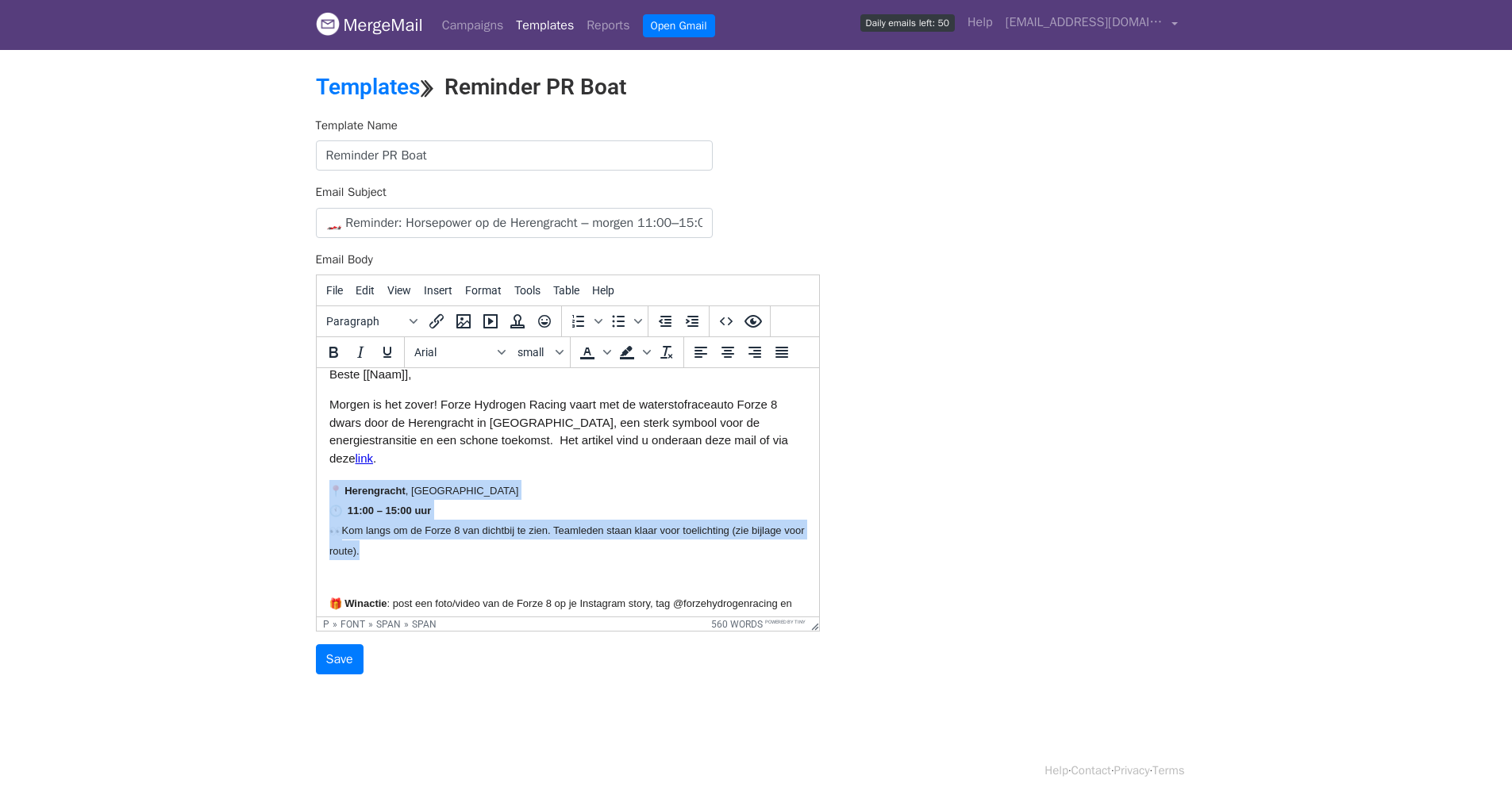 click on "Herengracht , Amsterdam    11:00 – 15:00 uur   Kom langs om de Forze 8 van dichtbij te zien. Teamleden staan klaar voor toelichting (zie bijlage voor route)." at bounding box center (567, 520) 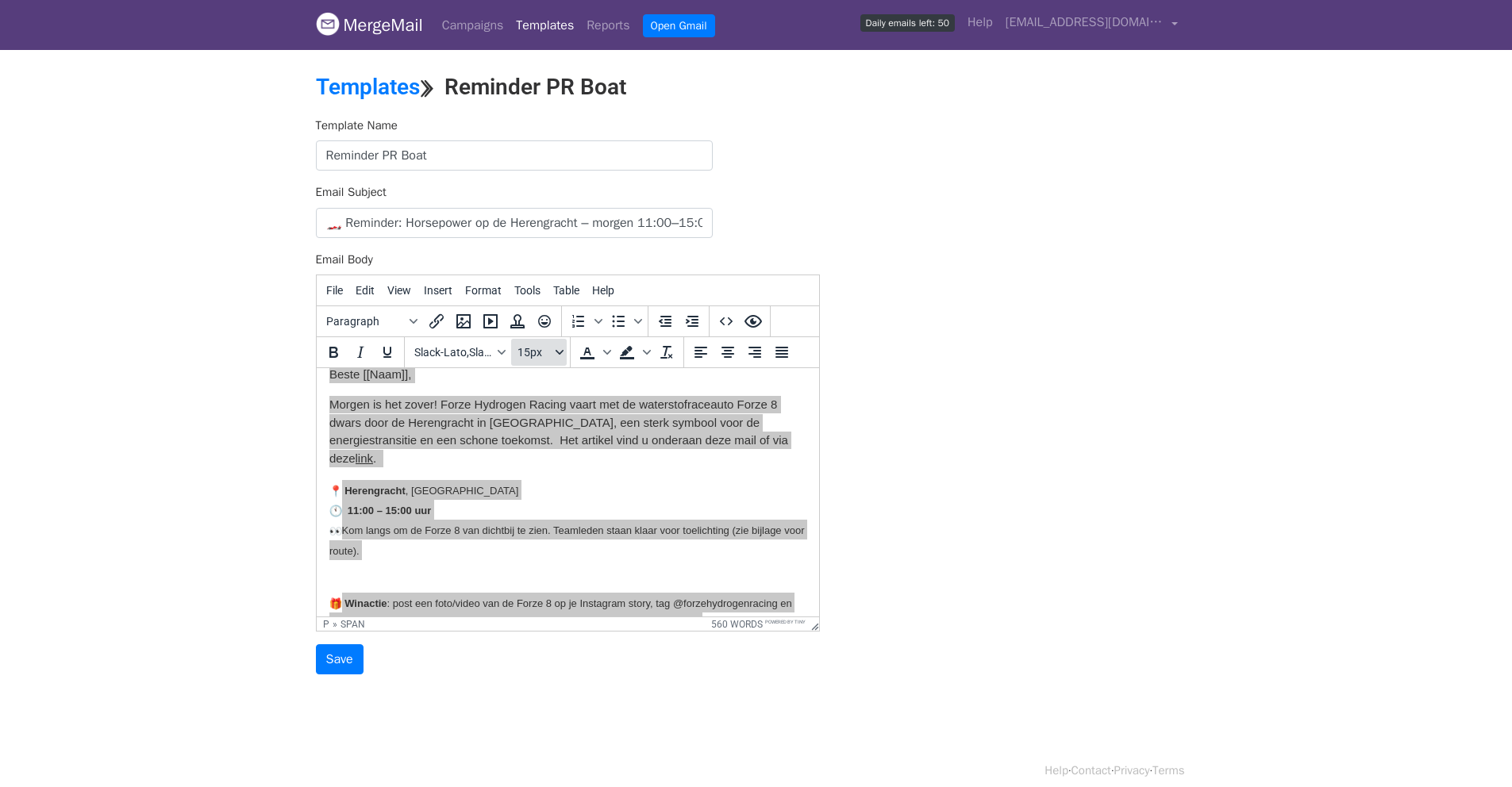 click on "15px" at bounding box center [539, 352] 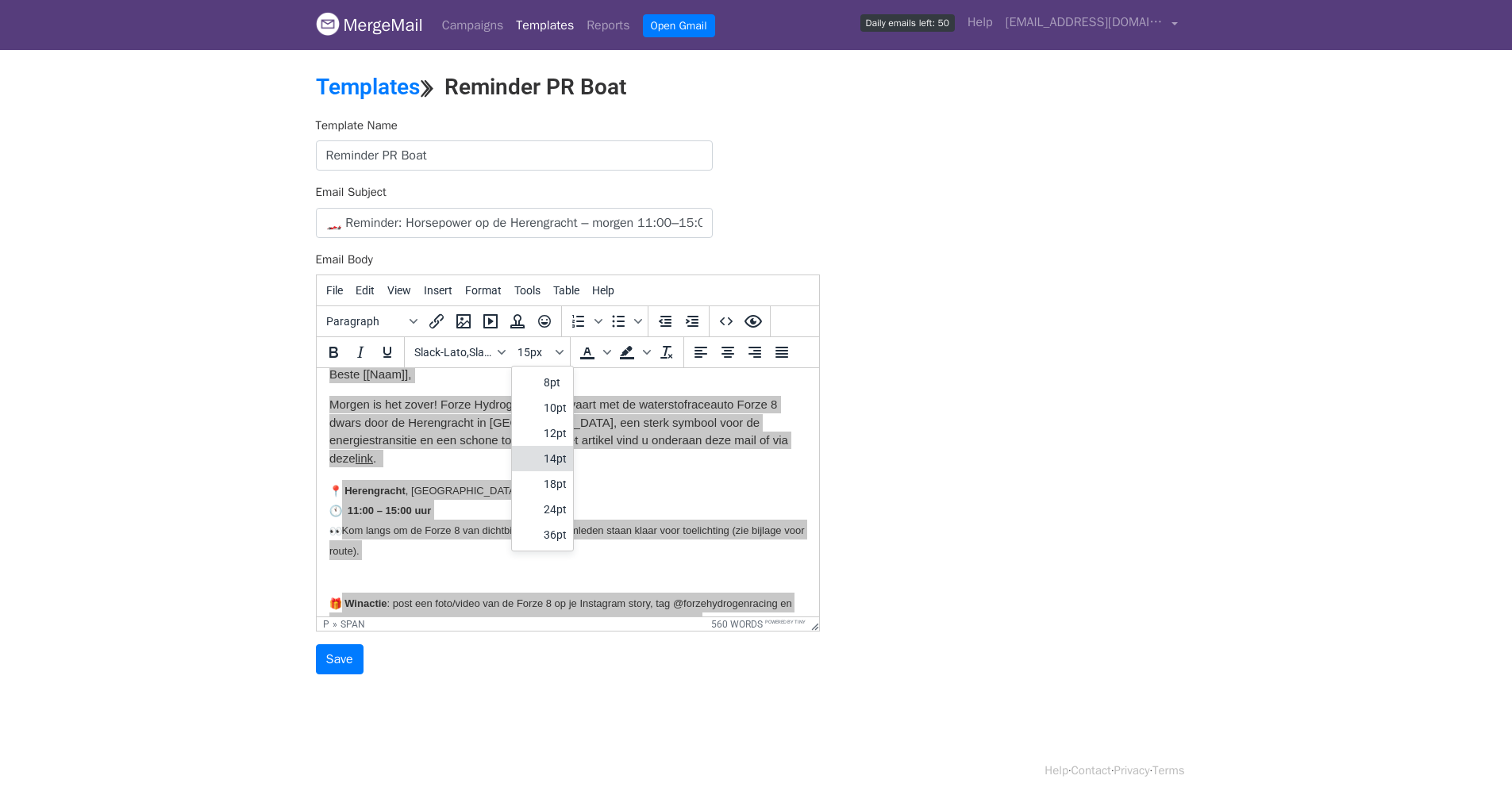click on "14pt" at bounding box center (555, 459) 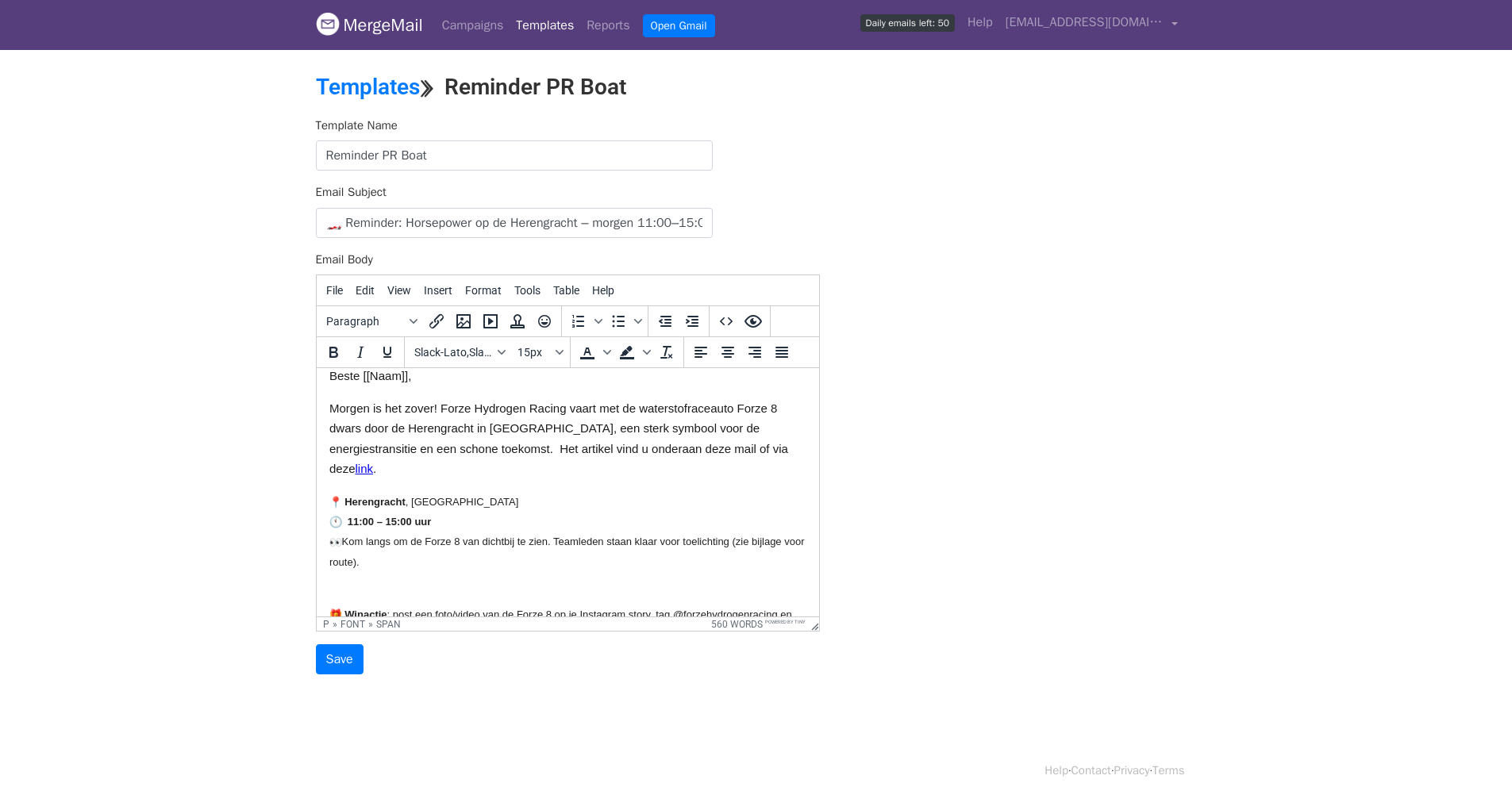 click on "Herengracht , Amsterdam    11:00 – 15:00 uur   Kom langs om de Forze 8 van dichtbij te zien. Teamleden staan klaar voor toelichting (zie bijlage voor route)." at bounding box center [567, 531] 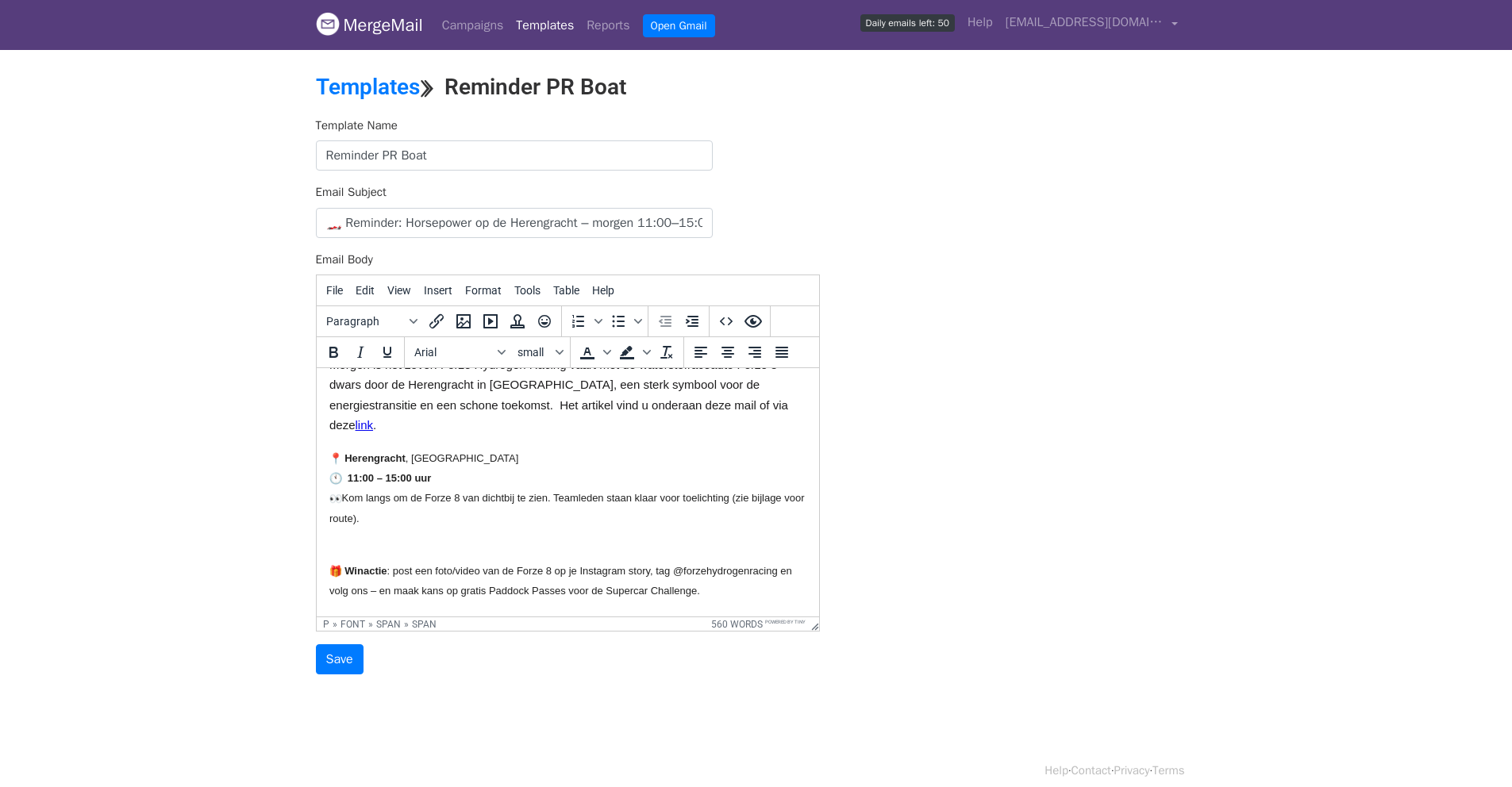 scroll, scrollTop: 152, scrollLeft: 0, axis: vertical 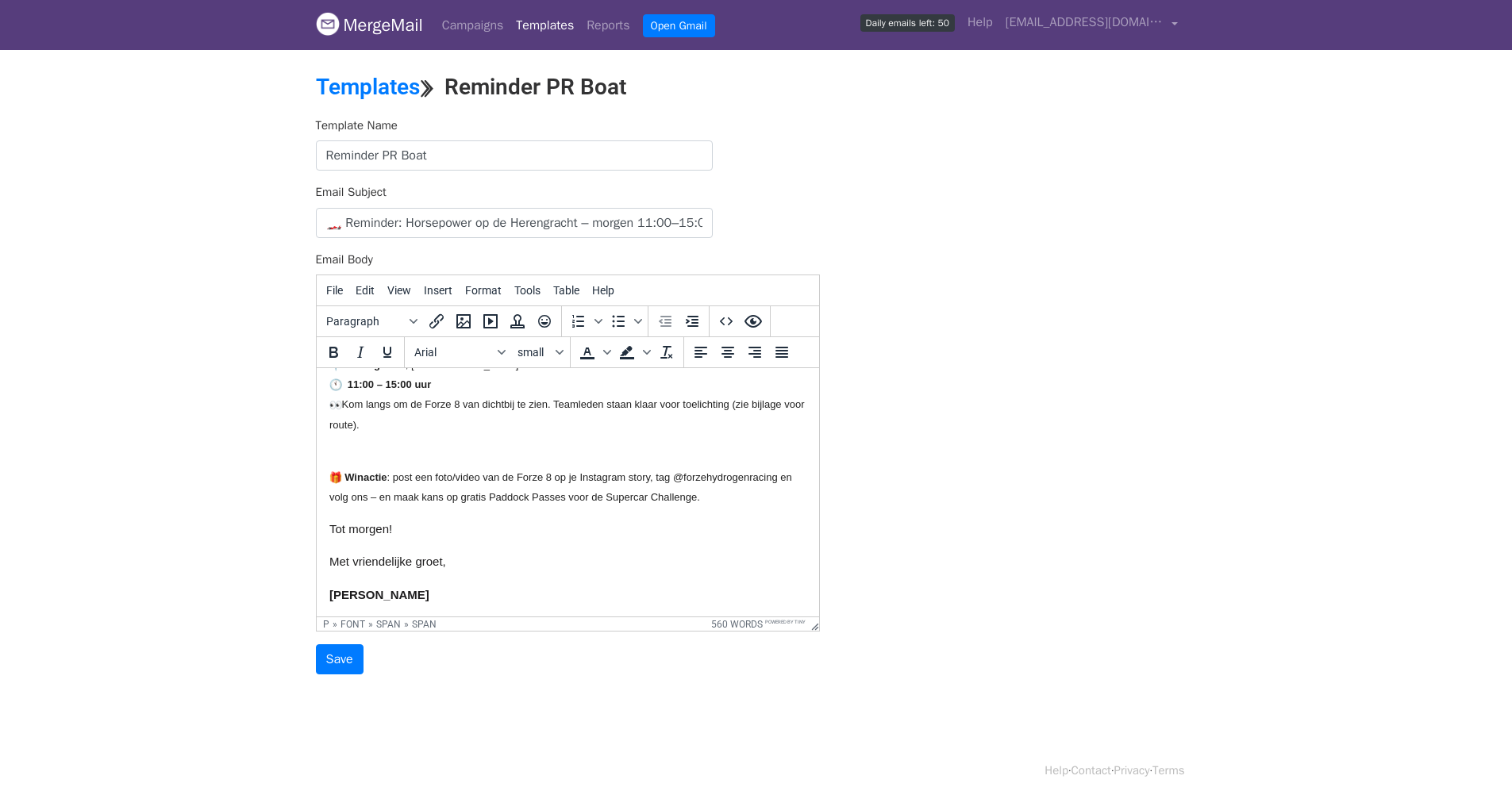 click on "Tot morgen!" at bounding box center (567, 528) 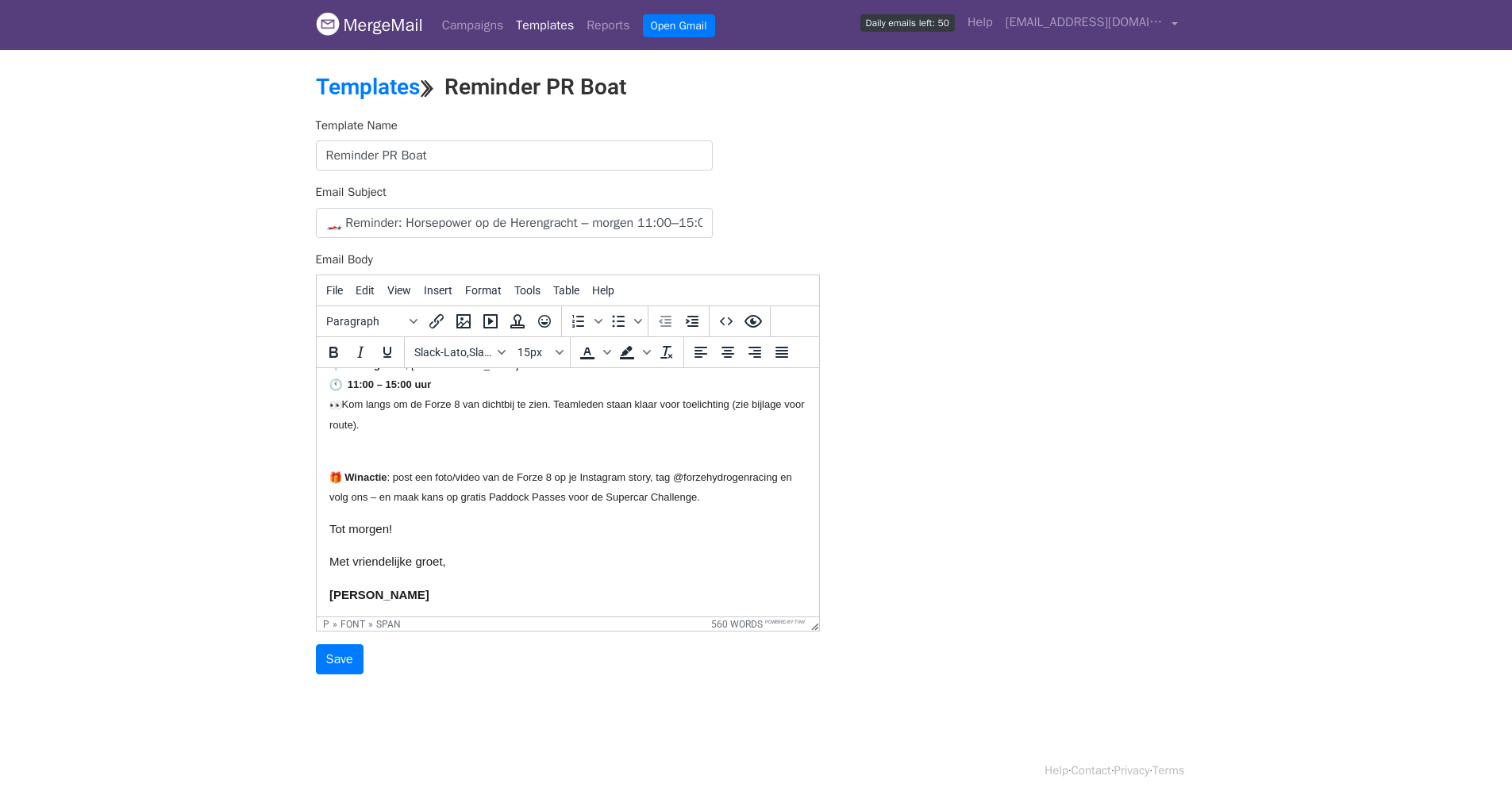click on "Winactie : post een foto/video van de Forze 8 op je Instagram story, tag @forzehydrogenracing en volg ons – en maak kans op gratis Paddock Passes voor de Supercar Challenge." at bounding box center (560, 486) 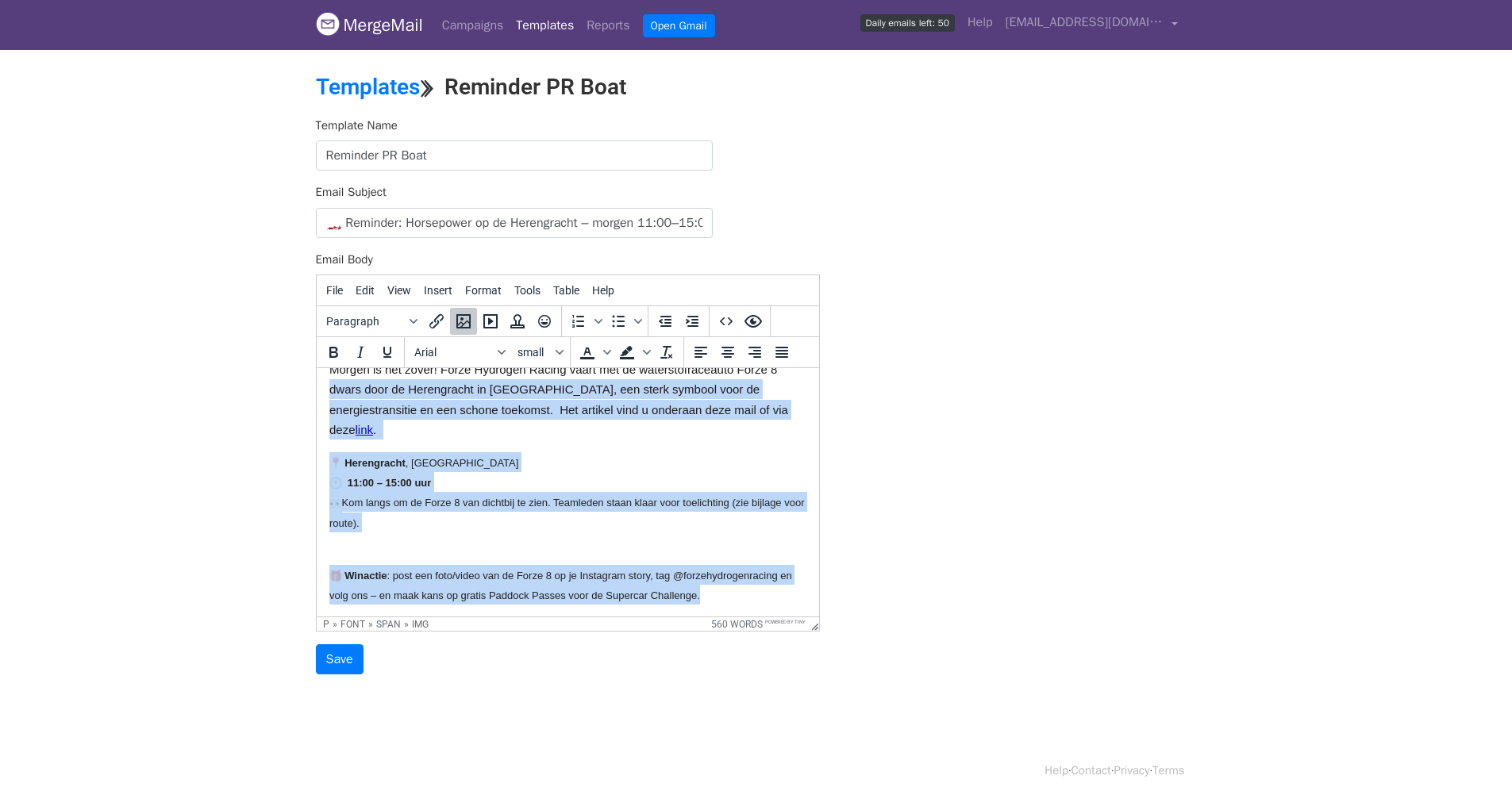 scroll, scrollTop: 0, scrollLeft: 0, axis: both 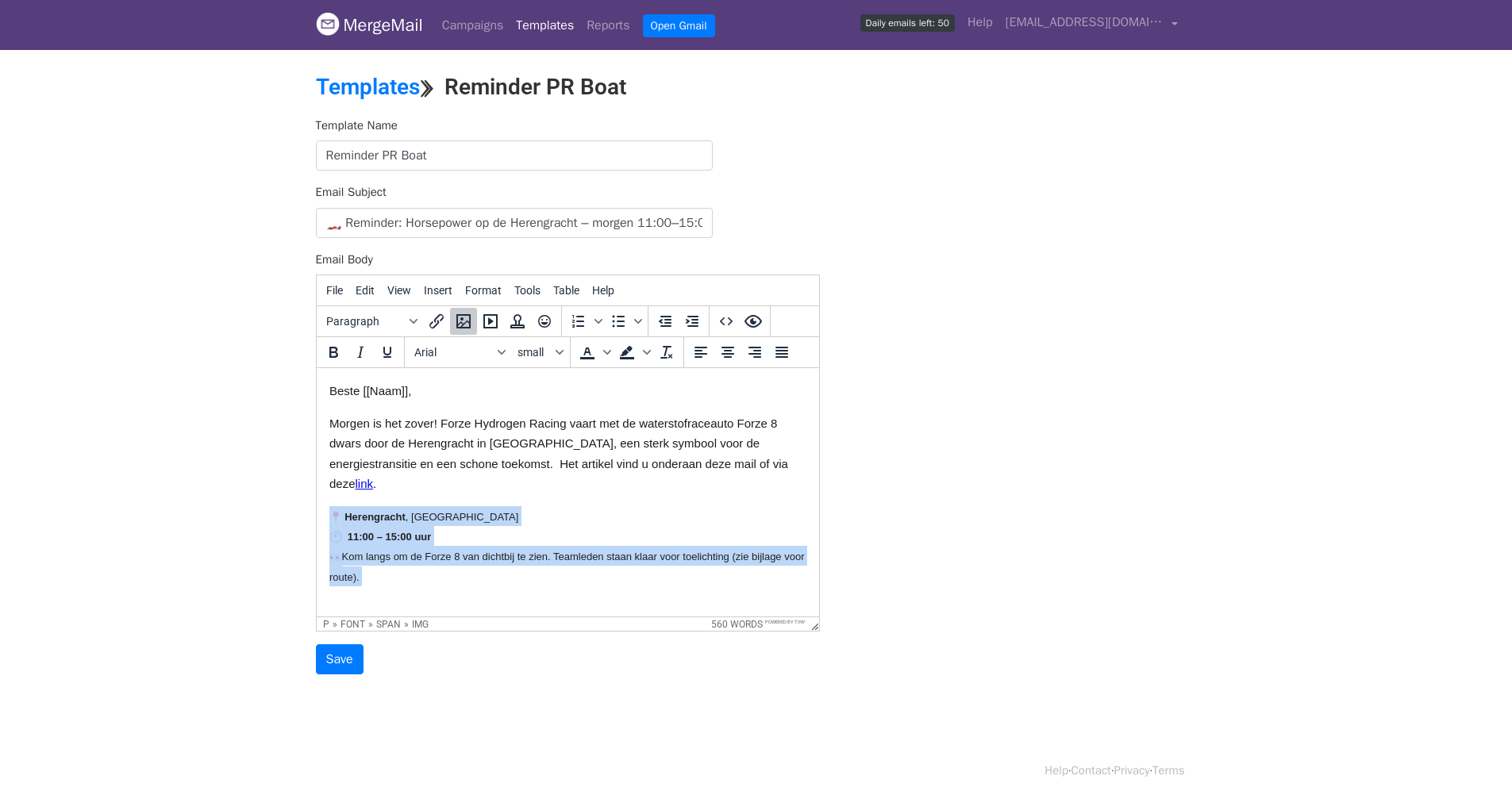 drag, startPoint x: 665, startPoint y: 502, endPoint x: 301, endPoint y: 492, distance: 364.13734 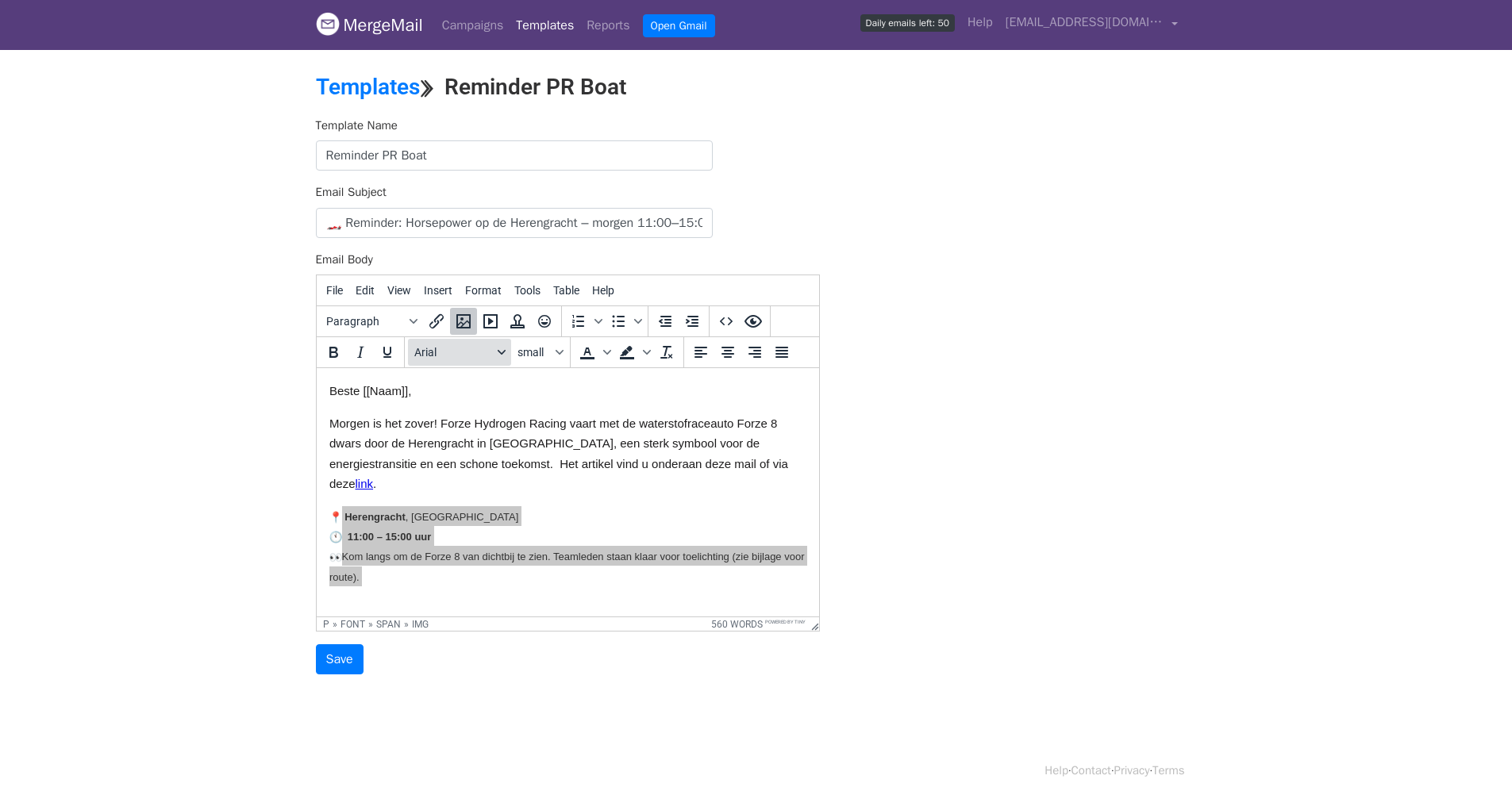 click on "Arial" at bounding box center [453, 352] 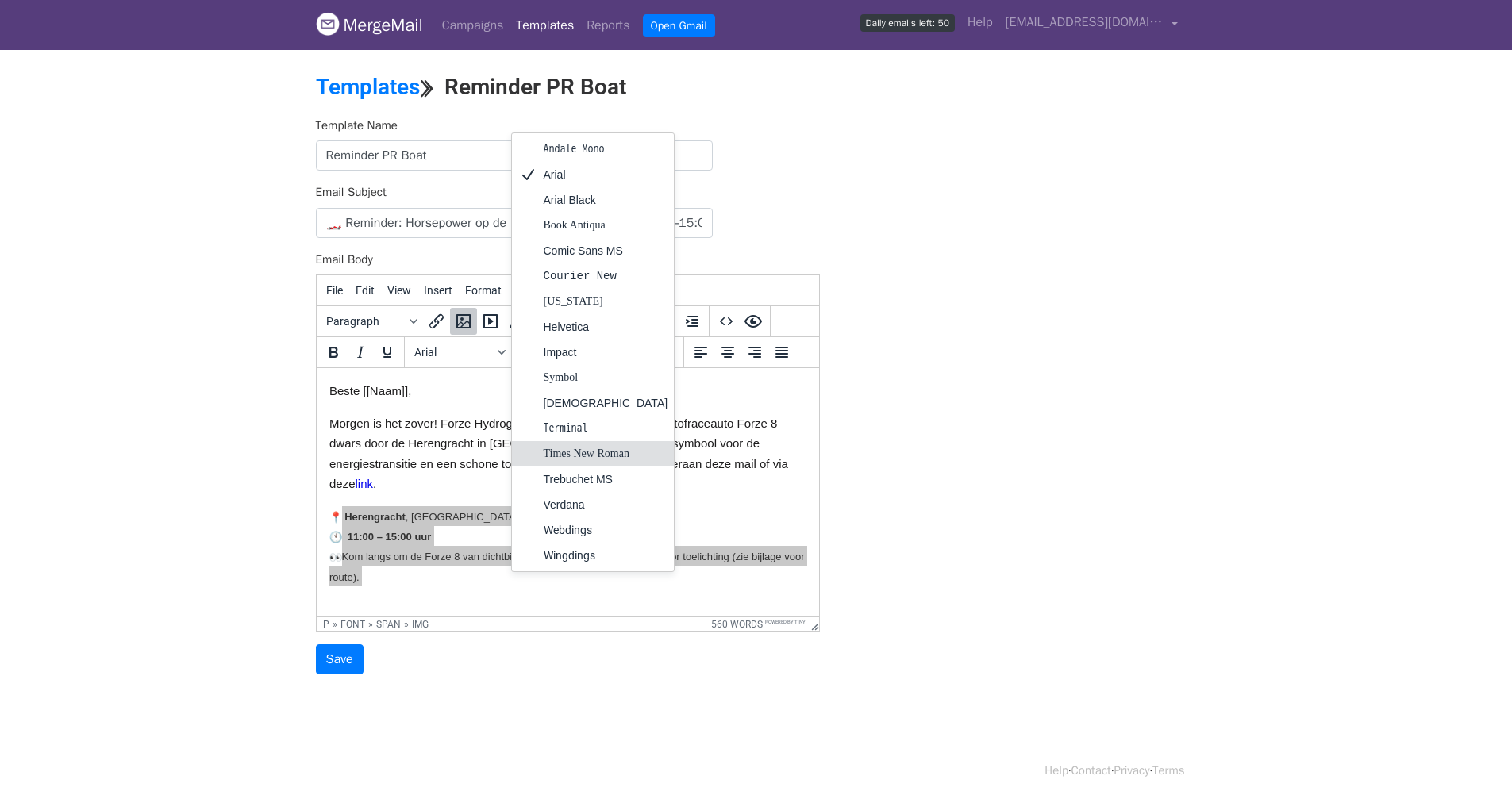 scroll, scrollTop: 16, scrollLeft: 0, axis: vertical 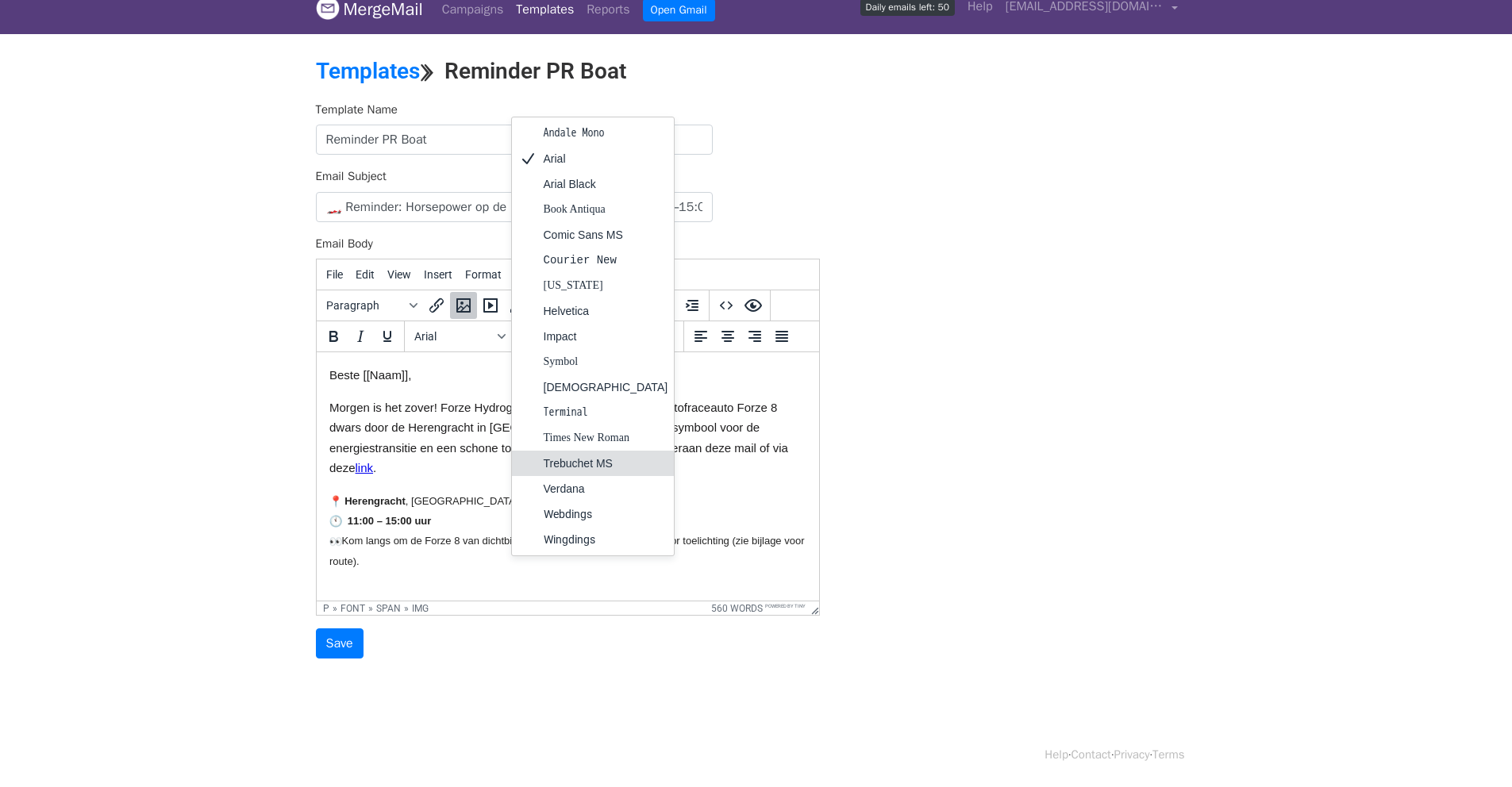 click on "Herengracht" at bounding box center [374, 501] 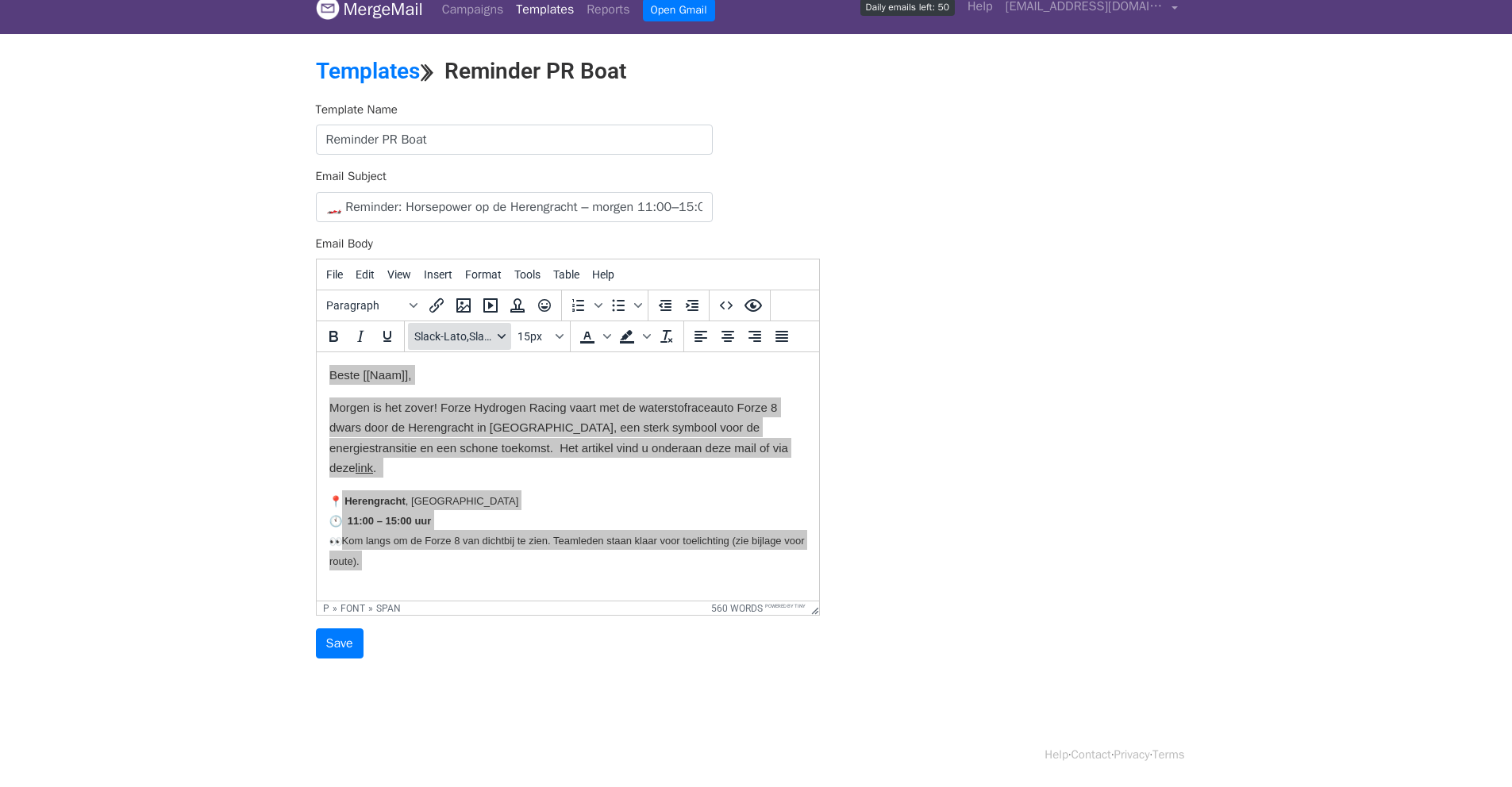 click on "Slack-Lato,Slack-Fractions,appleLogo,sans-serif" at bounding box center (460, 336) 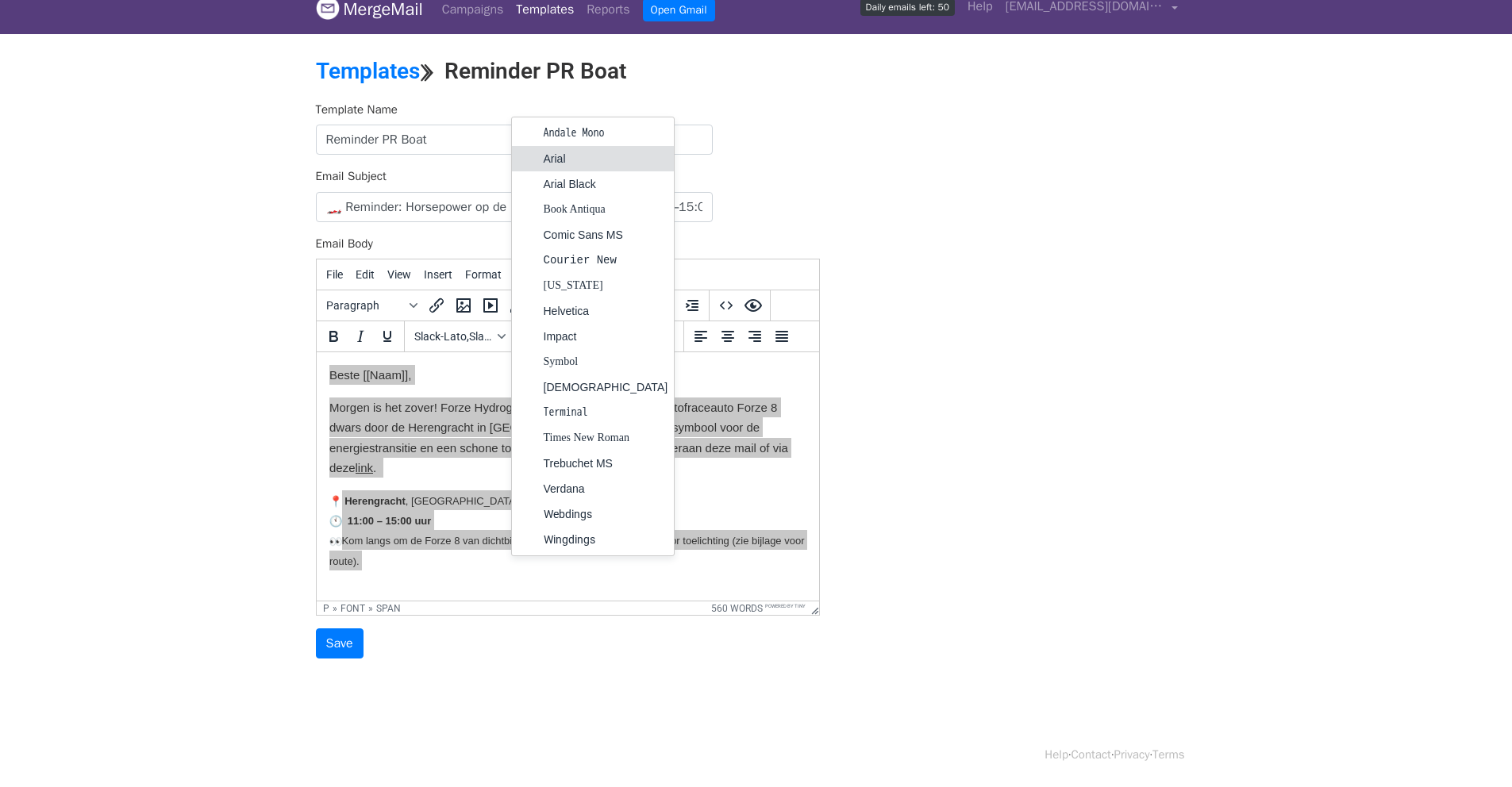 click on "Arial" at bounding box center (606, 159) 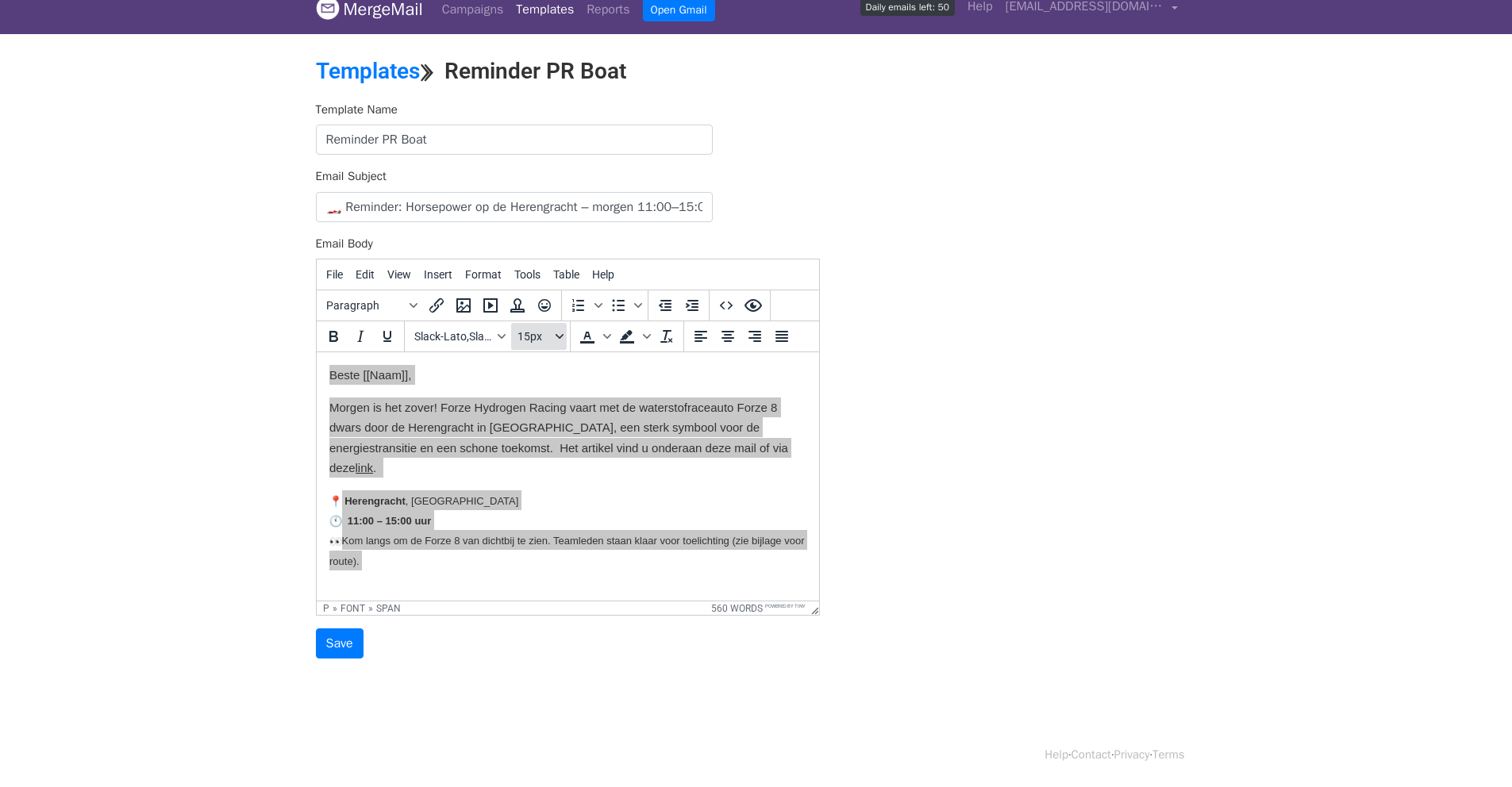 click on "15px" at bounding box center (539, 336) 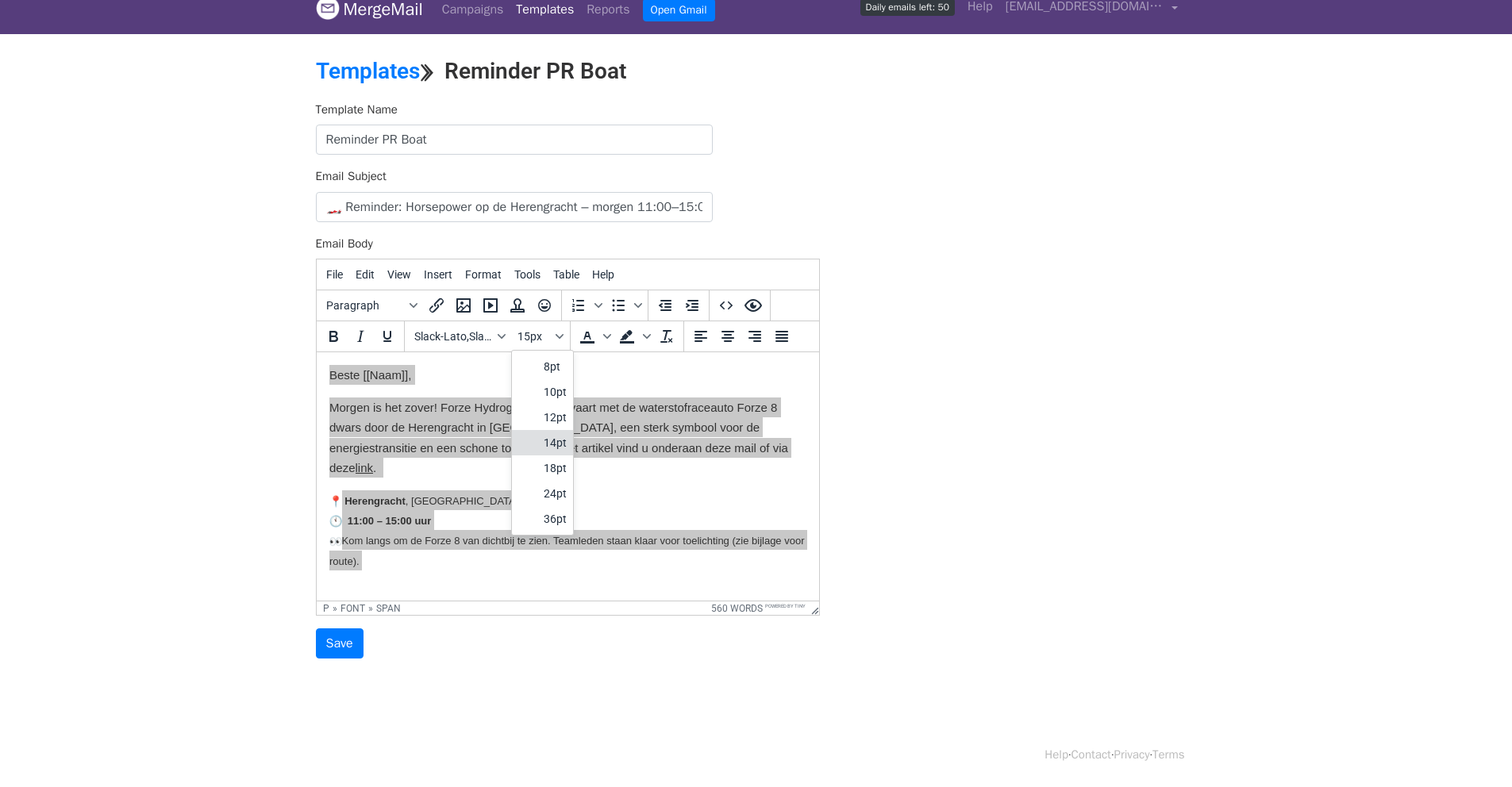 click on "14pt" at bounding box center [555, 443] 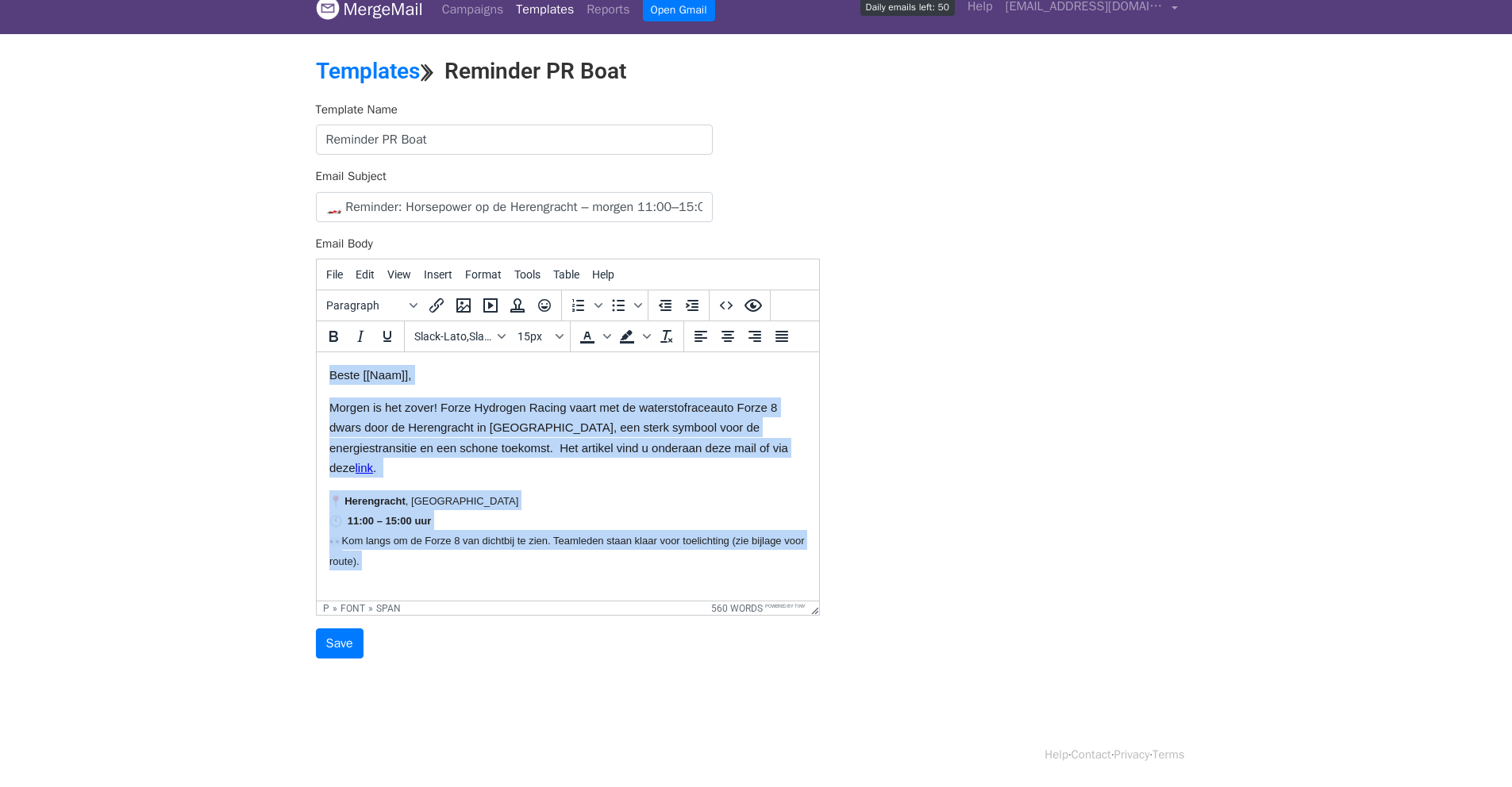 click on "Herengracht , Amsterdam    11:00 – 15:00 uur   Kom langs om de Forze 8 van dichtbij te zien. Teamleden staan klaar voor toelichting (zie bijlage voor route)." at bounding box center (567, 530) 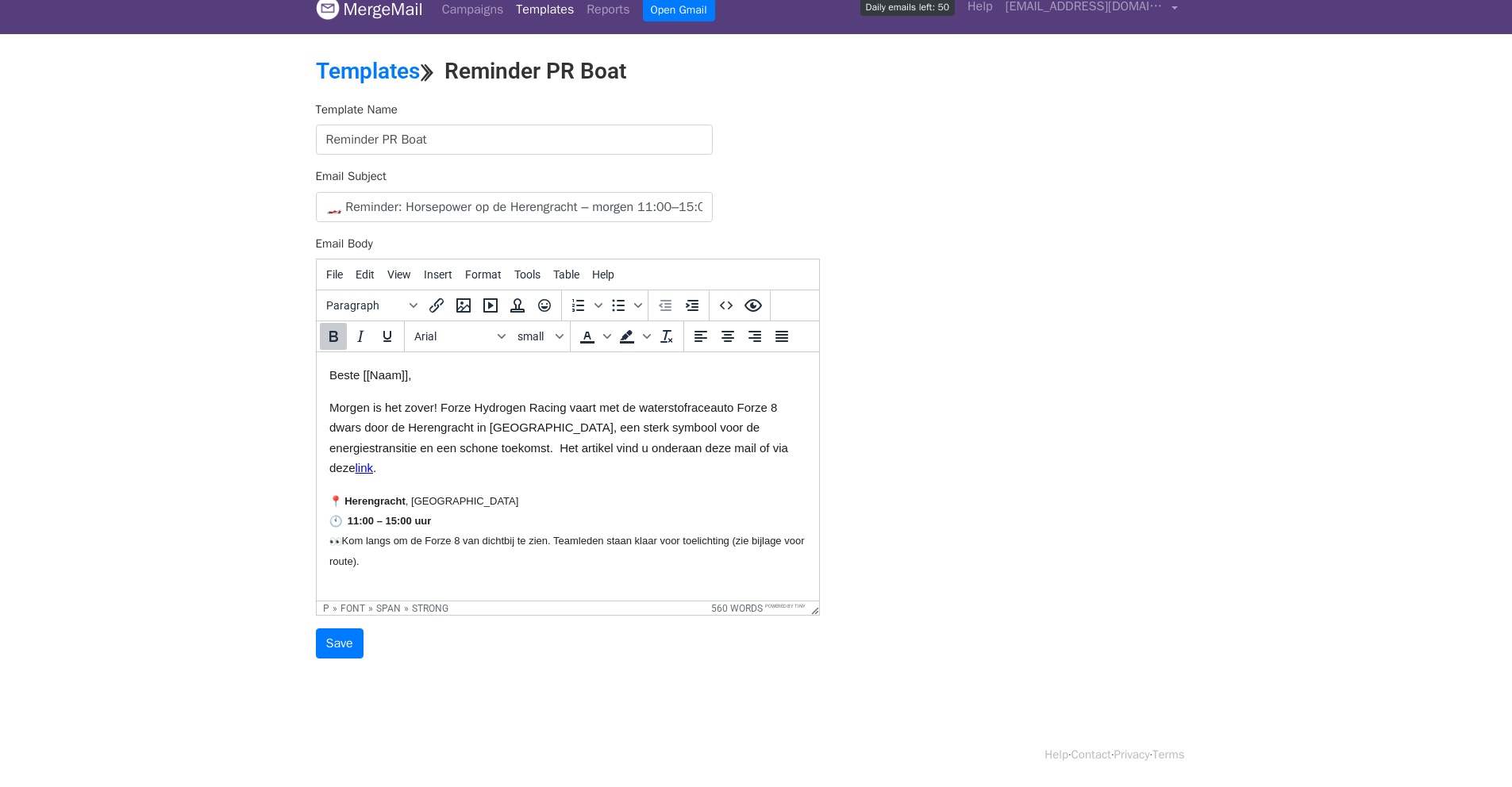 click on "Herengracht , Amsterdam    11:00 – 15:00 uur   Kom langs om de Forze 8 van dichtbij te zien. Teamleden staan klaar voor toelichting (zie bijlage voor route)." at bounding box center (567, 530) 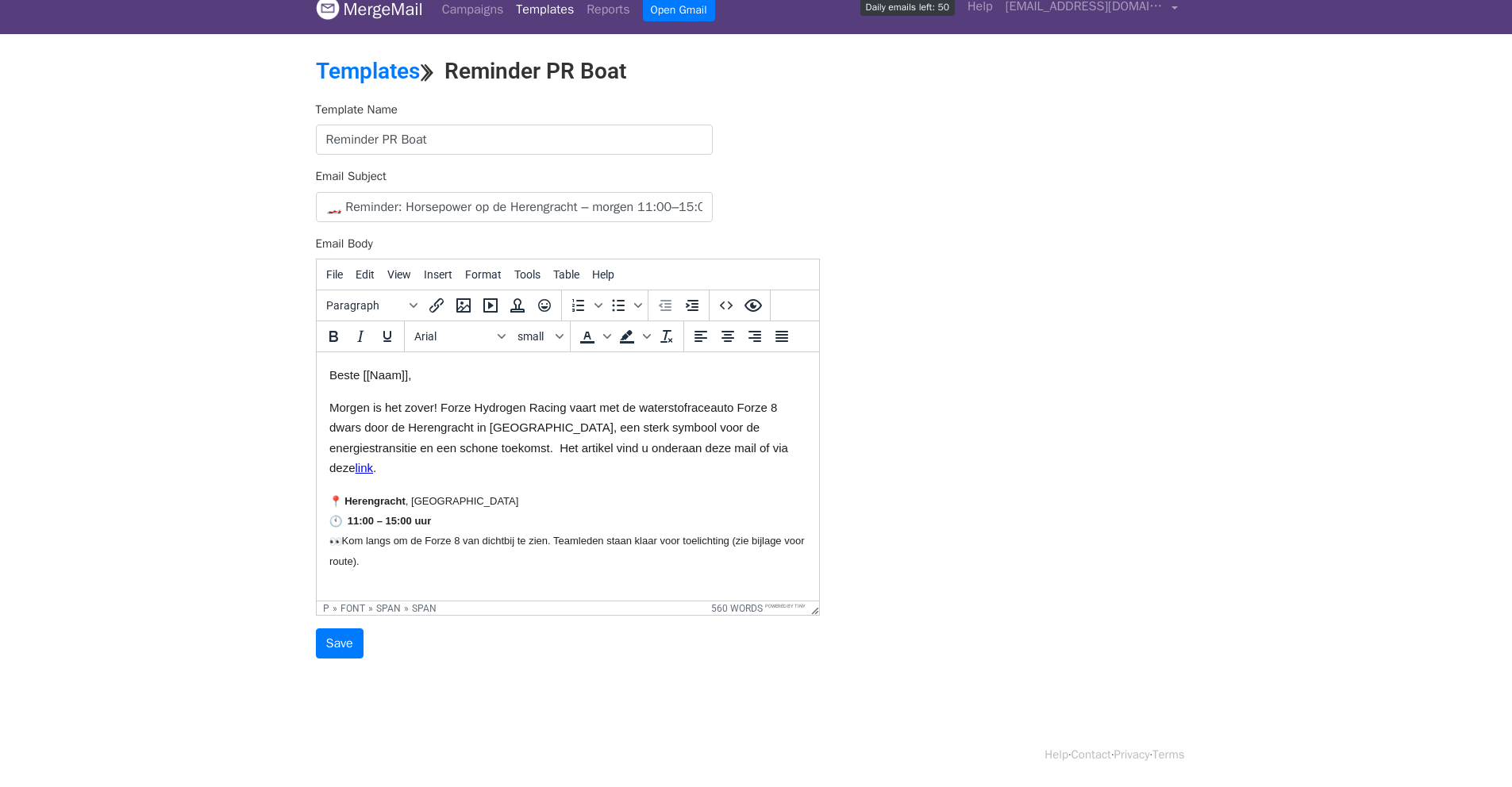 click on "Kom langs om de Forze 8 van dichtbij te zien. Teamleden staan klaar voor toelichting (zie bijlage voor route)." at bounding box center (566, 551) 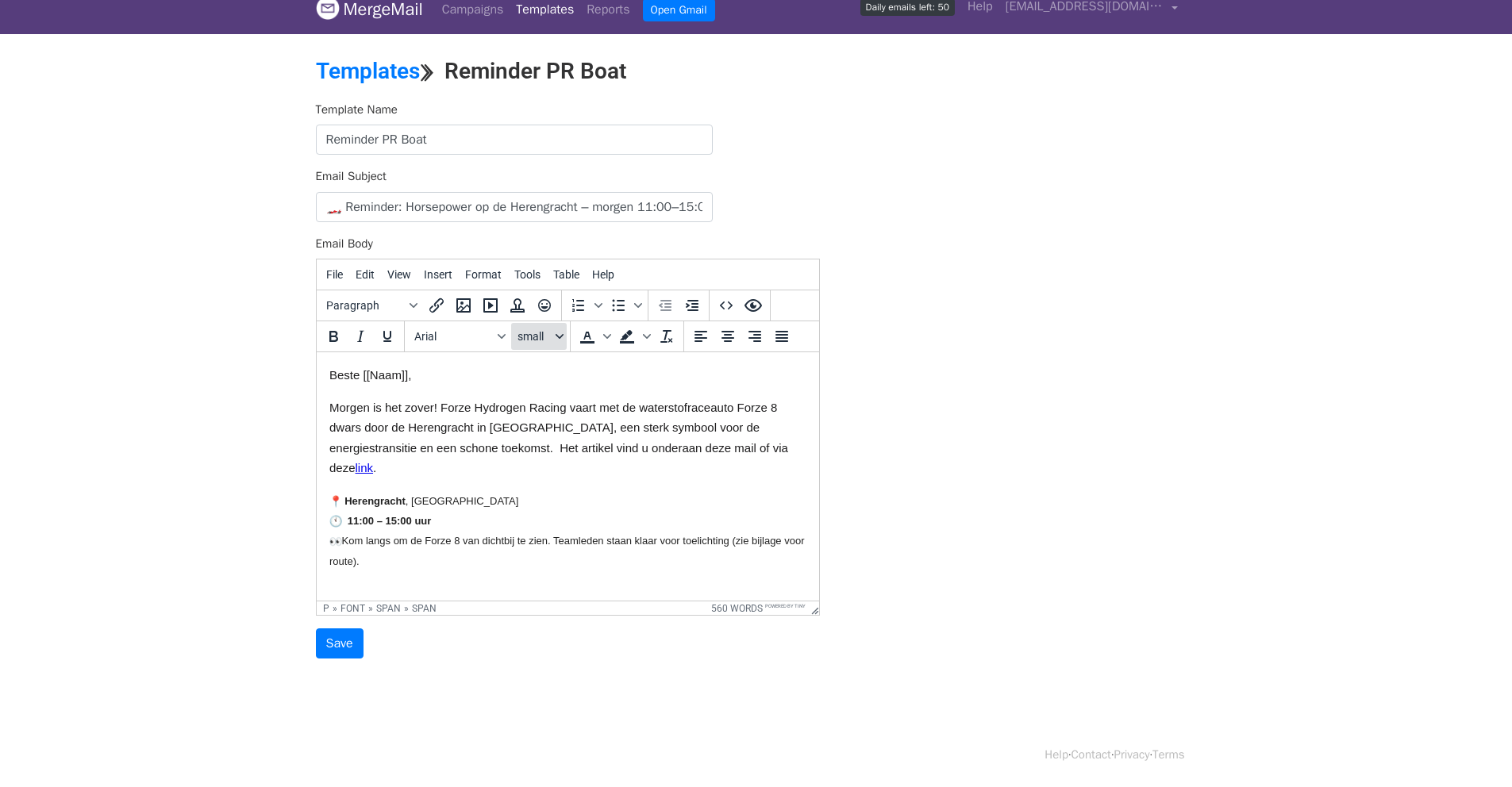 click on "small" at bounding box center [535, 336] 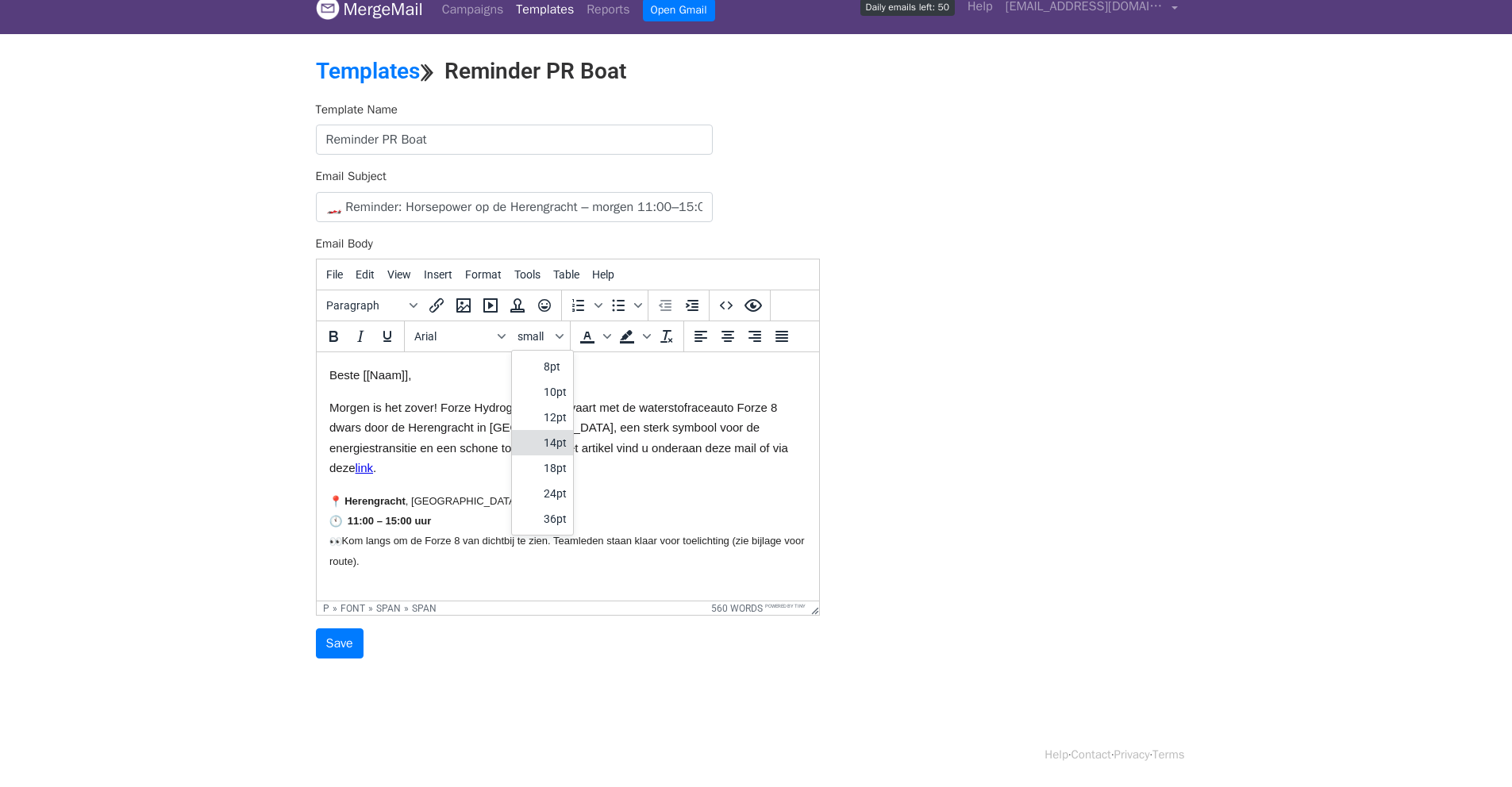 click on "14pt" at bounding box center [555, 443] 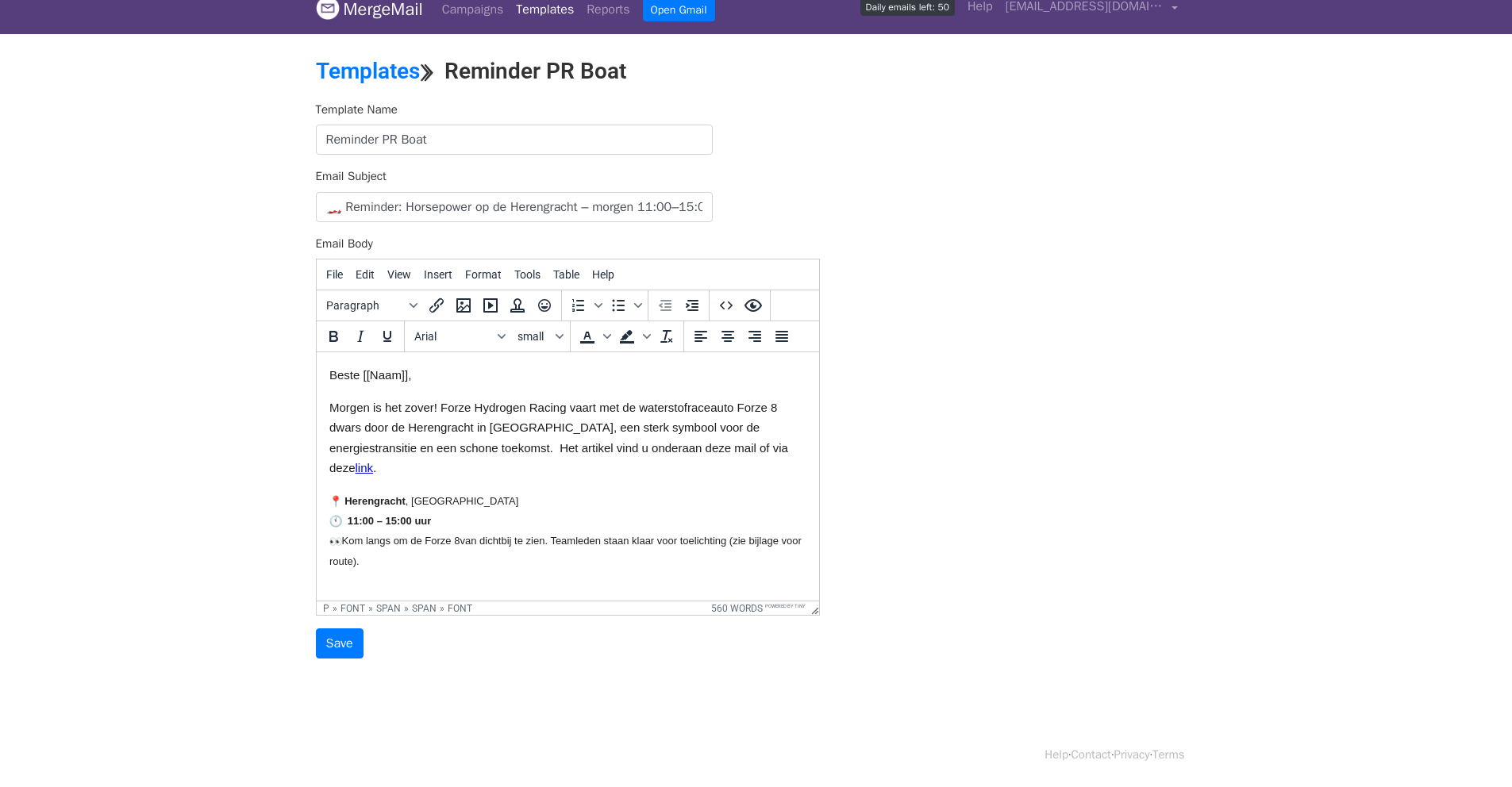 click on "Morgen is het zover! Forze Hydrogen Racing vaart met de waterstofraceauto Forze 8 dwars door de Herengracht in Amsterdam, een sterk symbool voor de energiestransitie en een schone toekomst.  Het artikel vind u onderaan deze mail of via deze  link ." at bounding box center [558, 437] 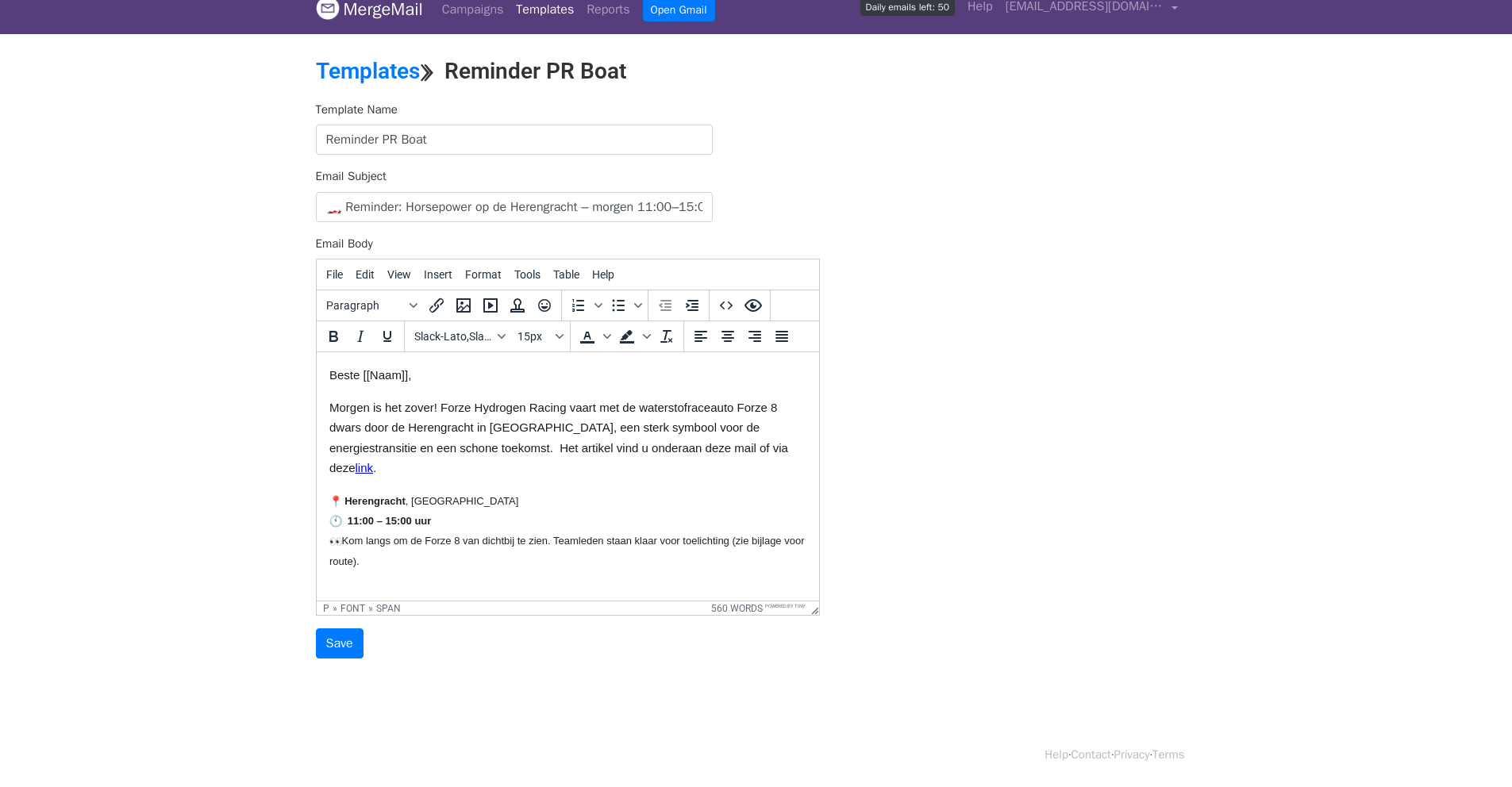 click on "Kom langs om de Forze 8 van dichtbij te zien. Teamleden staan klaar voor toelichting (zie bijlage voor route)." at bounding box center (566, 551) 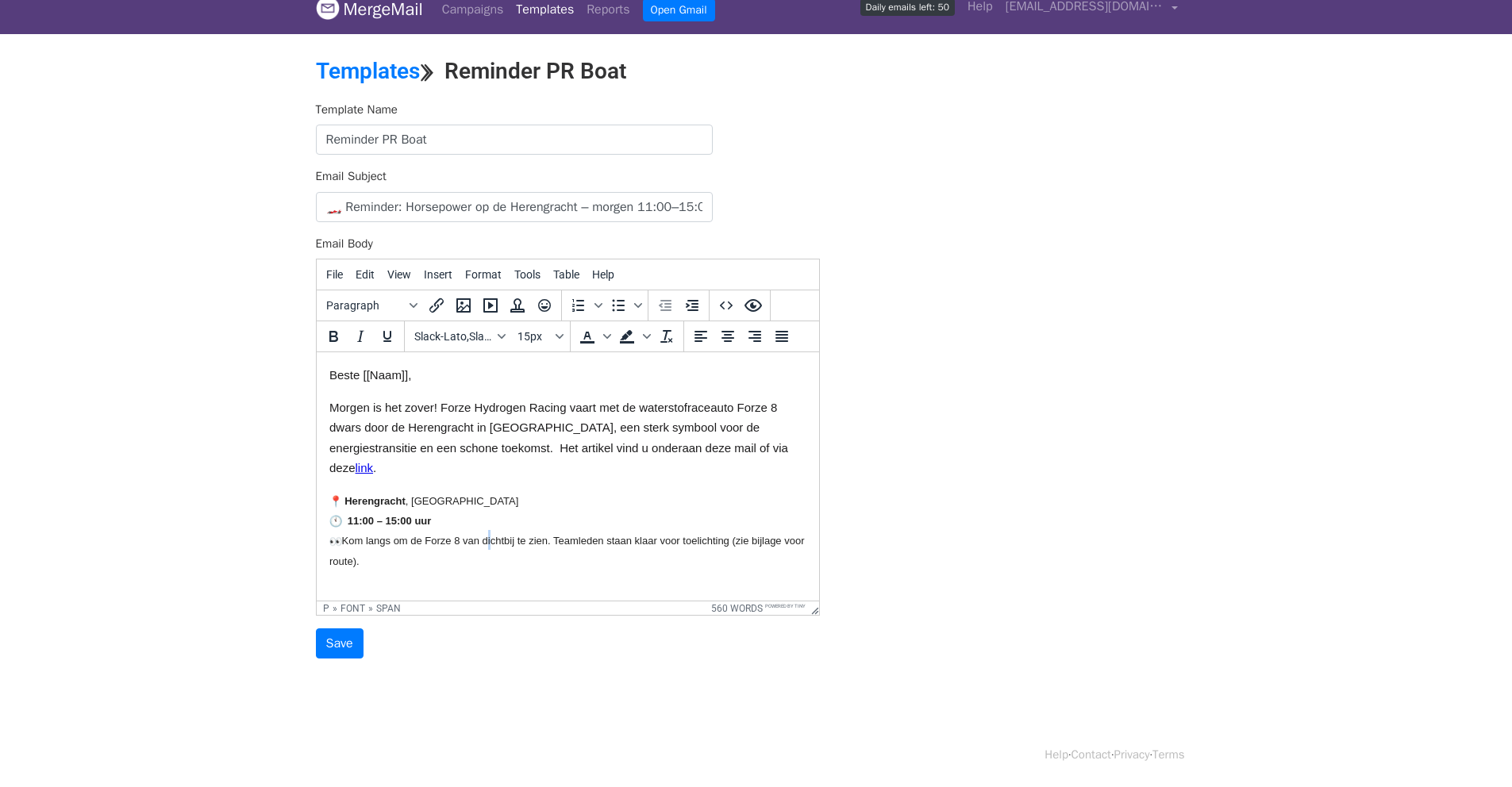 click on "Kom langs om de Forze 8 van dichtbij te zien. Teamleden staan klaar voor toelichting (zie bijlage voor route)." at bounding box center (566, 551) 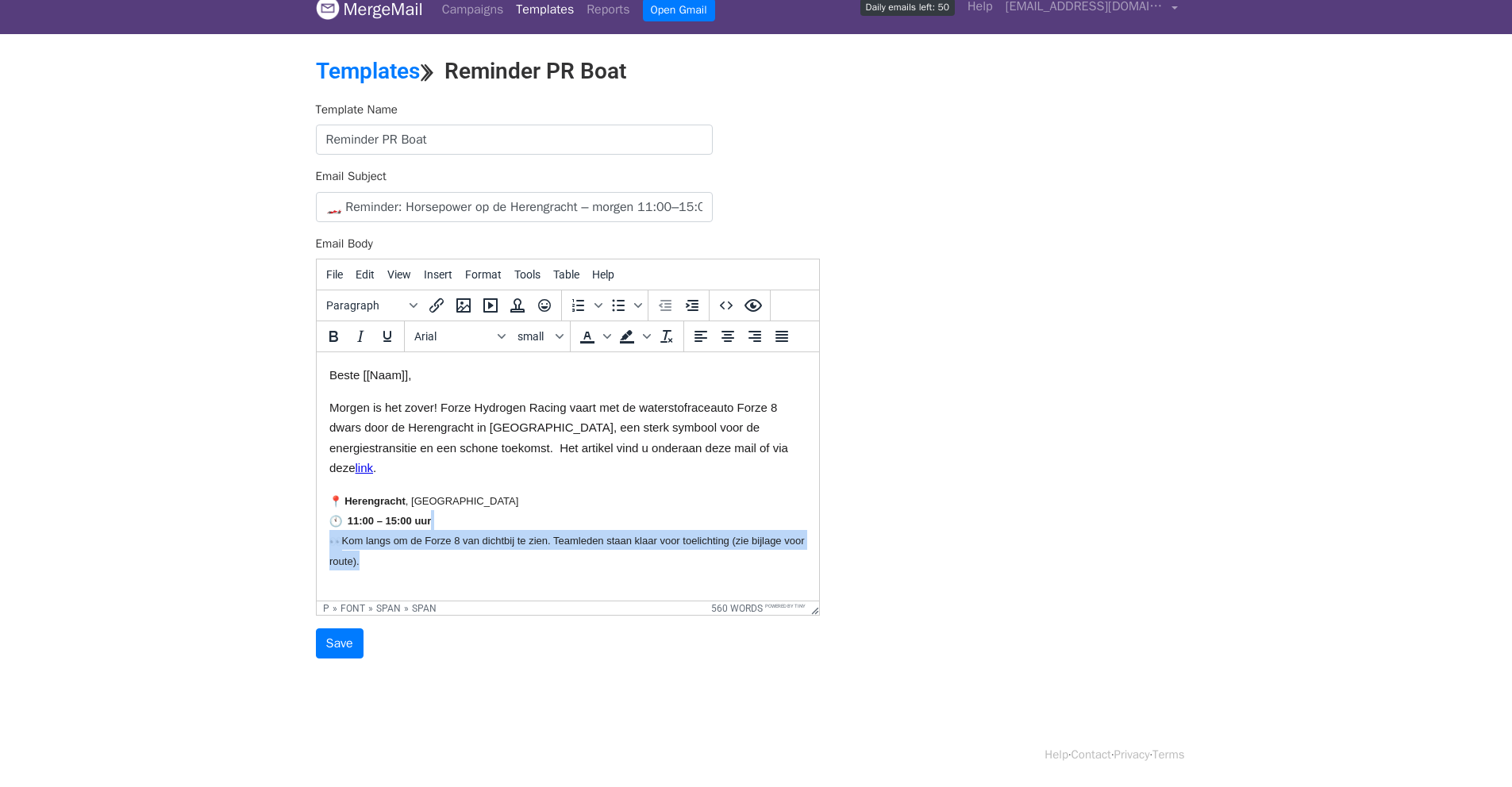 click on "Kom langs om de Forze 8 van dichtbij te zien. Teamleden staan klaar voor toelichting (zie bijlage voor route)." at bounding box center [566, 551] 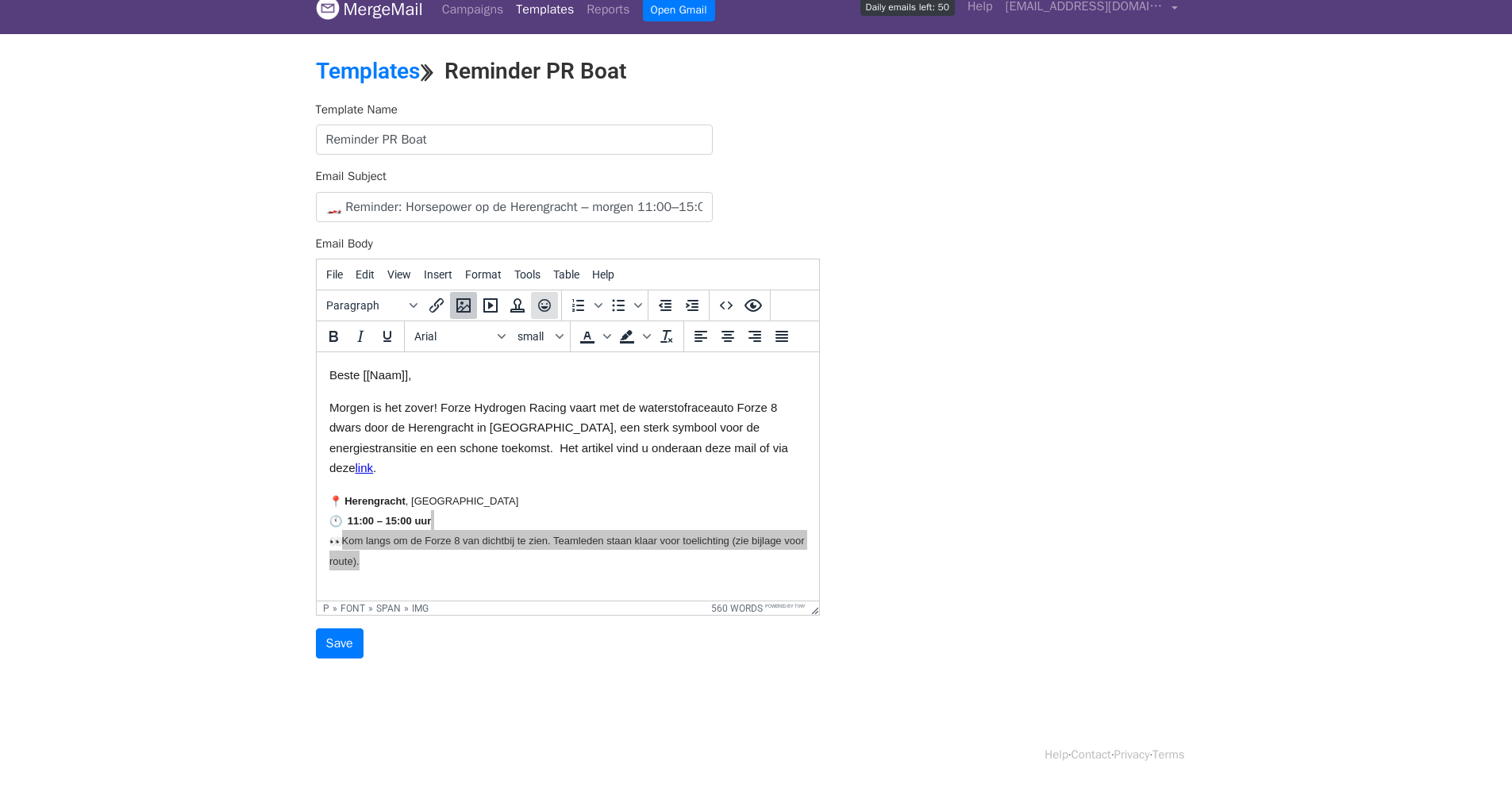 click at bounding box center [544, 305] 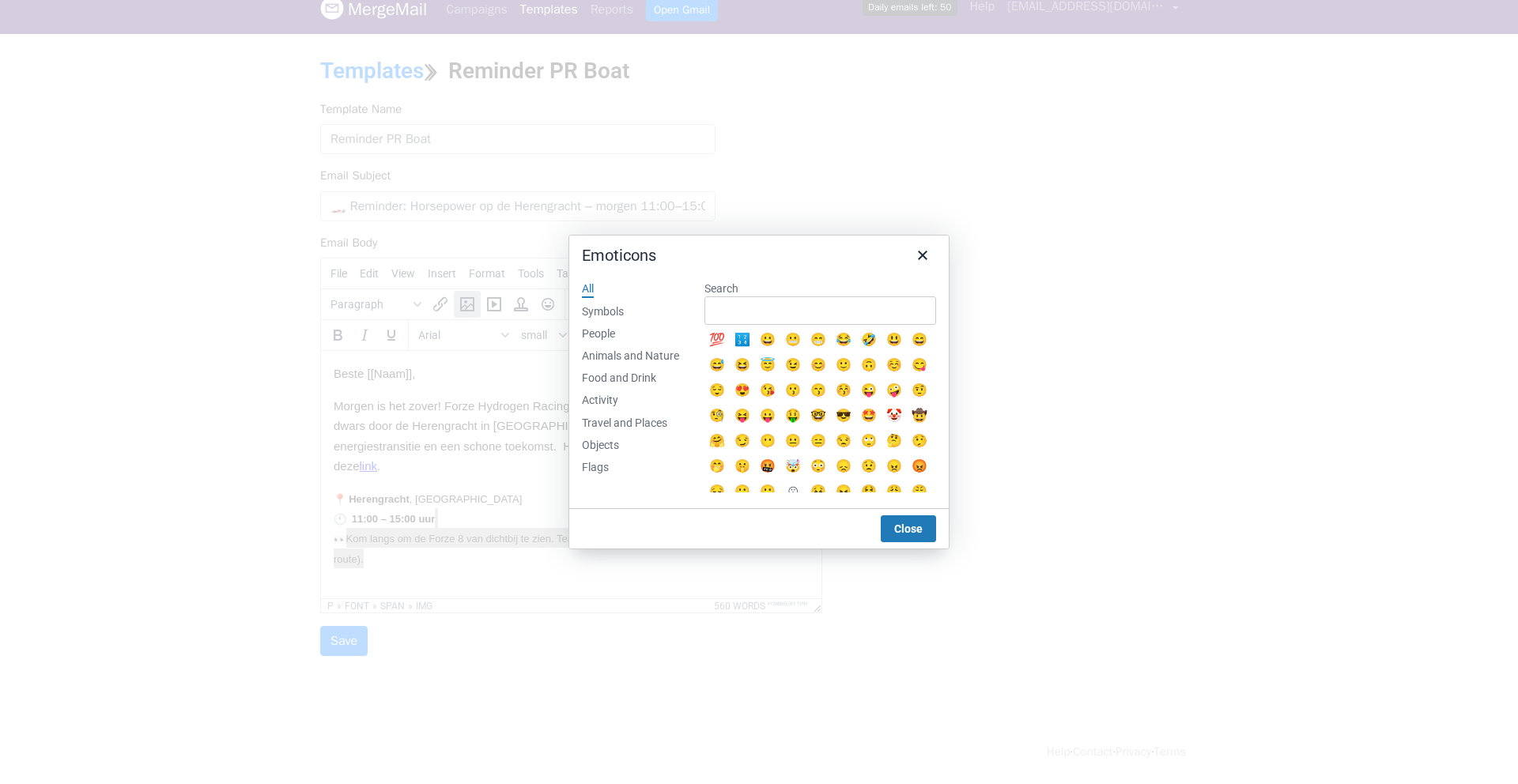 click at bounding box center (759, 392) 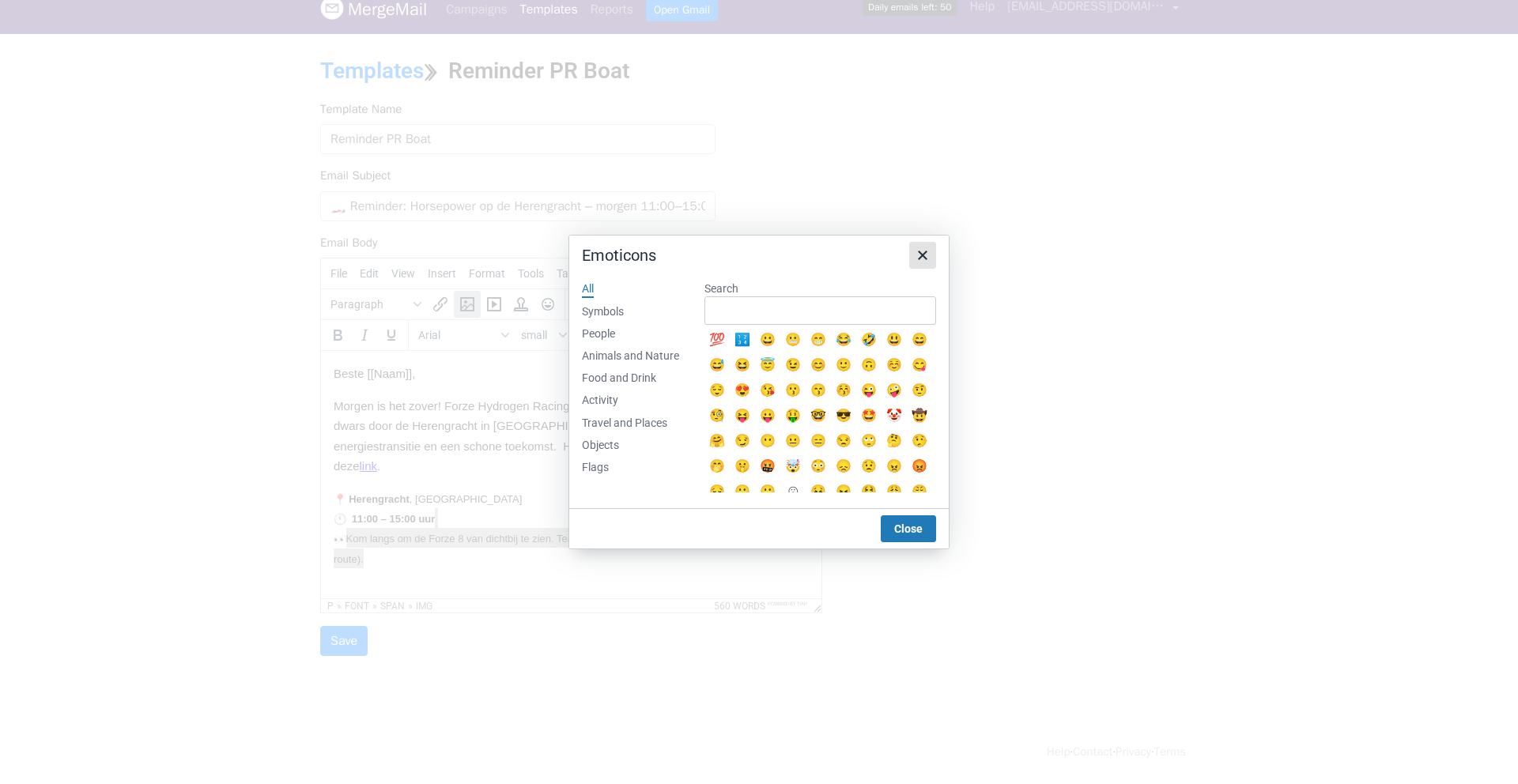 click 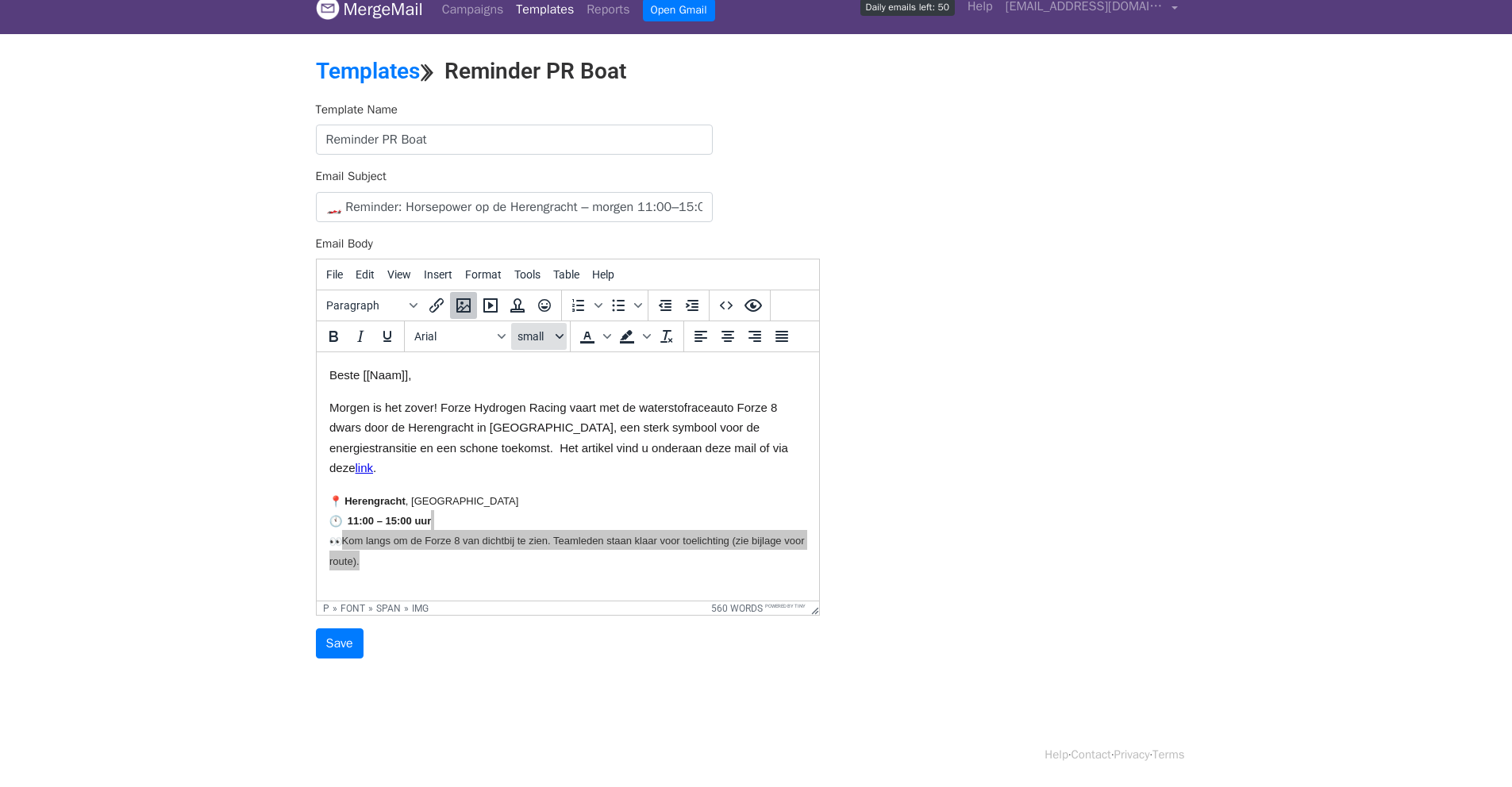 click 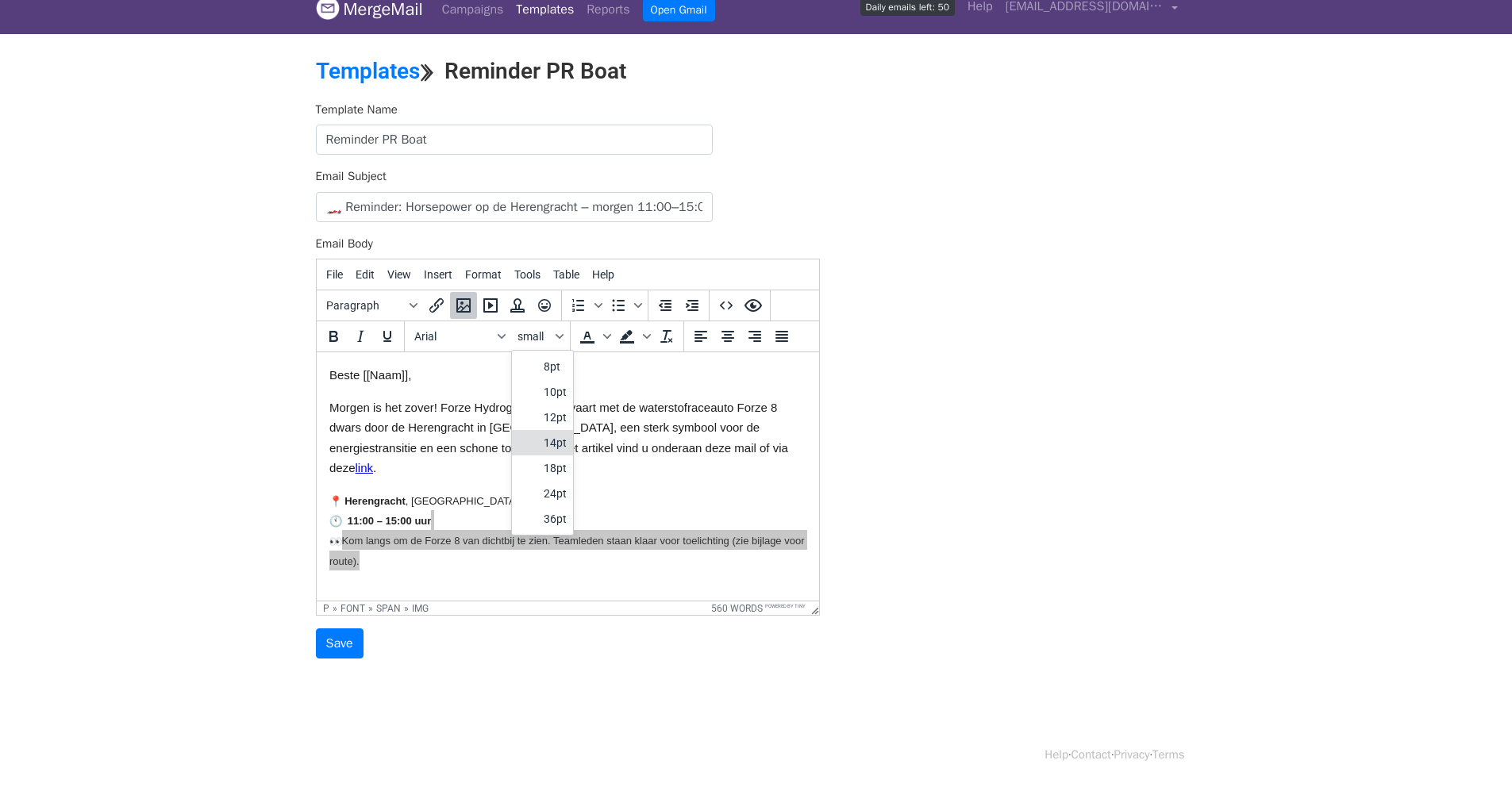click on "14pt" at bounding box center (542, 443) 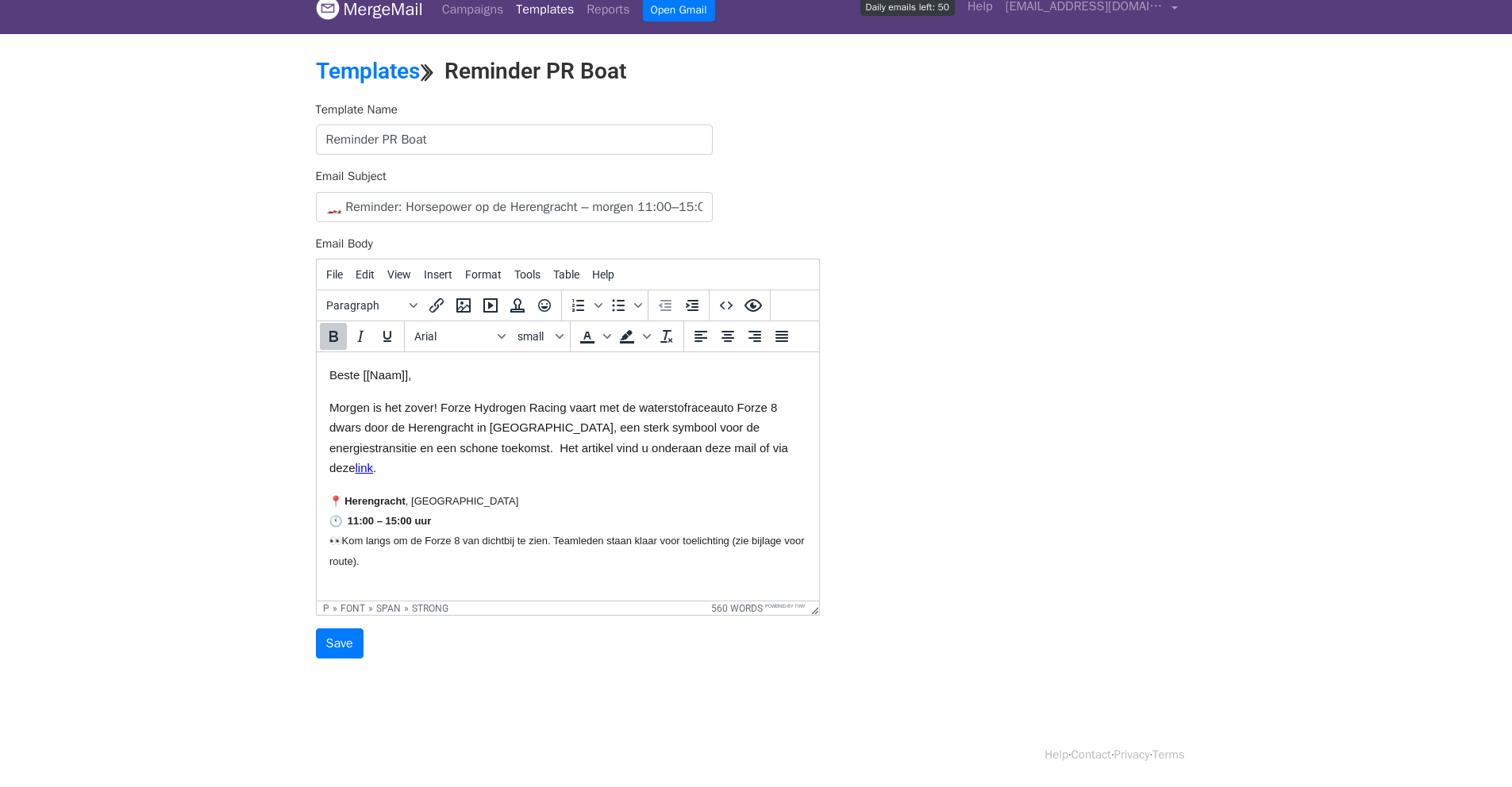 click on "Herengracht , Amsterdam    11:00 – 15:00 uur   Kom langs om de Forze 8 van dichtbij te zien. Teamleden staan klaar voor toelichting (zie bijlage voor route)." at bounding box center [567, 530] 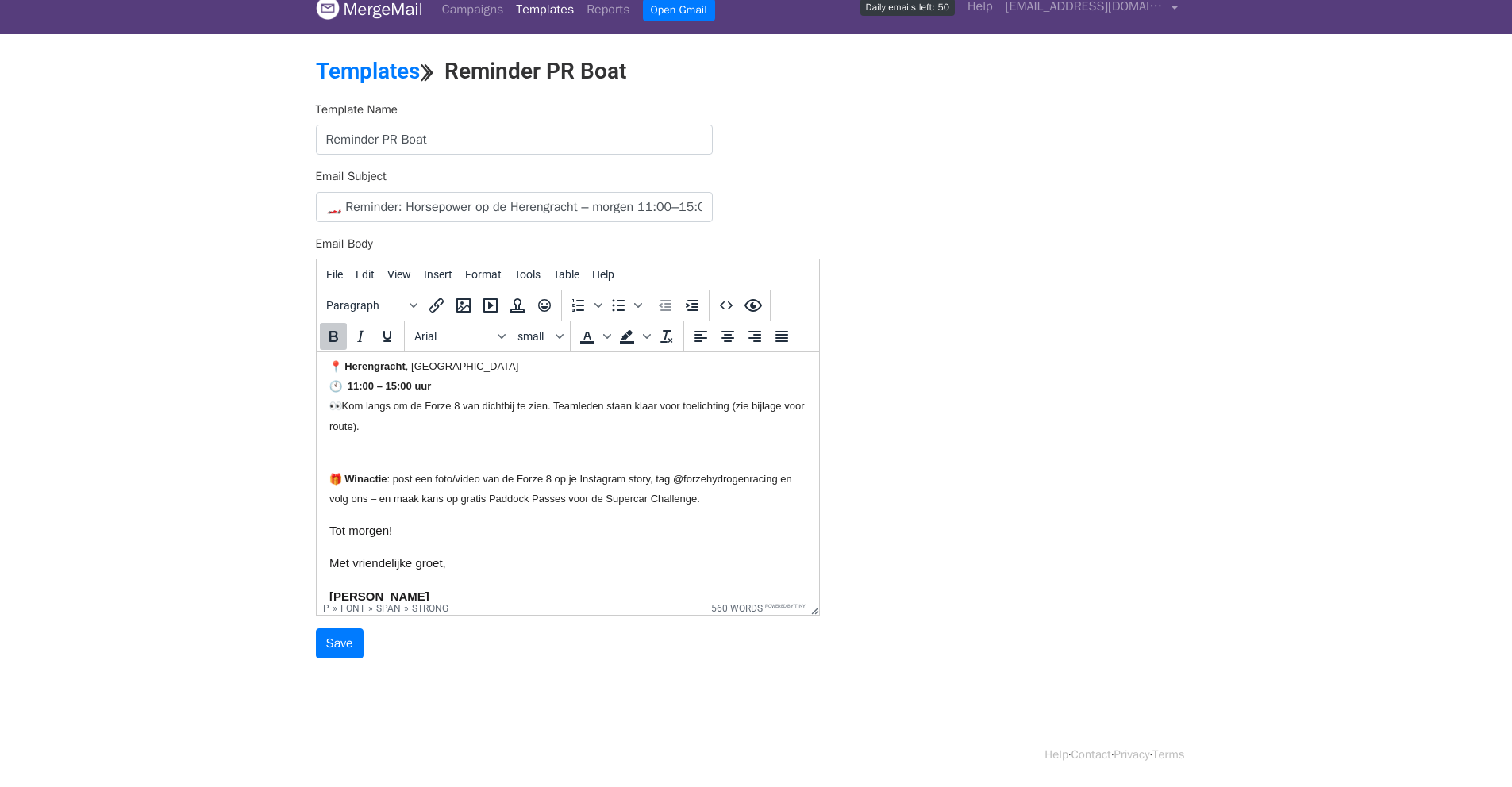 scroll, scrollTop: 150, scrollLeft: 0, axis: vertical 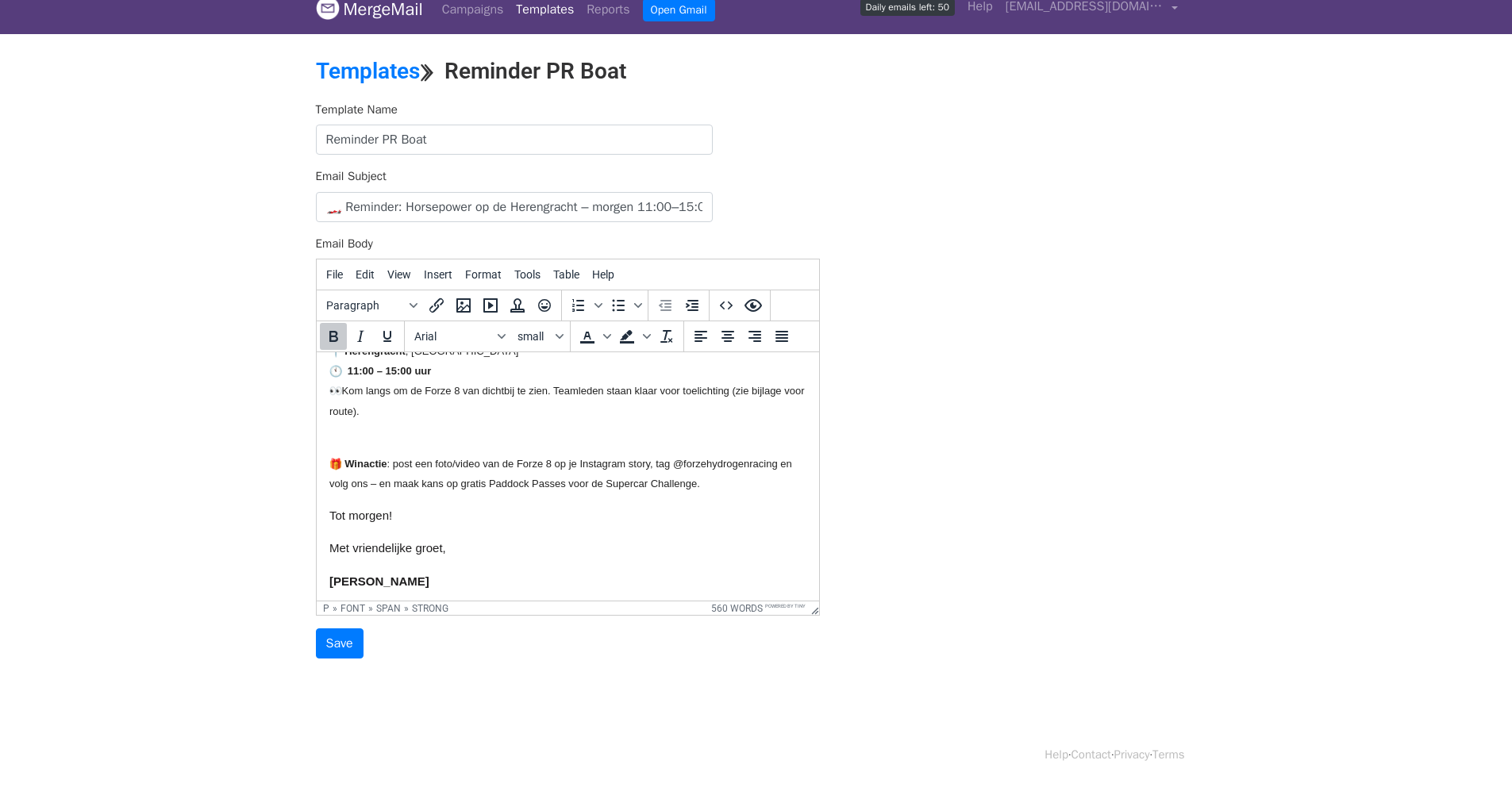 click on "Winactie : post een foto/video van de Forze 8 op je Instagram story, tag @forzehydrogenracing en volg ons – en maak kans op gratis Paddock Passes voor de Supercar Challenge." at bounding box center (567, 463) 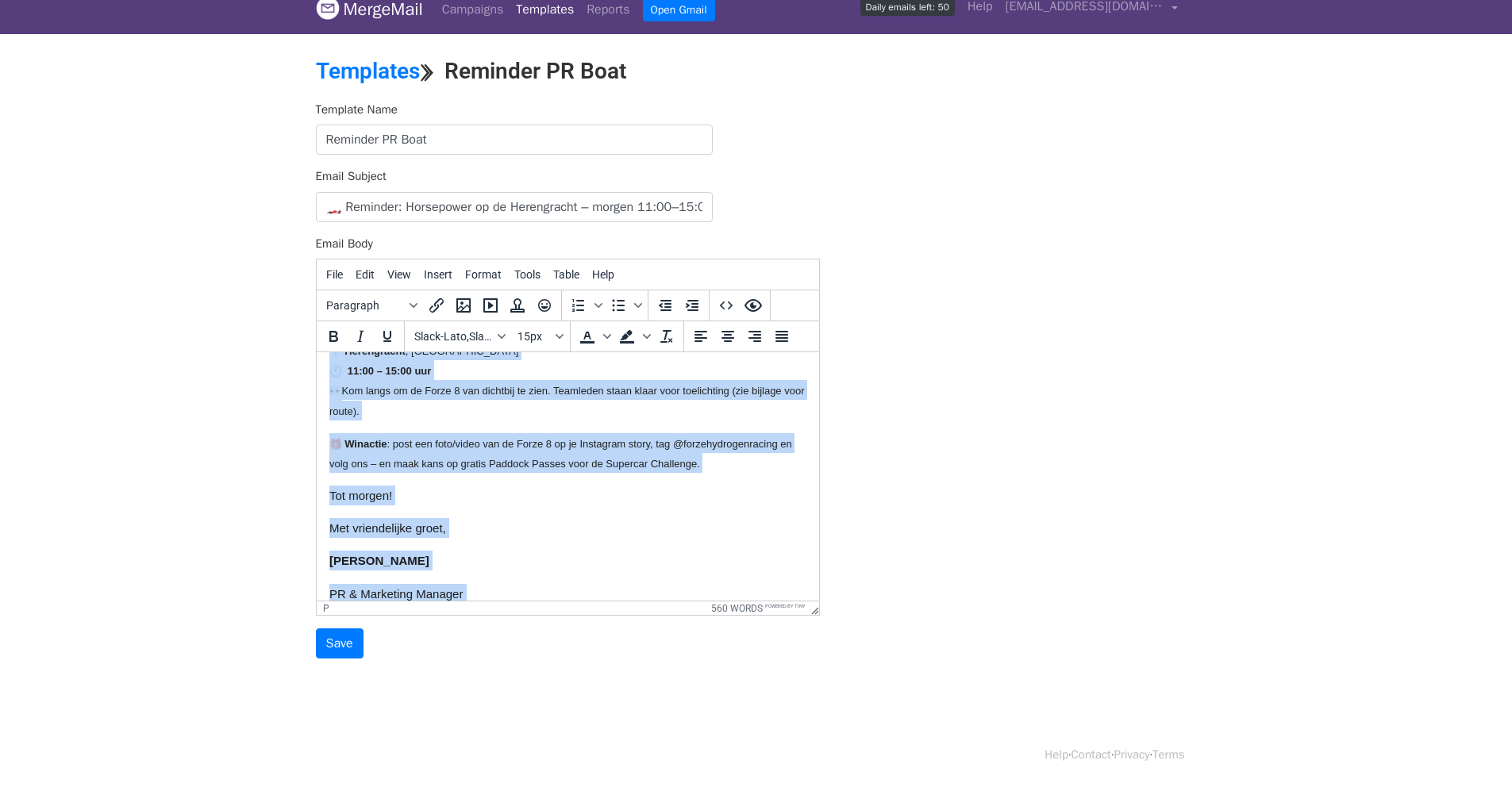 copy on "Beste [[Naam]], Morgen is het zover! Forze Hydrogen Racing vaart met de waterstofraceauto Forze 8 dwars door de Herengracht in Amsterdam, een sterk symbool voor de energiestransitie en een schone toekomst.  Het artikel vind u onderaan deze mail of via deze  link .     Herengracht , Amsterdam    11:00 – 15:00 uur   Kom langs om de Forze 8 van dichtbij te zien. Teamleden staan klaar voor toelichting (zie bijlage voor route).   Winactie : post een foto/video van de Forze 8 op je Instagram story, tag @forzehydrogenracing en volg ons – en maak kans op gratis Paddock Passes voor de Supercar Challenge. Tot morgen! Met vriendelijke groet,  Vera Klerken  PR & Marketing Manager     +31 6 12112868   www.forzehydrogenracing.com   LinkedIn Hydrogen Horespower op de Herengracht: Forze drijft op eigen water(stof) Amsterdam, juli 2025  – Op vrijdag 11 juli vaart er geen toeristenboot, rondvaart of woonboot door de Herengracht, maar iets veel opvallenders: een raceauto. Niet zomaar een – de  Forze 8 , een volledig op water..." 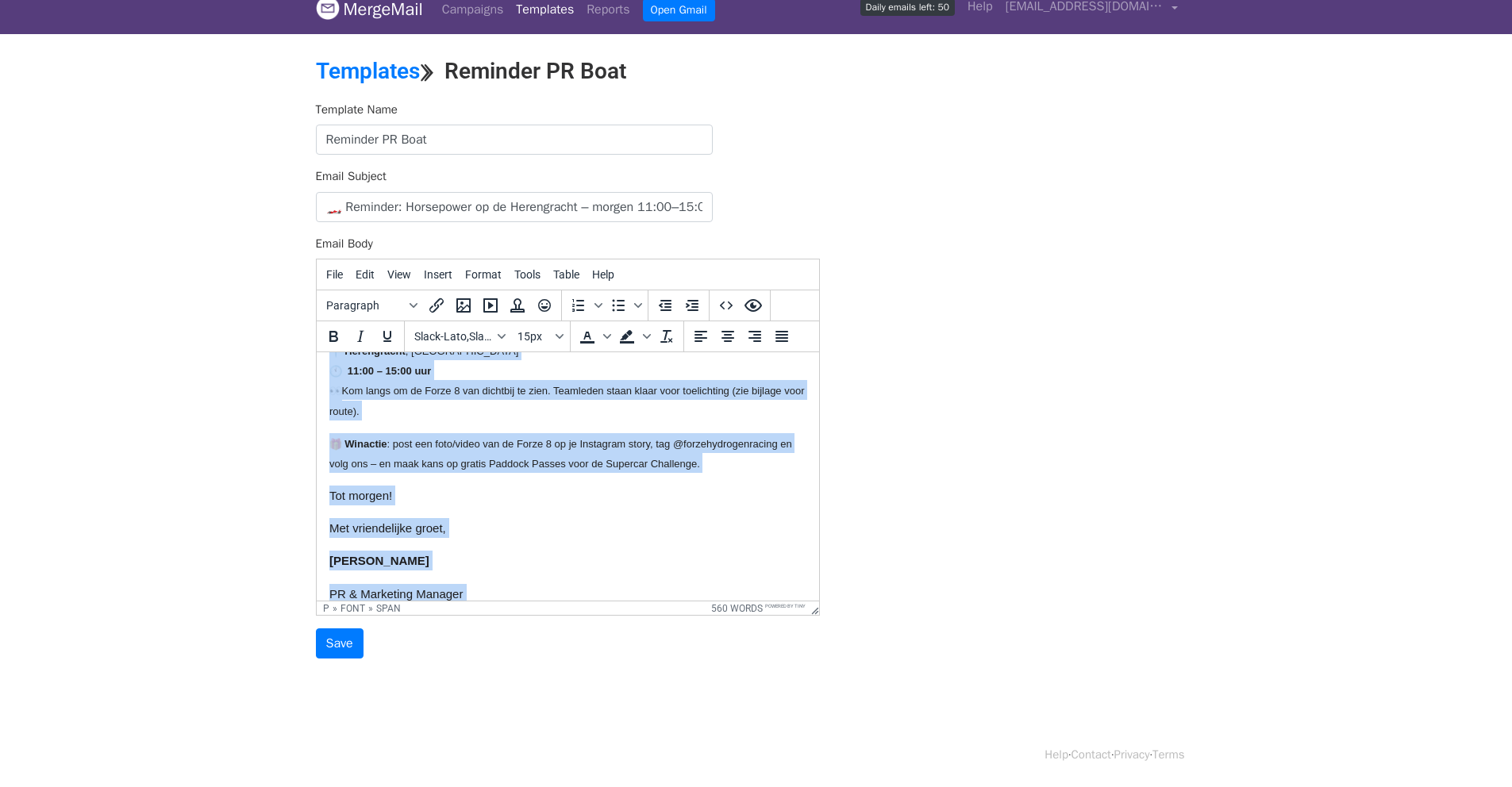 click on ": post een foto/video van de Forze 8 op je Instagram story, tag @forzehydrogenracing en volg ons – en maak kans op gratis Paddock Passes voor de Supercar Challenge." at bounding box center [560, 454] 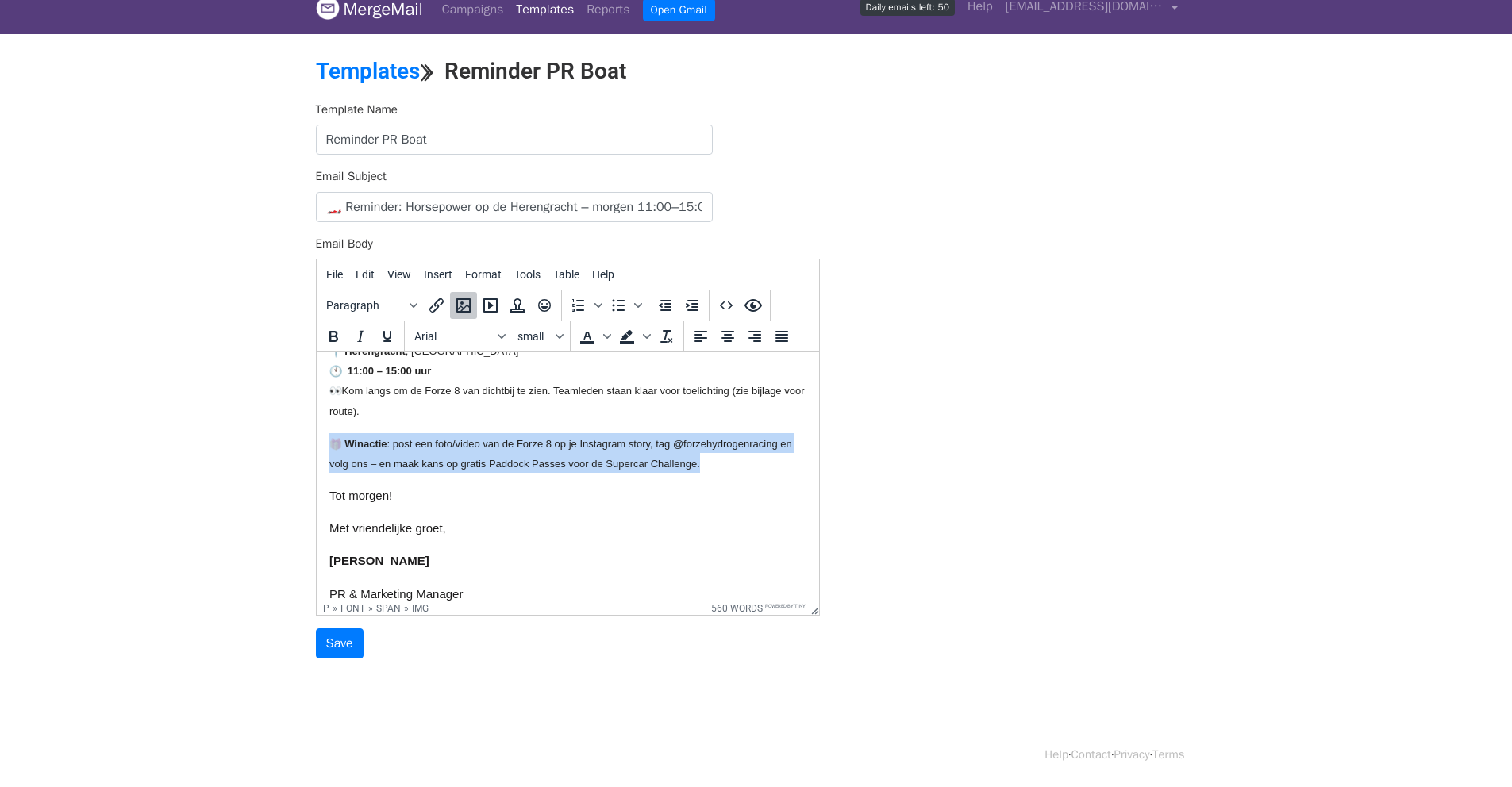 click on ": post een foto/video van de Forze 8 op je Instagram story, tag @forzehydrogenracing en volg ons – en maak kans op gratis Paddock Passes voor de Supercar Challenge." at bounding box center (560, 454) 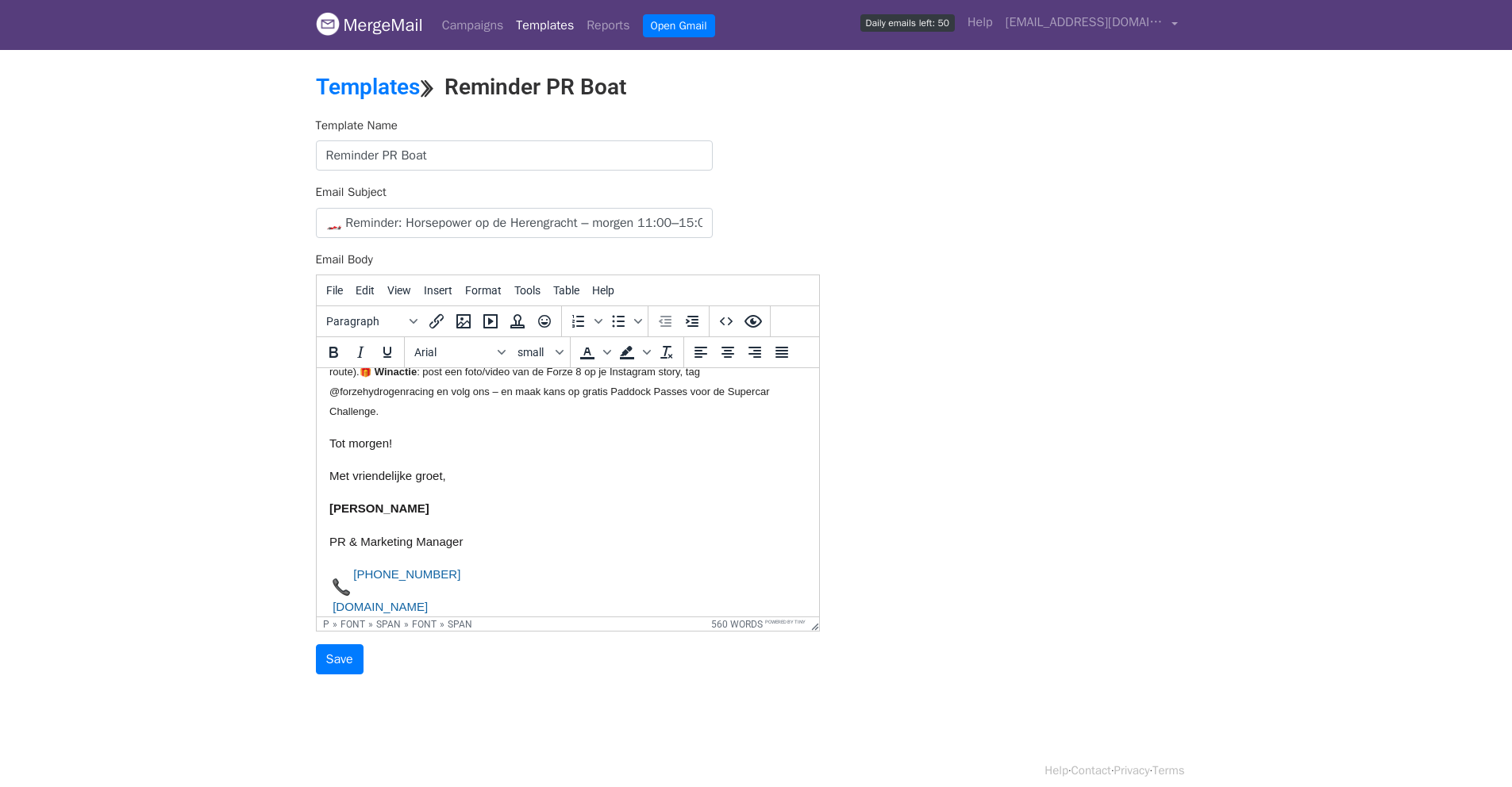 scroll, scrollTop: 216, scrollLeft: 0, axis: vertical 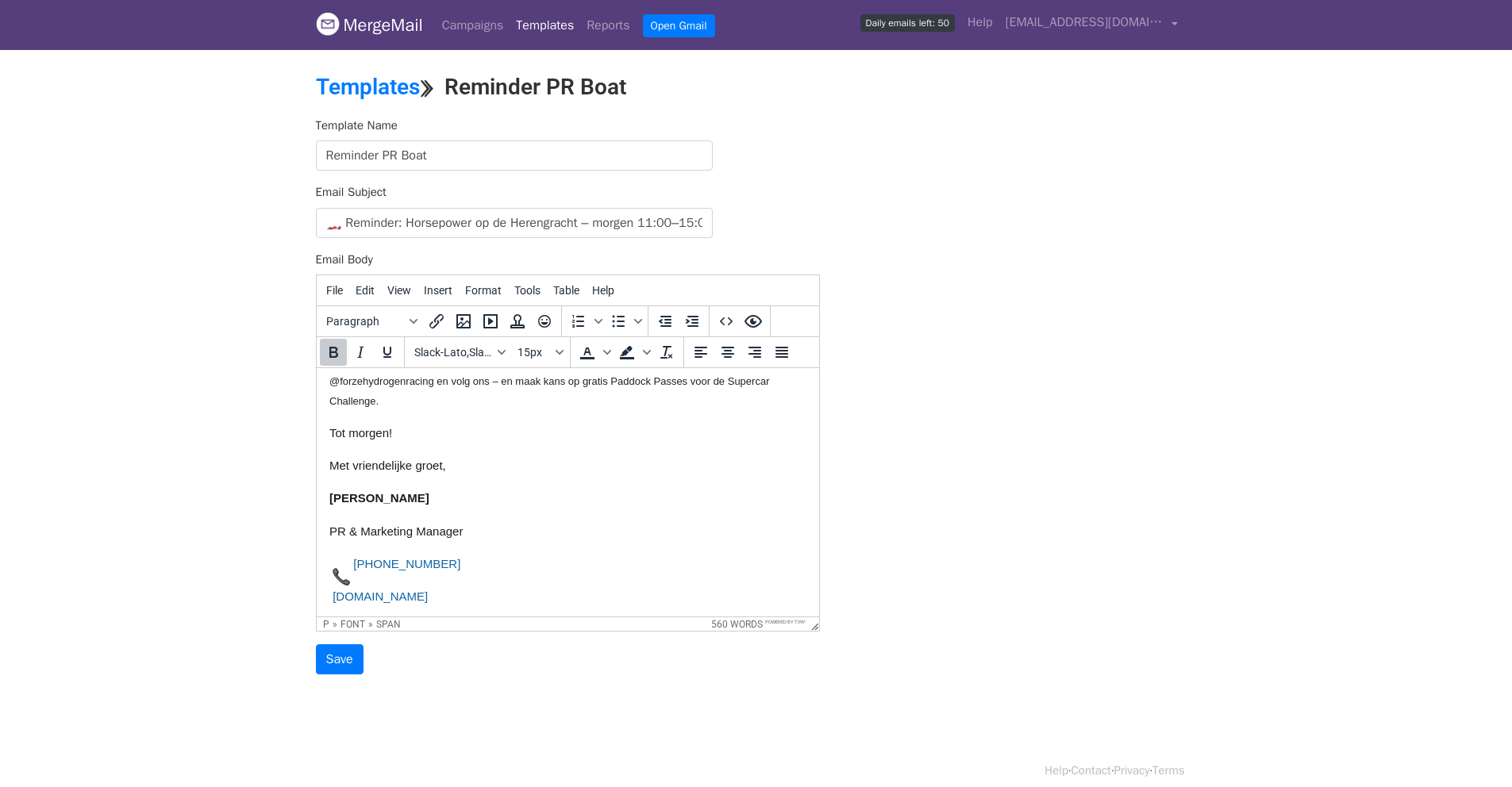 drag, startPoint x: 422, startPoint y: 537, endPoint x: 294, endPoint y: 467, distance: 145.89037 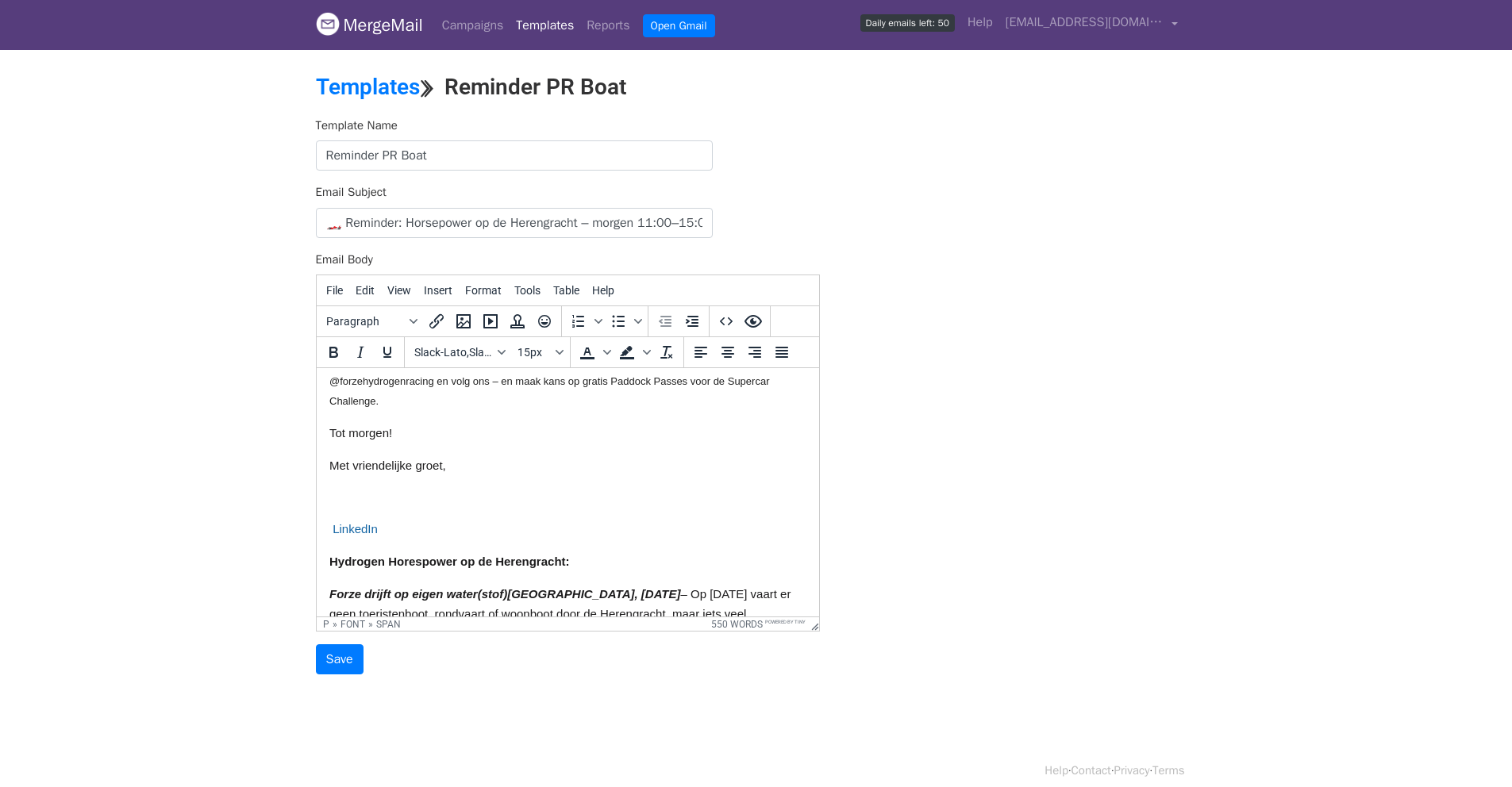 drag, startPoint x: 432, startPoint y: 519, endPoint x: 290, endPoint y: 495, distance: 144.01389 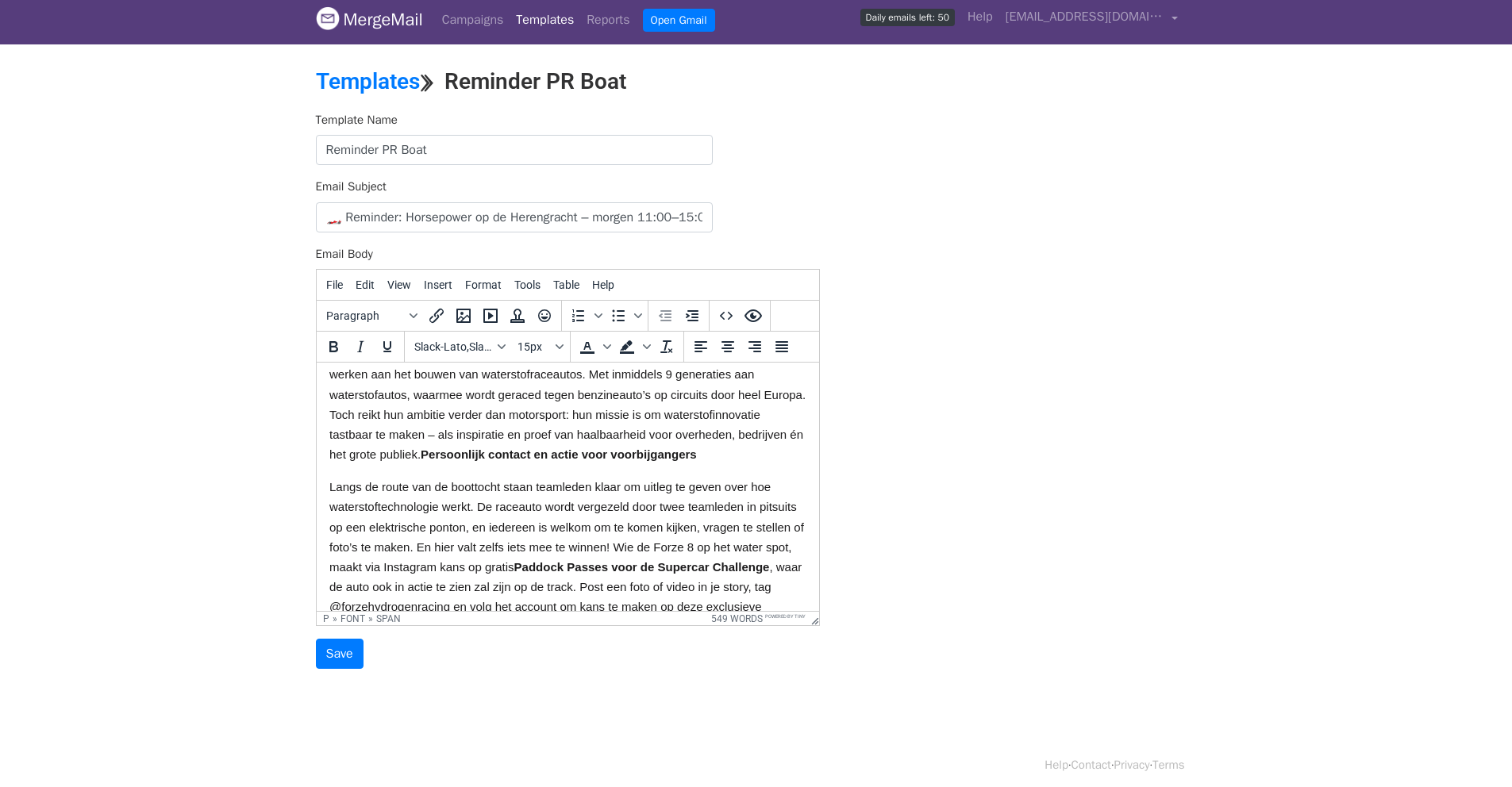 scroll, scrollTop: 0, scrollLeft: 0, axis: both 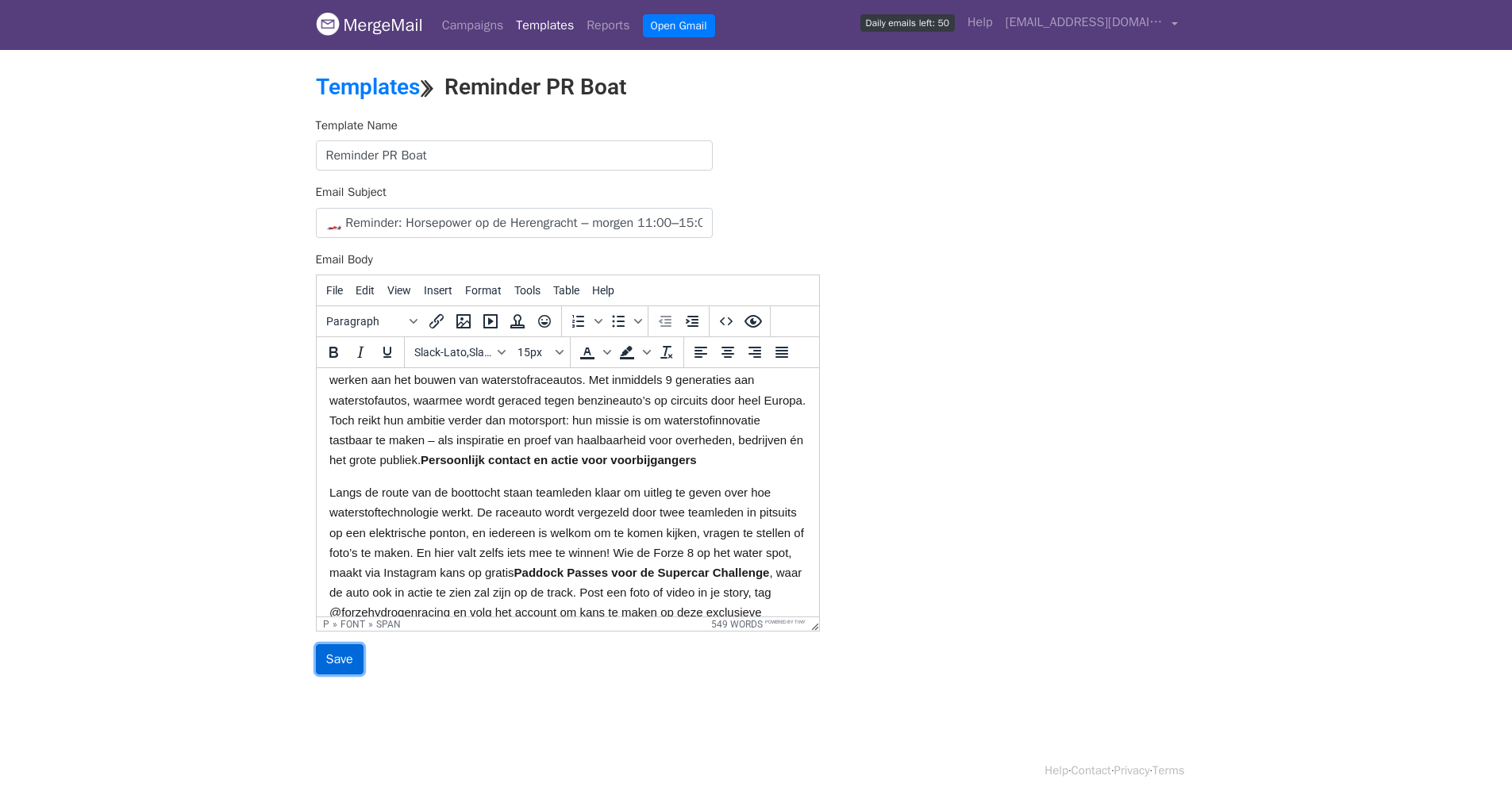 click on "Save" at bounding box center [340, 659] 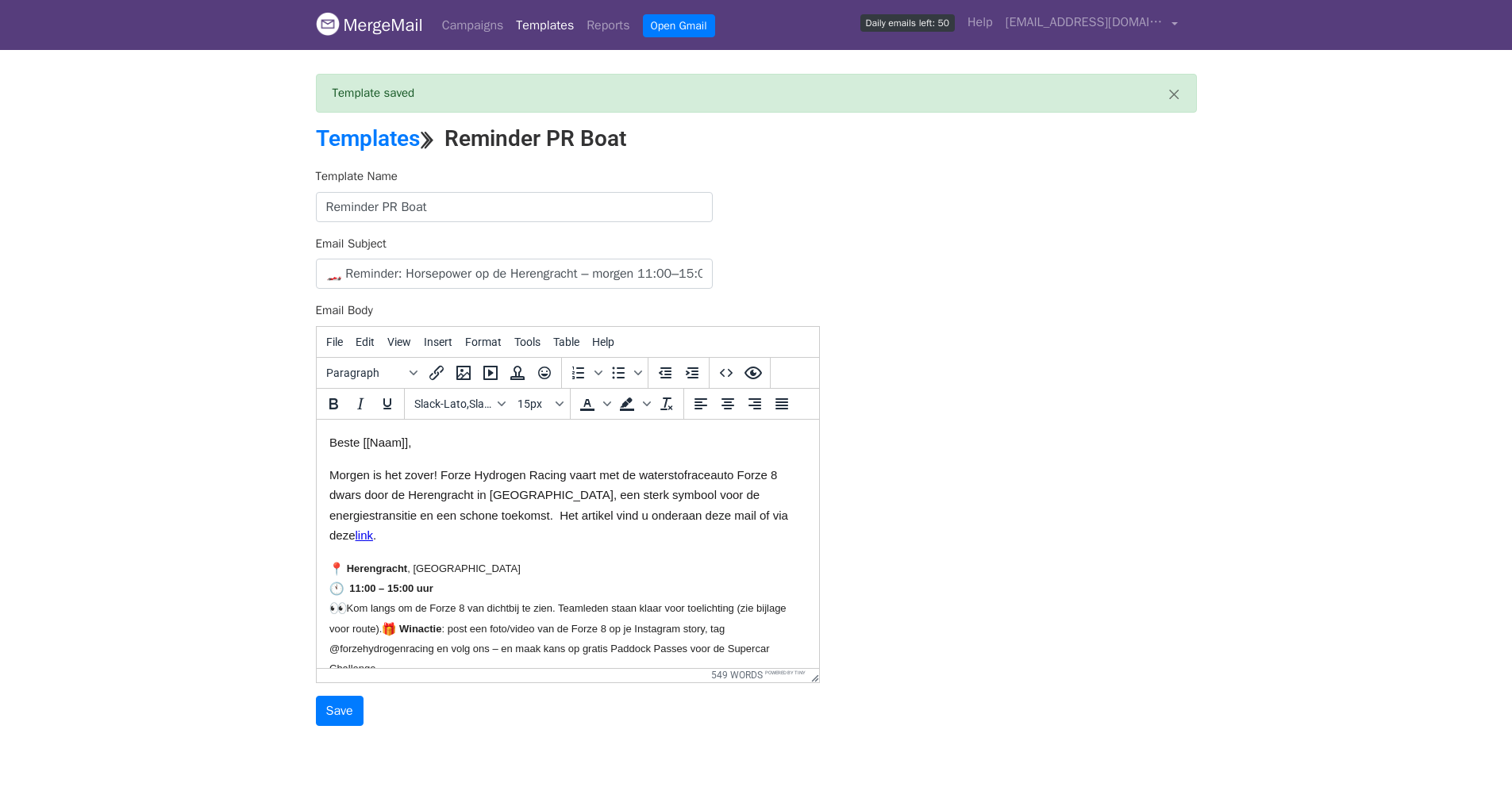 scroll, scrollTop: 0, scrollLeft: 0, axis: both 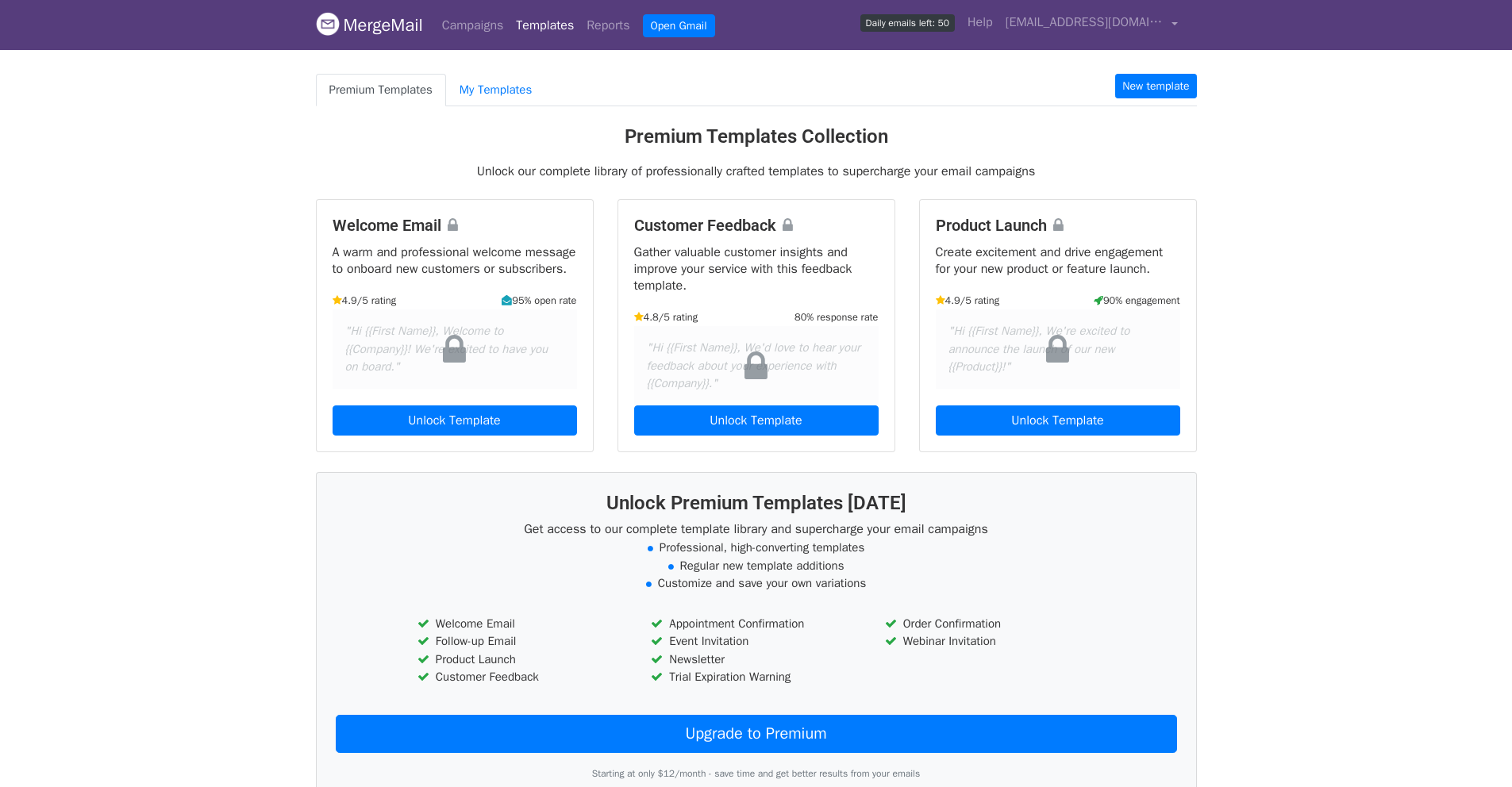 click on "MergeMail
Campaigns
Templates
Reports
Open Gmail
Daily emails left: 50
Help
[EMAIL_ADDRESS][DOMAIN_NAME]
Account
Unsubscribes
Integrations
Notification Settings
Sign out
New Features
You're all caught up!
Scheduled Campaigns
Schedule your emails to be sent later.
Read more
Account Reports
View reports across all of your campaigns to find highly-engaged recipients and to see which templates and campaigns have the most clicks and opens.
Read more
View my reports
Template Editor
Create beautiful emails using our powerful template editor.
Read more
View my templates
Premium Templates
My Templates
New template
Premium Templates Collection
Unlock our complete library of professionally crafted templates to supercharge your email campaigns
Welcome Email" at bounding box center (756, 434) 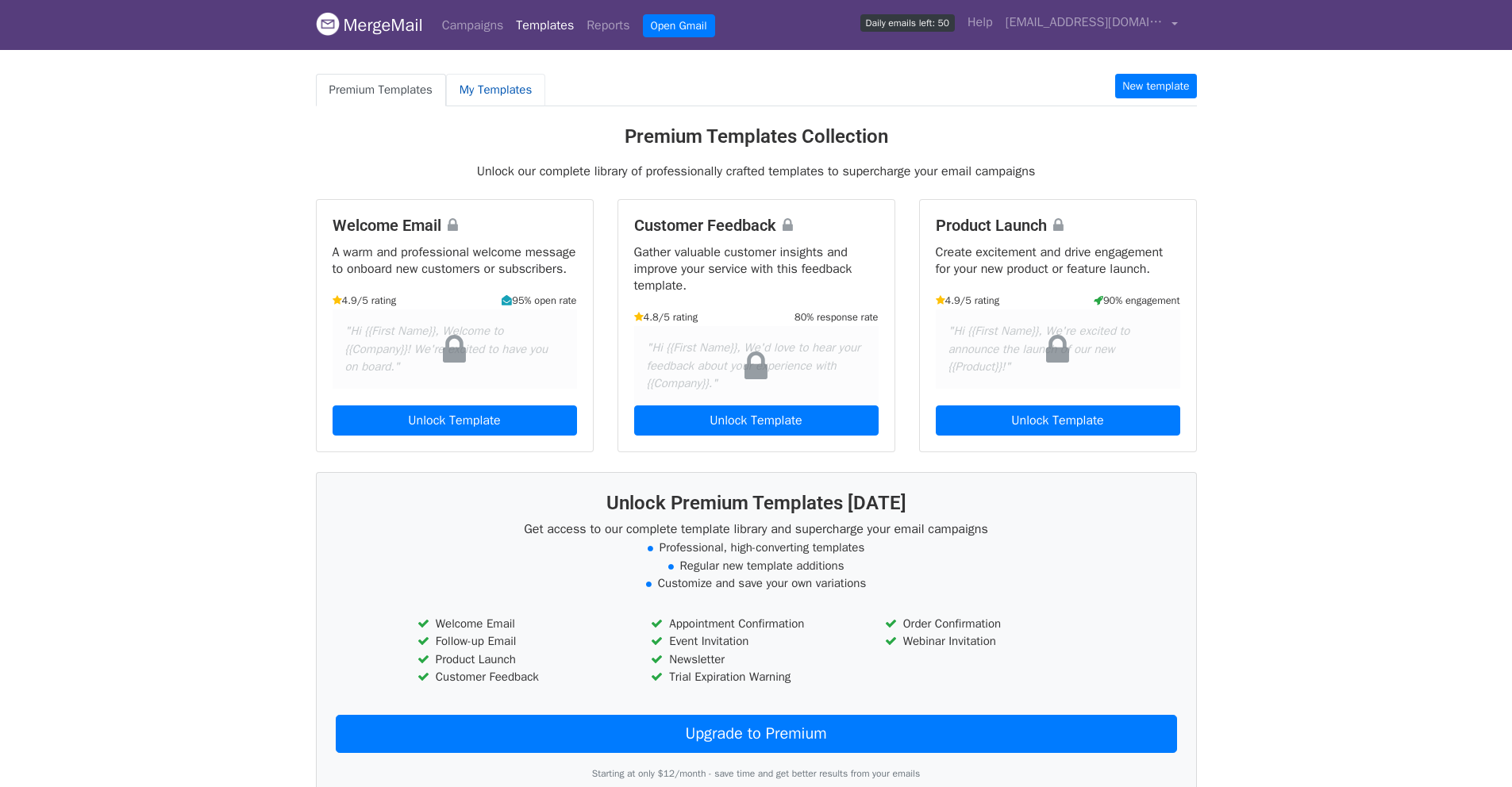 click on "My Templates" at bounding box center (495, 90) 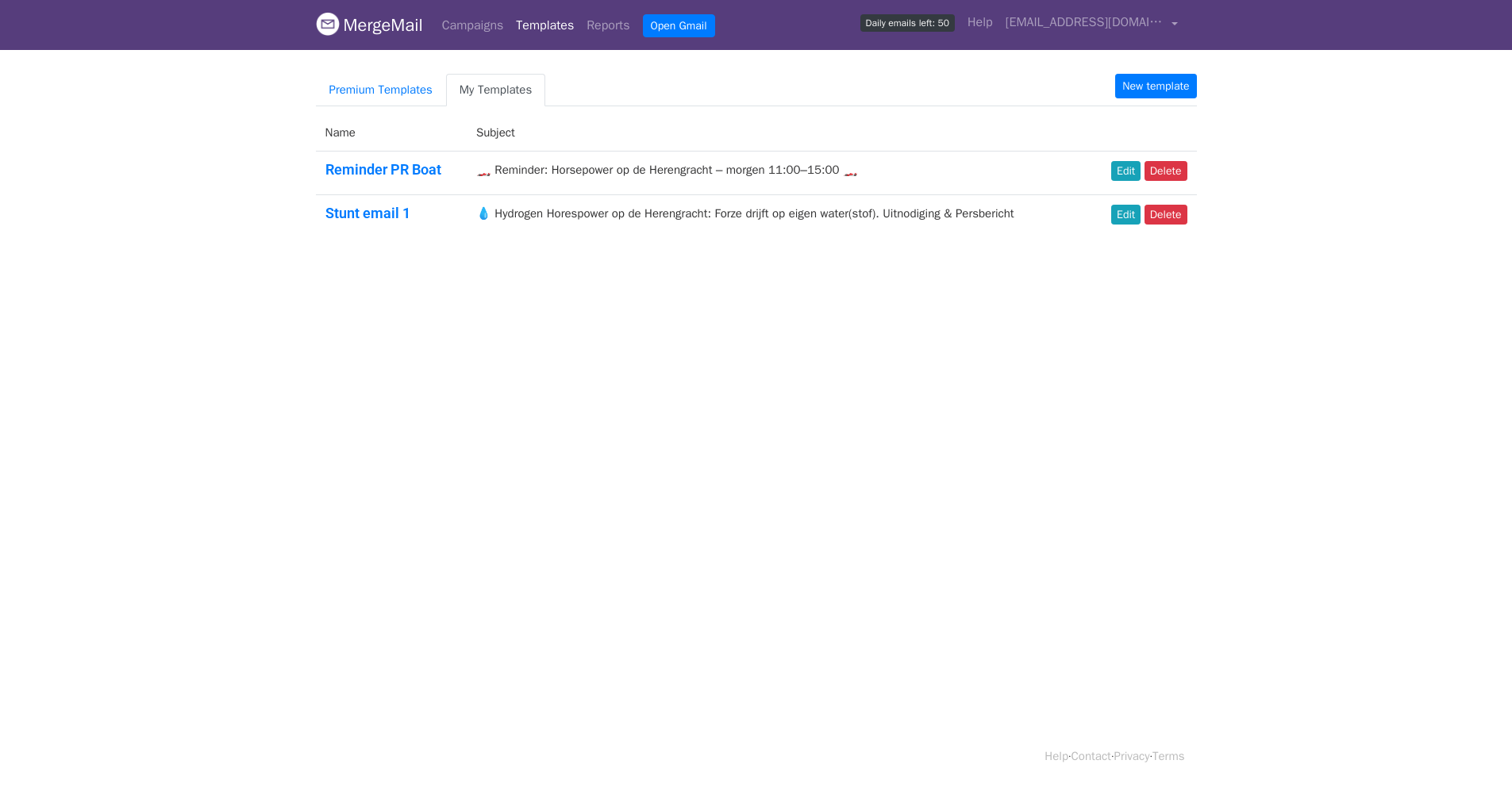 scroll, scrollTop: 0, scrollLeft: 0, axis: both 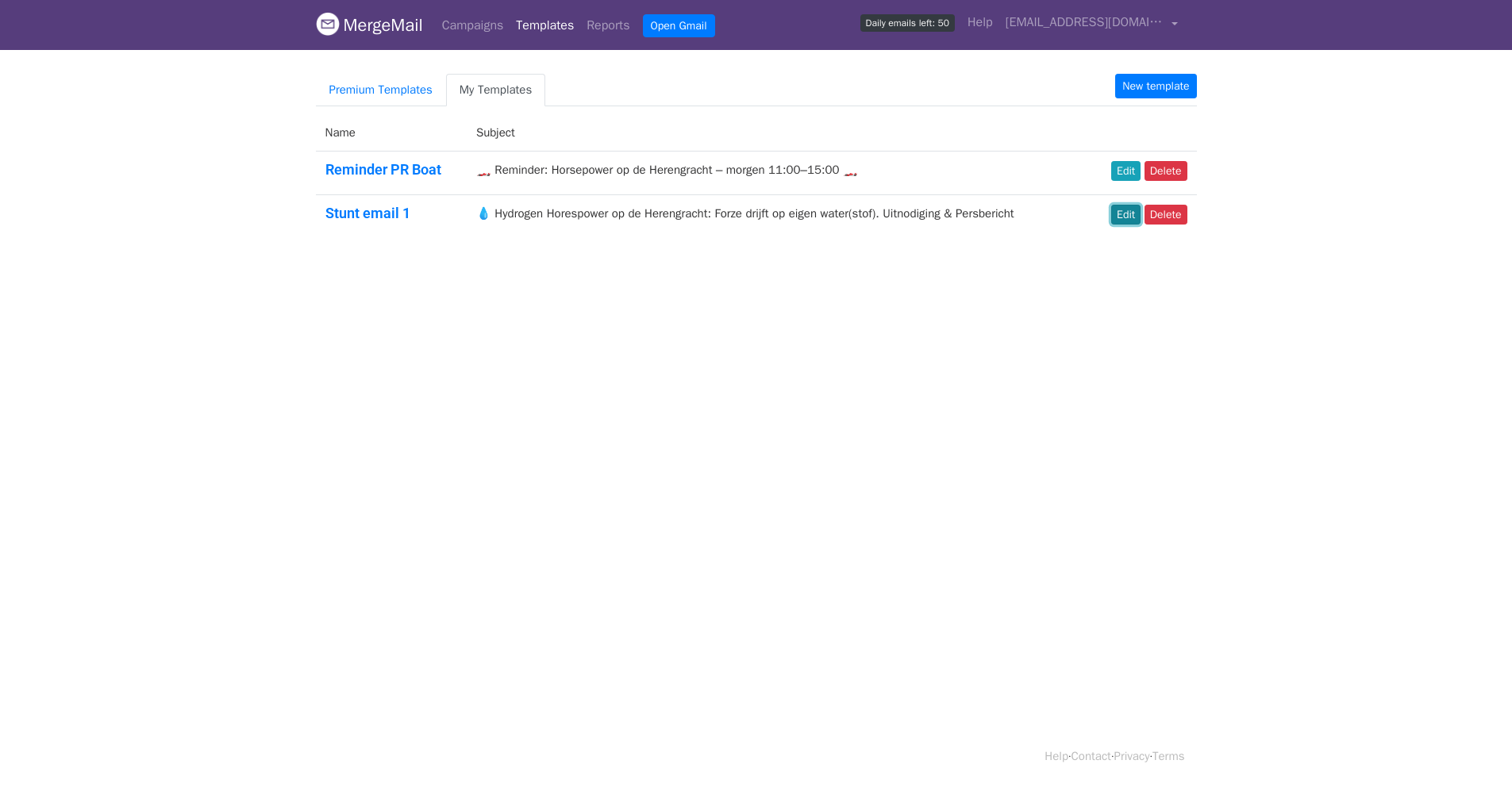 click on "Edit" at bounding box center (1125, 214) 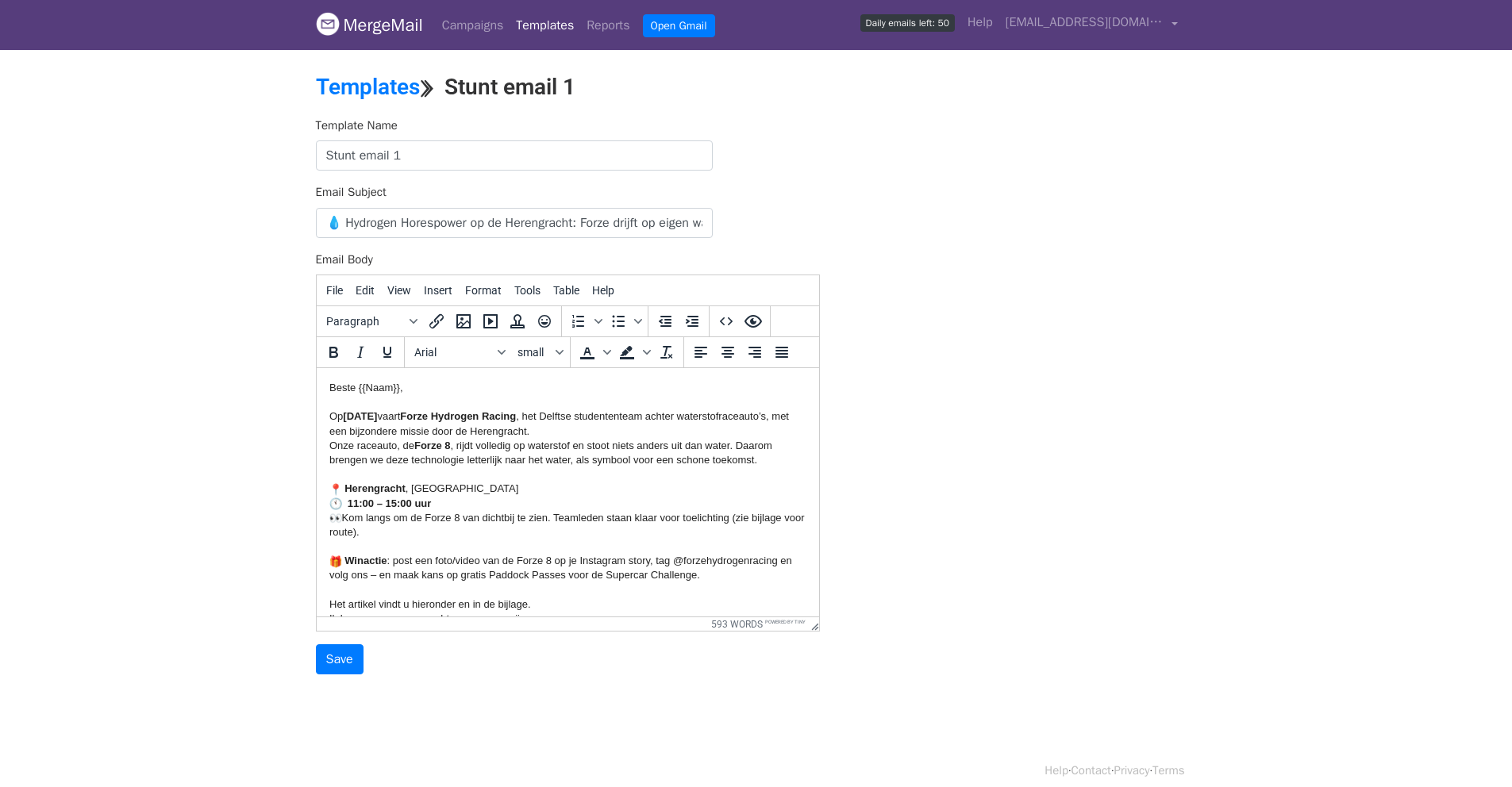 scroll, scrollTop: 0, scrollLeft: 0, axis: both 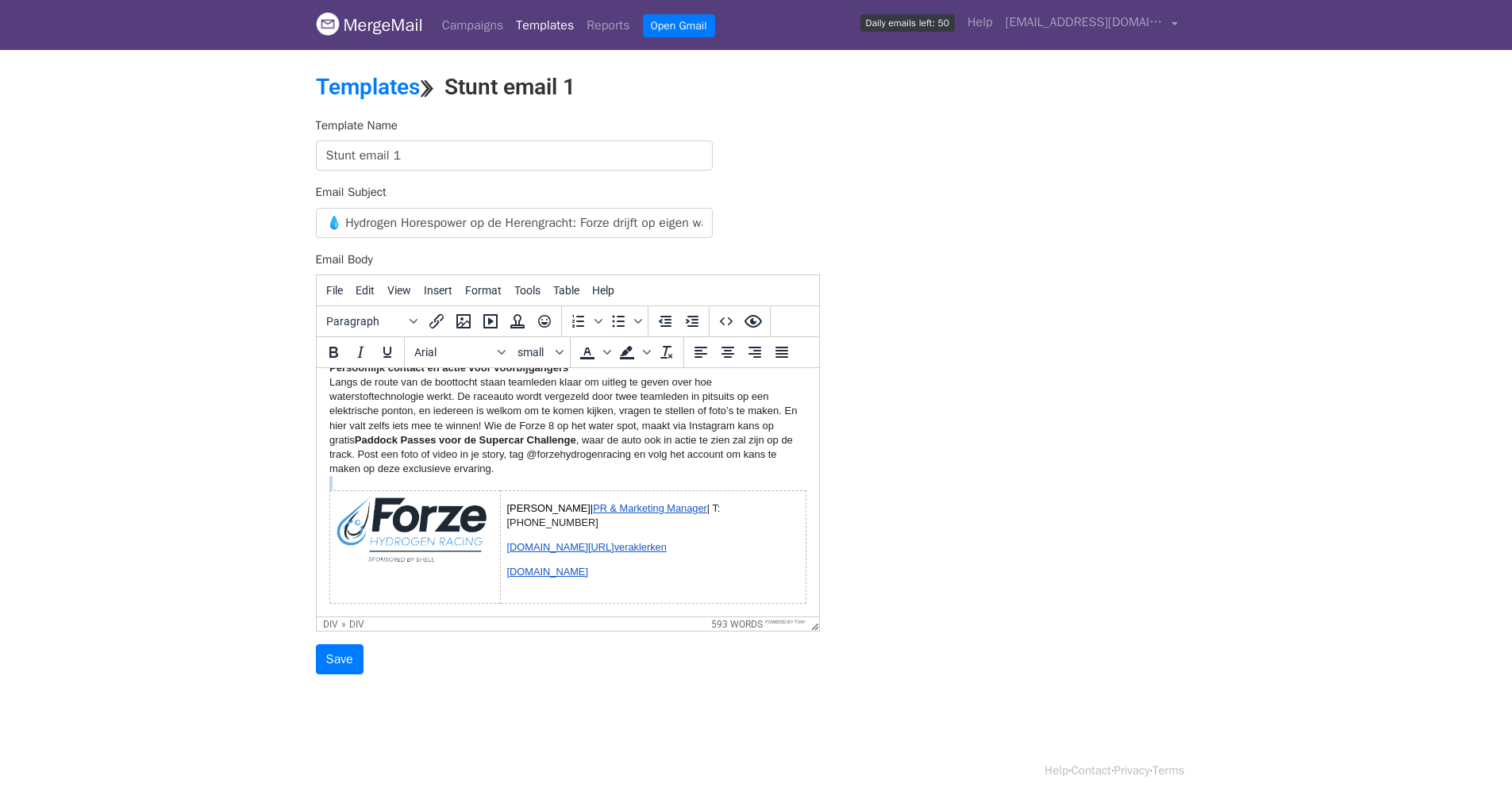 drag, startPoint x: 344, startPoint y: 480, endPoint x: 808, endPoint y: 591, distance: 477.09223 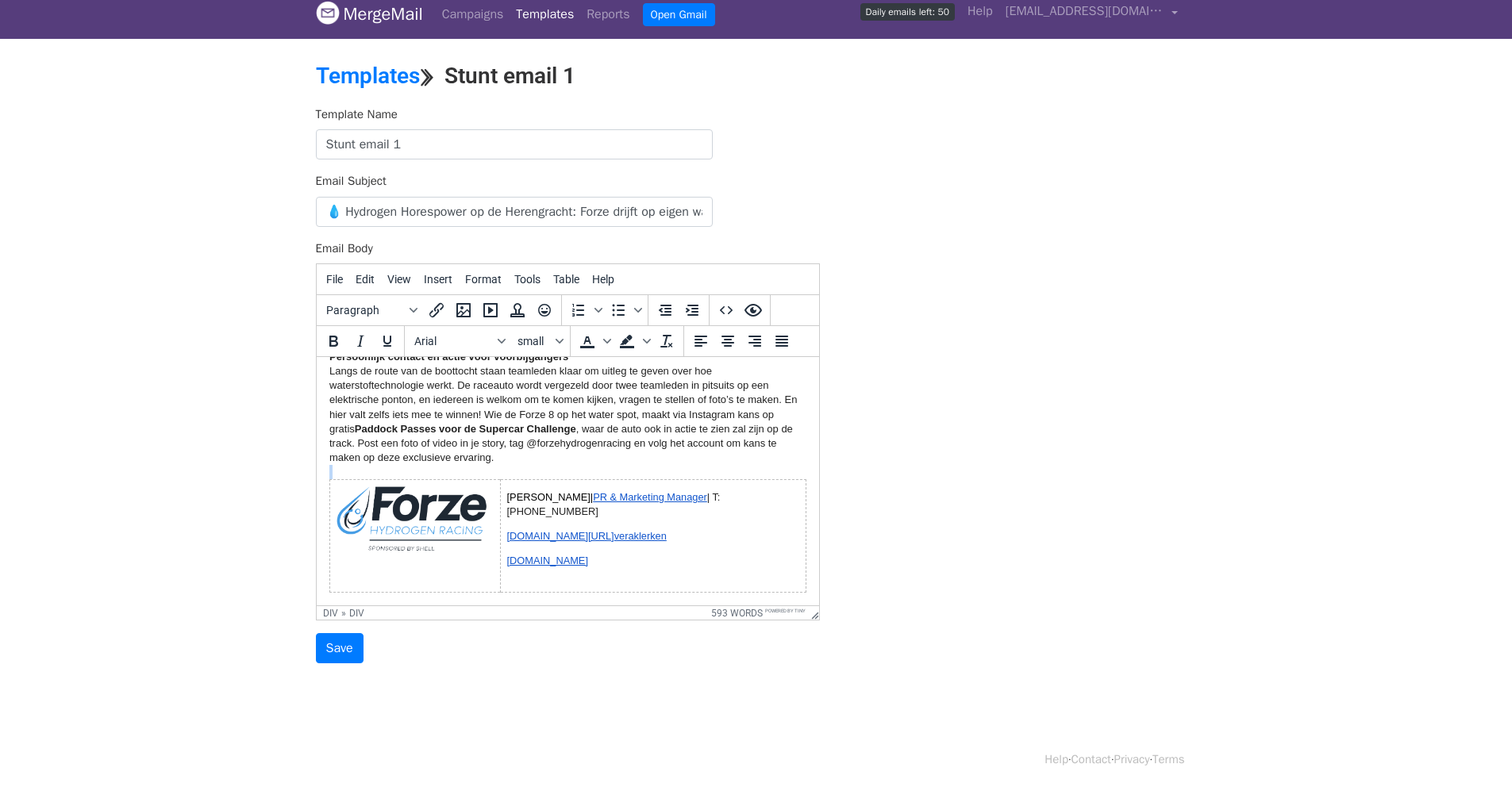 scroll, scrollTop: 16, scrollLeft: 0, axis: vertical 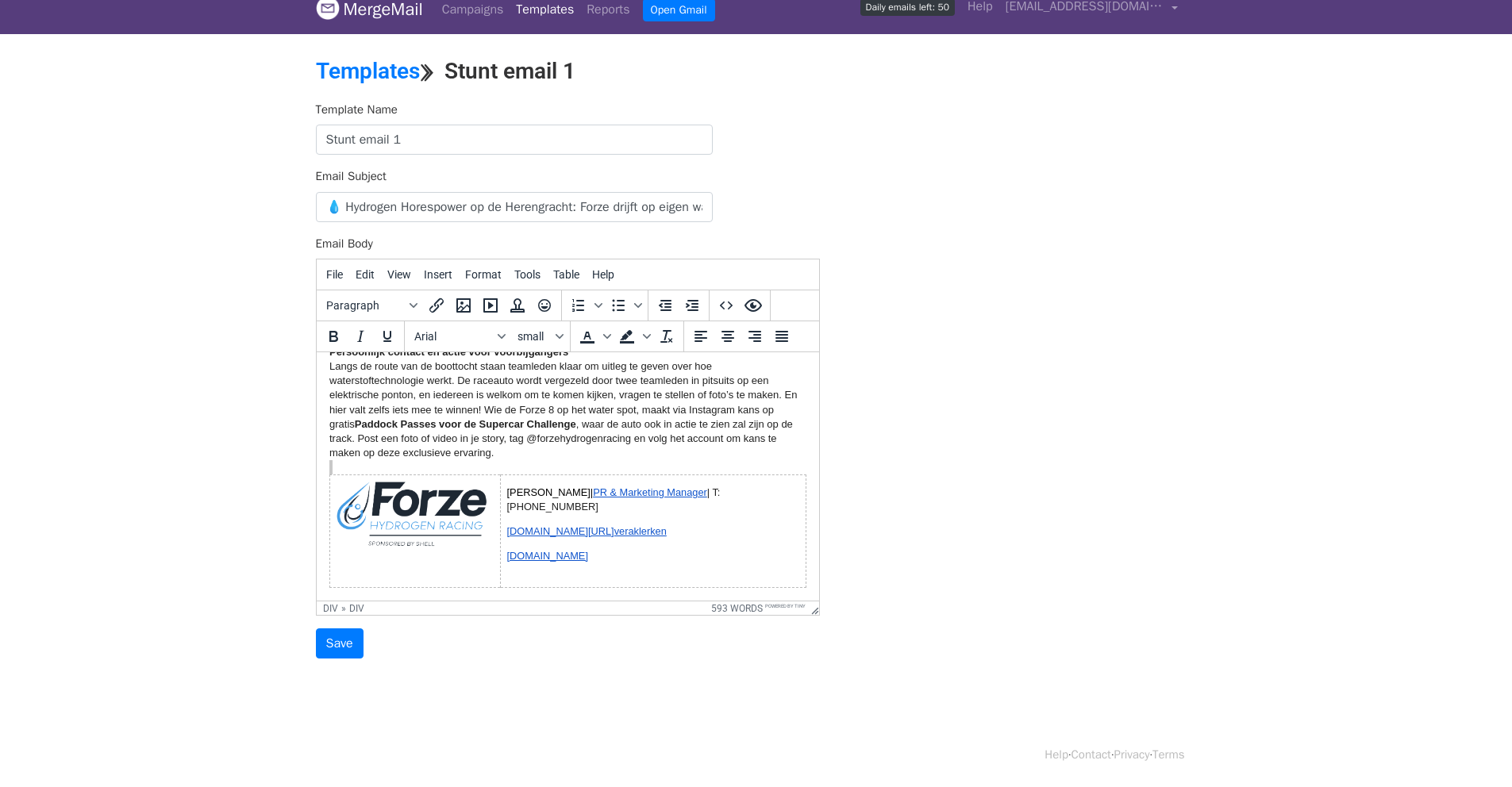 click on "Templates" at bounding box center (544, 10) 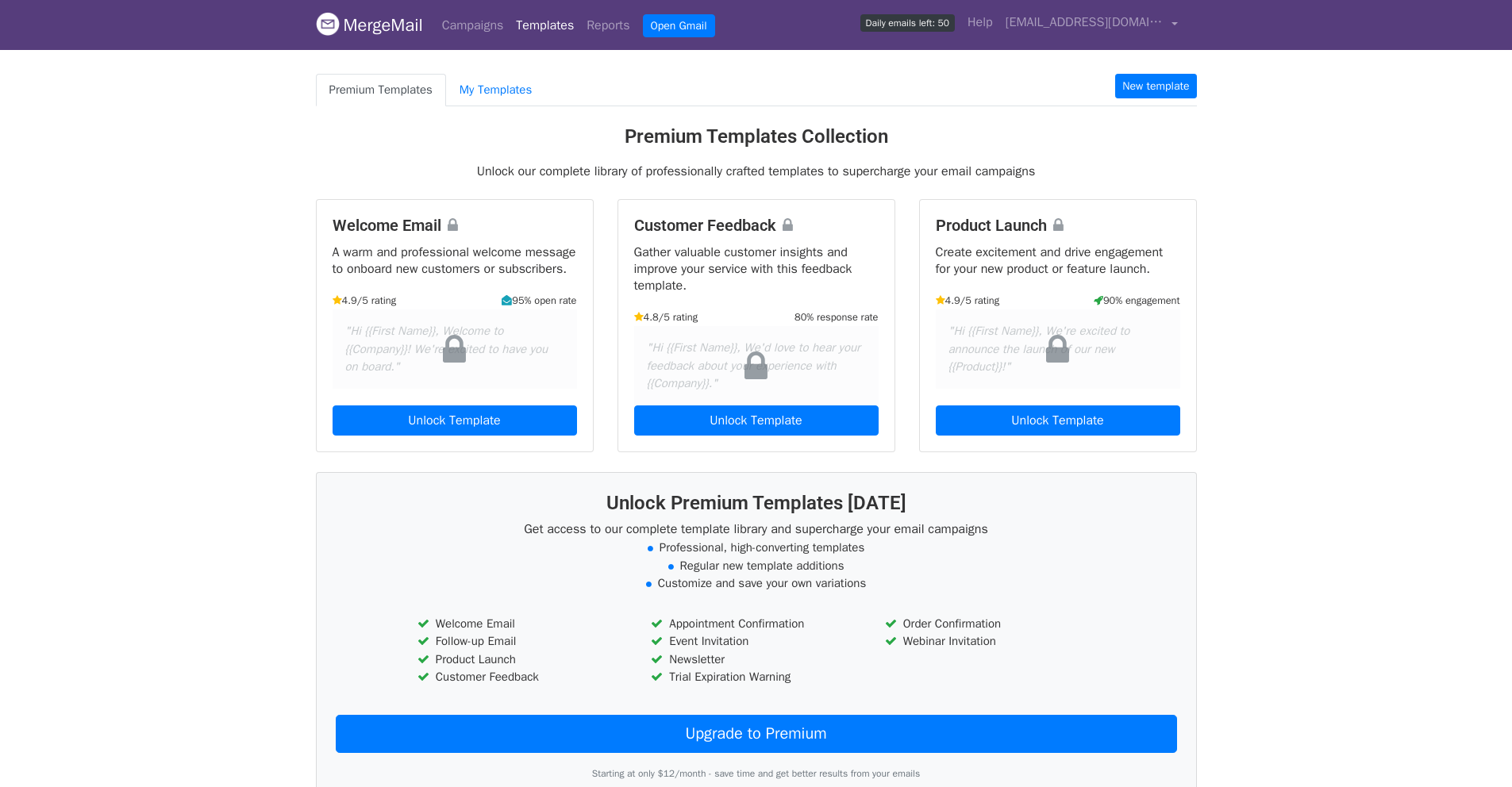 scroll, scrollTop: 0, scrollLeft: 0, axis: both 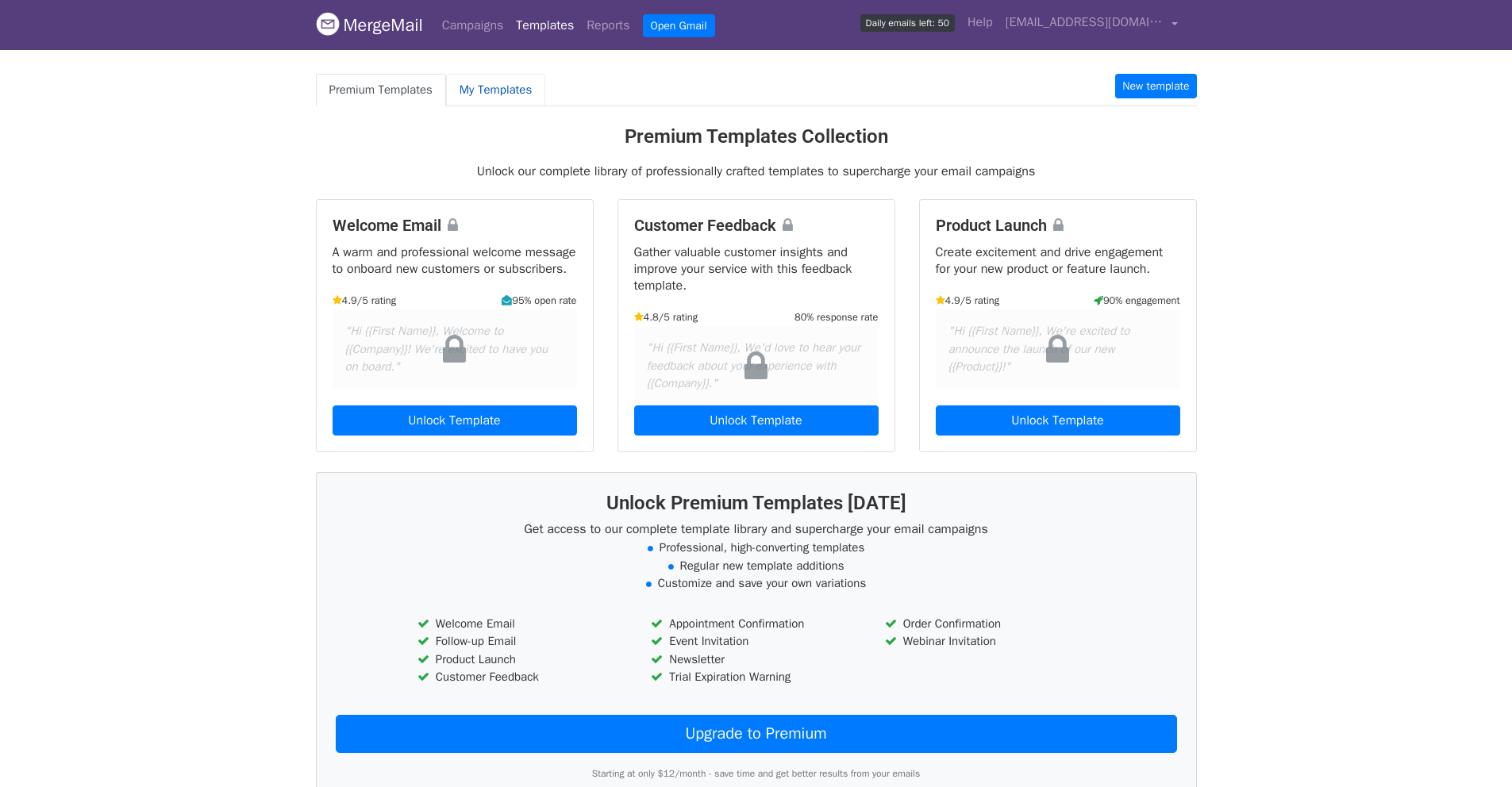 click on "My Templates" at bounding box center [495, 90] 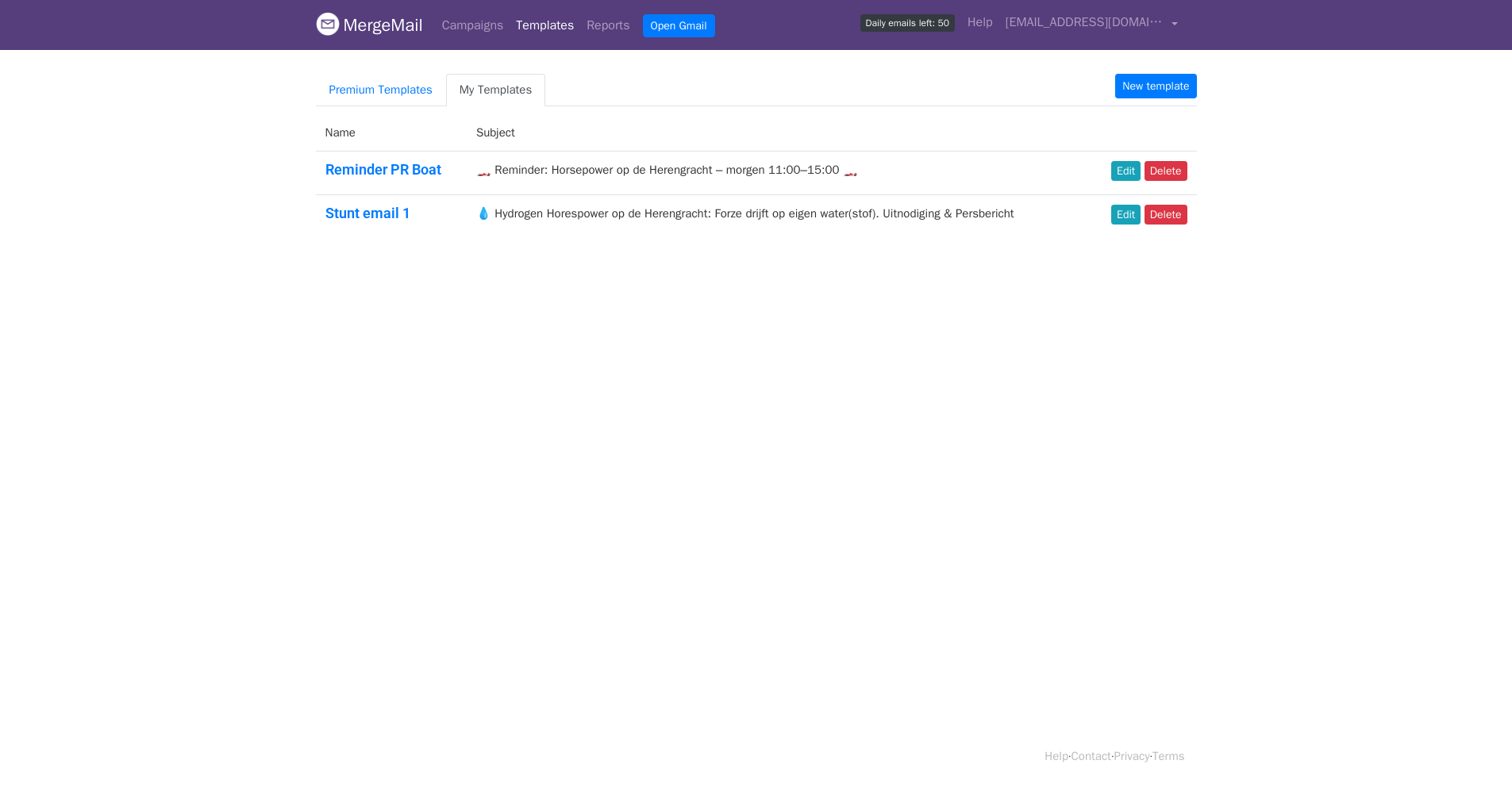 scroll, scrollTop: 0, scrollLeft: 0, axis: both 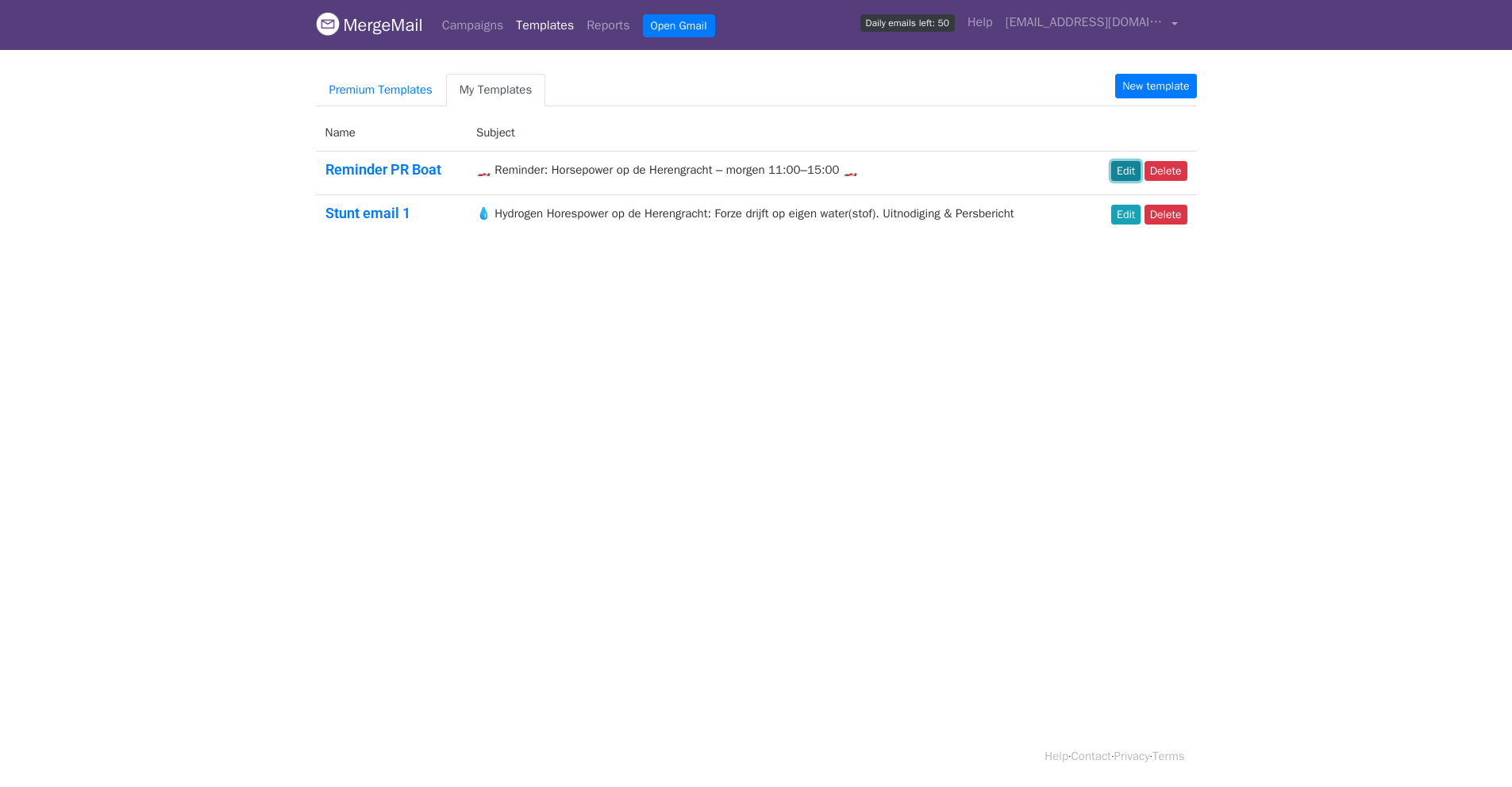 click on "Edit" at bounding box center [1125, 171] 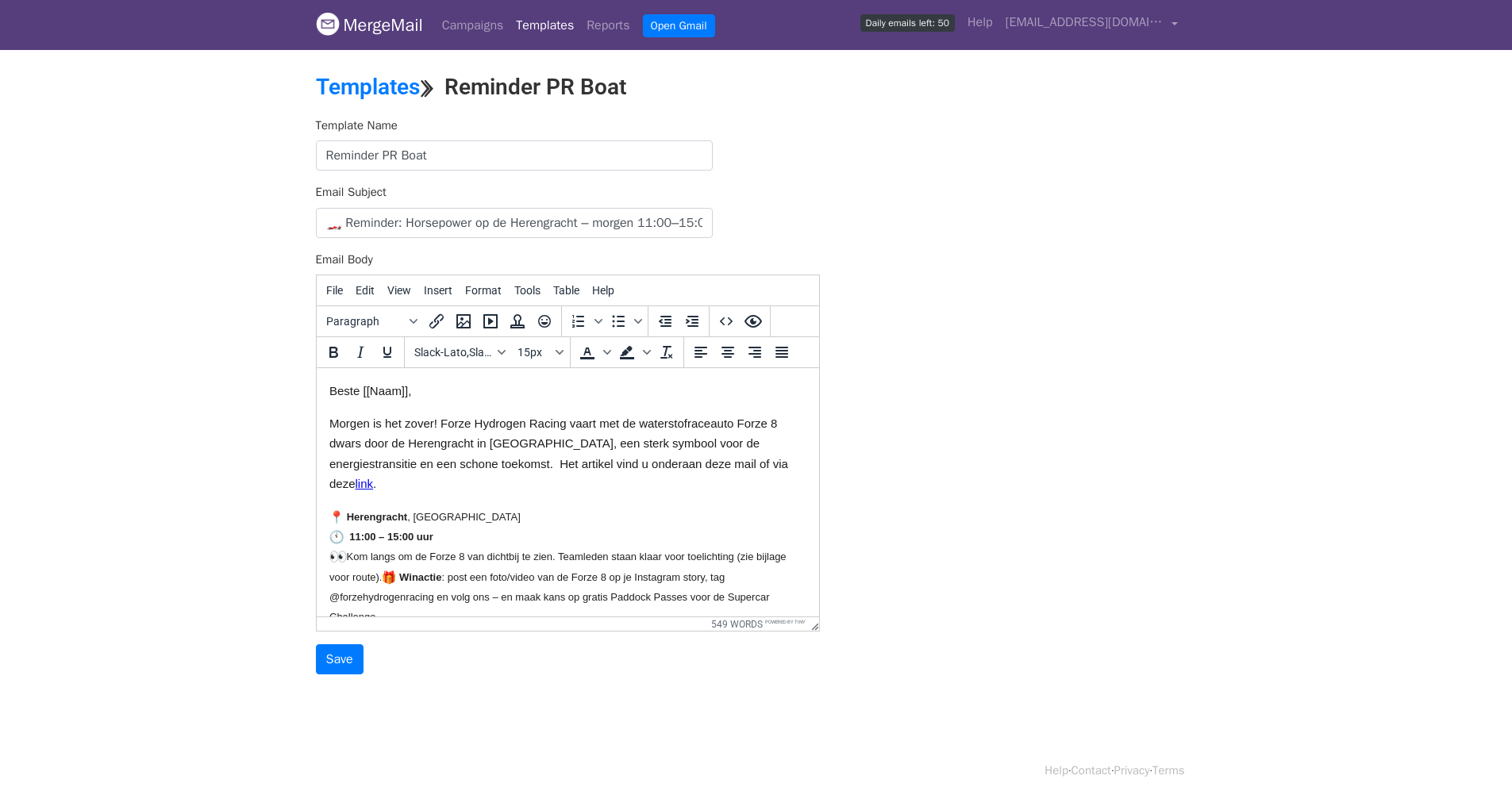 scroll, scrollTop: 0, scrollLeft: 0, axis: both 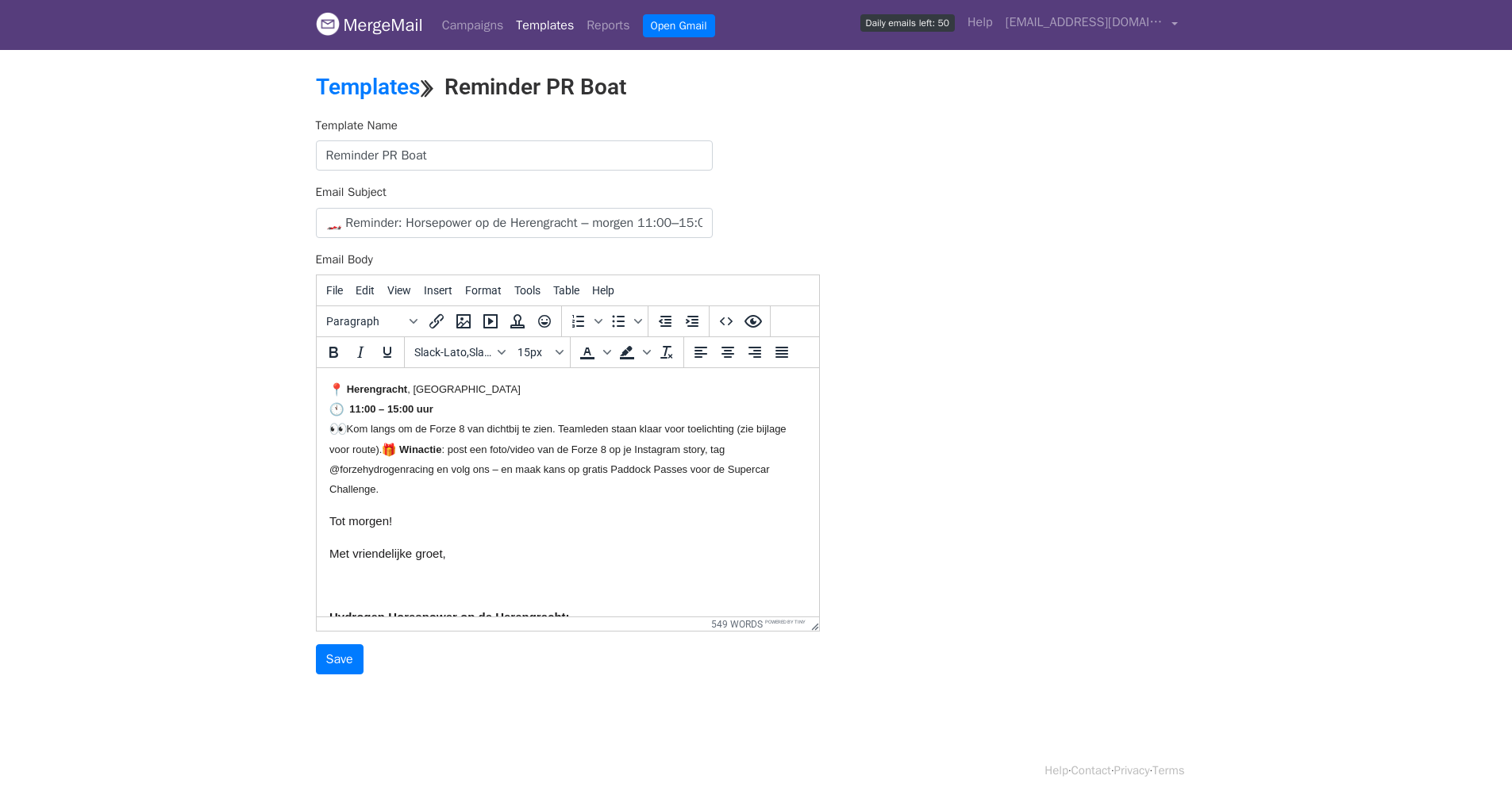 click on "Met vriendelijke groet," at bounding box center (567, 553) 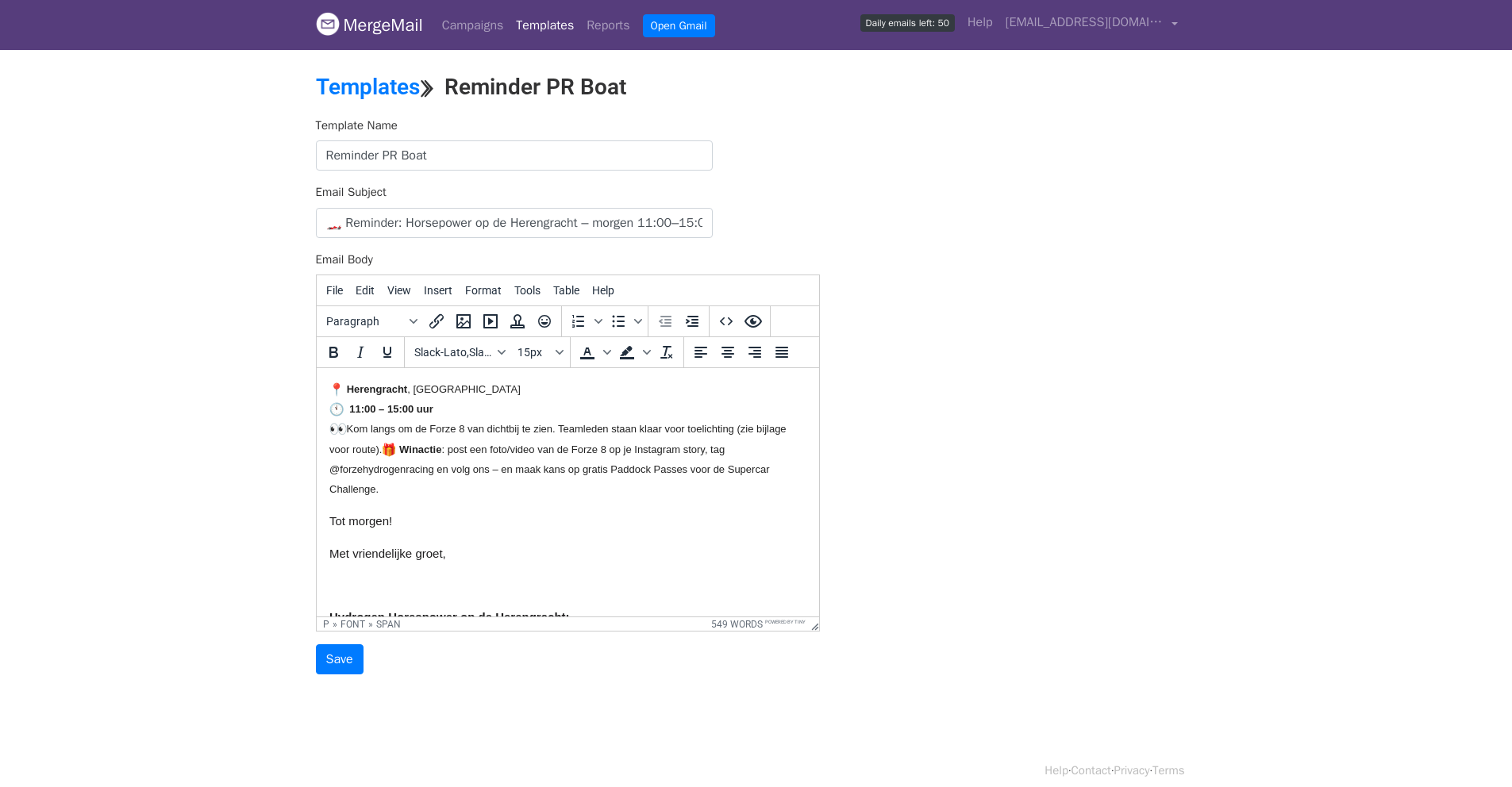 click at bounding box center (567, 585) 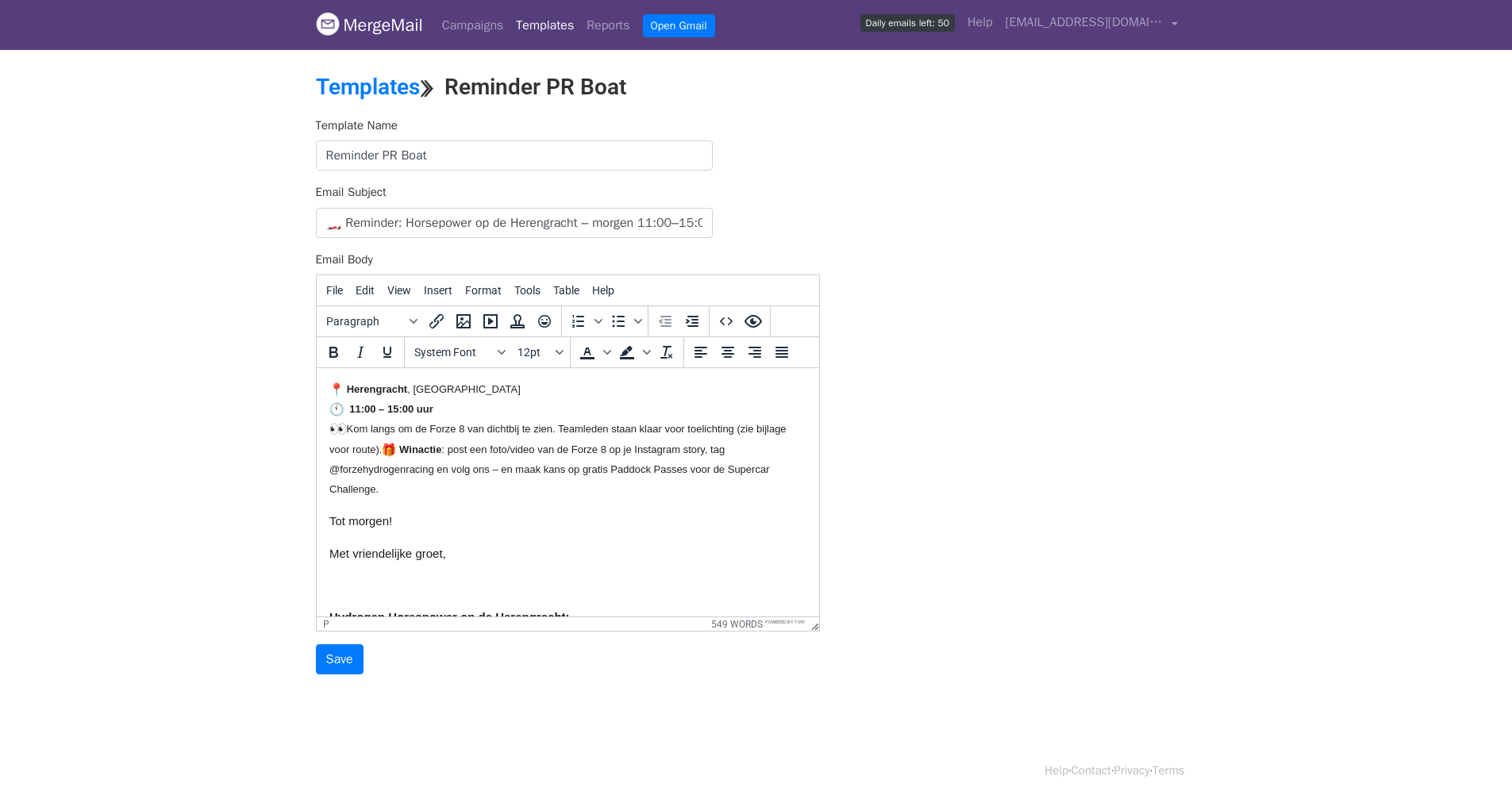 paste 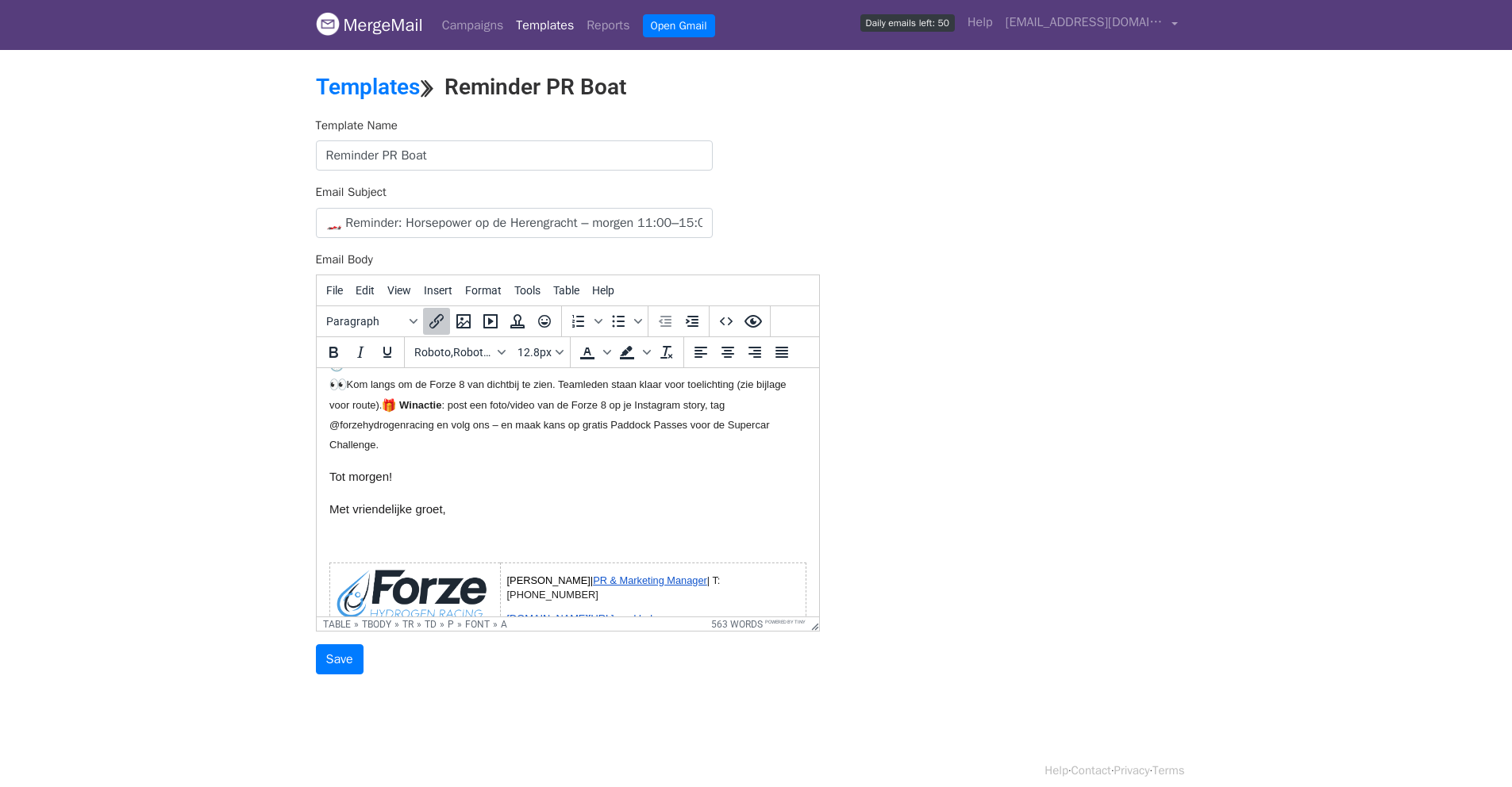 click at bounding box center [567, 540] 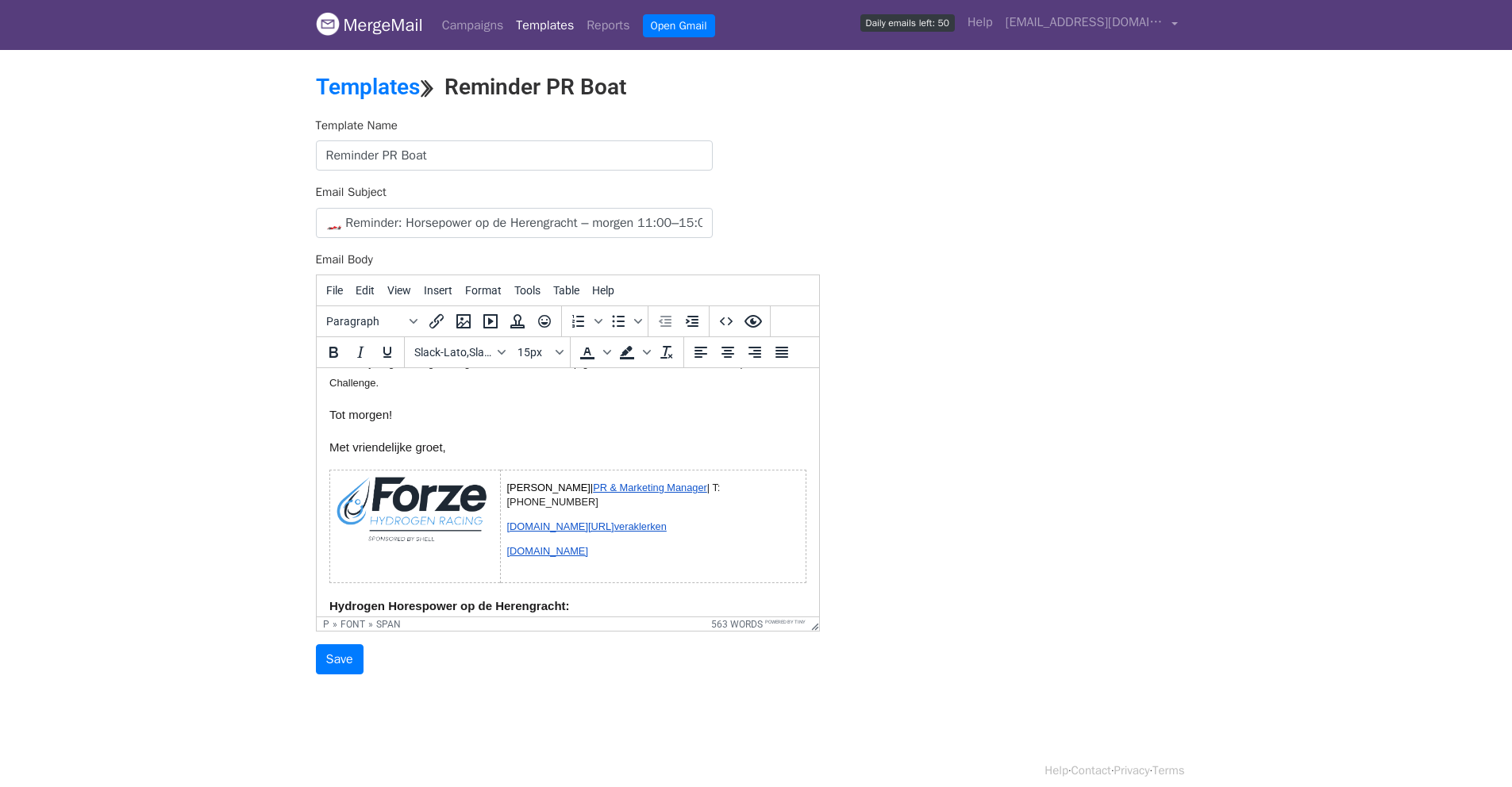 scroll, scrollTop: 259, scrollLeft: 0, axis: vertical 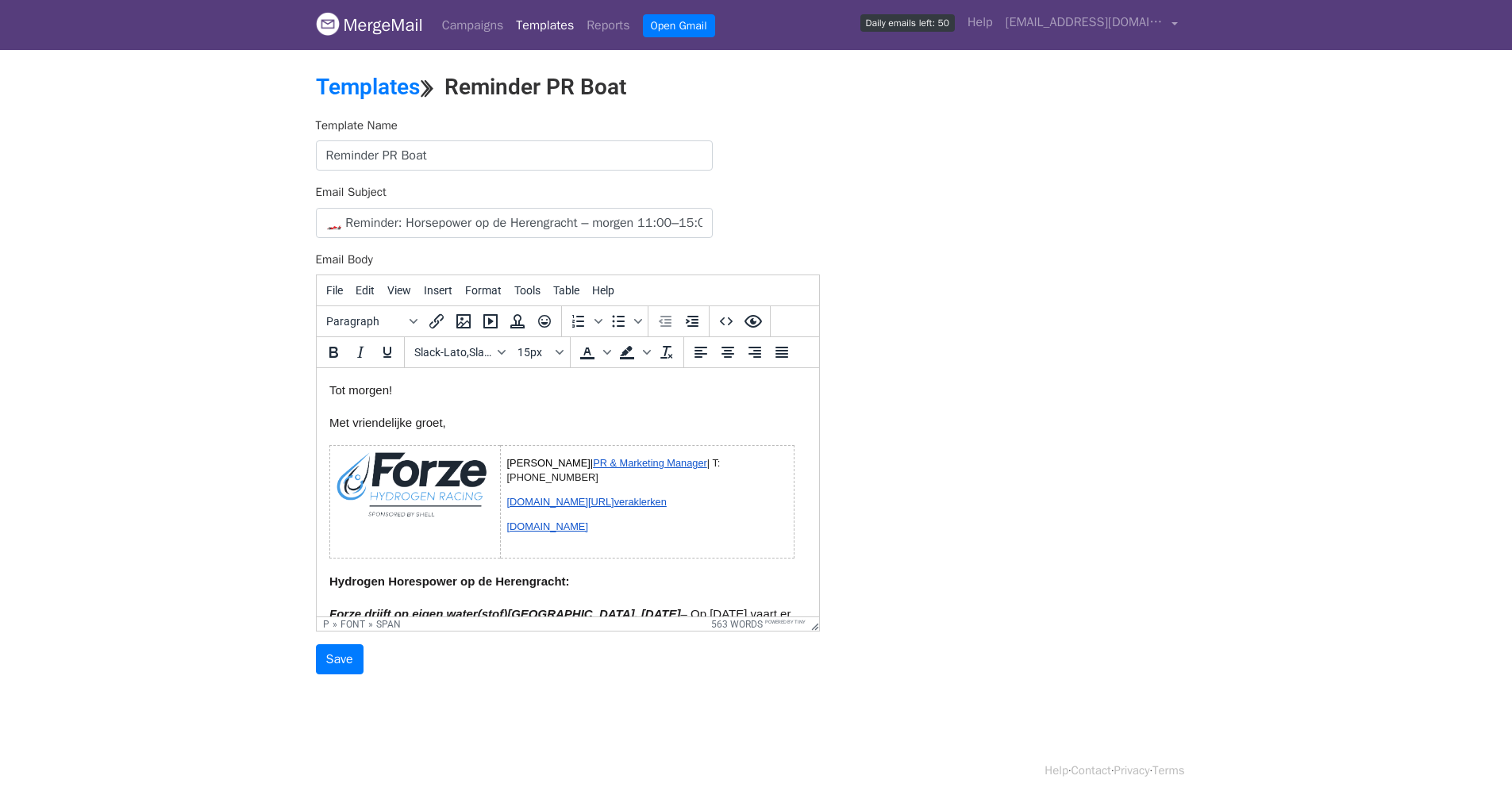 click on "Vera Klerken  |  PR & Marketing Manager  | T: +31612112868 www.linkedin.com/in/ veraklerken www.forzehydrogenracing.com" at bounding box center [647, 502] 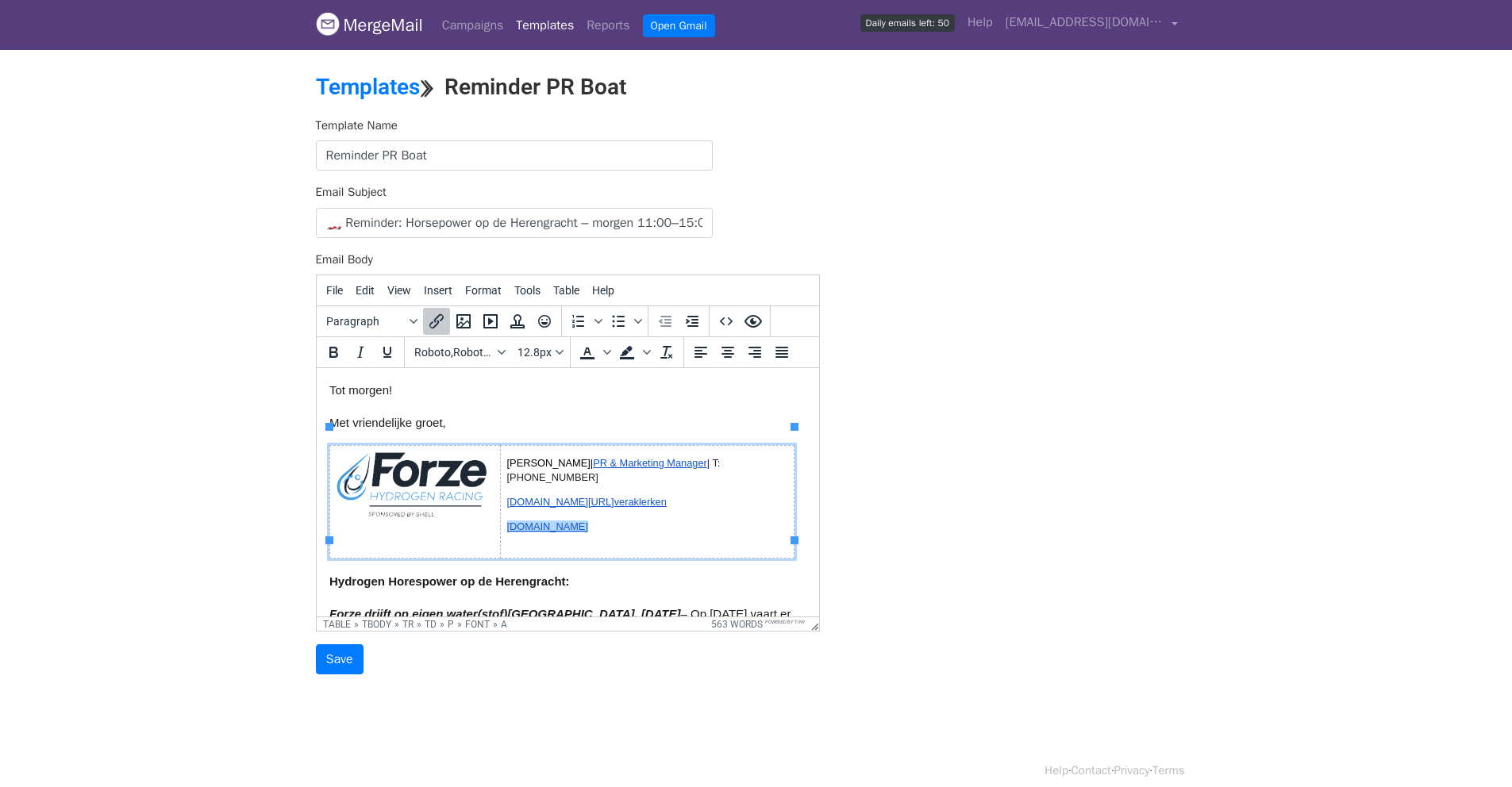 click on "Vera Klerken  |  PR & Marketing Manager  | T: +31612112868 www.linkedin.com/in/ veraklerken www.forzehydrogenracing.com﻿" at bounding box center (647, 502) 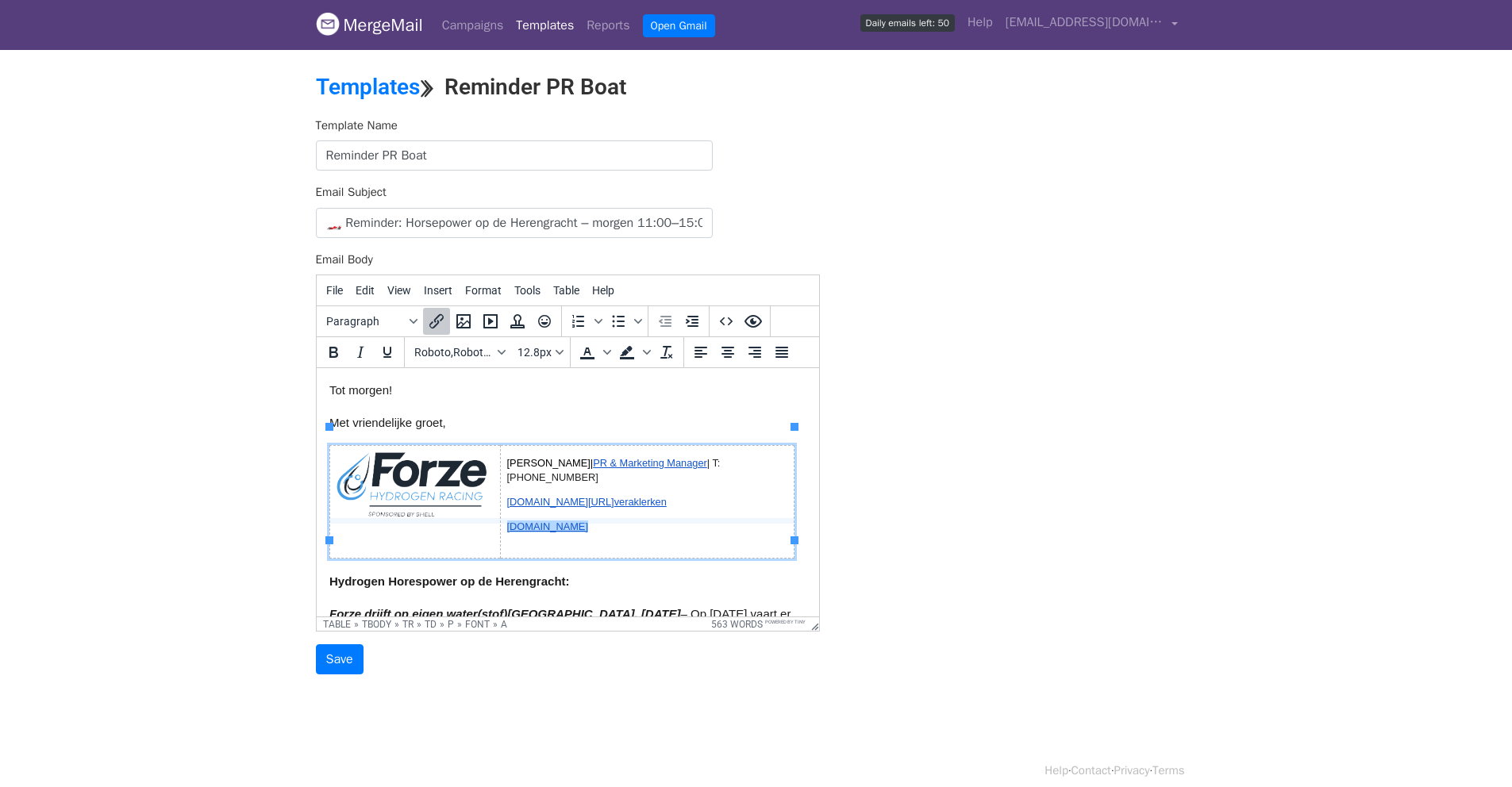 drag, startPoint x: 613, startPoint y: 540, endPoint x: 613, endPoint y: 521, distance: 19 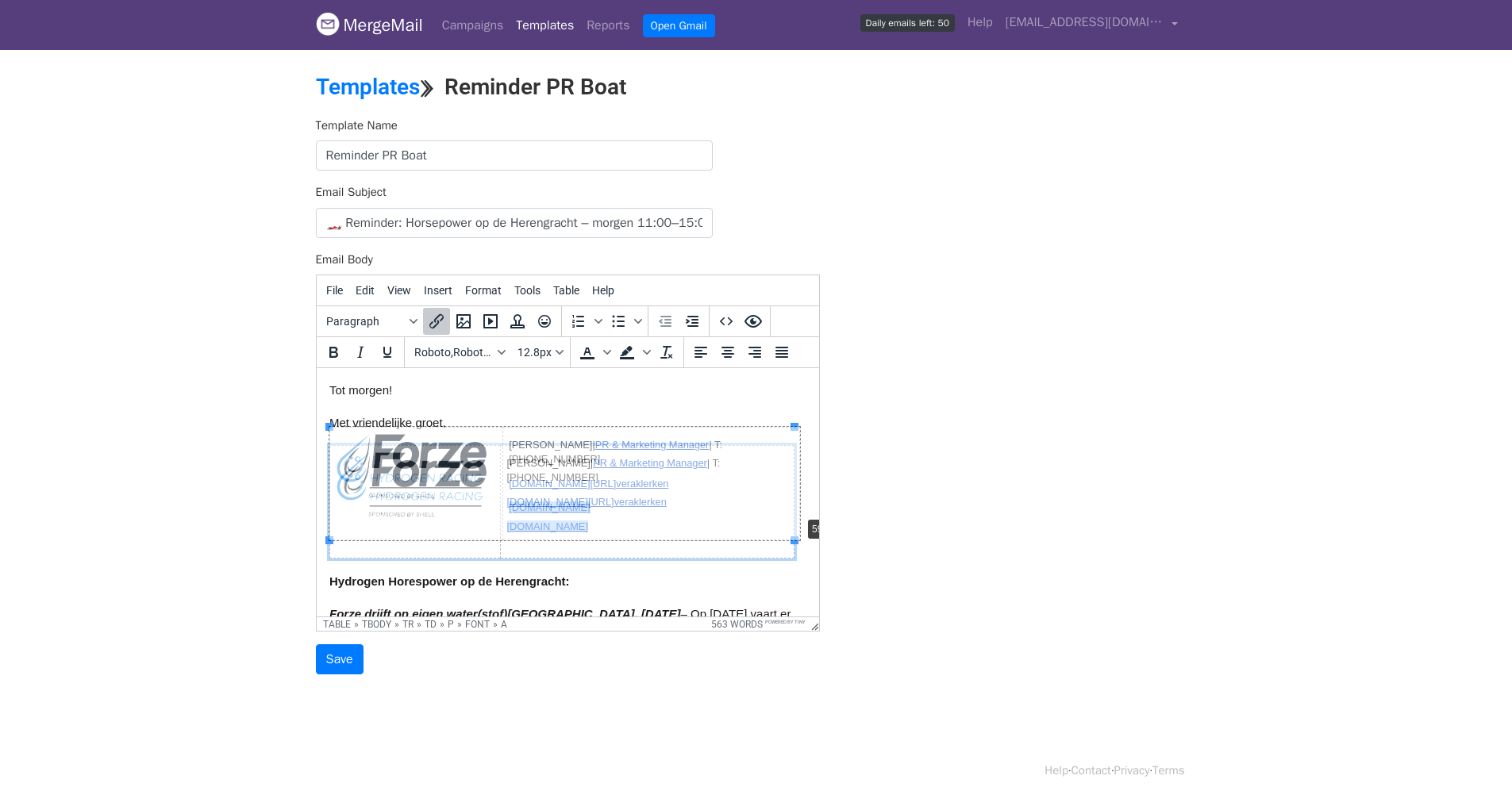 drag, startPoint x: 794, startPoint y: 539, endPoint x: 800, endPoint y: 515, distance: 24.738634 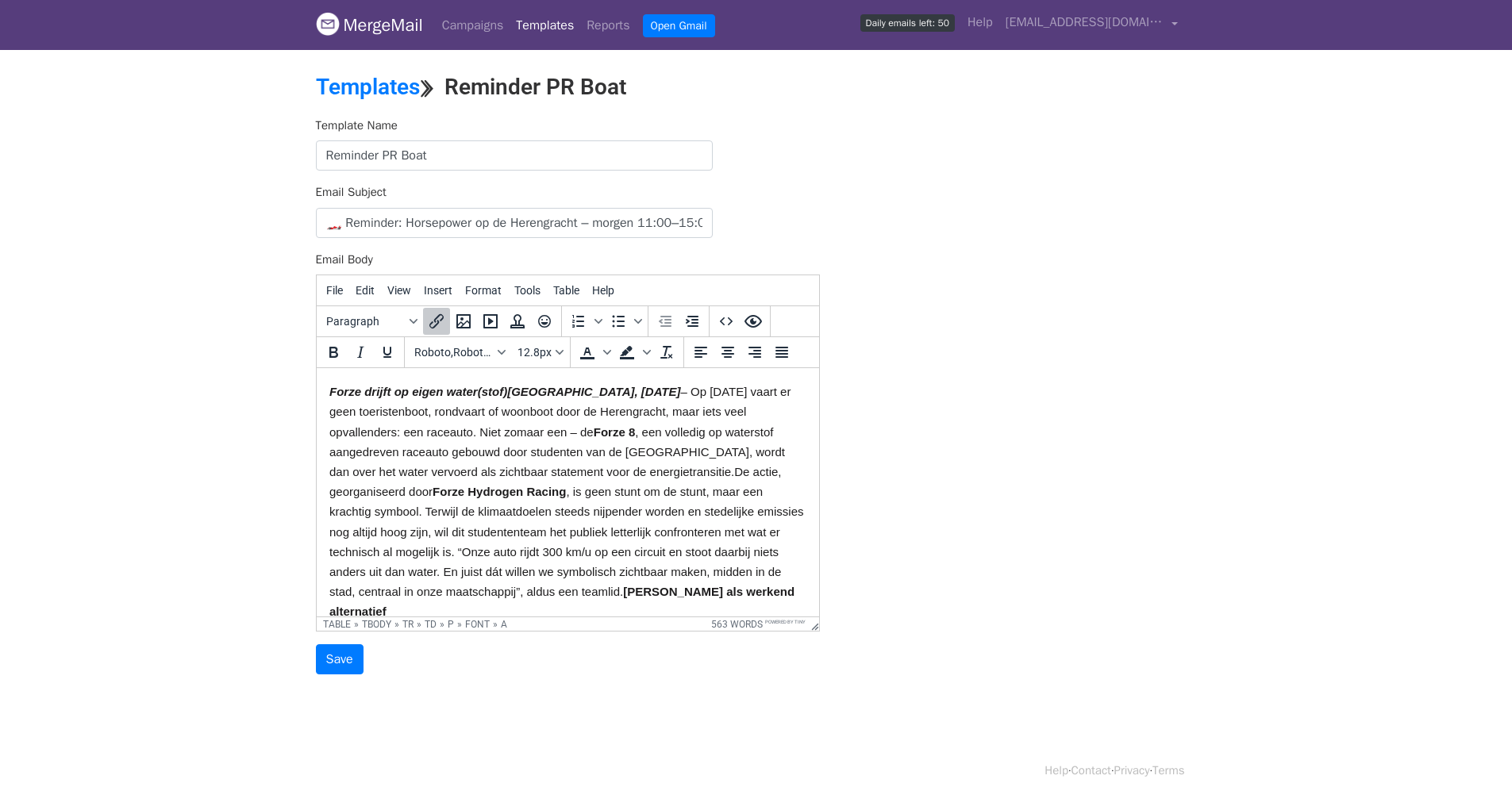 scroll, scrollTop: 478, scrollLeft: 0, axis: vertical 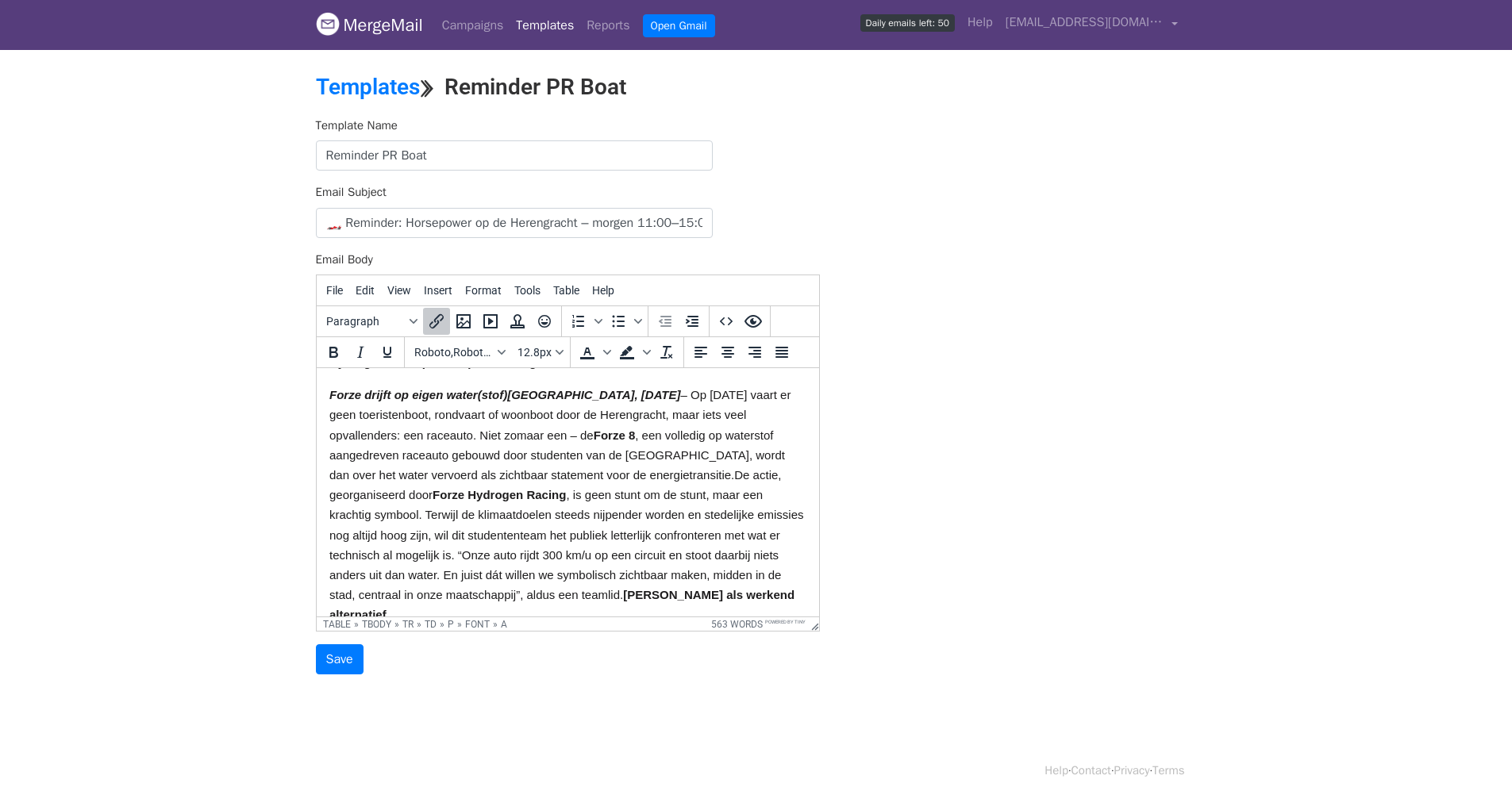 drag, startPoint x: 541, startPoint y: 577, endPoint x: 552, endPoint y: 578, distance: 11.045361 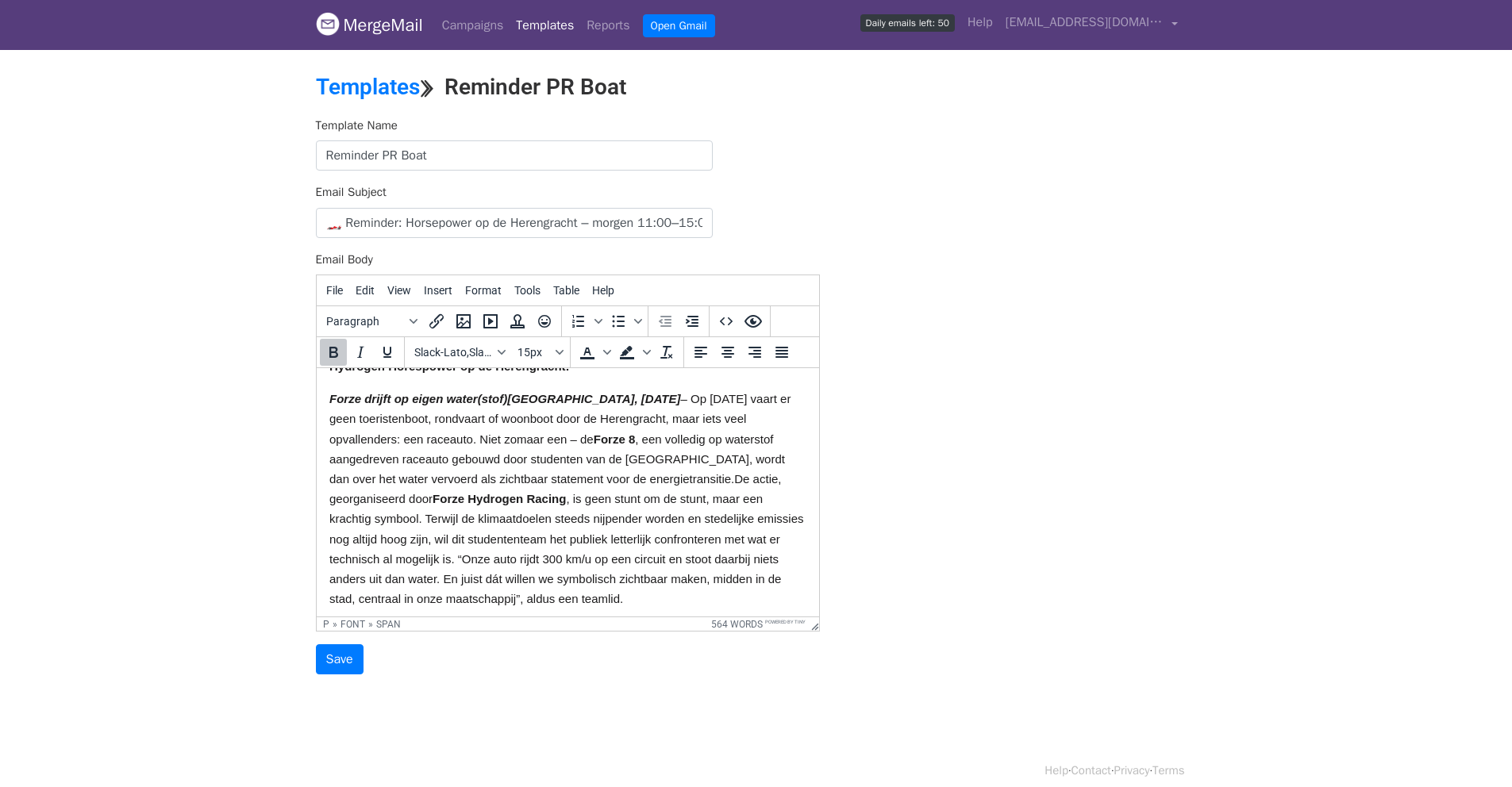 scroll, scrollTop: 477, scrollLeft: 0, axis: vertical 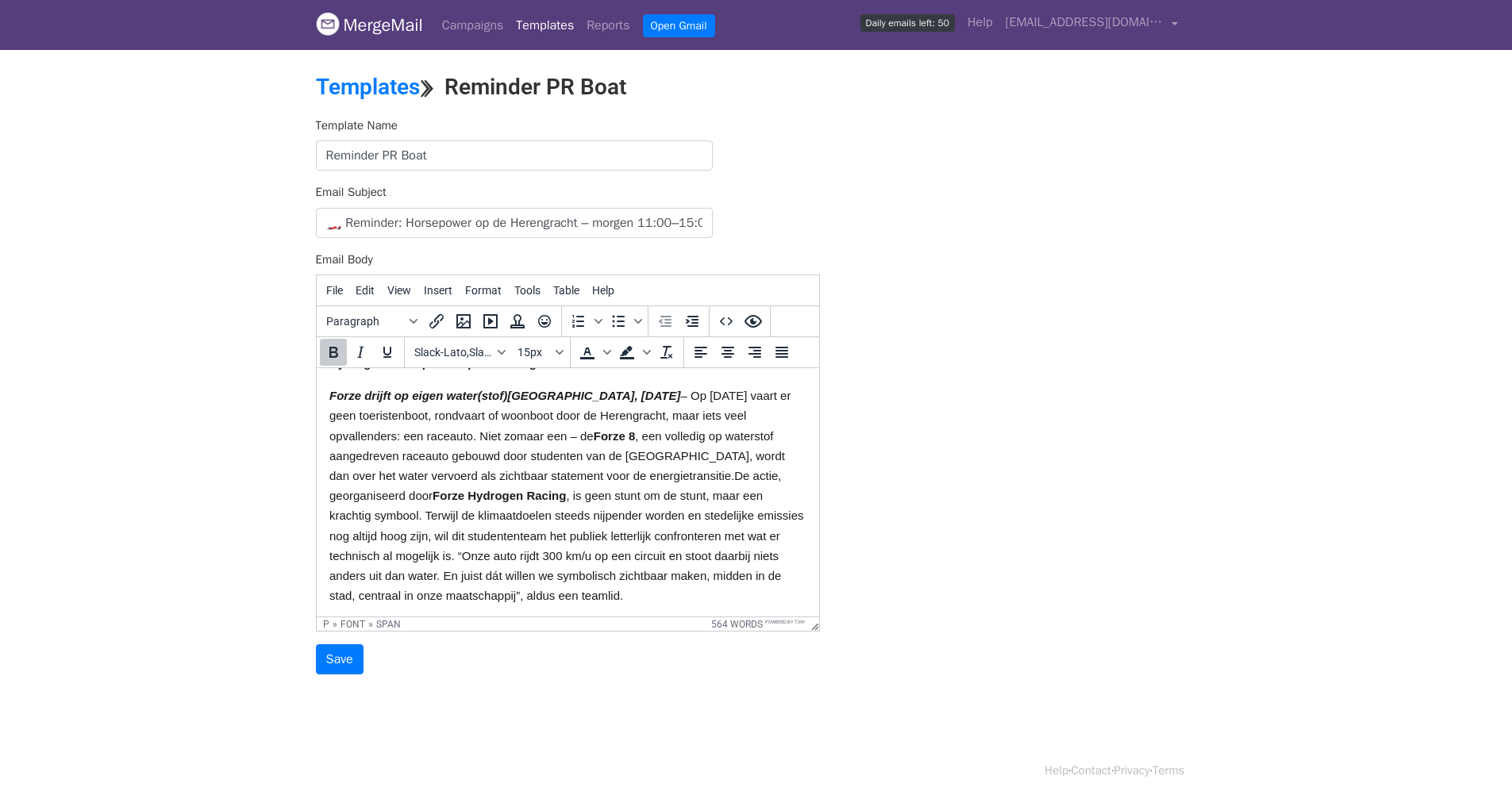 click on "– Op vrijdag 11 juli vaart er geen toeristenboot, rondvaart of woonboot door de Herengracht, maar iets veel opvallenders: een raceauto. Niet zomaar een – de" at bounding box center [559, 415] 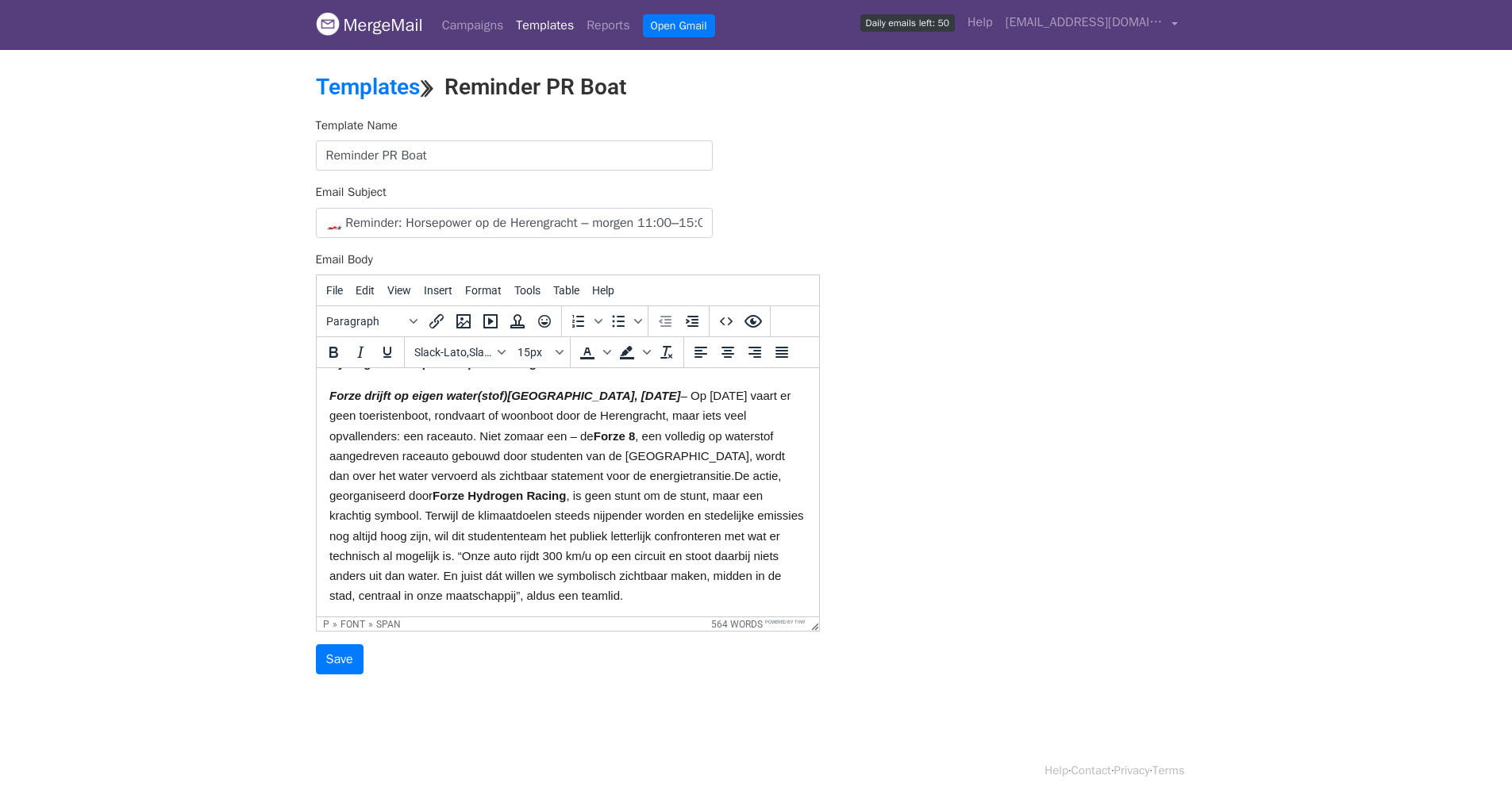 scroll, scrollTop: 480, scrollLeft: 0, axis: vertical 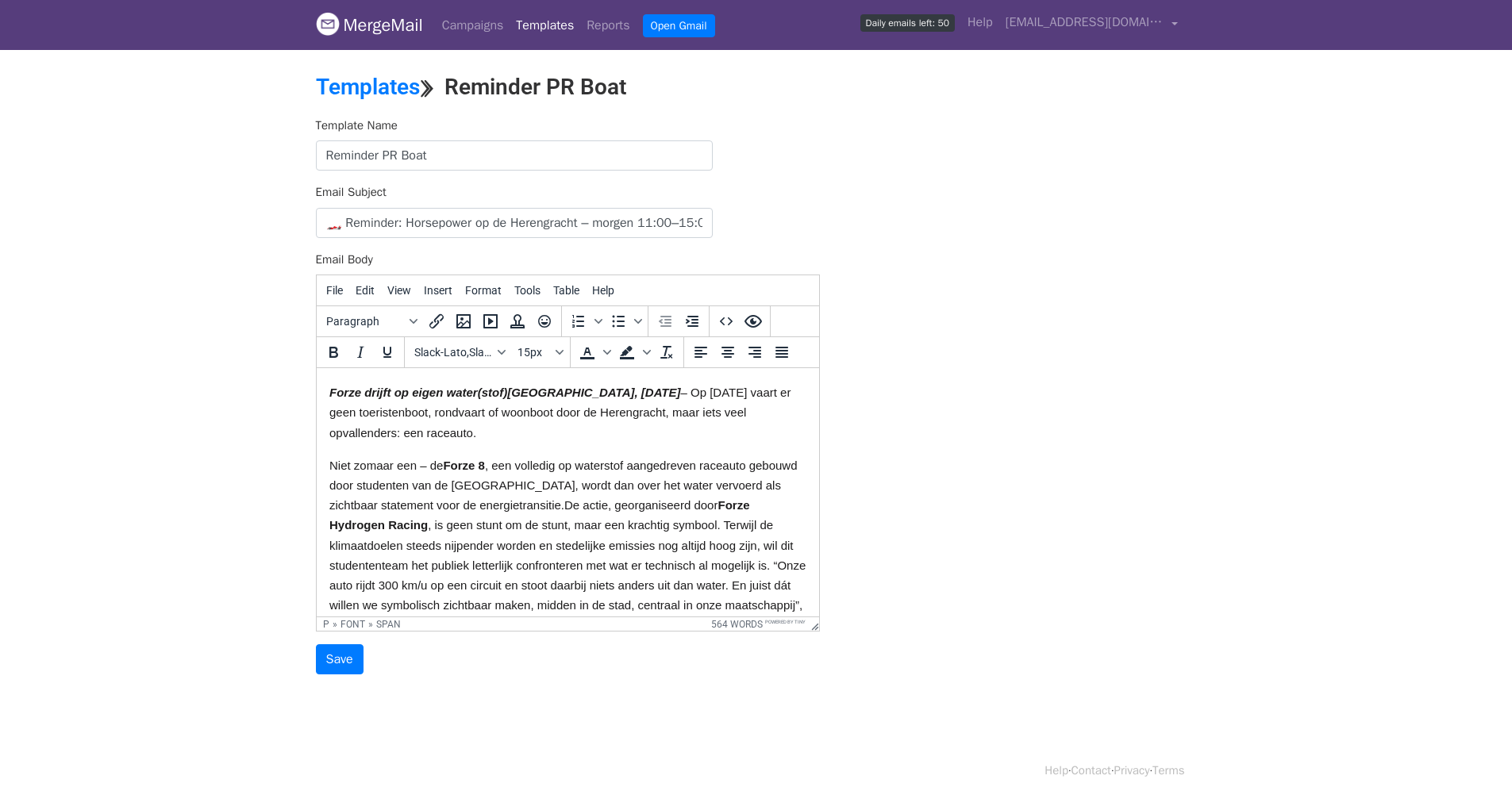 click on "Niet zomaar een – de" at bounding box center [385, 465] 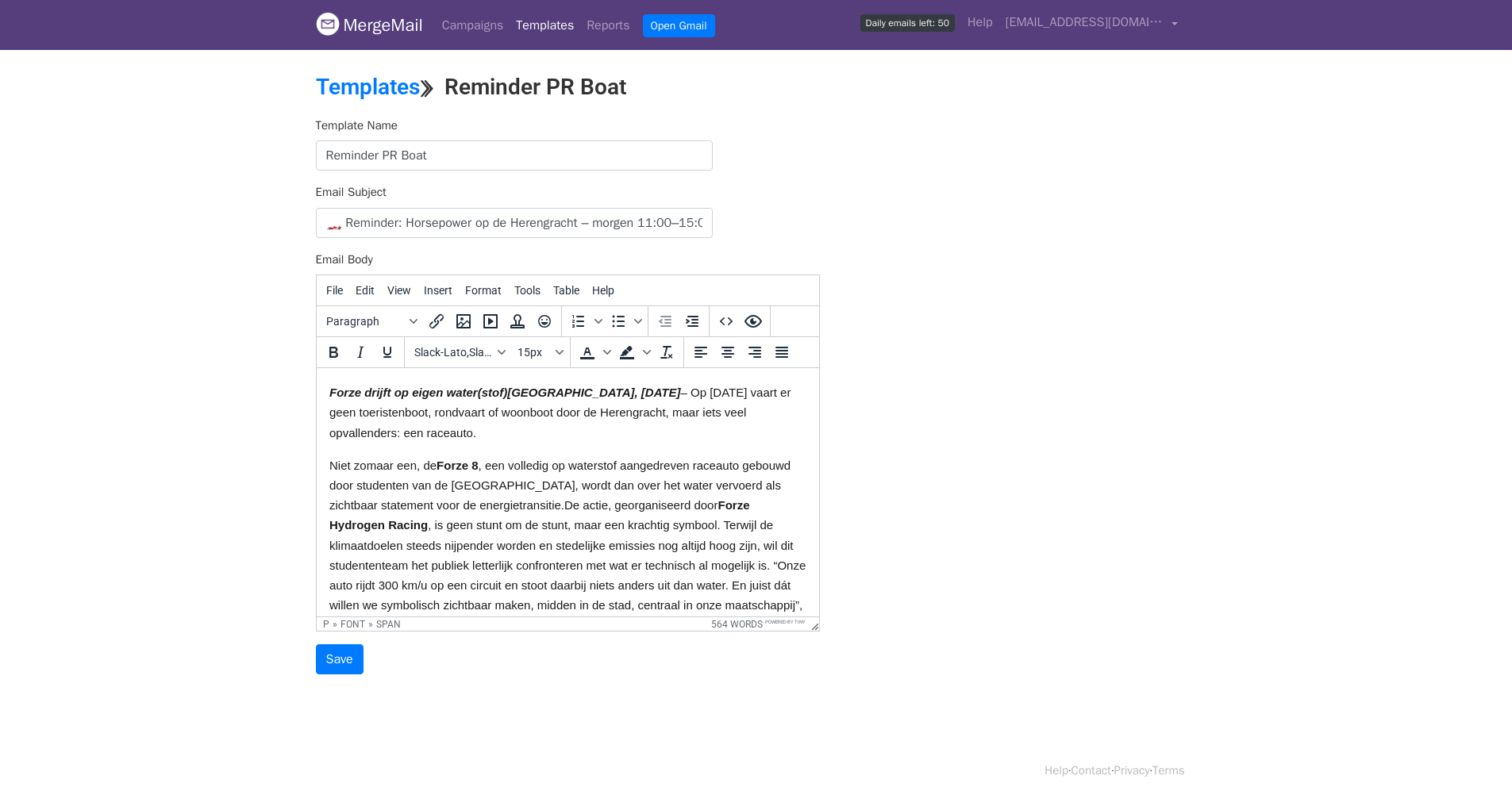 click on "Niet zomaar een, de" at bounding box center (382, 465) 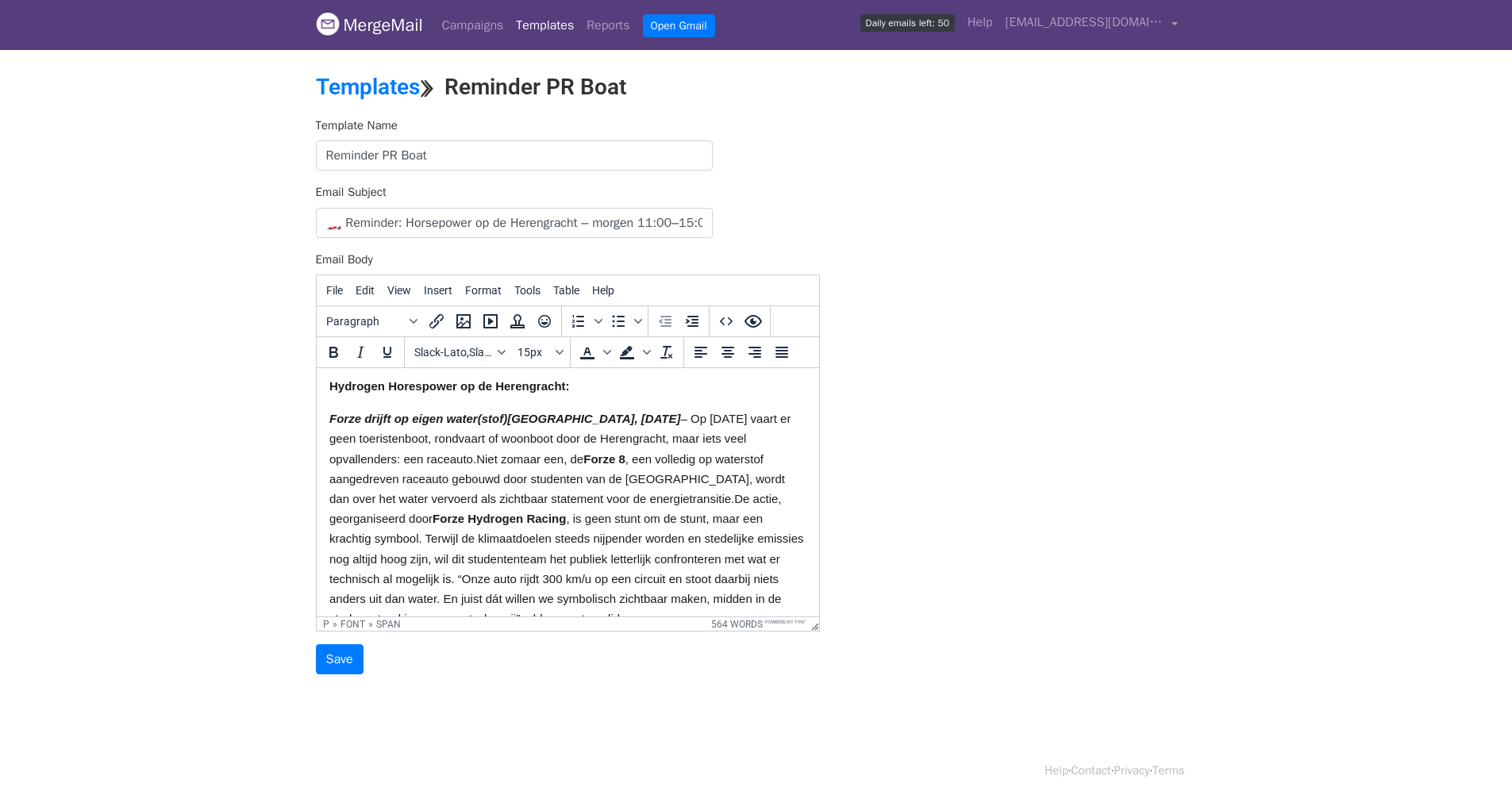 scroll, scrollTop: 451, scrollLeft: 0, axis: vertical 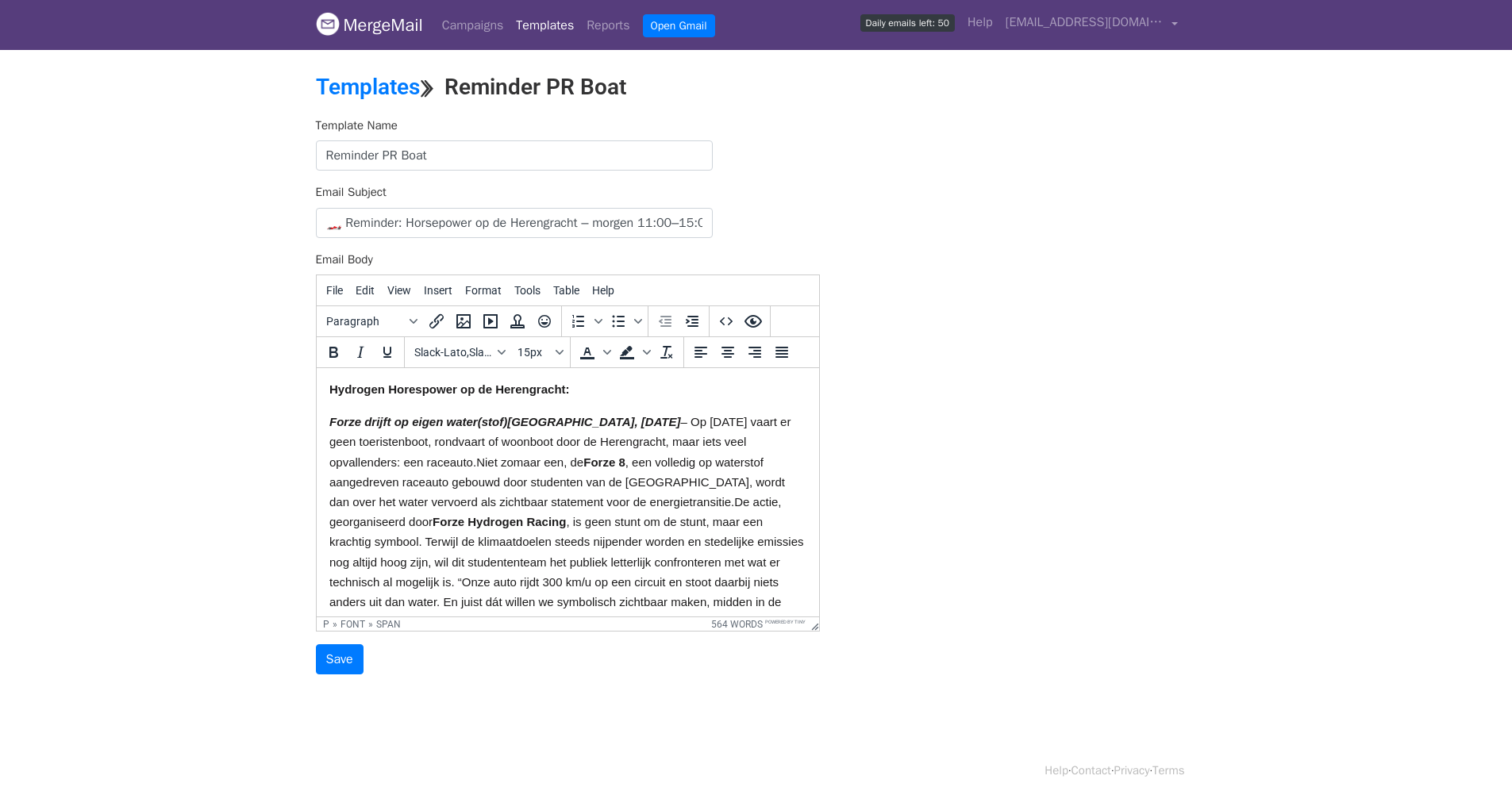 click on "De actie, georganiseerd door" at bounding box center [554, 512] 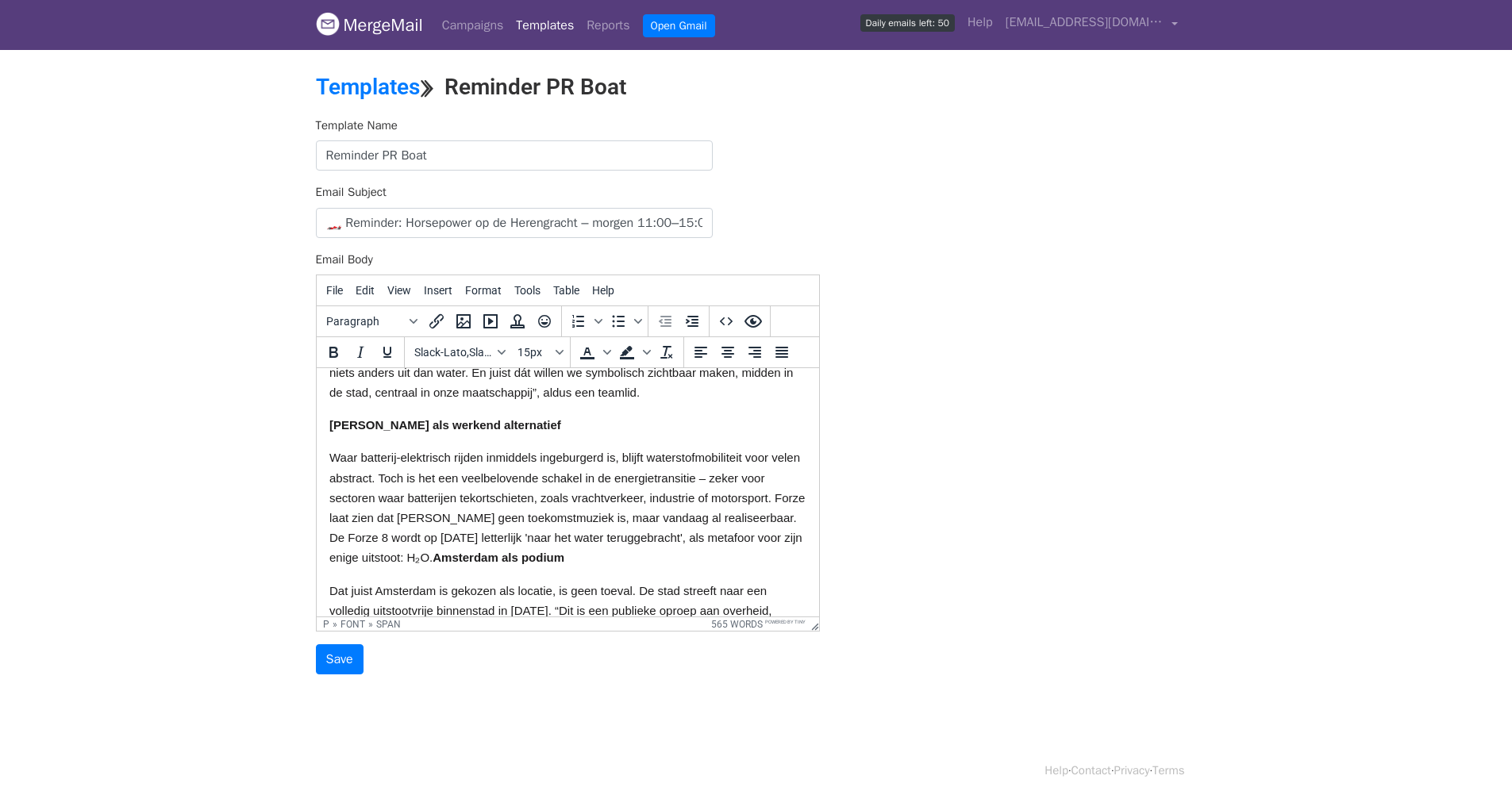 scroll, scrollTop: 885, scrollLeft: 0, axis: vertical 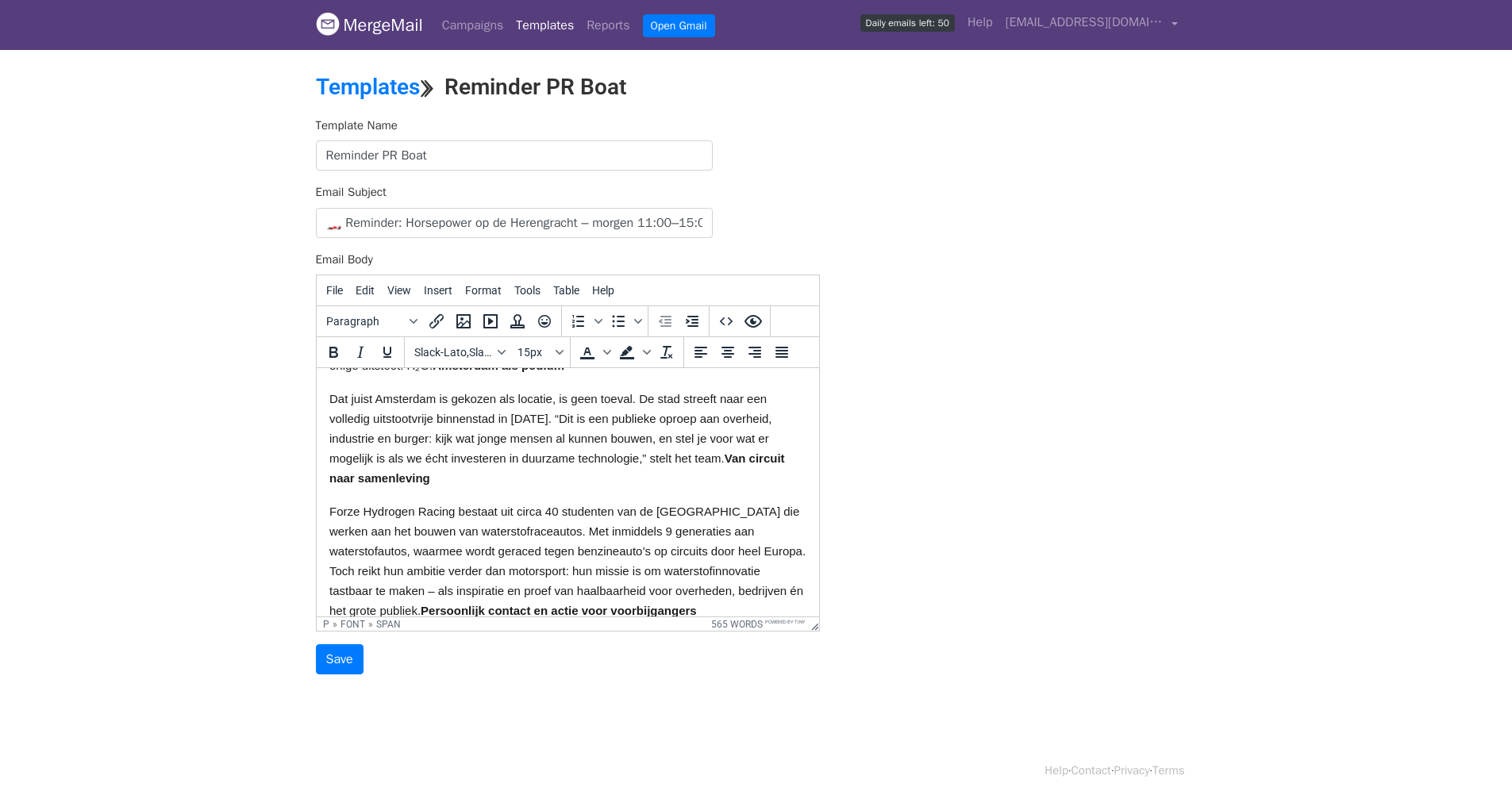 click on "Van circuit naar samenleving" at bounding box center [556, 468] 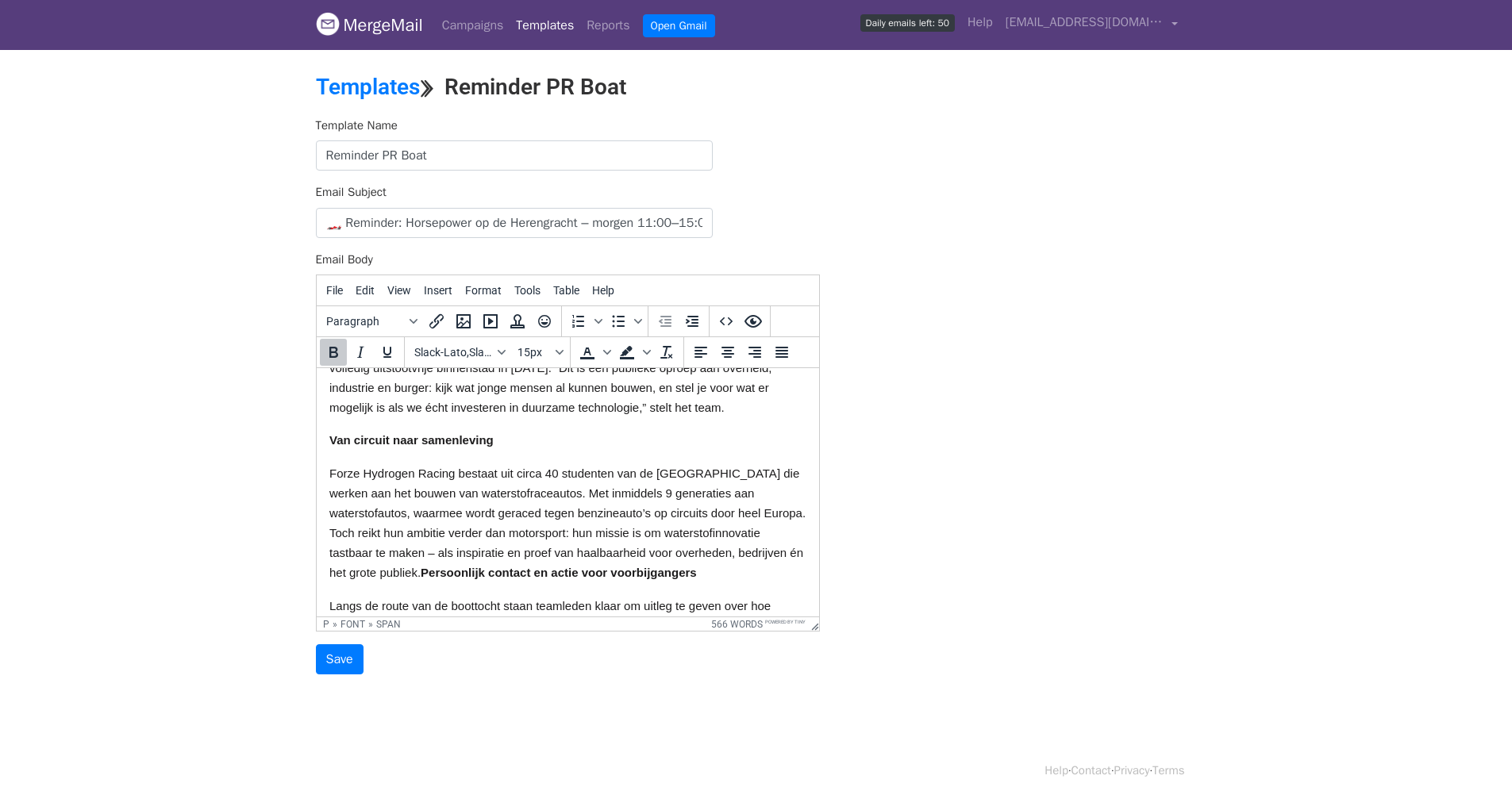 scroll, scrollTop: 966, scrollLeft: 0, axis: vertical 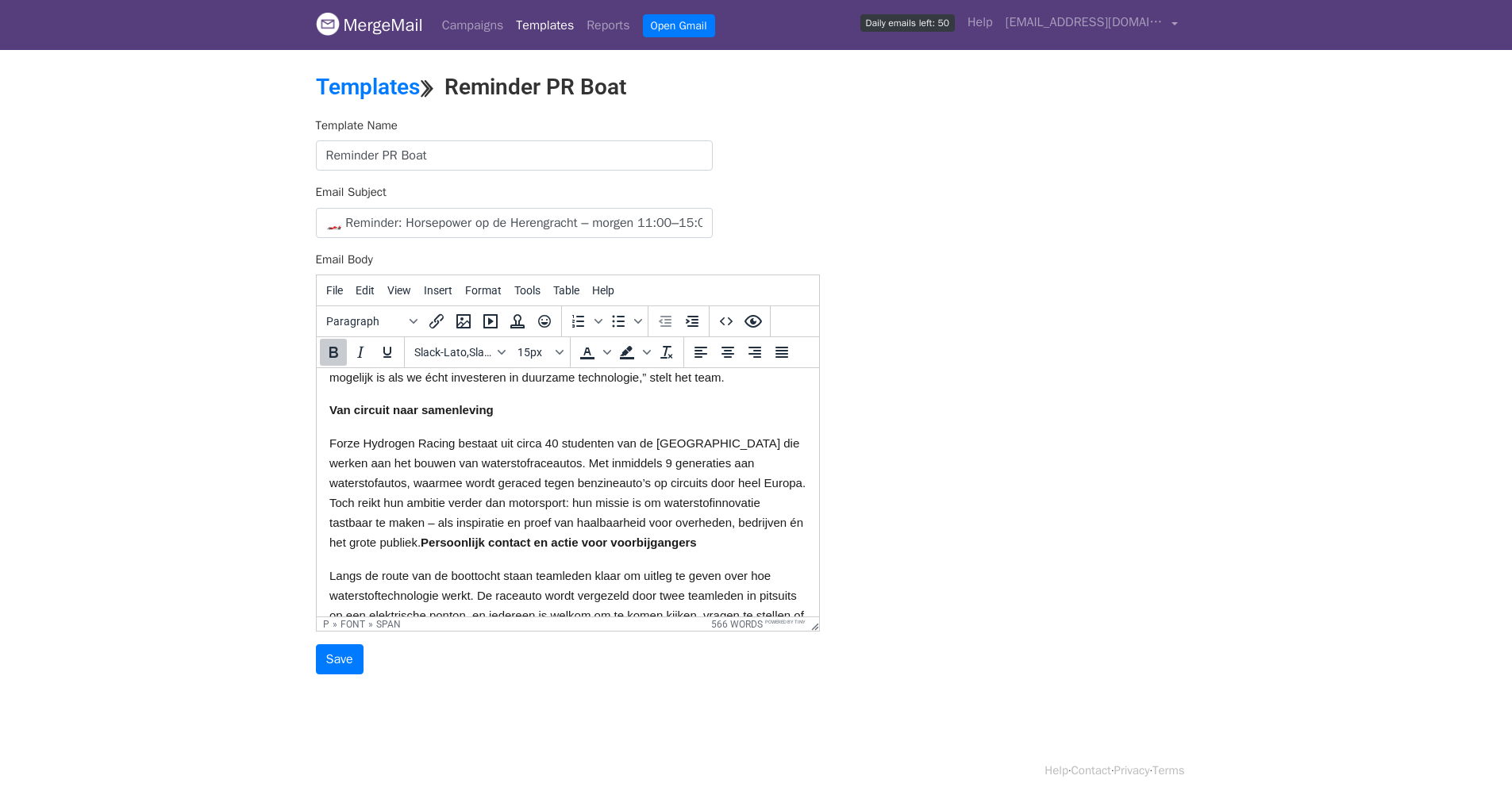 click on "Persoonlijk contact en actie voor voorbijgangers" at bounding box center [558, 542] 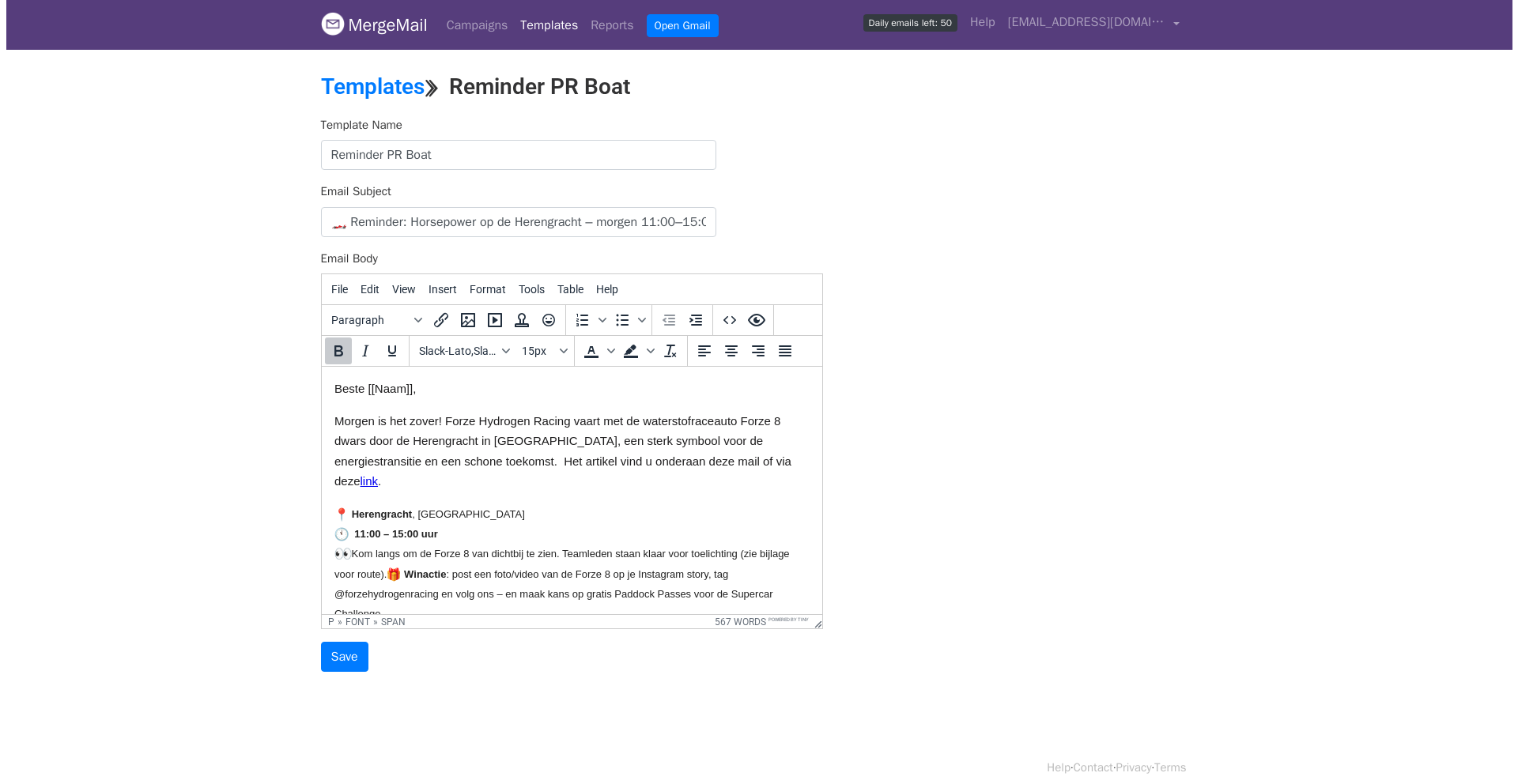 scroll, scrollTop: 0, scrollLeft: 0, axis: both 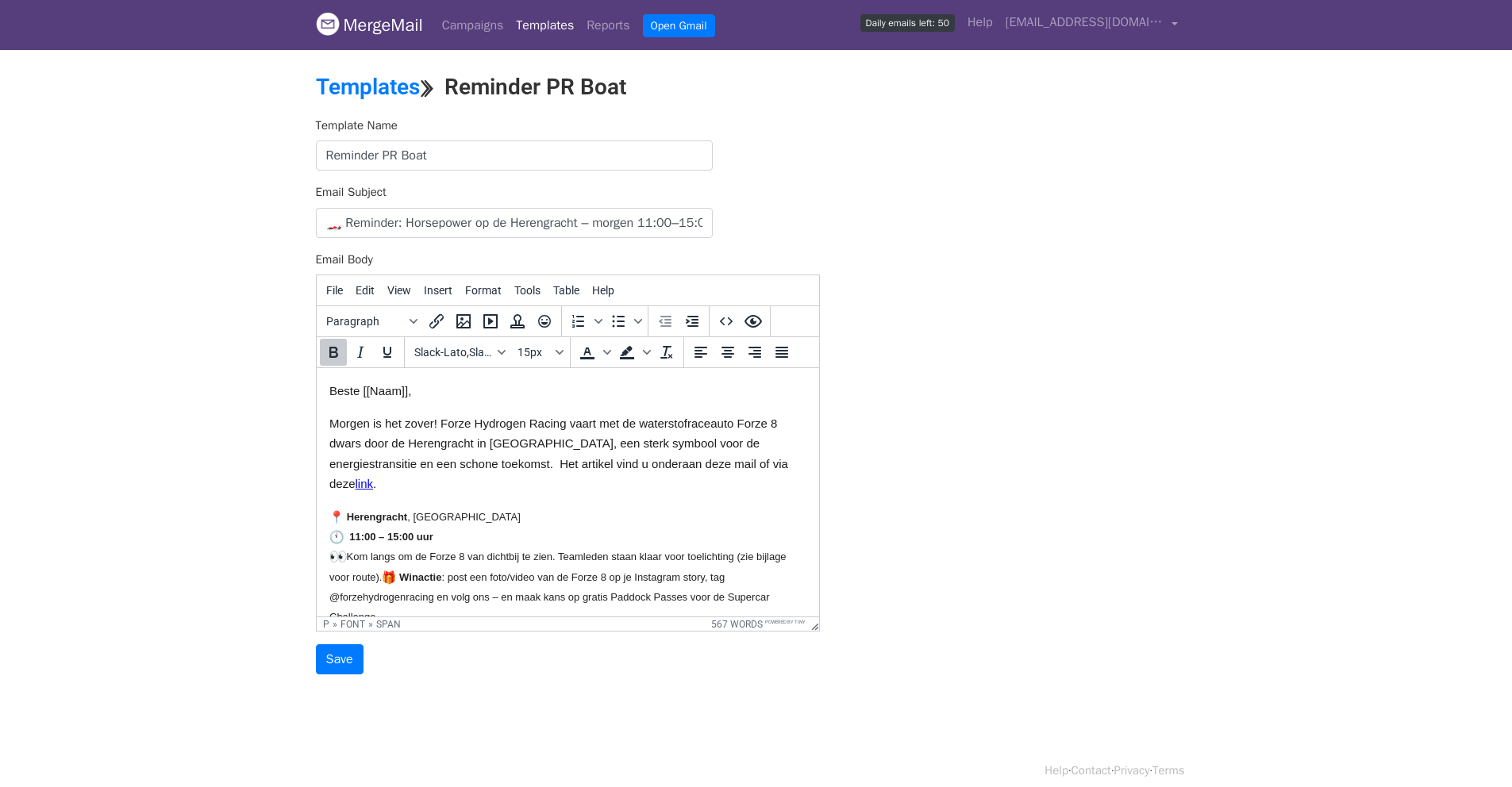 click on "Herengracht , Amsterdam    11:00 – 15:00 uur   Kom langs om de Forze 8 van dichtbij te zien. Teamleden staan klaar voor toelichting (zie bijlage voor route).   Winactie : post een foto/video van de Forze 8 op je Instagram story, tag @forzehydrogenracing en volg ons – en maak kans op gratis Paddock Passes voor de Supercar Challenge." at bounding box center [567, 566] 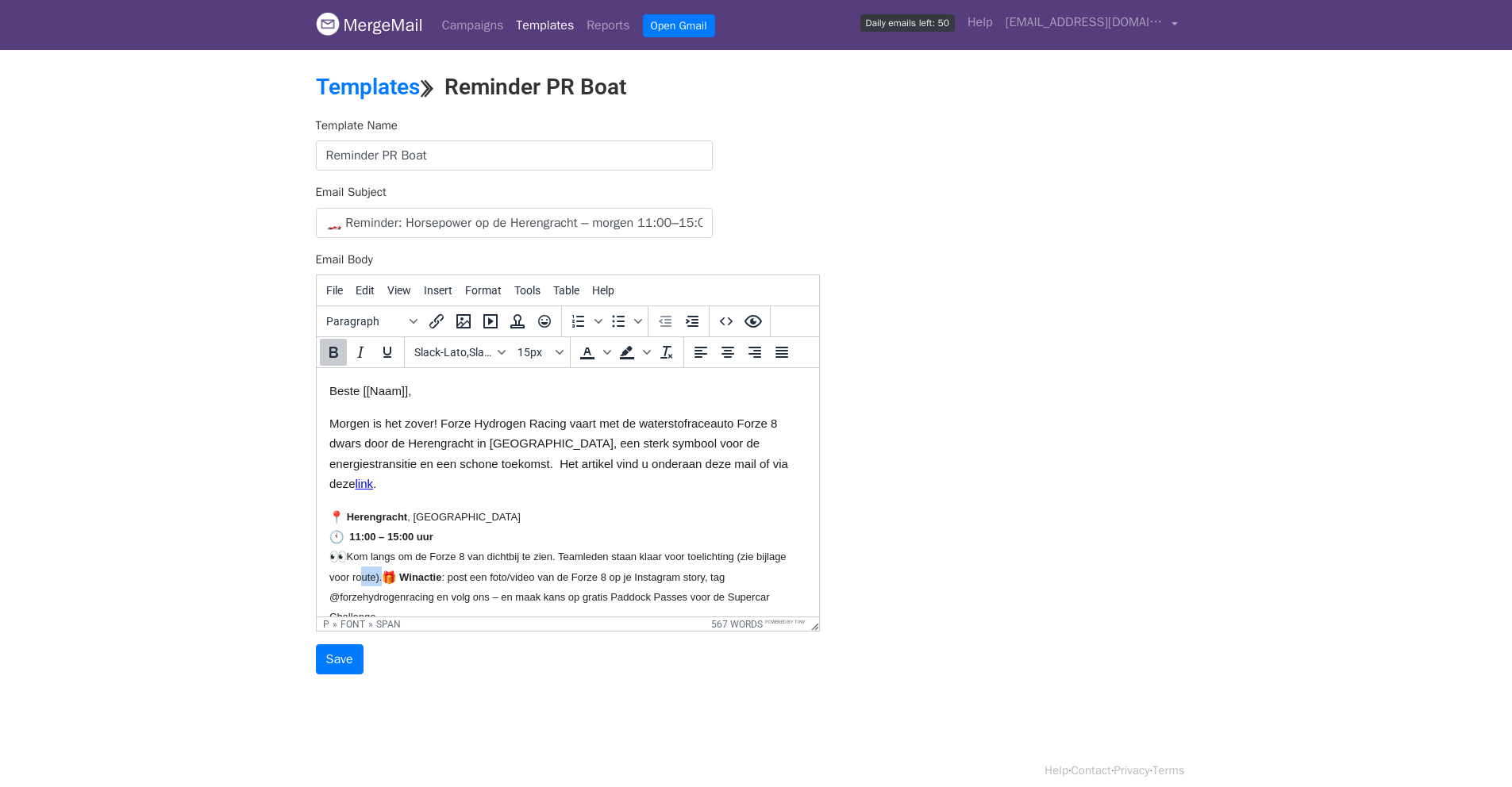 click on "Herengracht , Amsterdam    11:00 – 15:00 uur   Kom langs om de Forze 8 van dichtbij te zien. Teamleden staan klaar voor toelichting (zie bijlage voor route).   Winactie : post een foto/video van de Forze 8 op je Instagram story, tag @forzehydrogenracing en volg ons – en maak kans op gratis Paddock Passes voor de Supercar Challenge." at bounding box center [567, 566] 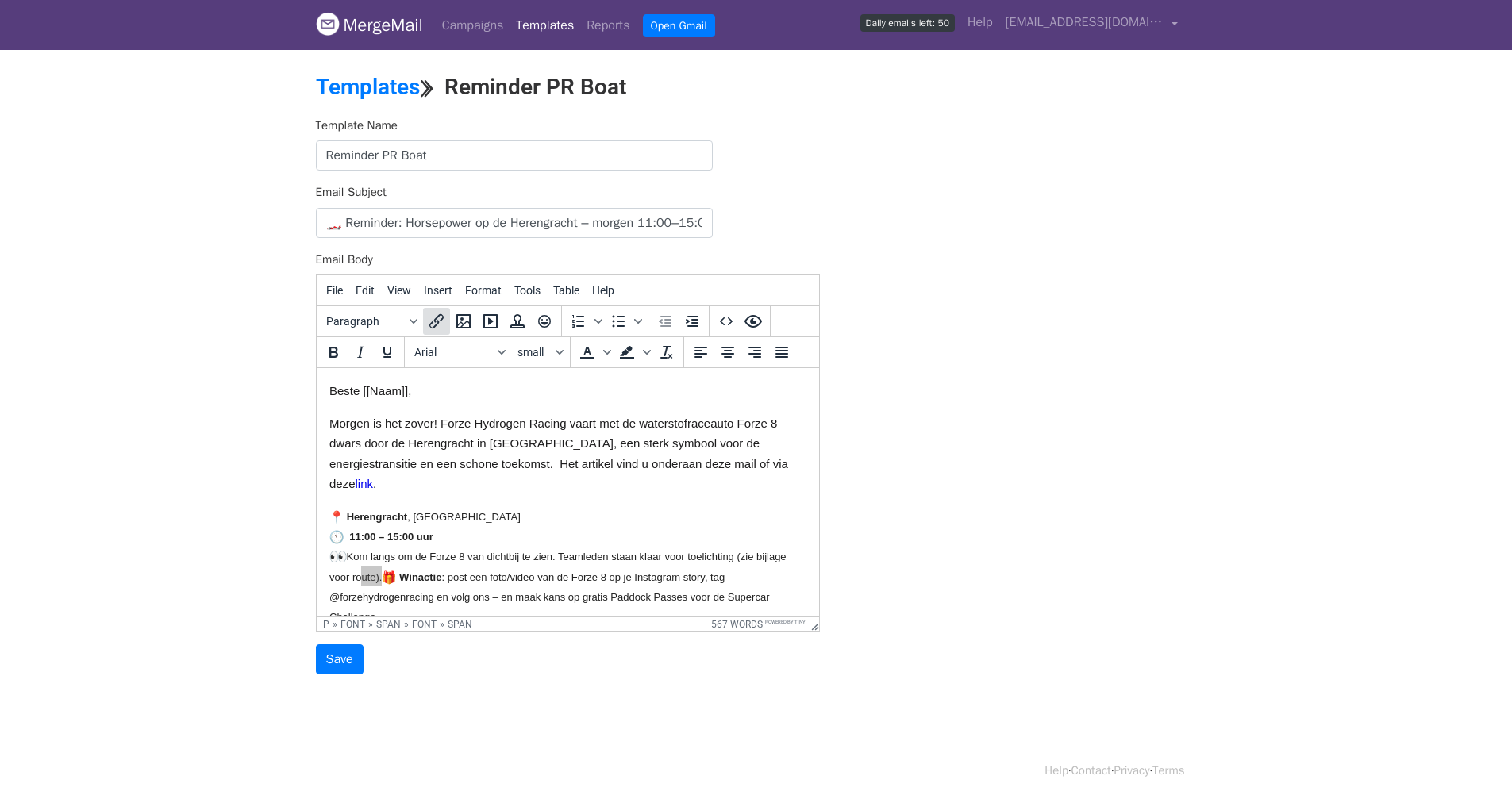 click 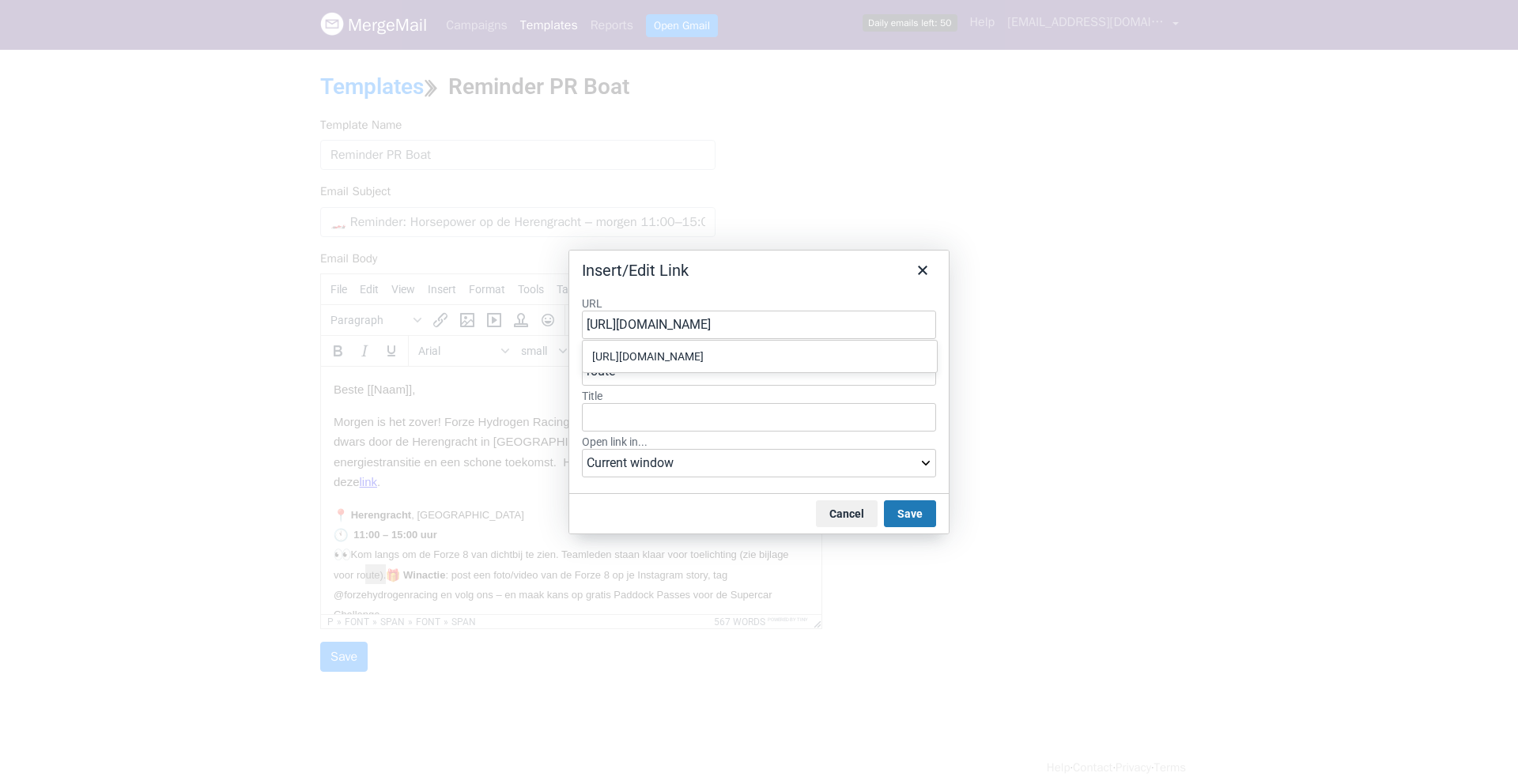 scroll, scrollTop: 0, scrollLeft: 187, axis: horizontal 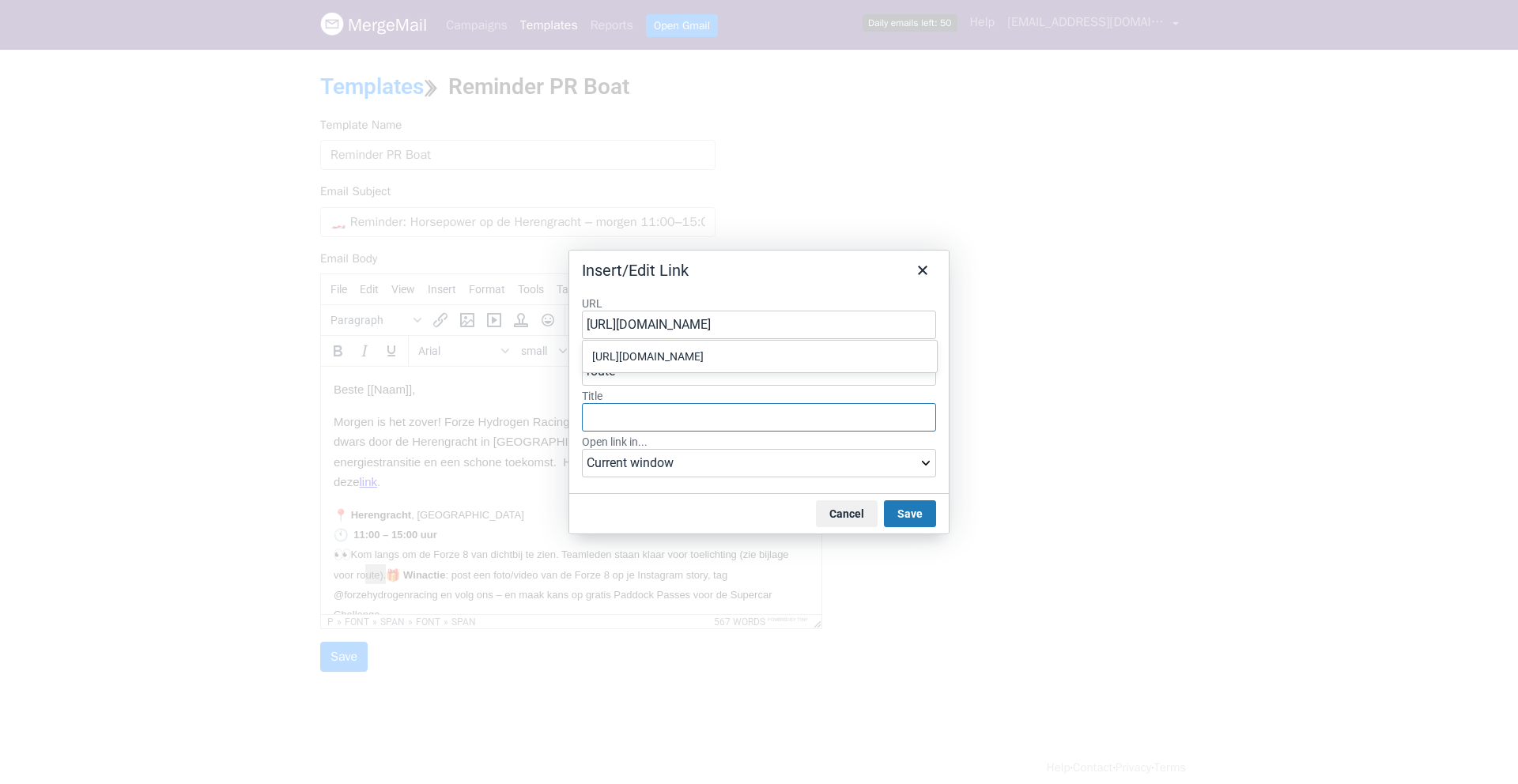 click on "Title" at bounding box center [759, 417] 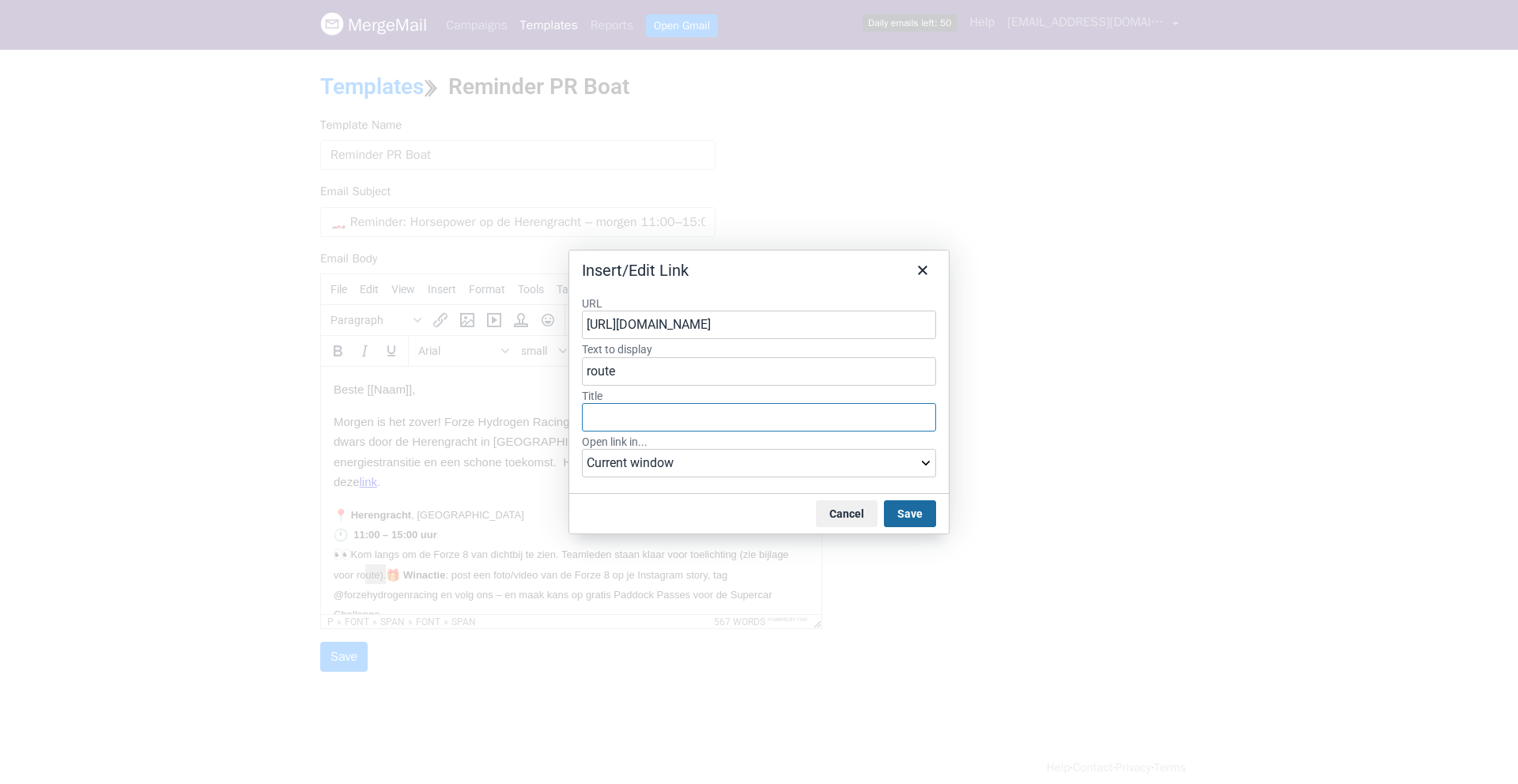 click on "Save" at bounding box center (910, 514) 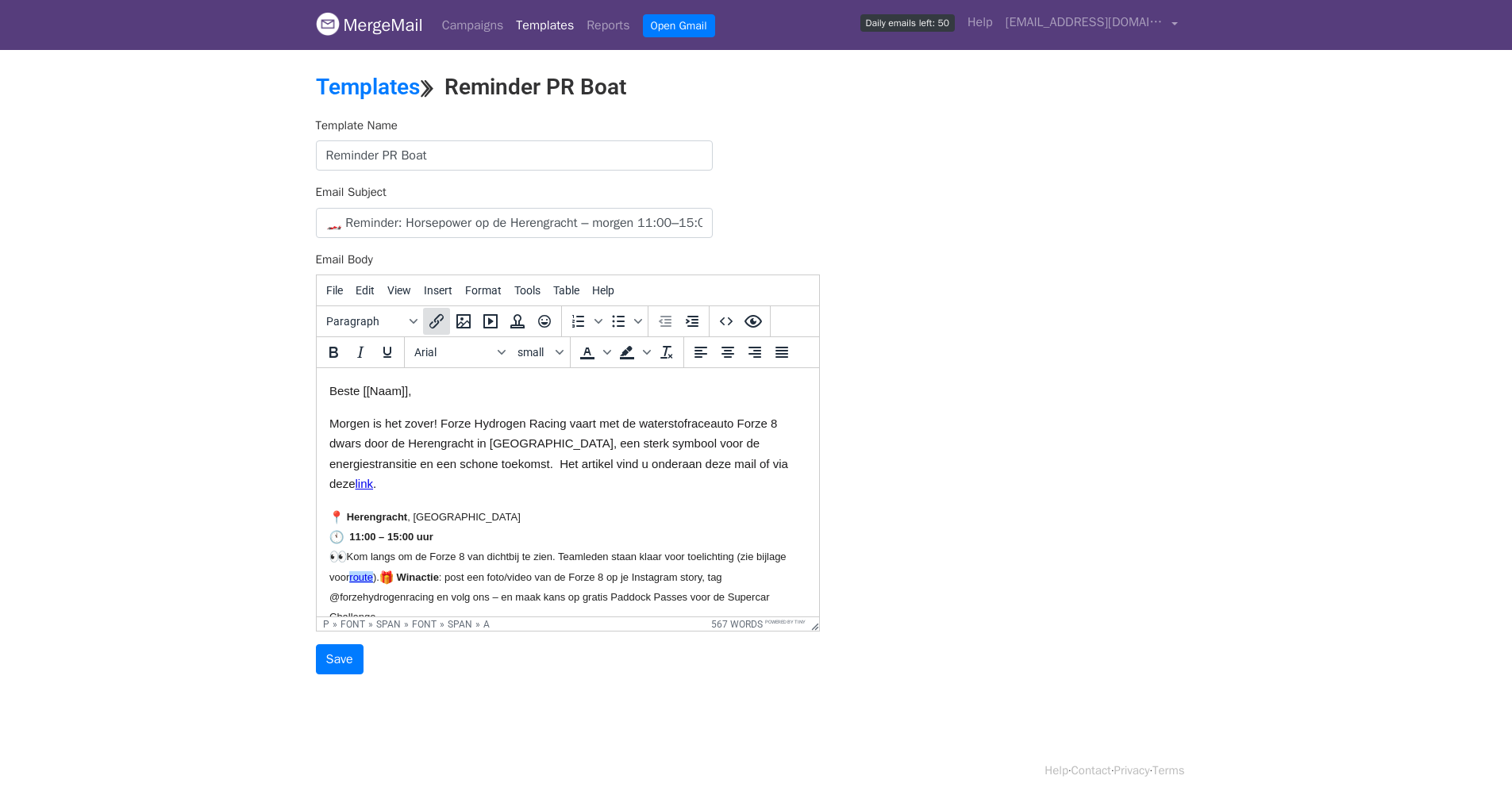 click 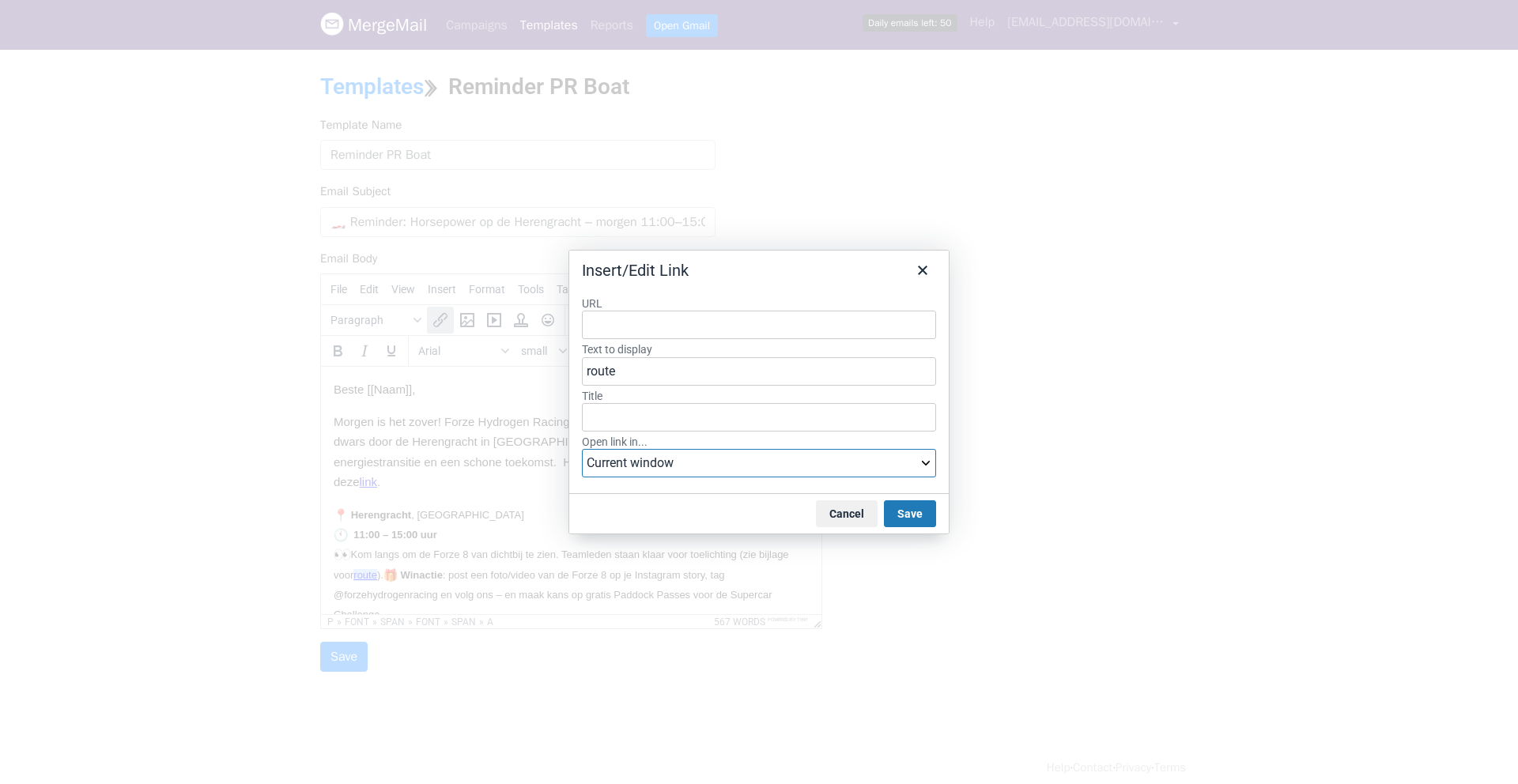 click on "Current window New window" at bounding box center (759, 463) 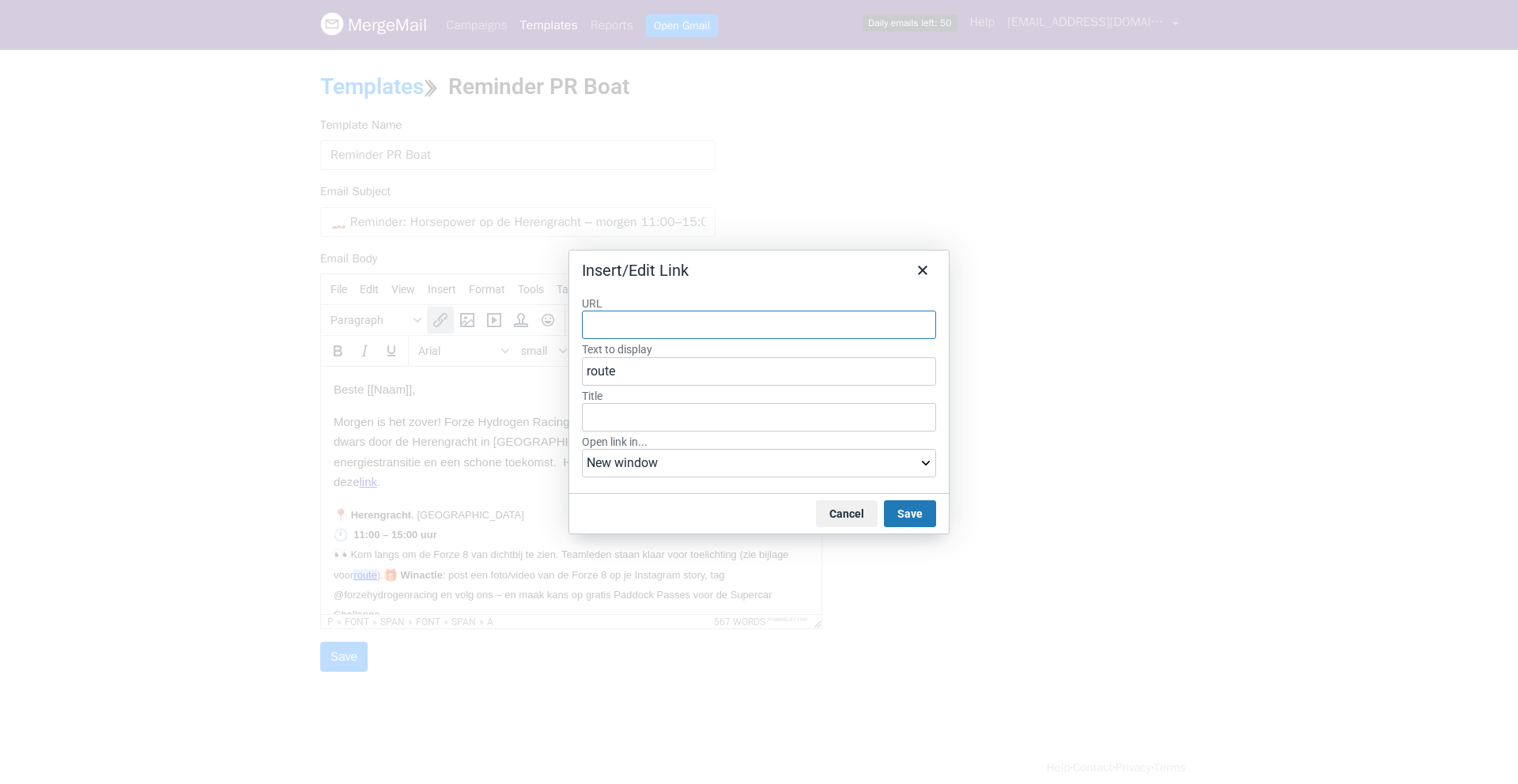 click on "URL" at bounding box center [759, 325] 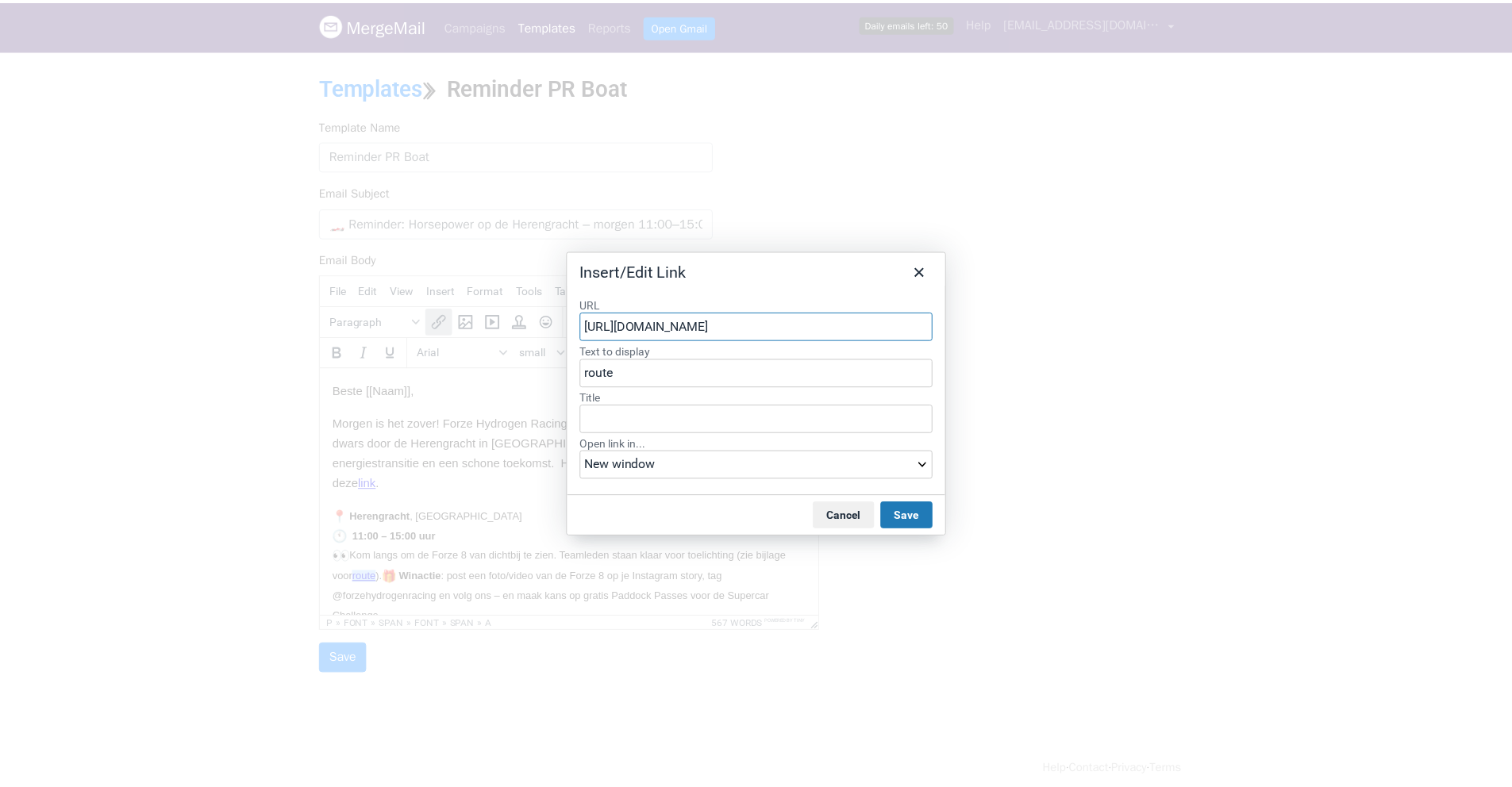 scroll, scrollTop: 0, scrollLeft: 188, axis: horizontal 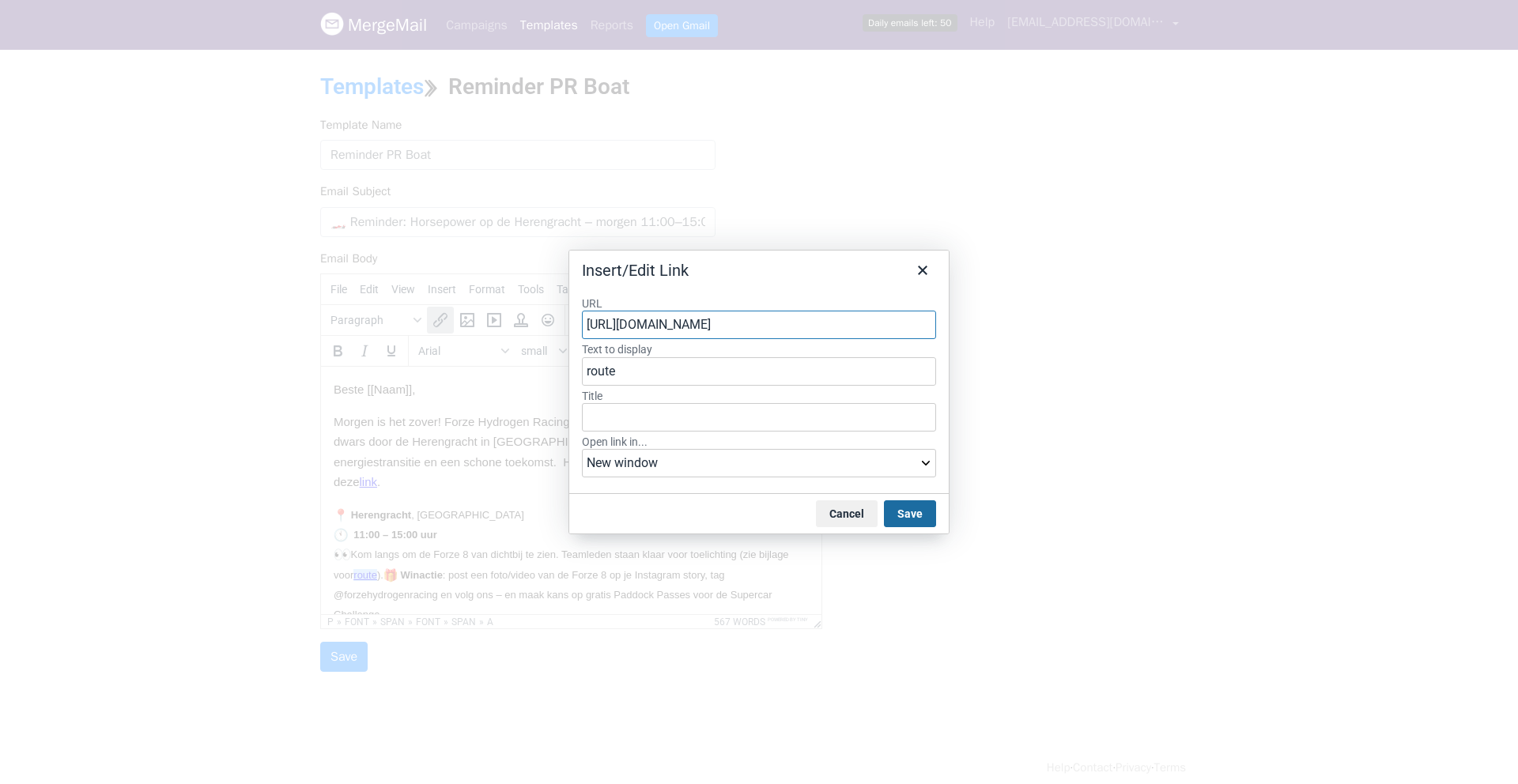 click on "Save" at bounding box center (910, 514) 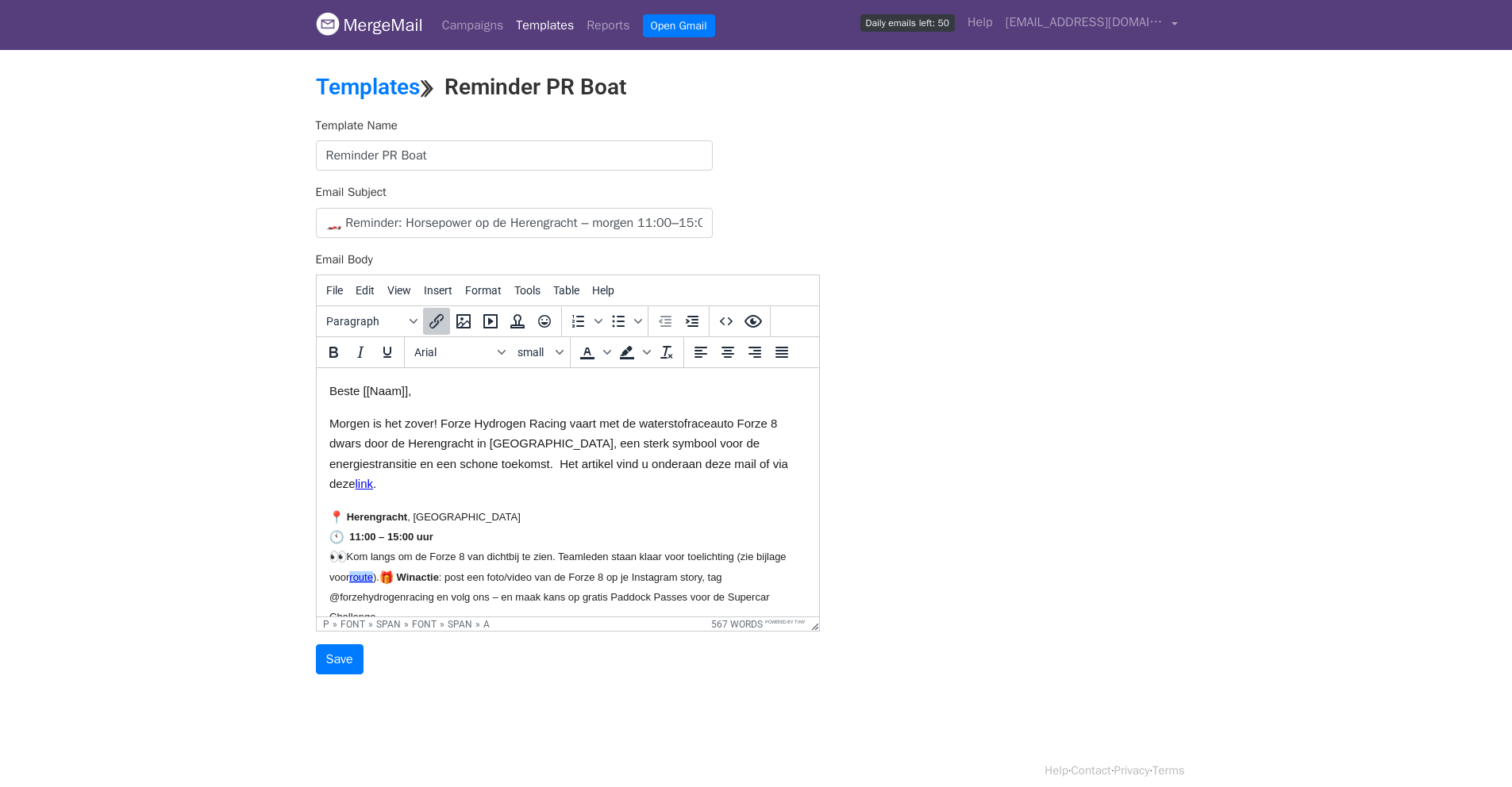 click on "Herengracht , Amsterdam    11:00 – 15:00 uur   Kom langs om de Forze 8 van dichtbij te zien. Teamleden staan klaar voor toelichting (zie bijlage voor  route ).   Winactie : post een foto/video van de Forze 8 op je Instagram story, tag @forzehydrogenracing en volg ons – en maak kans op gratis Paddock Passes voor de Supercar Challenge." at bounding box center (567, 566) 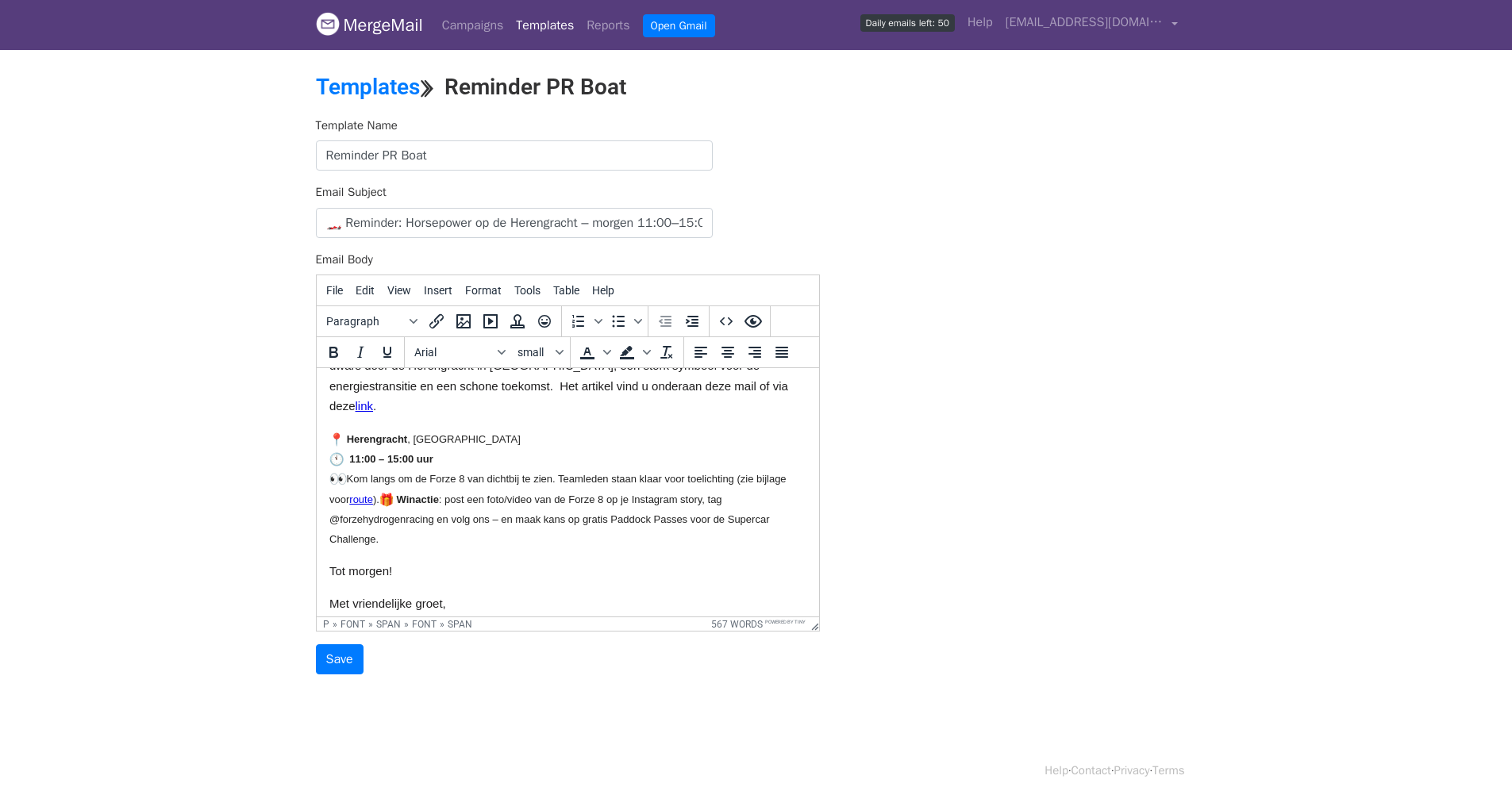 scroll, scrollTop: 0, scrollLeft: 0, axis: both 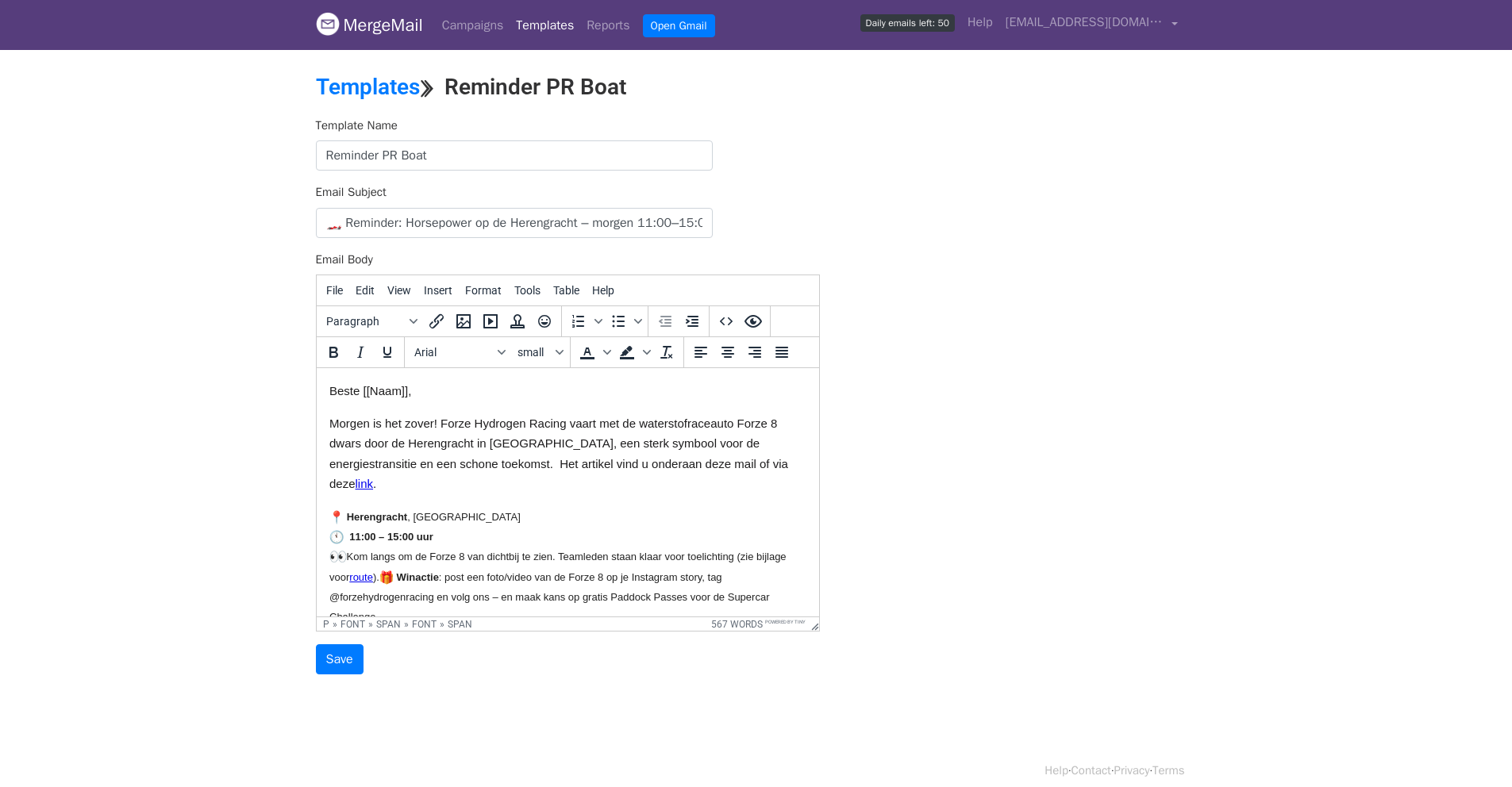 click on "Morgen is het zover! Forze Hydrogen Racing vaart met de waterstofraceauto Forze 8 dwars door de Herengracht in Amsterdam, een sterk symbool voor de energiestransitie en een schone toekomst.  Het artikel vind u onderaan deze mail of via deze  link ." at bounding box center [558, 453] 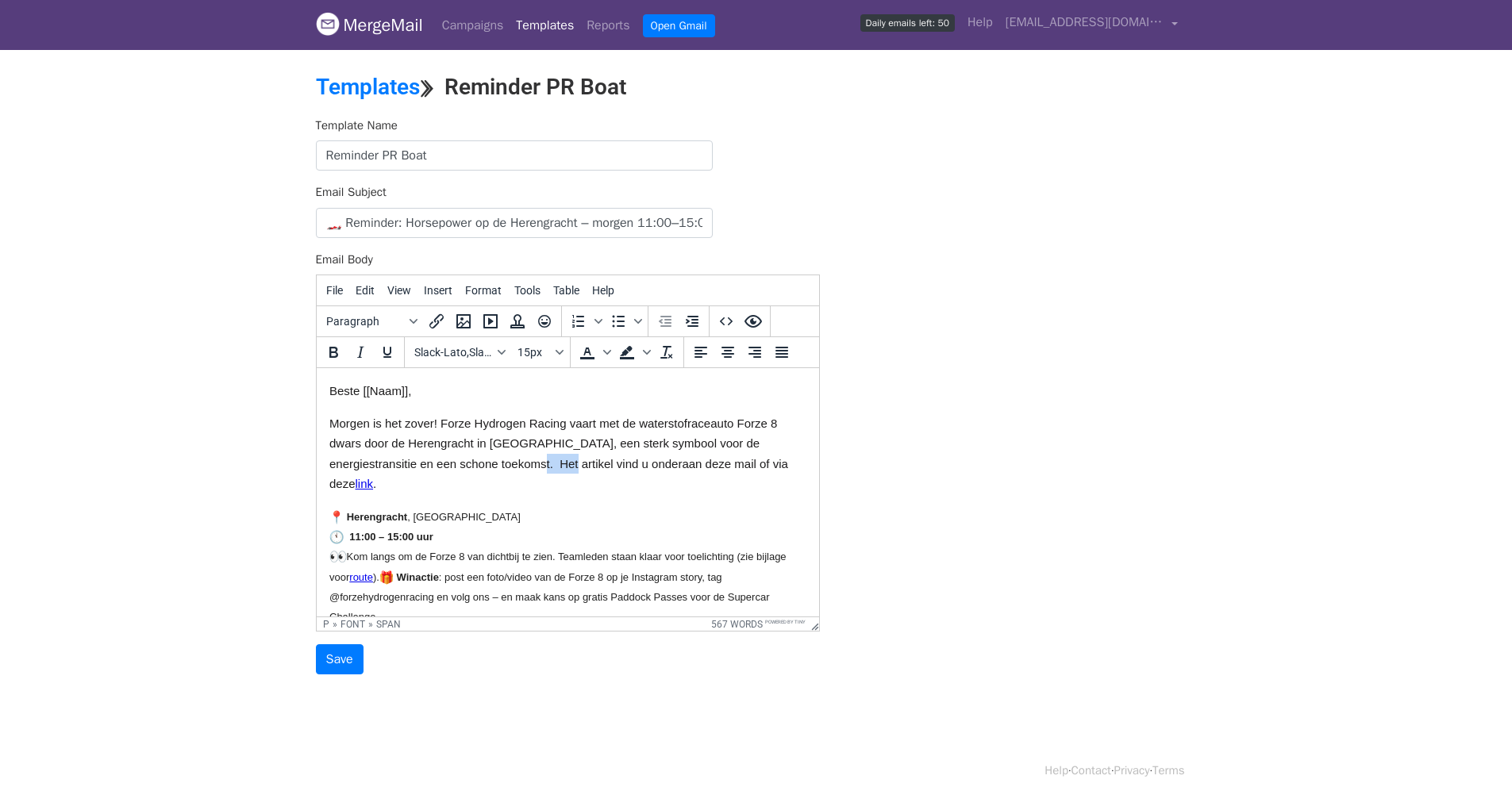 click on "Morgen is het zover! Forze Hydrogen Racing vaart met de waterstofraceauto Forze 8 dwars door de Herengracht in Amsterdam, een sterk symbool voor de energiestransitie en een schone toekomst.  Het artikel vind u onderaan deze mail of via deze  link ." at bounding box center [558, 453] 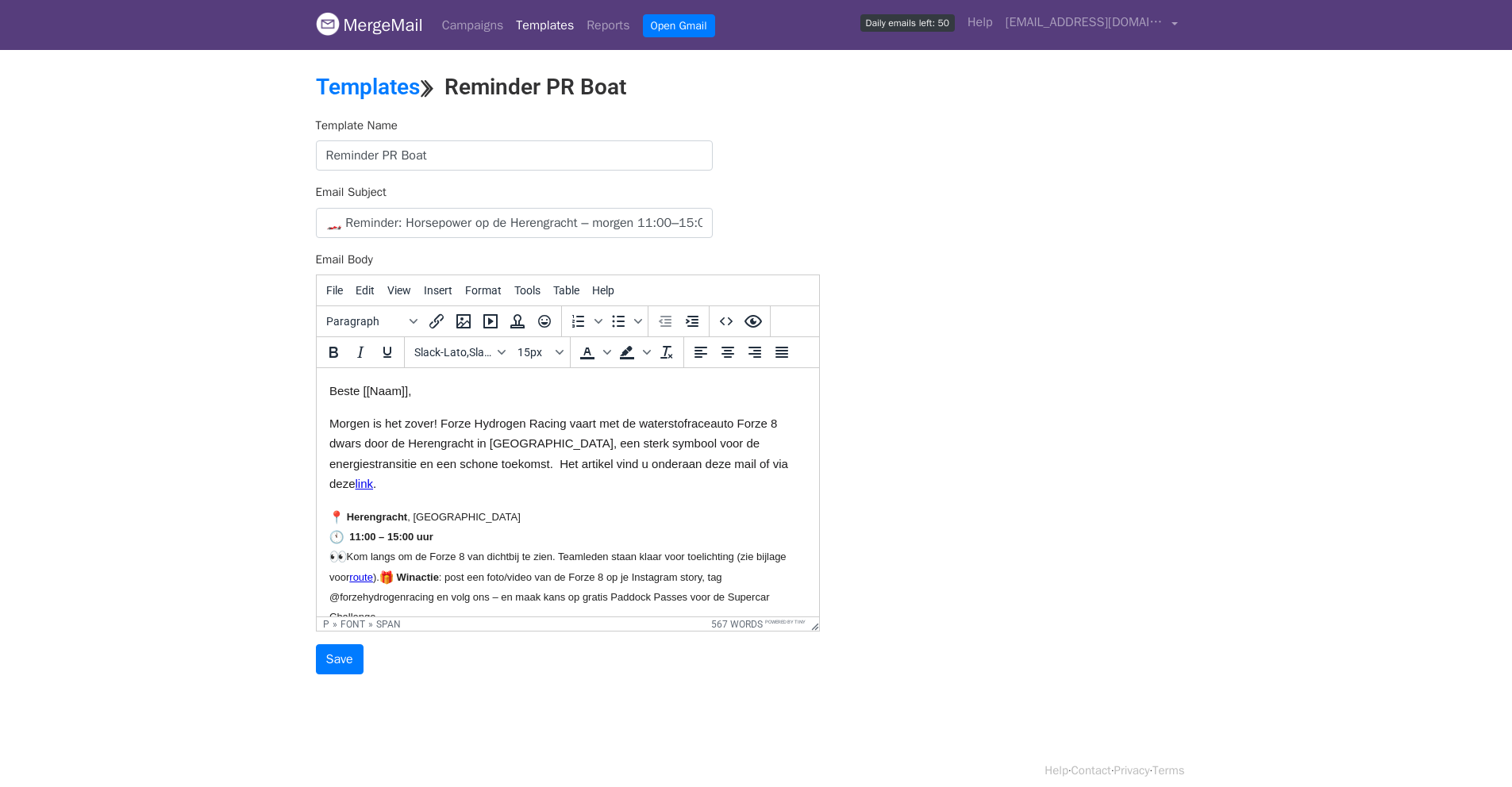 click on "Herengracht , Amsterdam    11:00 – 15:00 uur   Kom langs om de Forze 8 van dichtbij te zien. Teamleden staan klaar voor toelichting (zie bijlage voor  route ).   Winactie : post een foto/video van de Forze 8 op je Instagram story, tag @forzehydrogenracing en volg ons – en maak kans op gratis Paddock Passes voor de Supercar Challenge." at bounding box center [567, 566] 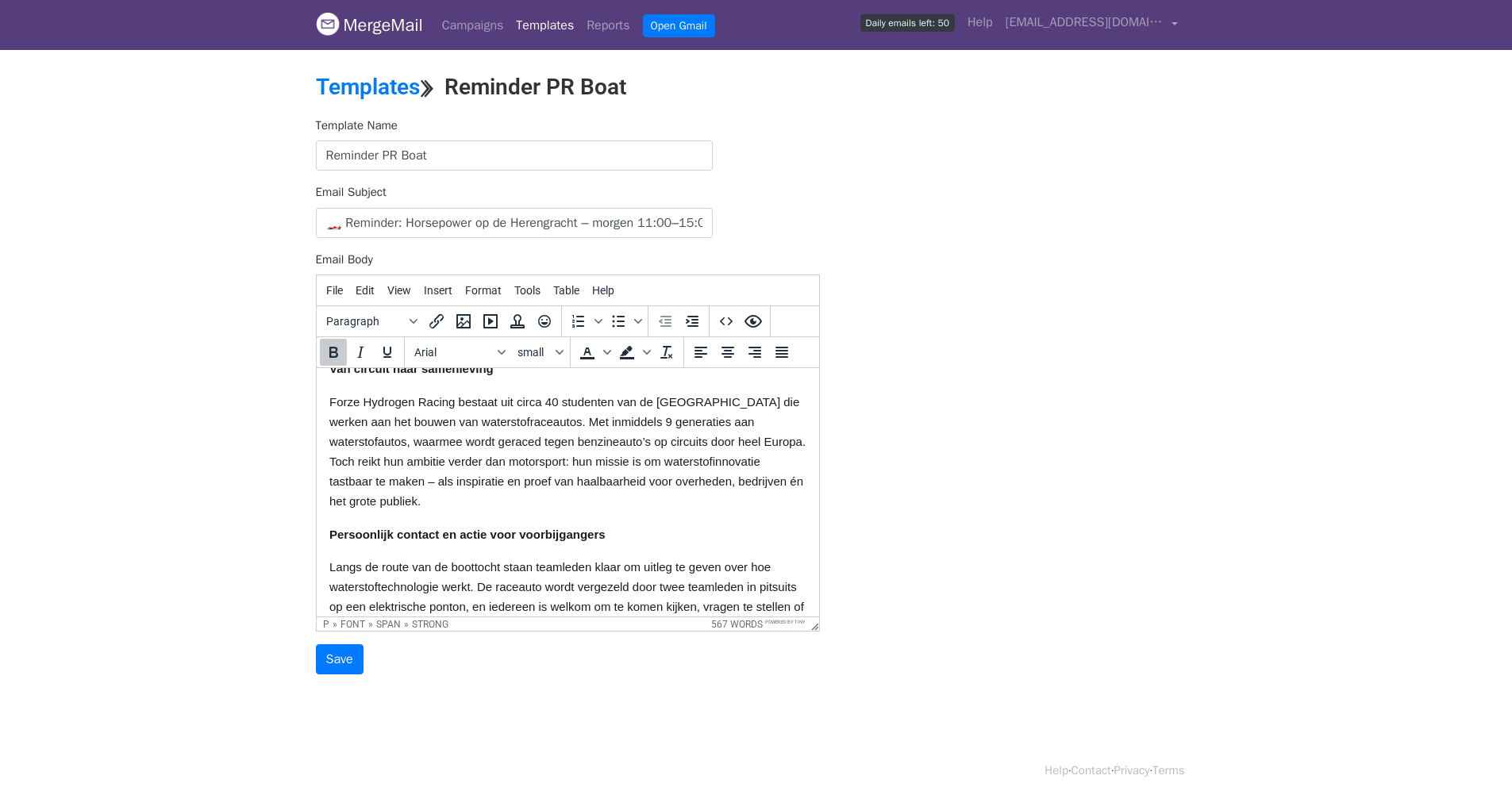 scroll, scrollTop: 1101, scrollLeft: 0, axis: vertical 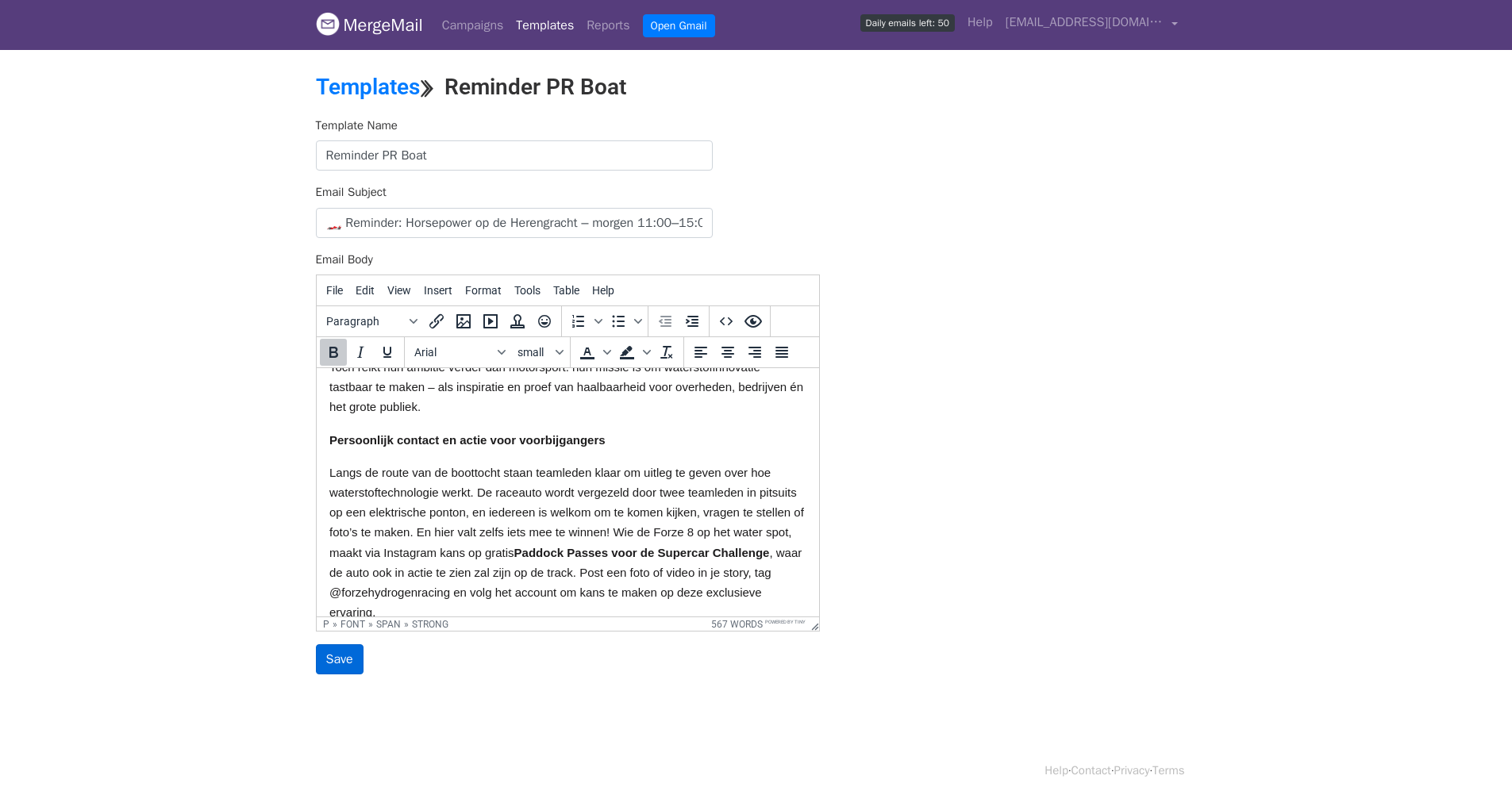 click on "Save" at bounding box center (340, 659) 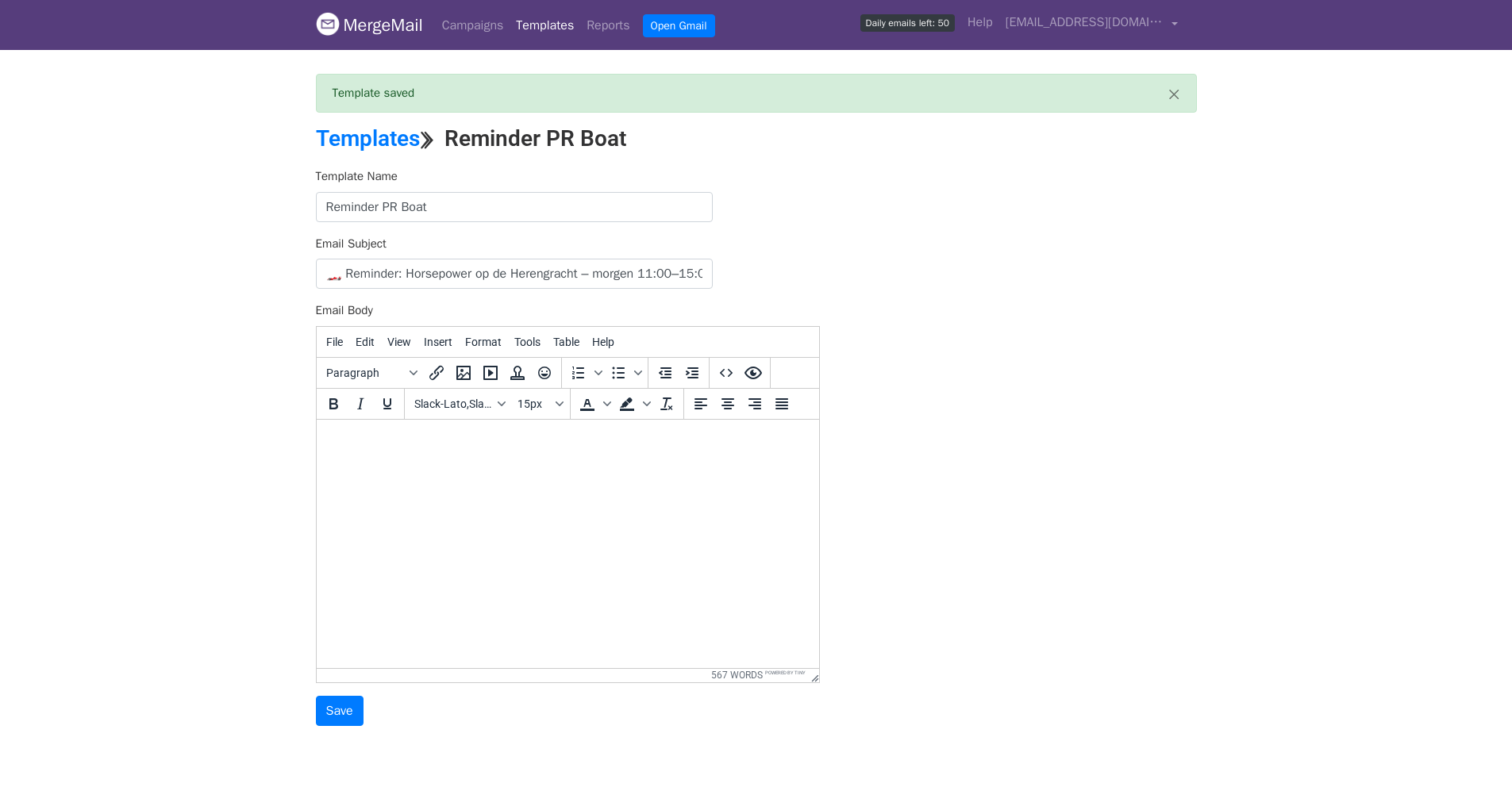 scroll, scrollTop: 0, scrollLeft: 0, axis: both 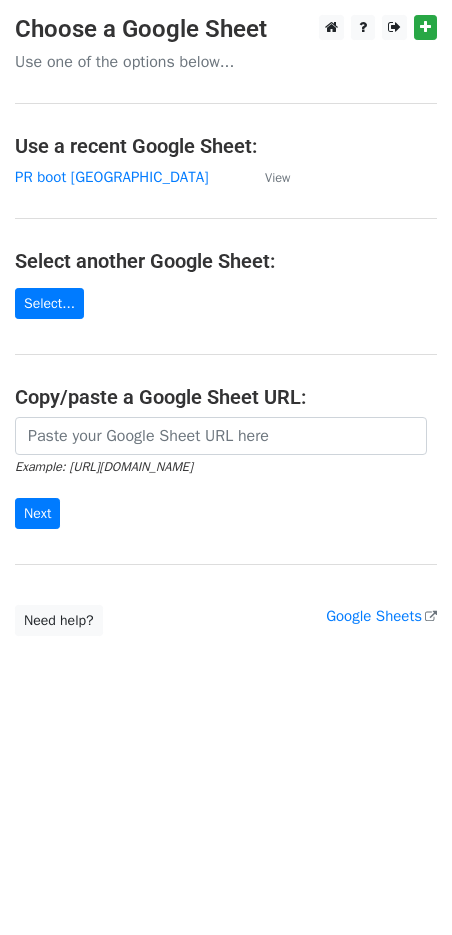 click on "PR boot [GEOGRAPHIC_DATA]" at bounding box center (130, 177) 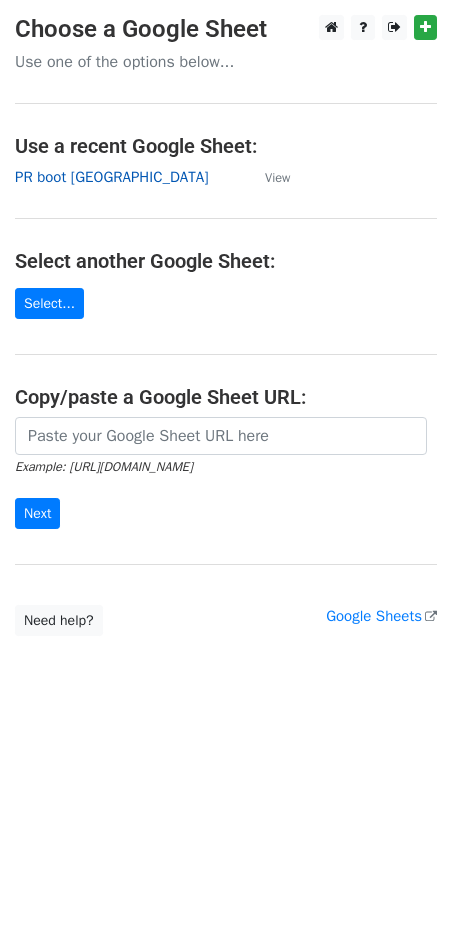 click on "PR boot [GEOGRAPHIC_DATA]" at bounding box center [112, 177] 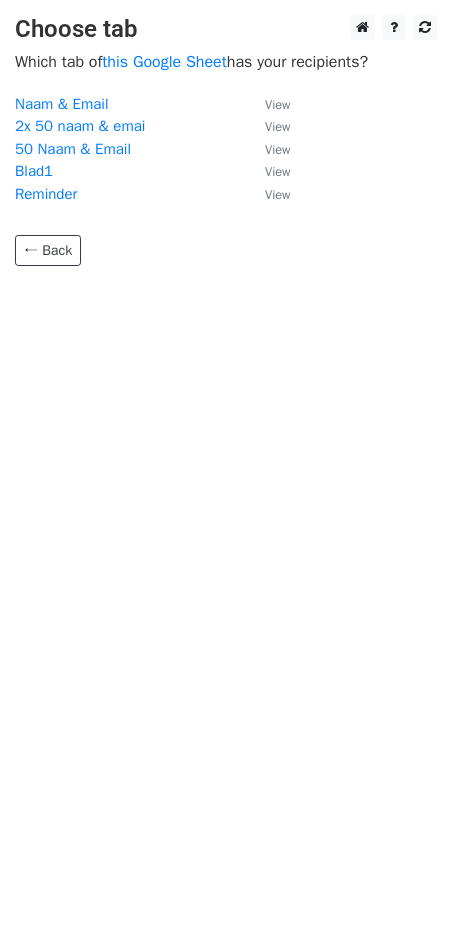 scroll, scrollTop: 0, scrollLeft: 0, axis: both 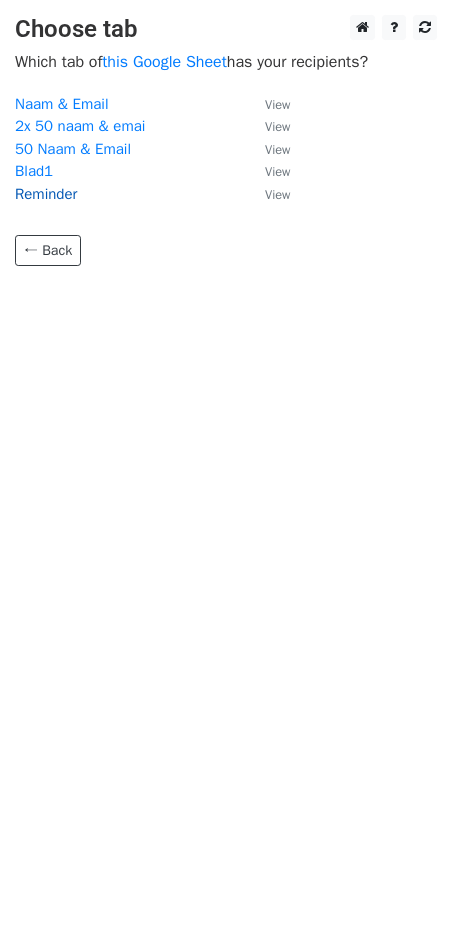 click on "Reminder" at bounding box center [46, 194] 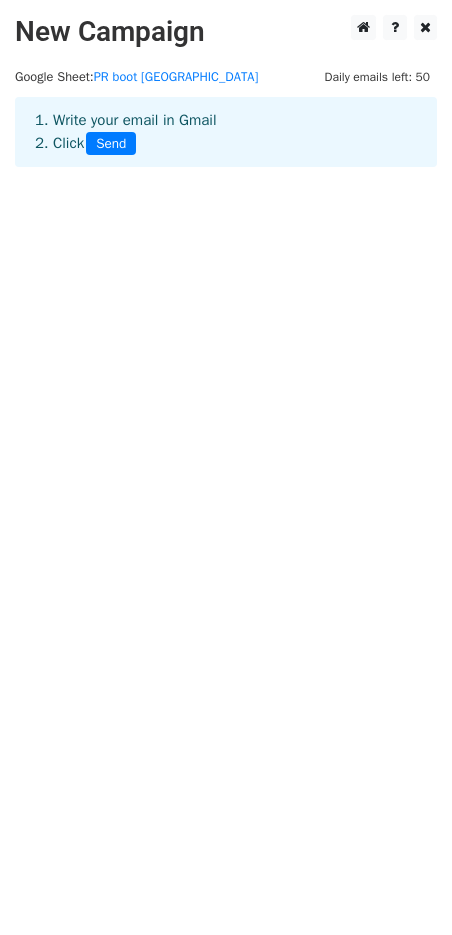 scroll, scrollTop: 0, scrollLeft: 0, axis: both 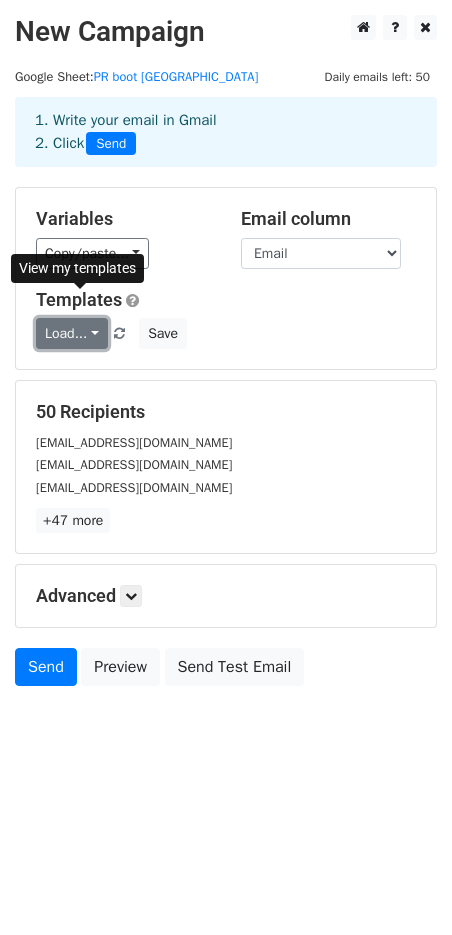 click on "Load..." at bounding box center (72, 333) 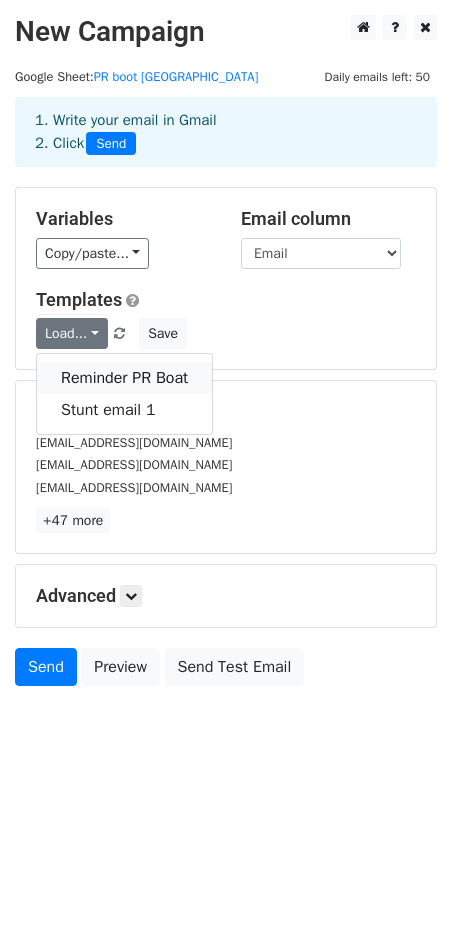 click on "Reminder PR Boat" at bounding box center (124, 378) 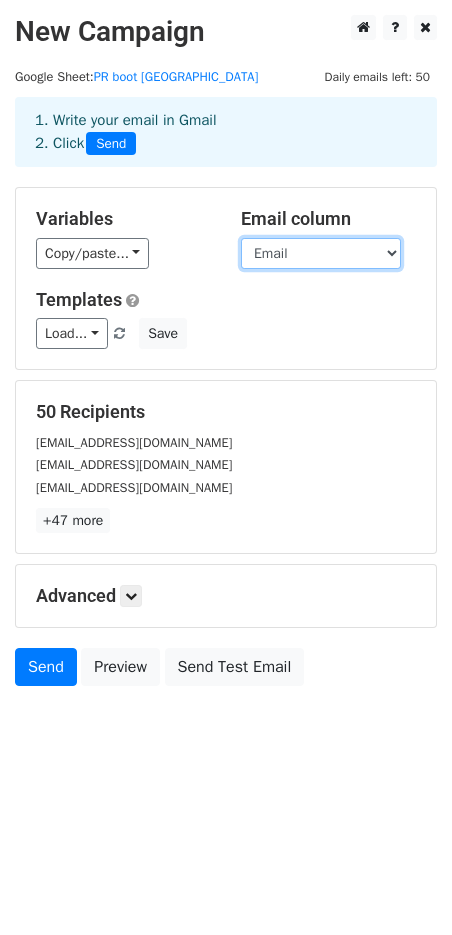 click on "Outlet
Email" at bounding box center (321, 253) 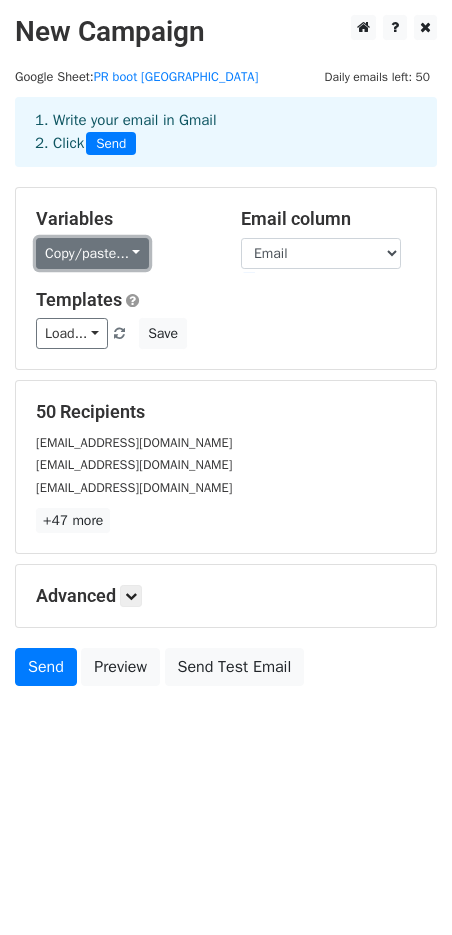 click on "Copy/paste..." at bounding box center (92, 253) 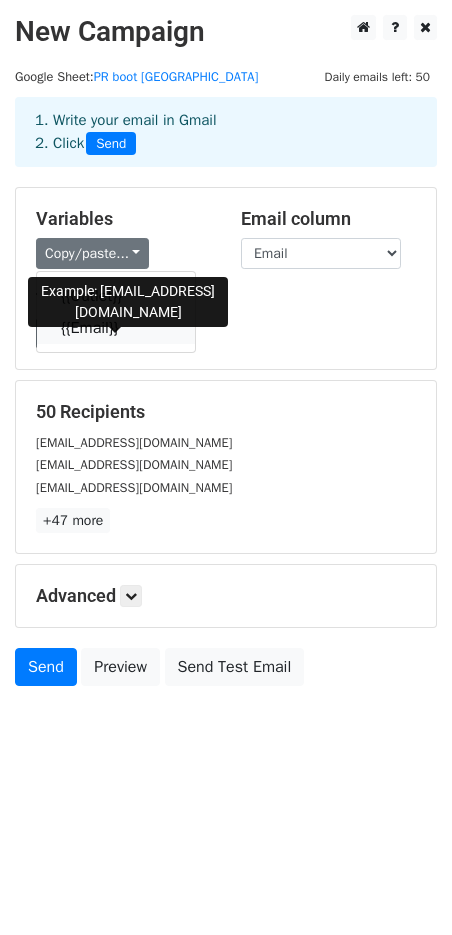 click on "{{Email}}" at bounding box center (116, 328) 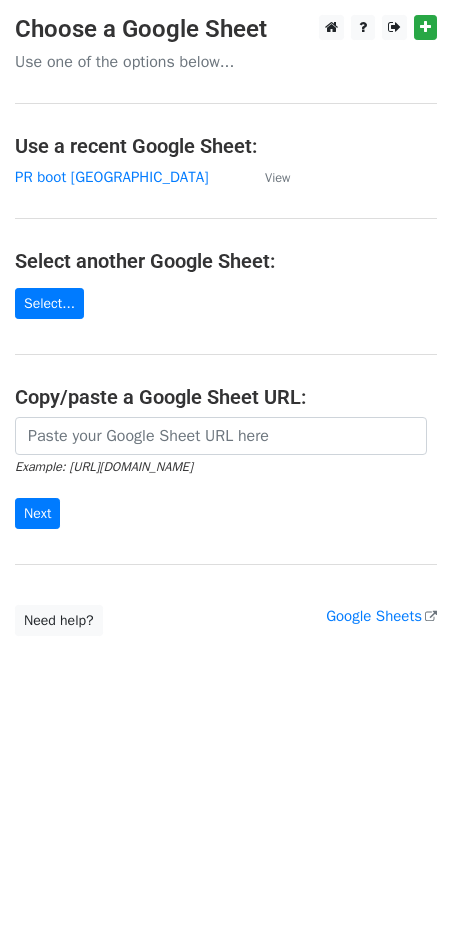 scroll, scrollTop: 0, scrollLeft: 0, axis: both 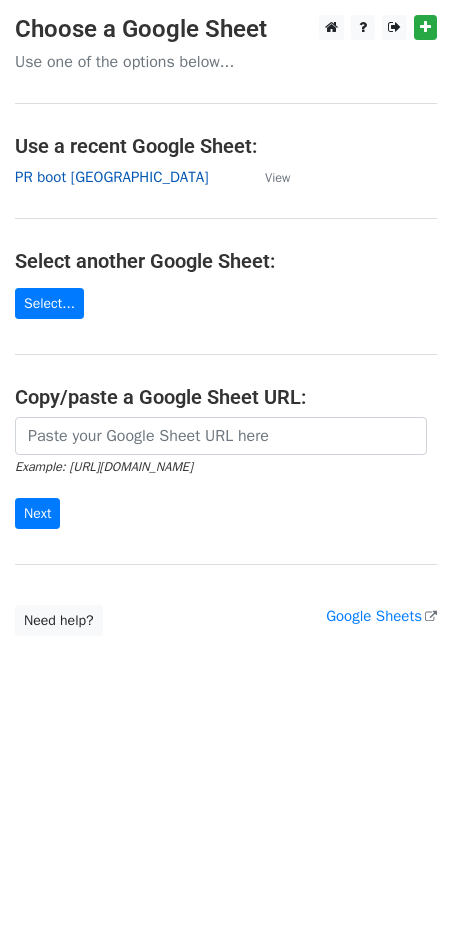 click on "PR boot [GEOGRAPHIC_DATA]" at bounding box center [112, 177] 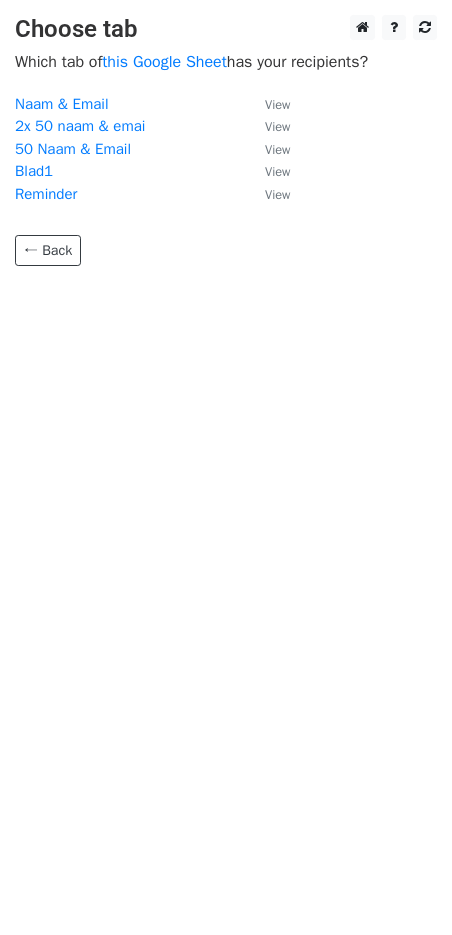 scroll, scrollTop: 0, scrollLeft: 0, axis: both 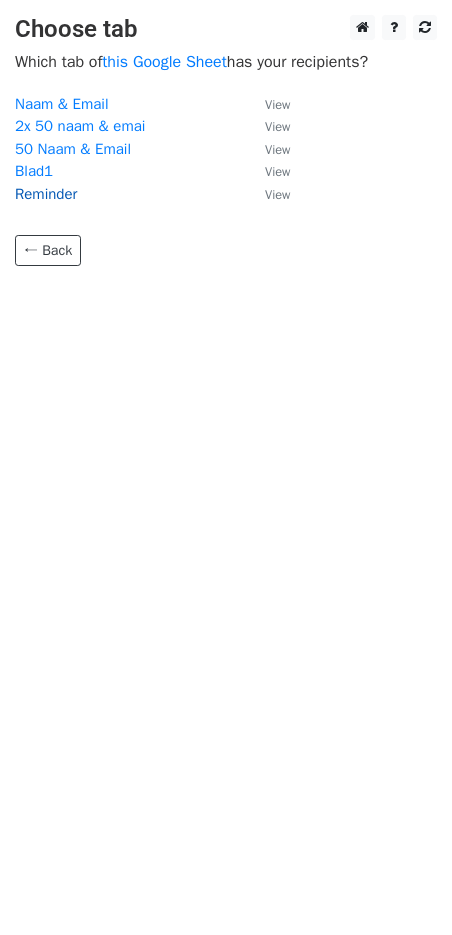 click on "Reminder" at bounding box center [46, 194] 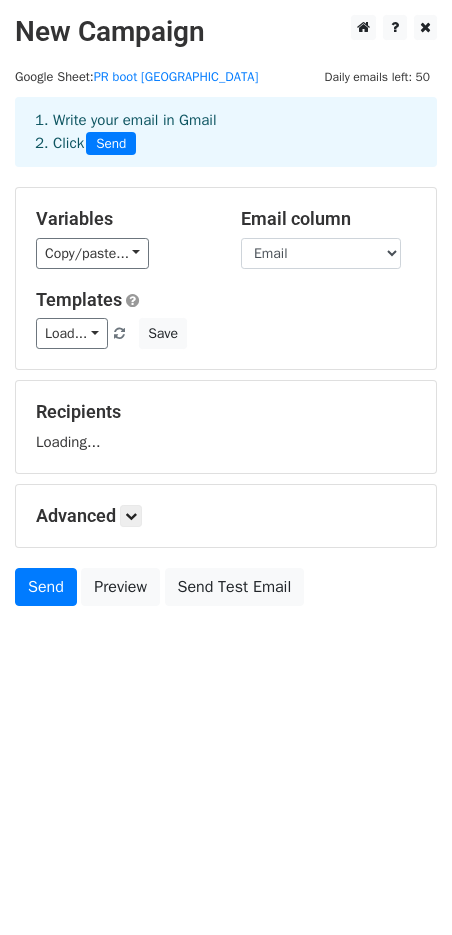 scroll, scrollTop: 0, scrollLeft: 0, axis: both 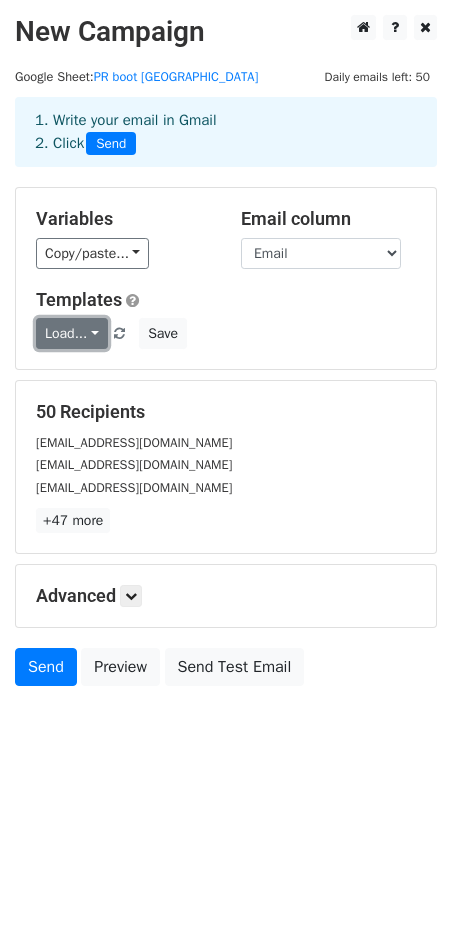 click on "Load..." at bounding box center [72, 333] 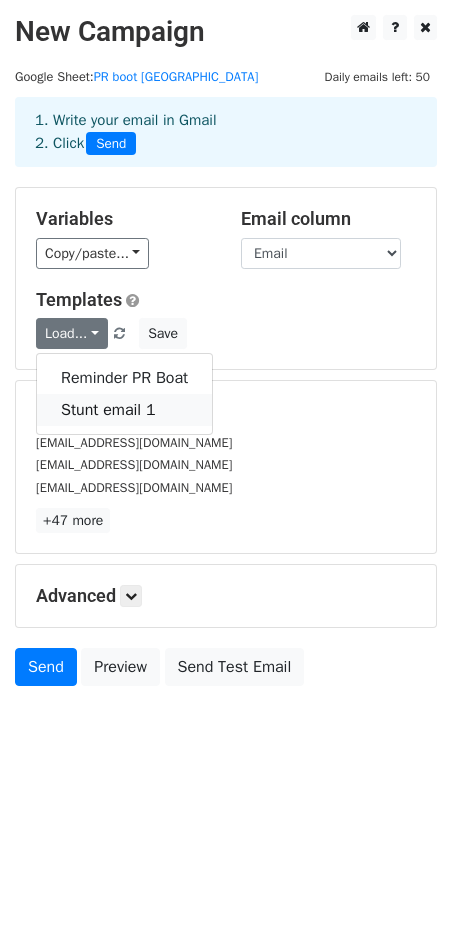 click on "Stunt email 1" at bounding box center [124, 410] 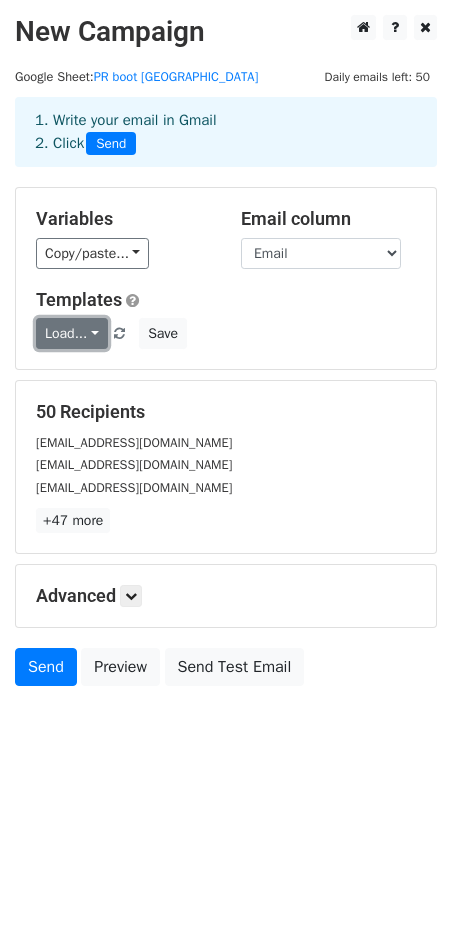 click on "Load..." at bounding box center [72, 333] 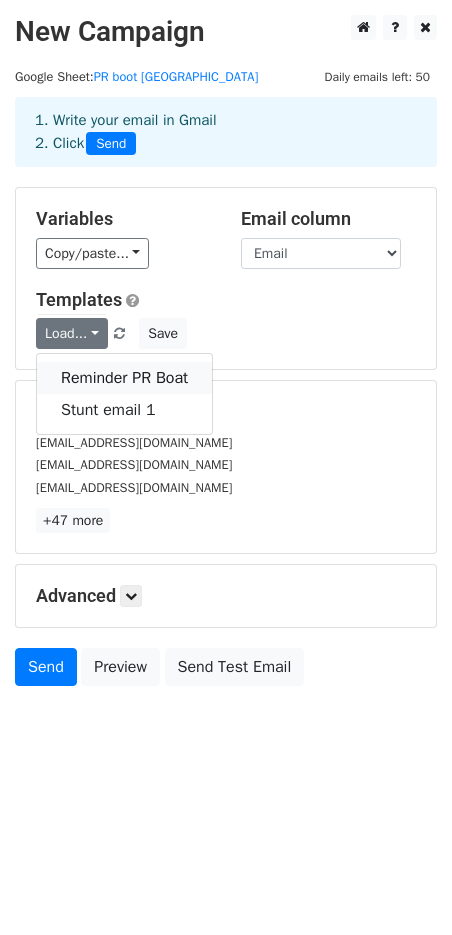 click on "Reminder PR Boat" at bounding box center (124, 378) 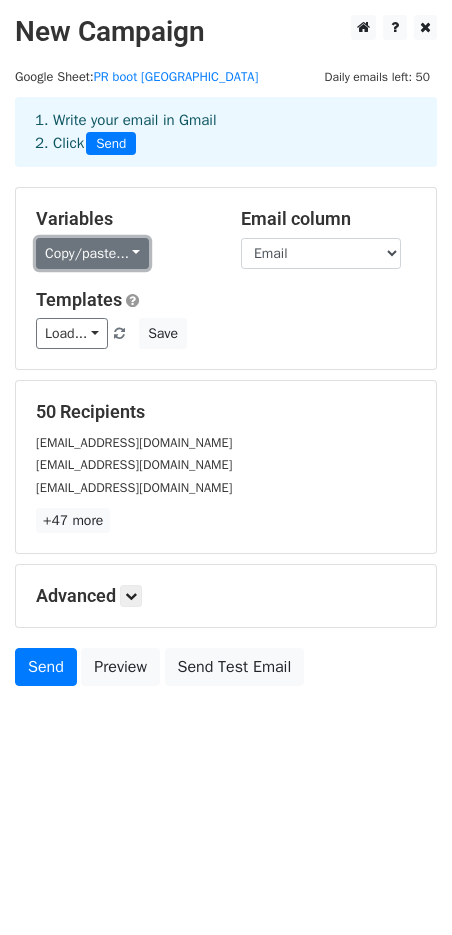 click on "Copy/paste..." at bounding box center [92, 253] 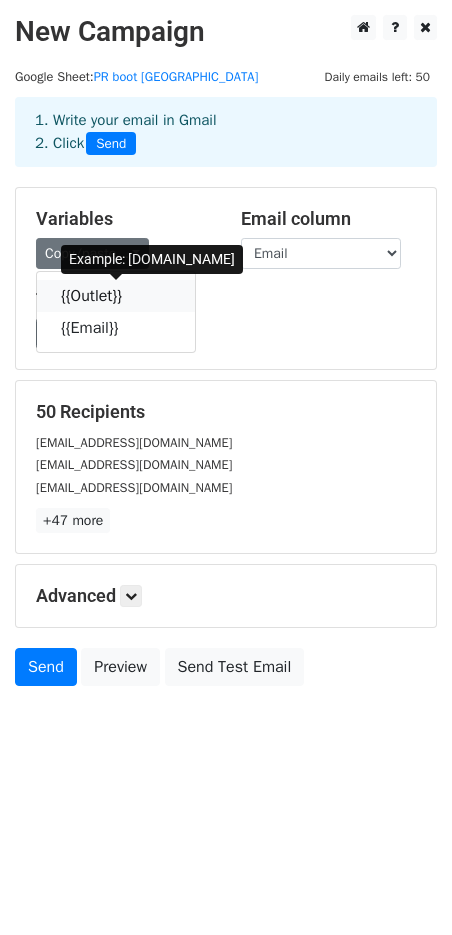 click on "{{Outlet}}" at bounding box center [116, 296] 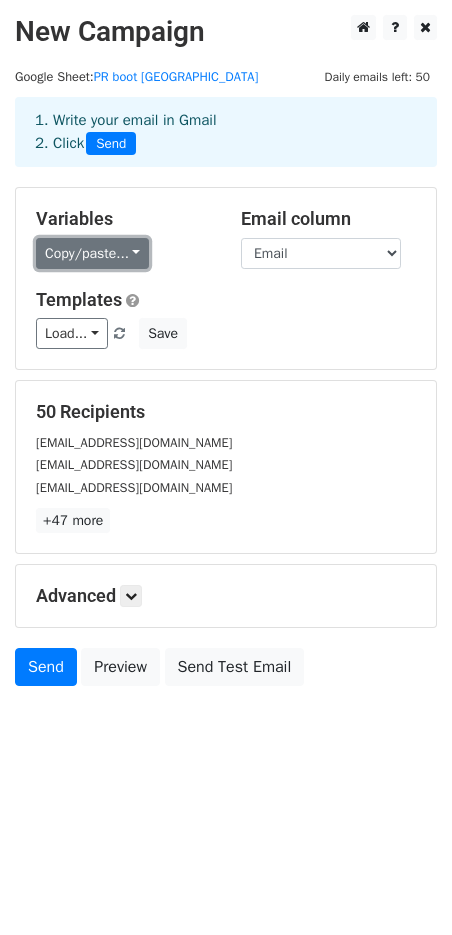 click on "Copy/paste..." at bounding box center (92, 253) 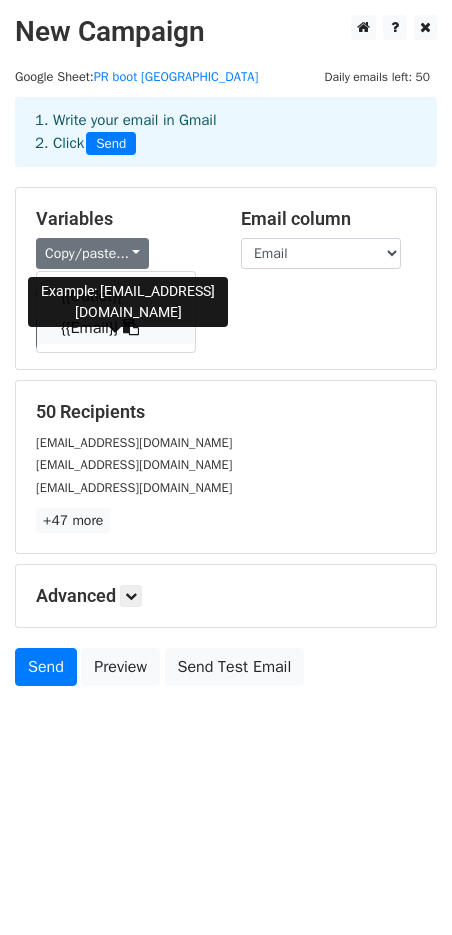 click on "{{Email}}" at bounding box center (116, 328) 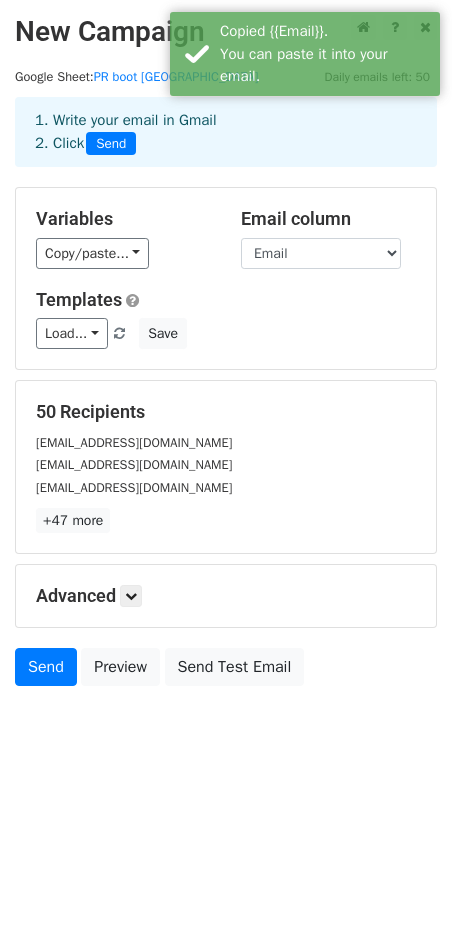 click on "Email column
Outlet
Email" at bounding box center [328, 238] 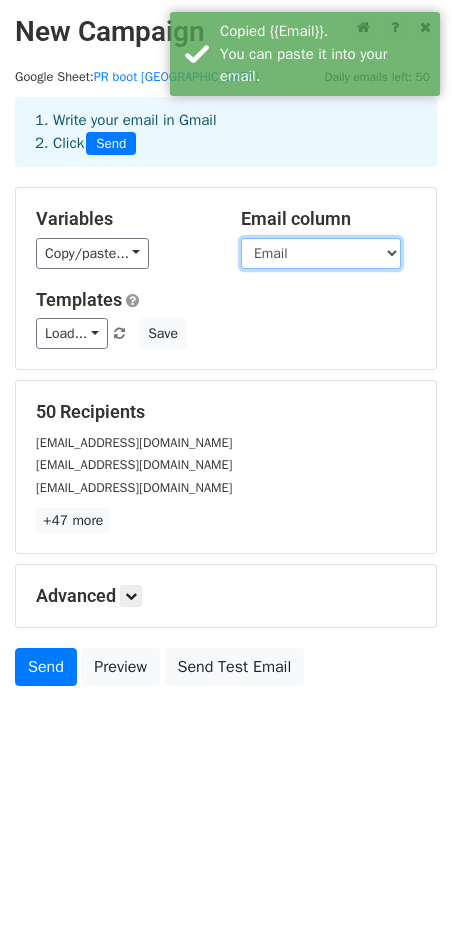 click on "Outlet
Email" at bounding box center [321, 253] 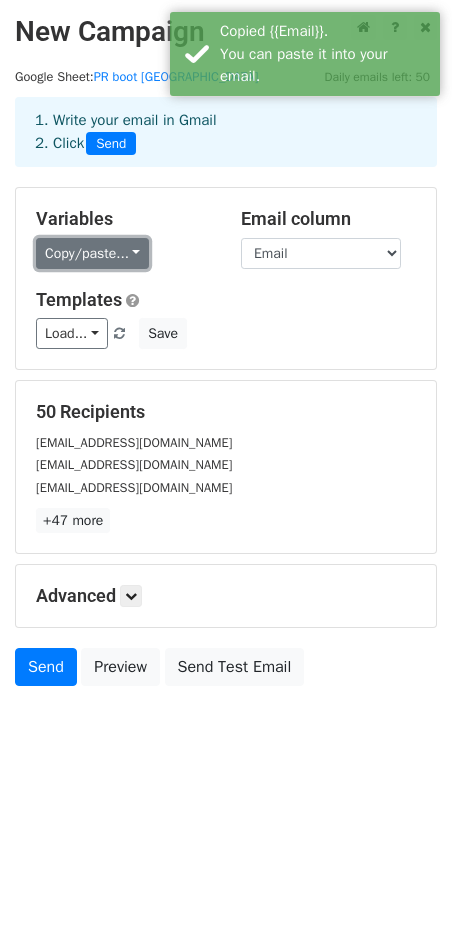 click on "Copy/paste..." at bounding box center [92, 253] 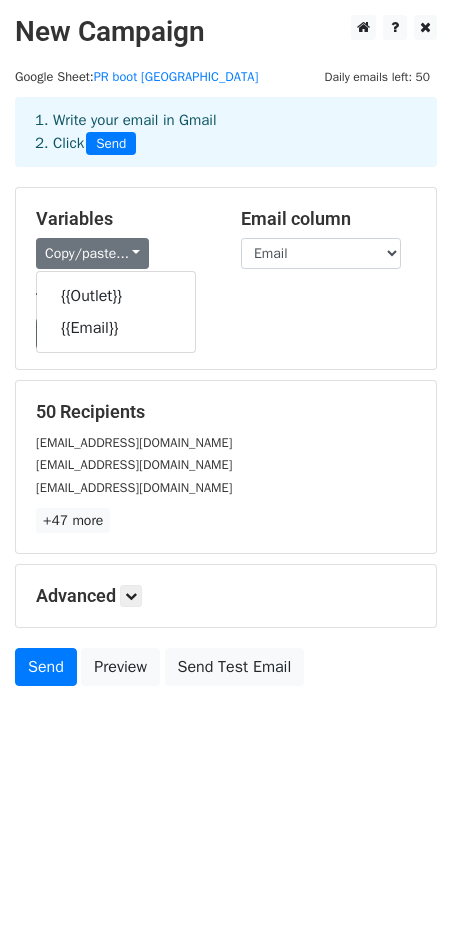 click on "Templates" at bounding box center [226, 300] 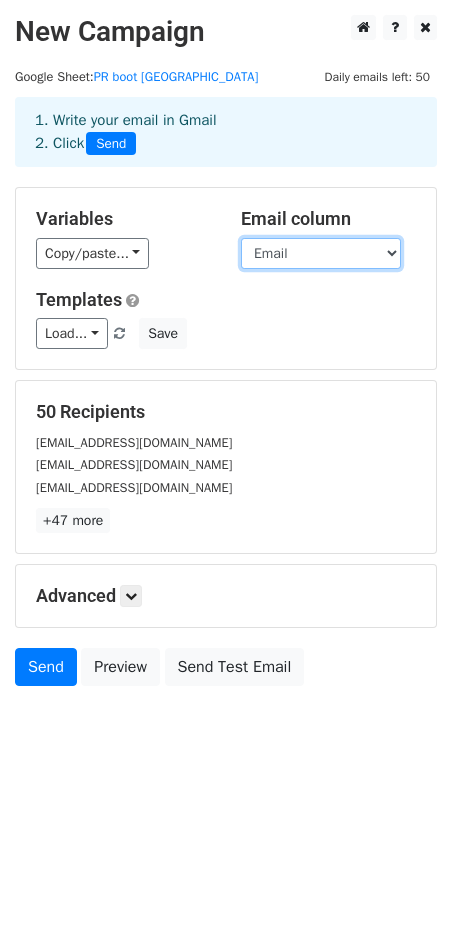click on "Outlet
Email" at bounding box center (321, 253) 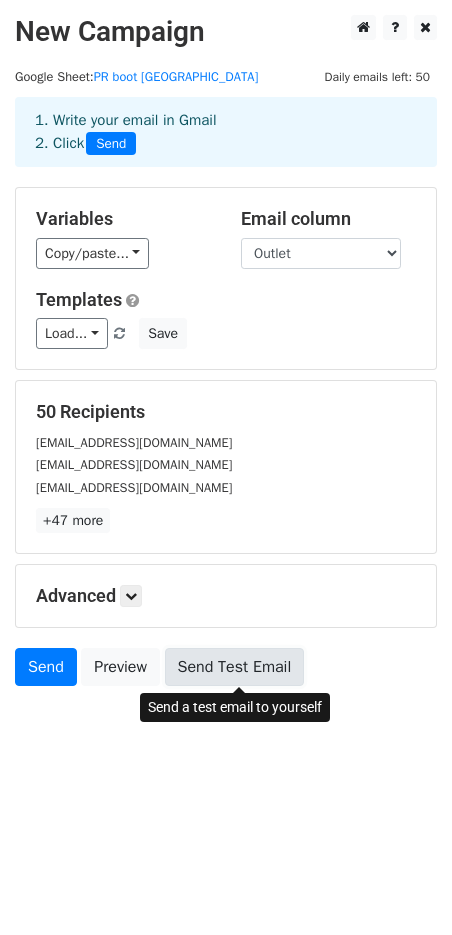 click on "Send Test Email" at bounding box center [235, 667] 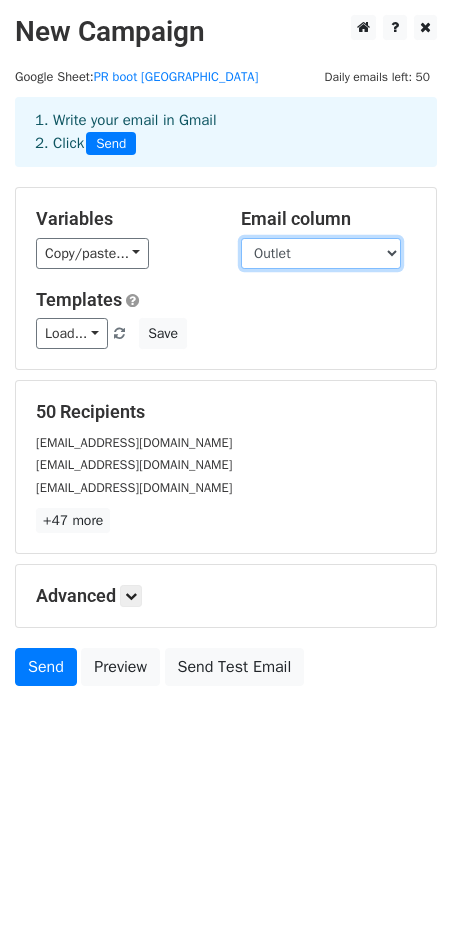 click on "Outlet
Email" at bounding box center [321, 253] 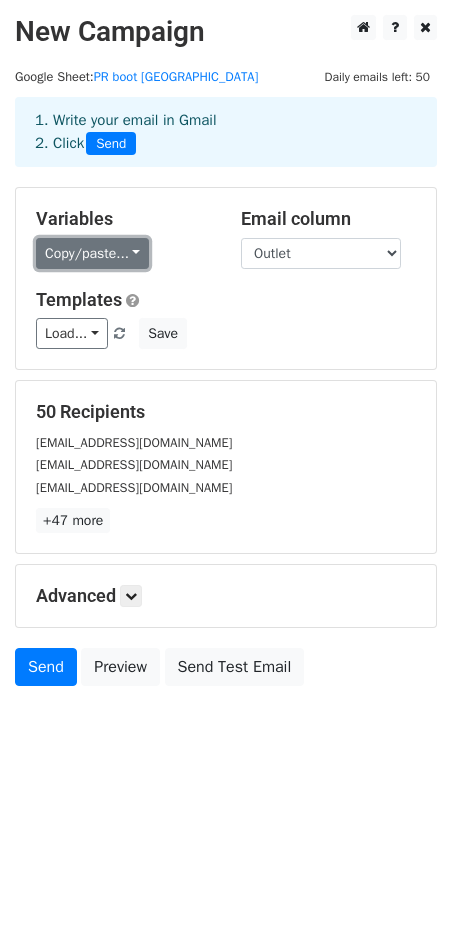 click on "Copy/paste..." at bounding box center [92, 253] 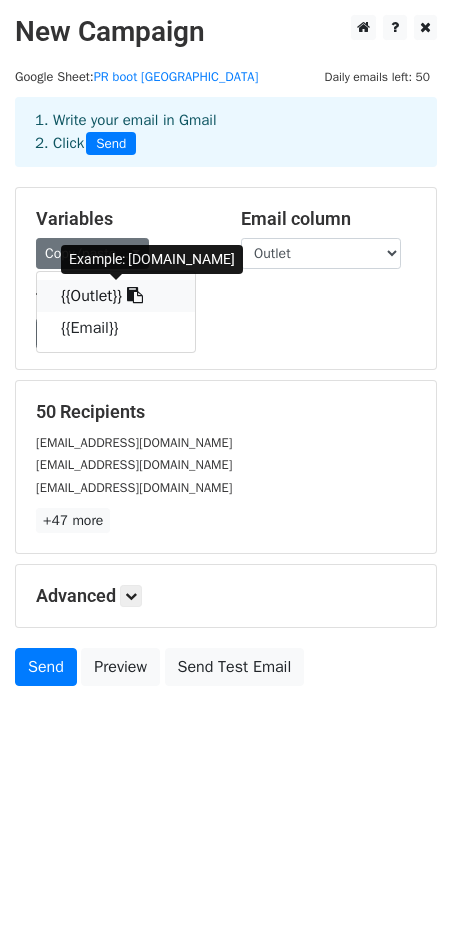 click on "{{Outlet}}" at bounding box center (116, 296) 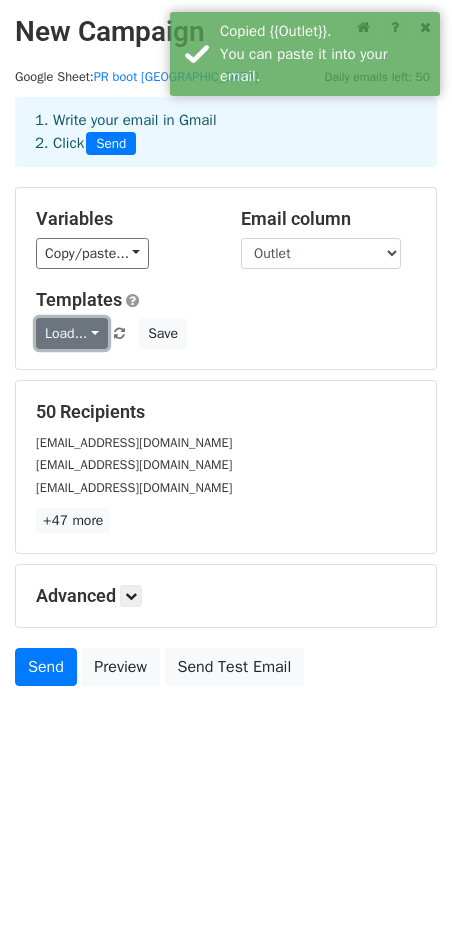 click on "Load..." at bounding box center [72, 333] 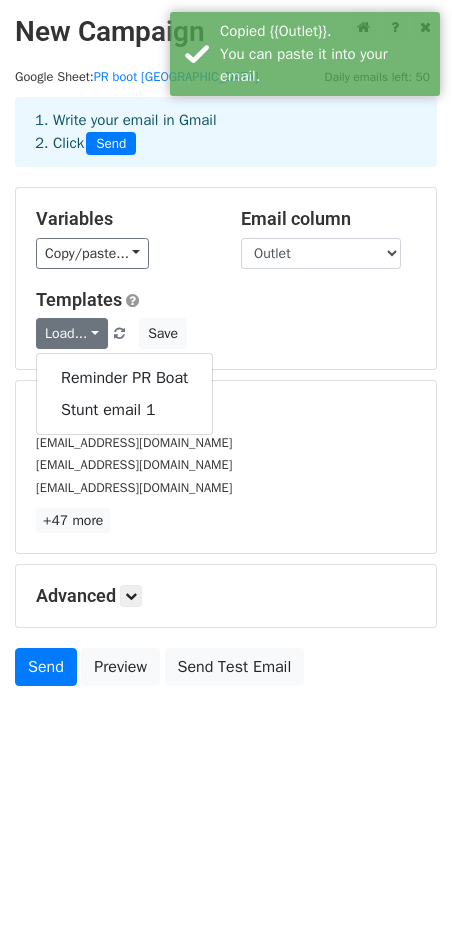 click on "Load...
Reminder PR Boat
Stunt email 1
Save" at bounding box center [226, 333] 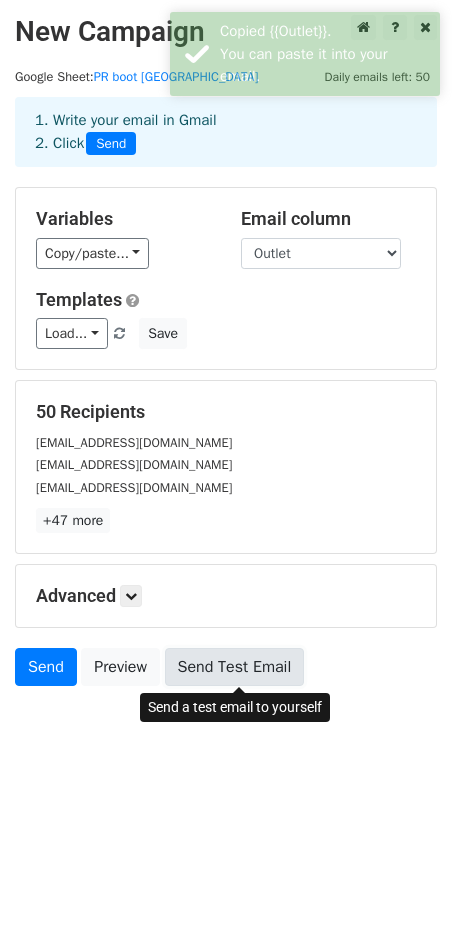 click on "Send Test Email" at bounding box center (235, 667) 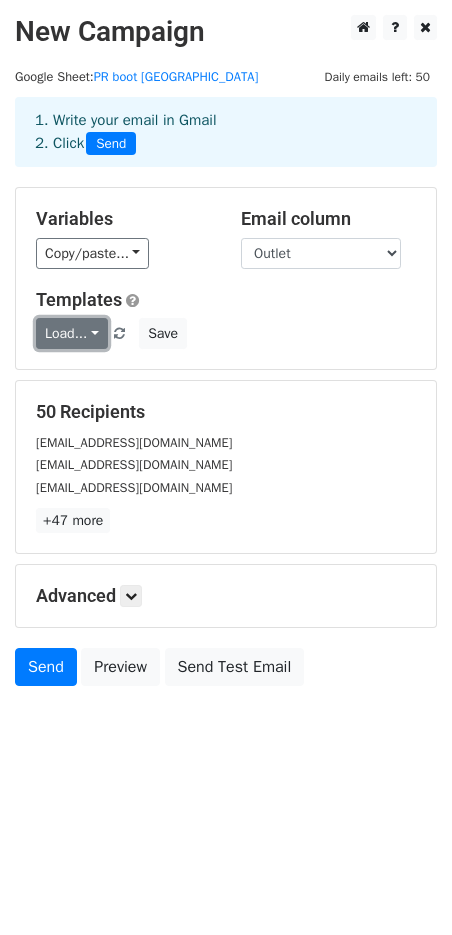 click on "Load..." at bounding box center [72, 333] 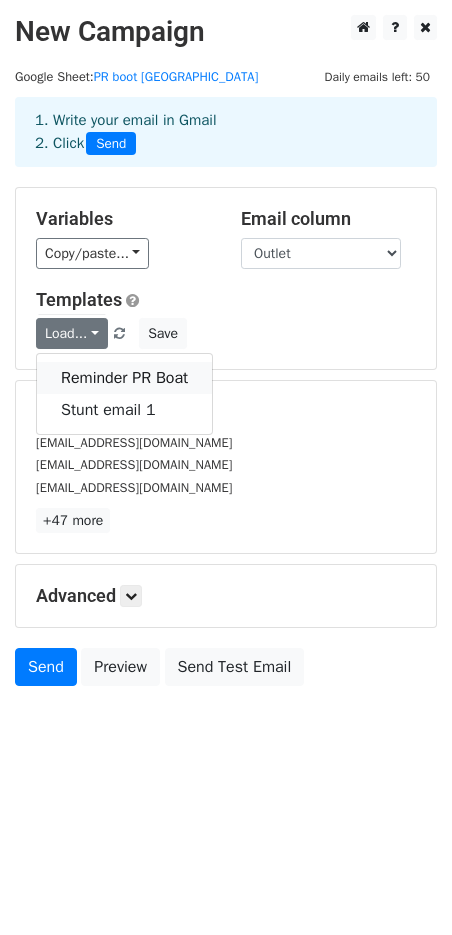 click on "Reminder PR Boat" at bounding box center [124, 378] 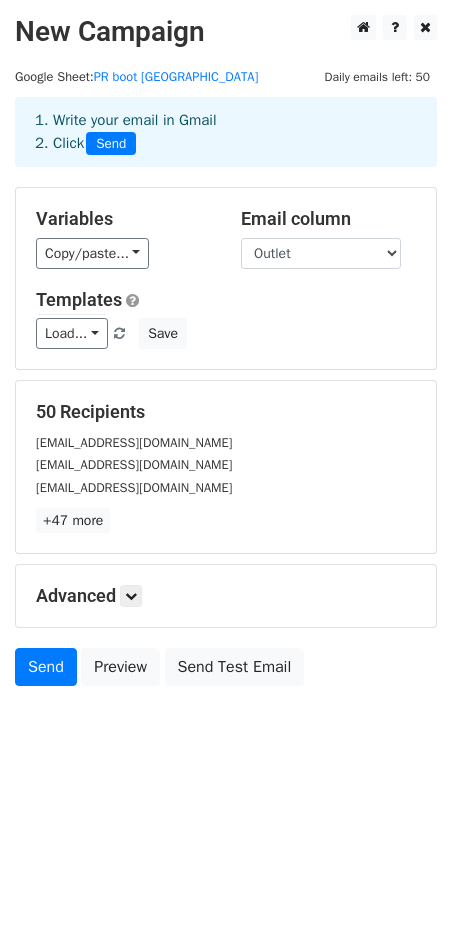 click on "Variables
Copy/paste...
{{Outlet}}
{{Email}}
Email column
Outlet
Email
Templates
Load...
Reminder PR Boat
Stunt email 1
Save" at bounding box center (226, 278) 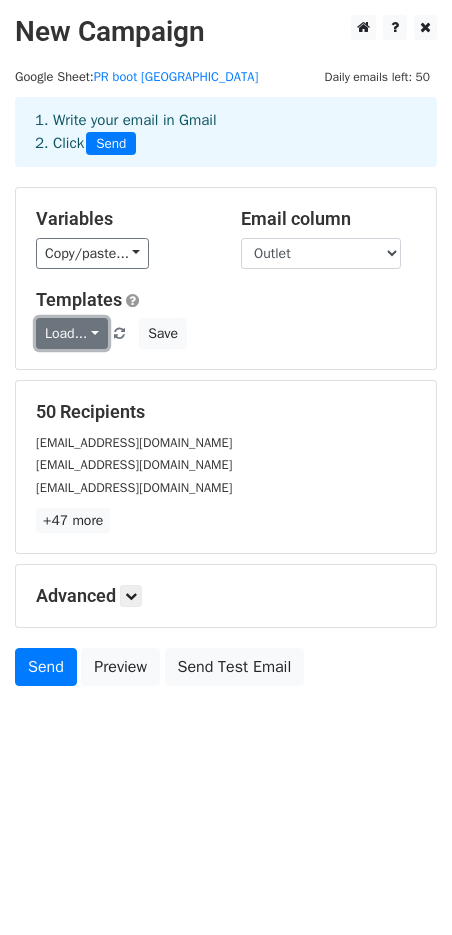 click on "Load..." at bounding box center [72, 333] 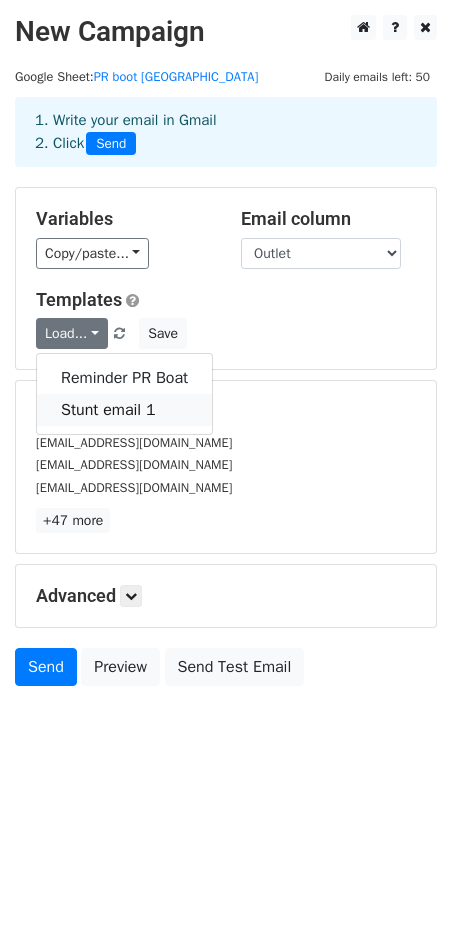 click on "Reminder PR Boat" at bounding box center [124, 378] 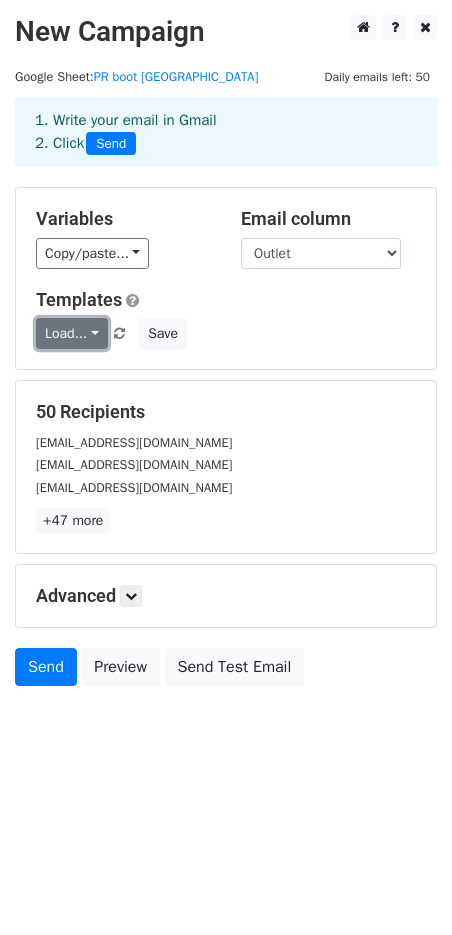click on "Load..." at bounding box center (72, 333) 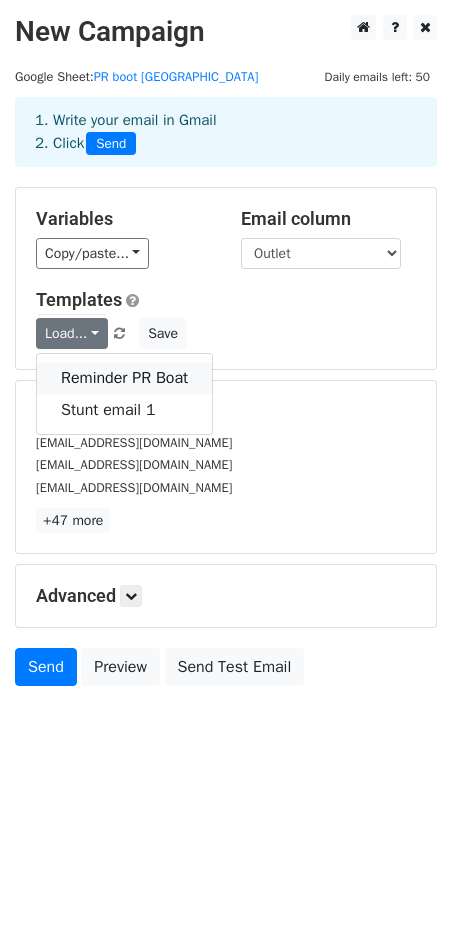 drag, startPoint x: 101, startPoint y: 376, endPoint x: 83, endPoint y: 378, distance: 18.110771 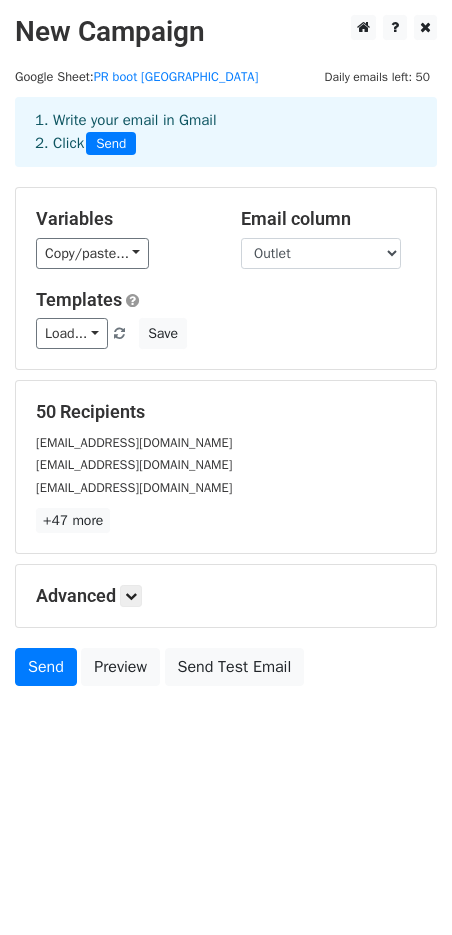 click on "Variables
Copy/paste...
{{Outlet}}
{{Email}}
Email column
Outlet
Email
Templates
Load...
Reminder PR Boat
Stunt email 1
Save" at bounding box center [226, 278] 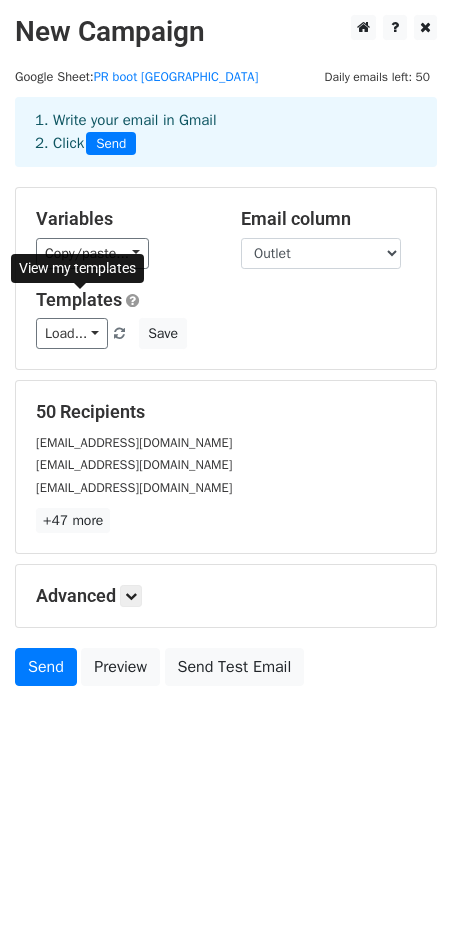 click on "Variables
Copy/paste...
{{Outlet}}
{{Email}}
Email column
Outlet
Email
Templates
Load...
Reminder PR Boat
Stunt email 1
Save" at bounding box center [226, 278] 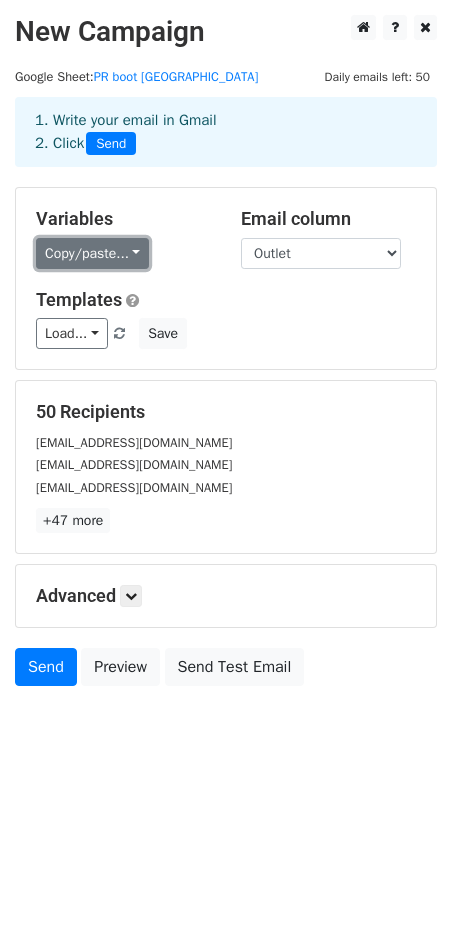 click on "Copy/paste..." at bounding box center [92, 253] 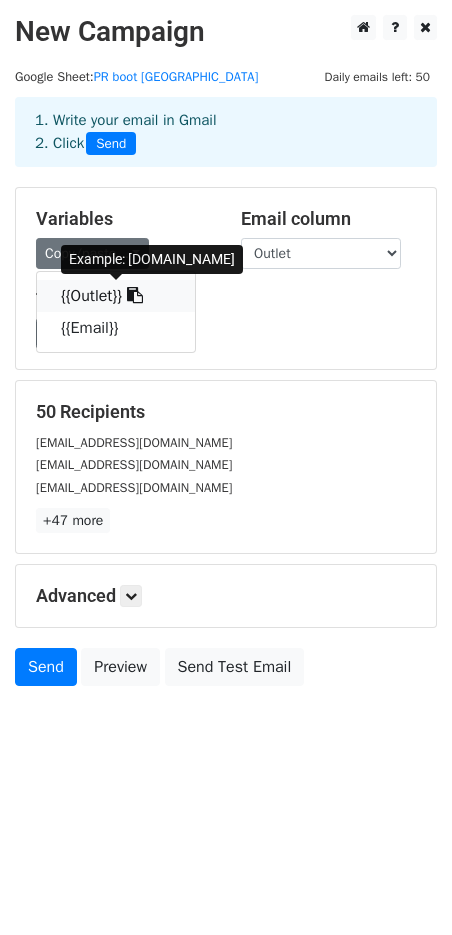 click on "{{Outlet}}" at bounding box center (116, 296) 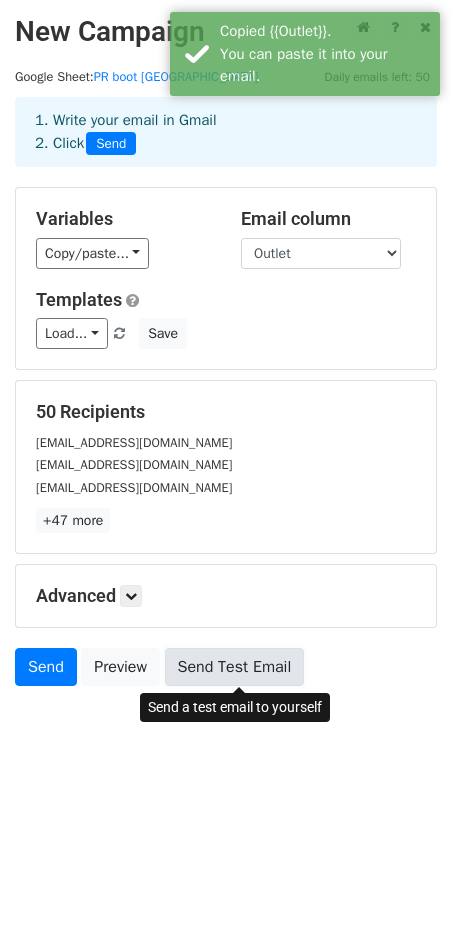 click on "Send Test Email" at bounding box center [235, 667] 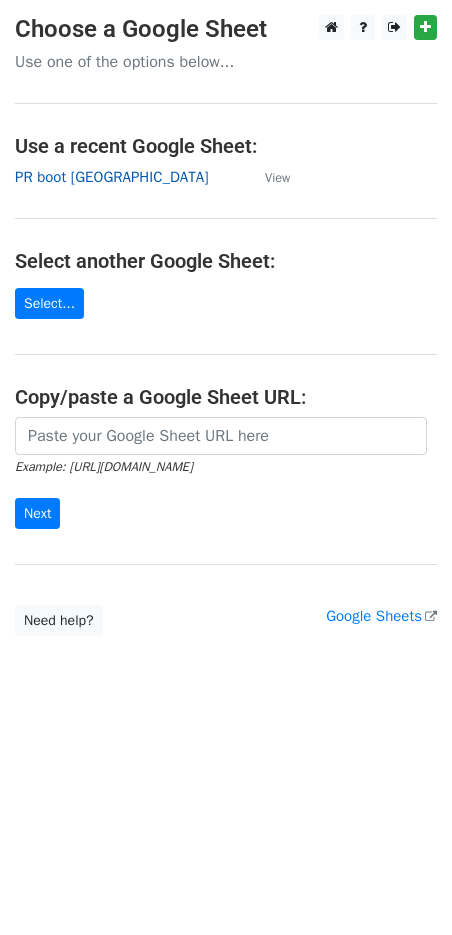 scroll, scrollTop: 0, scrollLeft: 0, axis: both 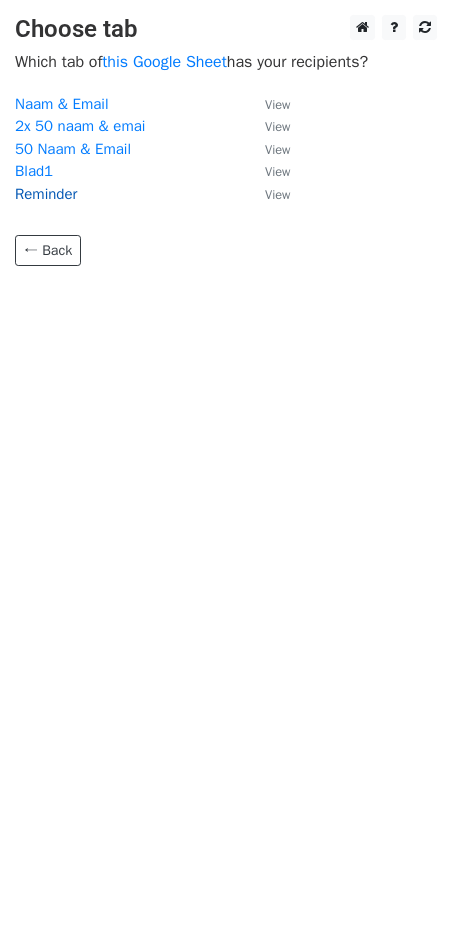 click on "Reminder" at bounding box center (46, 194) 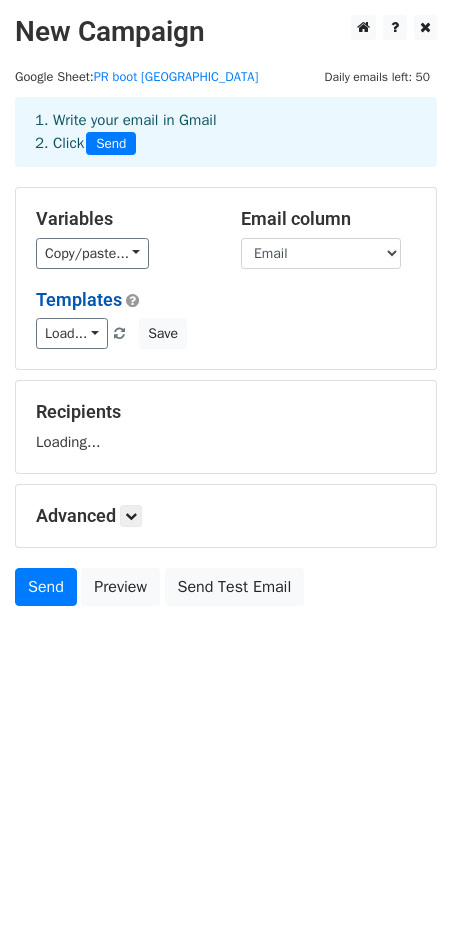 scroll, scrollTop: 0, scrollLeft: 0, axis: both 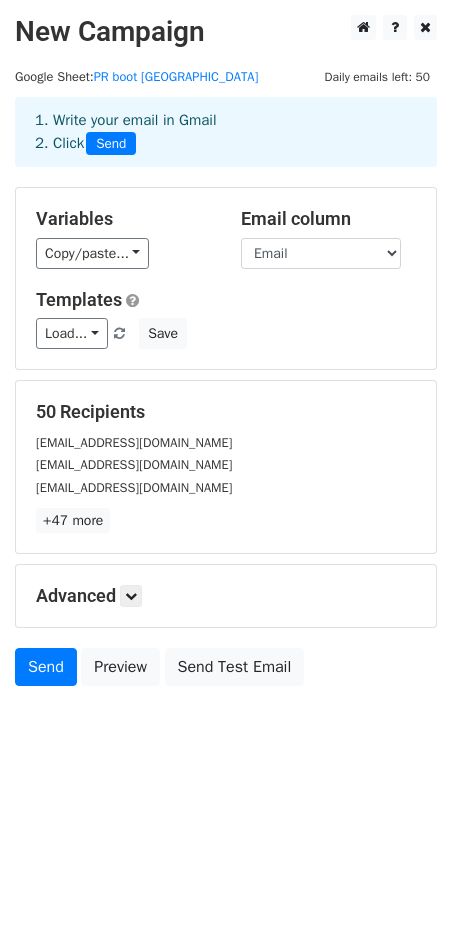 click at bounding box center (119, 334) 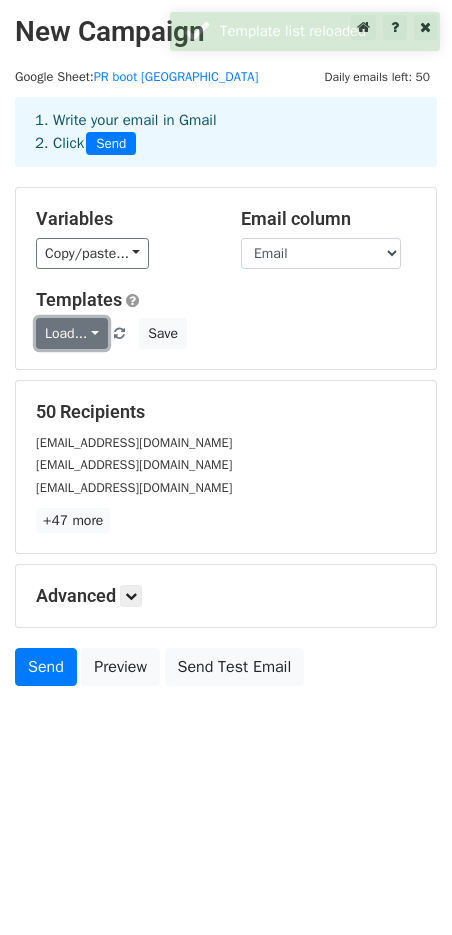 click on "Load..." at bounding box center [72, 333] 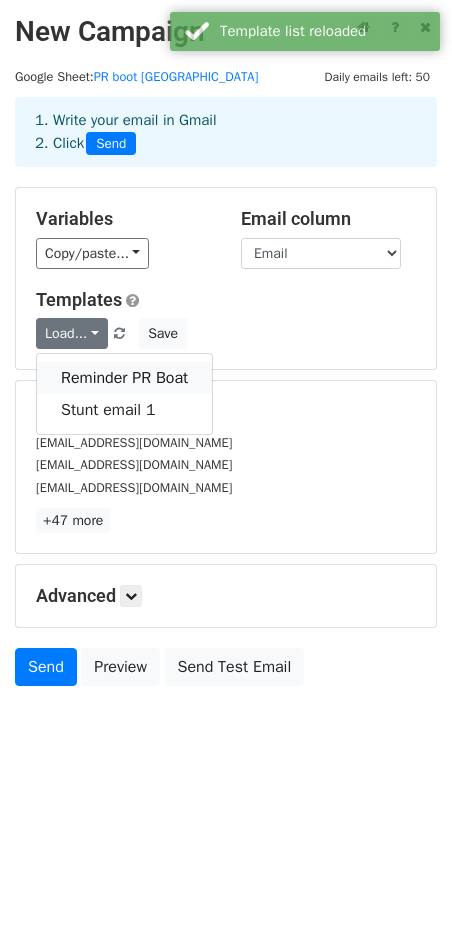 click on "Reminder PR Boat" at bounding box center [124, 378] 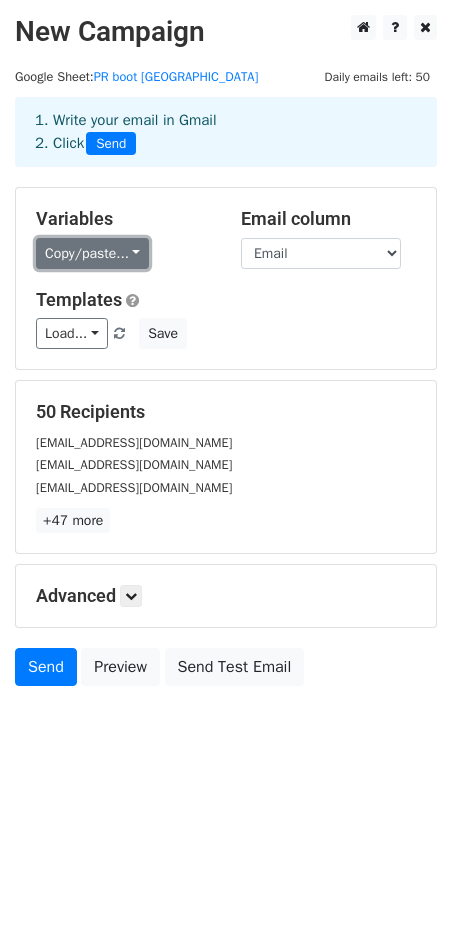 click on "Copy/paste..." at bounding box center (92, 253) 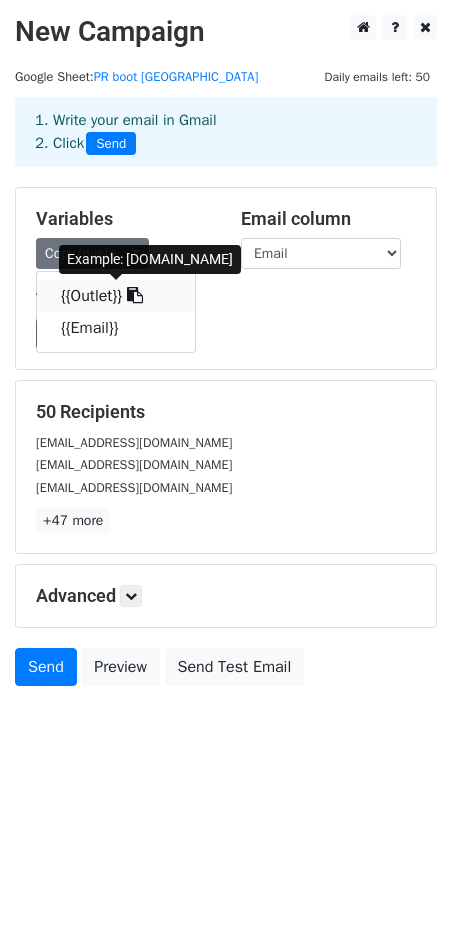 click on "{{Outlet}}" at bounding box center [116, 296] 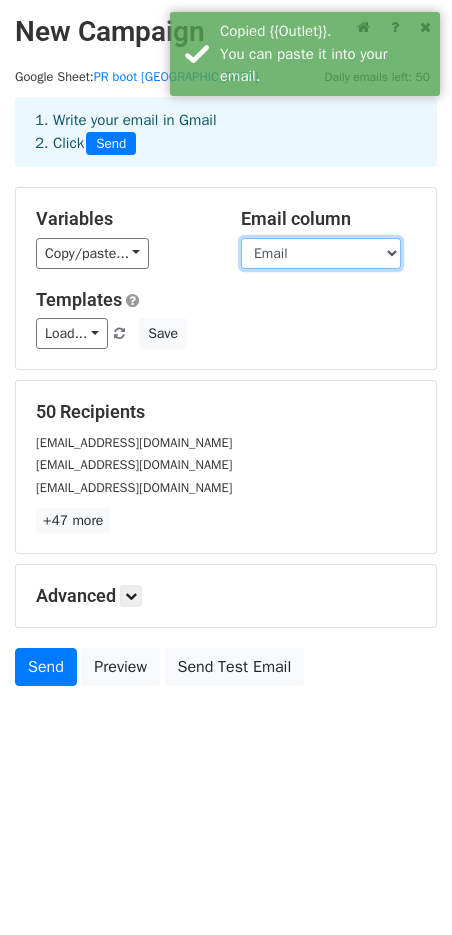 click on "Outlet
Email" at bounding box center [321, 253] 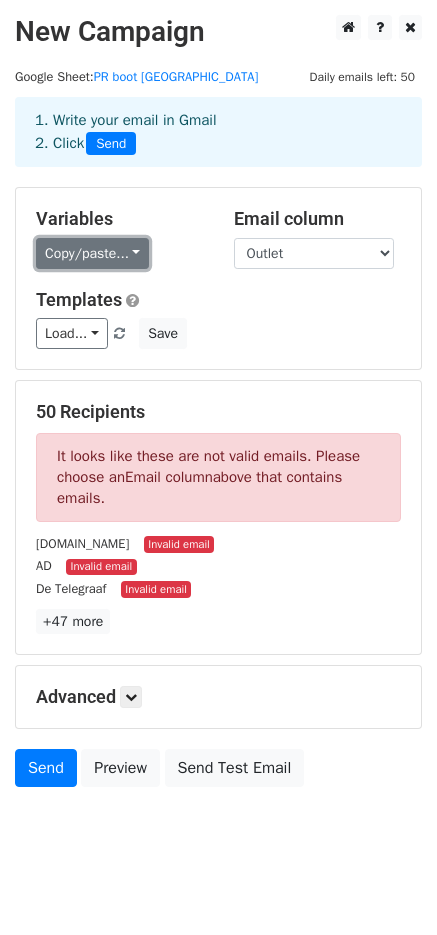 click on "Copy/paste..." at bounding box center (92, 253) 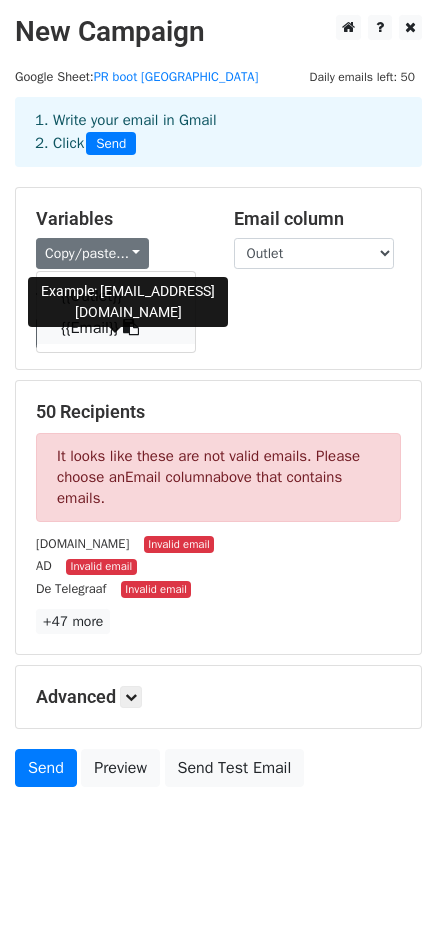 click on "{{Email}}" at bounding box center [116, 328] 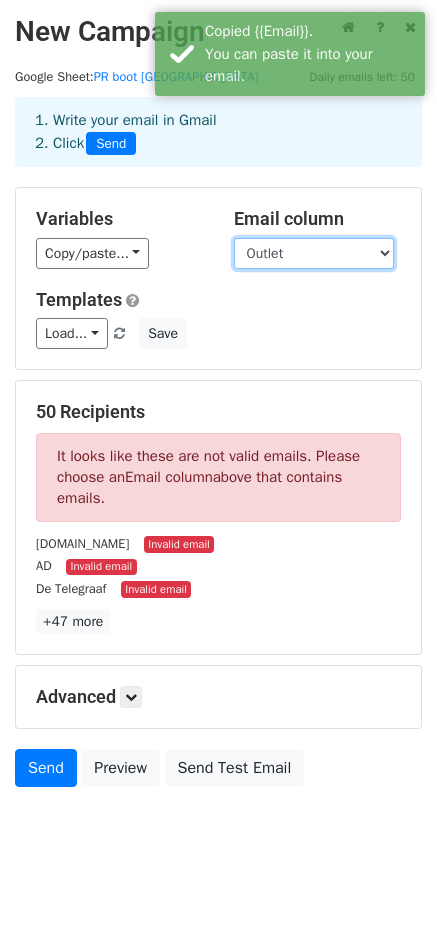 click on "Outlet
Email" at bounding box center (314, 253) 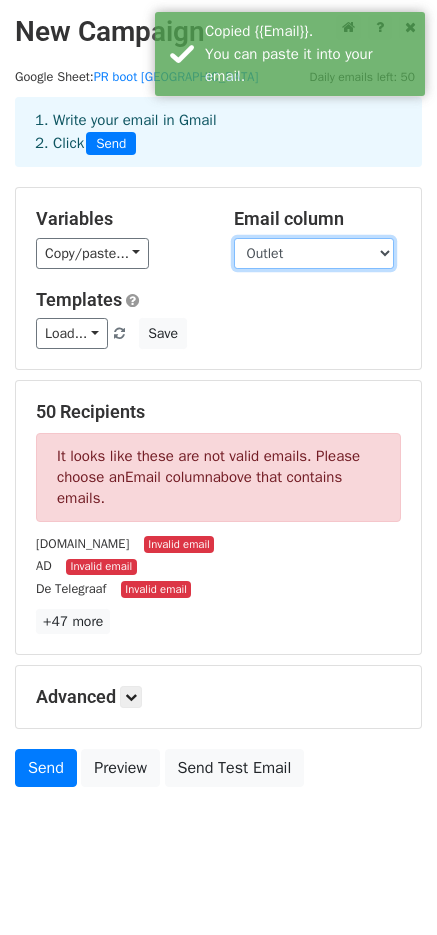 select on "Email" 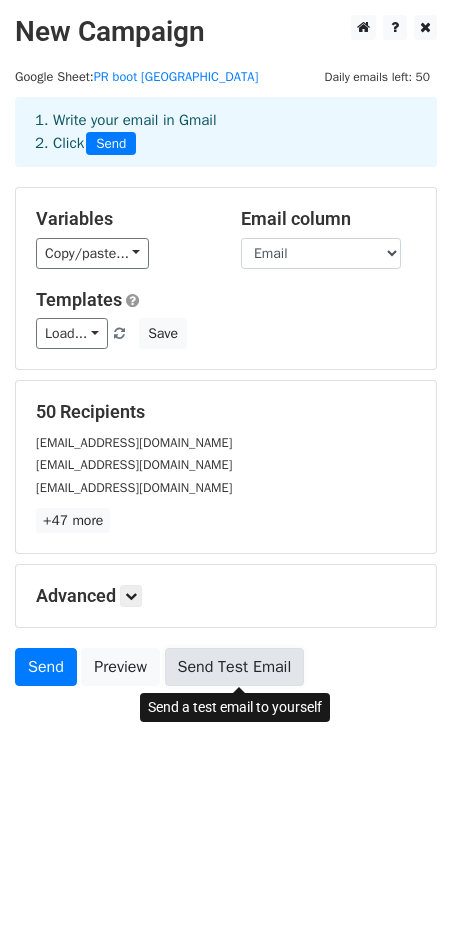 click on "Send Test Email" at bounding box center [235, 667] 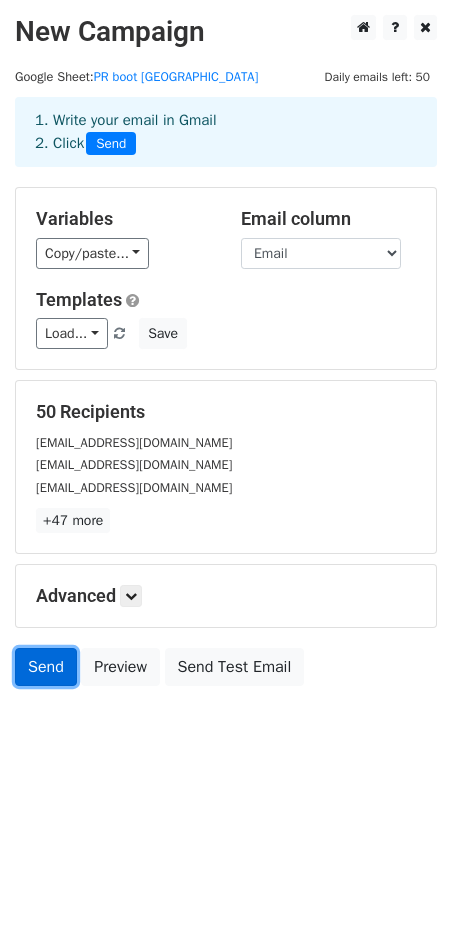 click on "Send" at bounding box center [46, 667] 